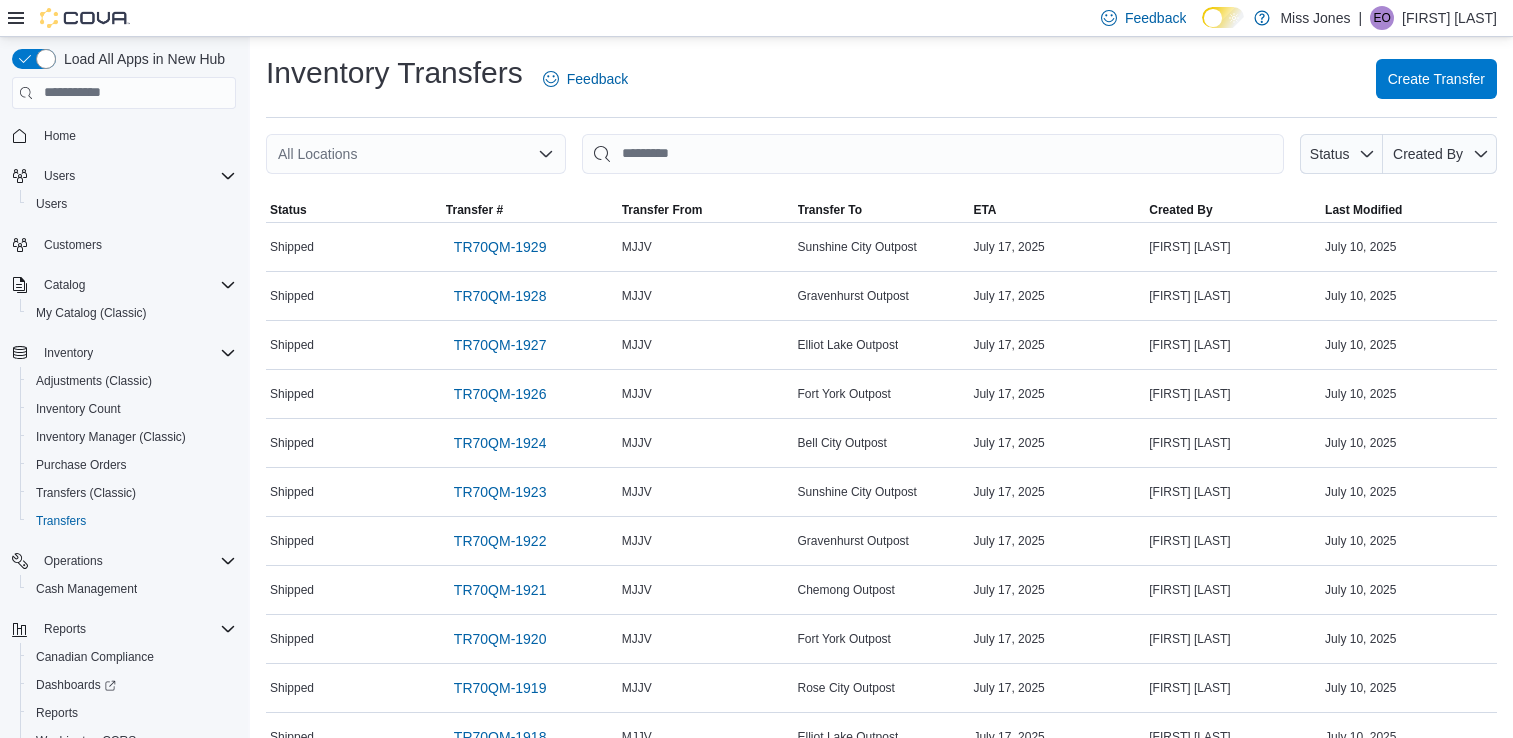 scroll, scrollTop: 0, scrollLeft: 0, axis: both 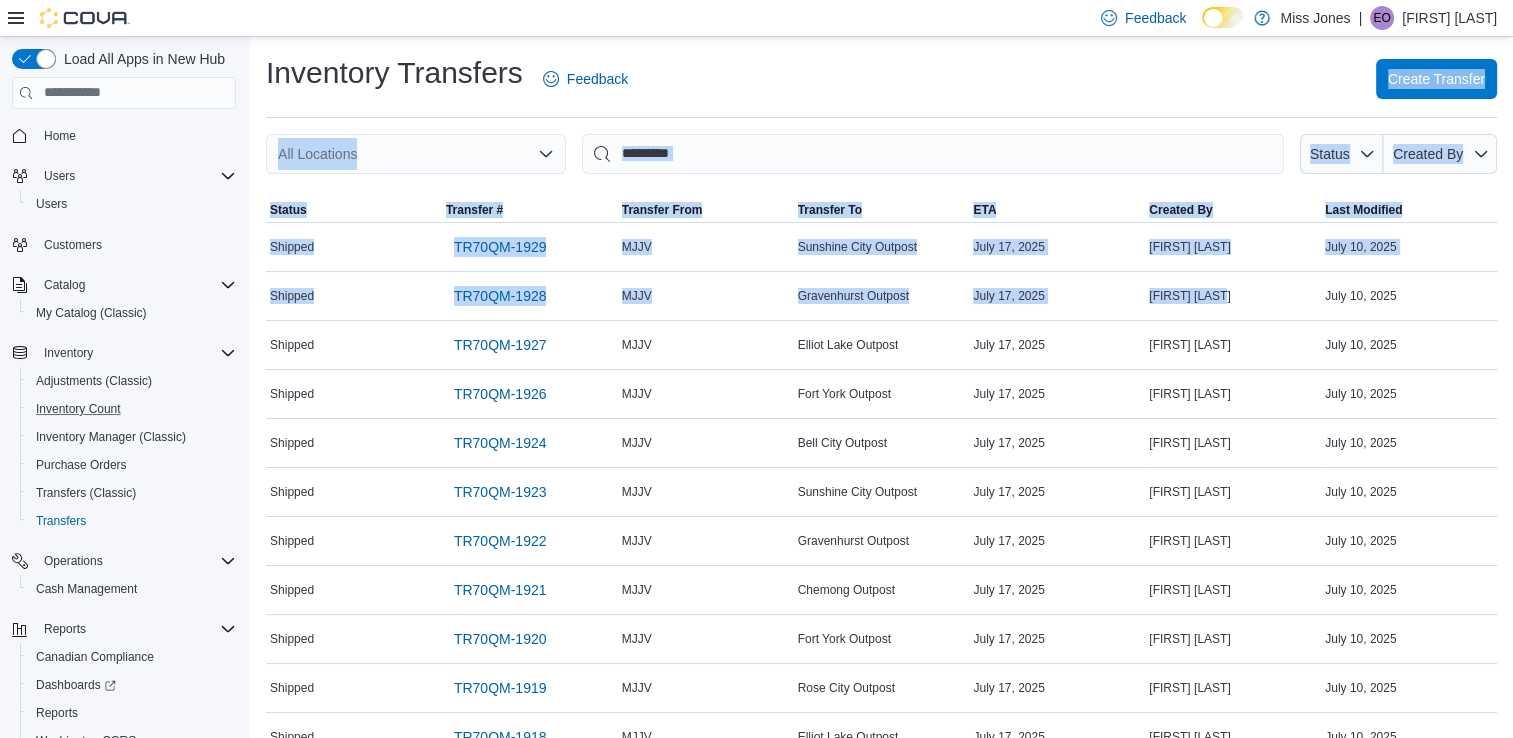 click on "Inventory Count" at bounding box center (132, 409) 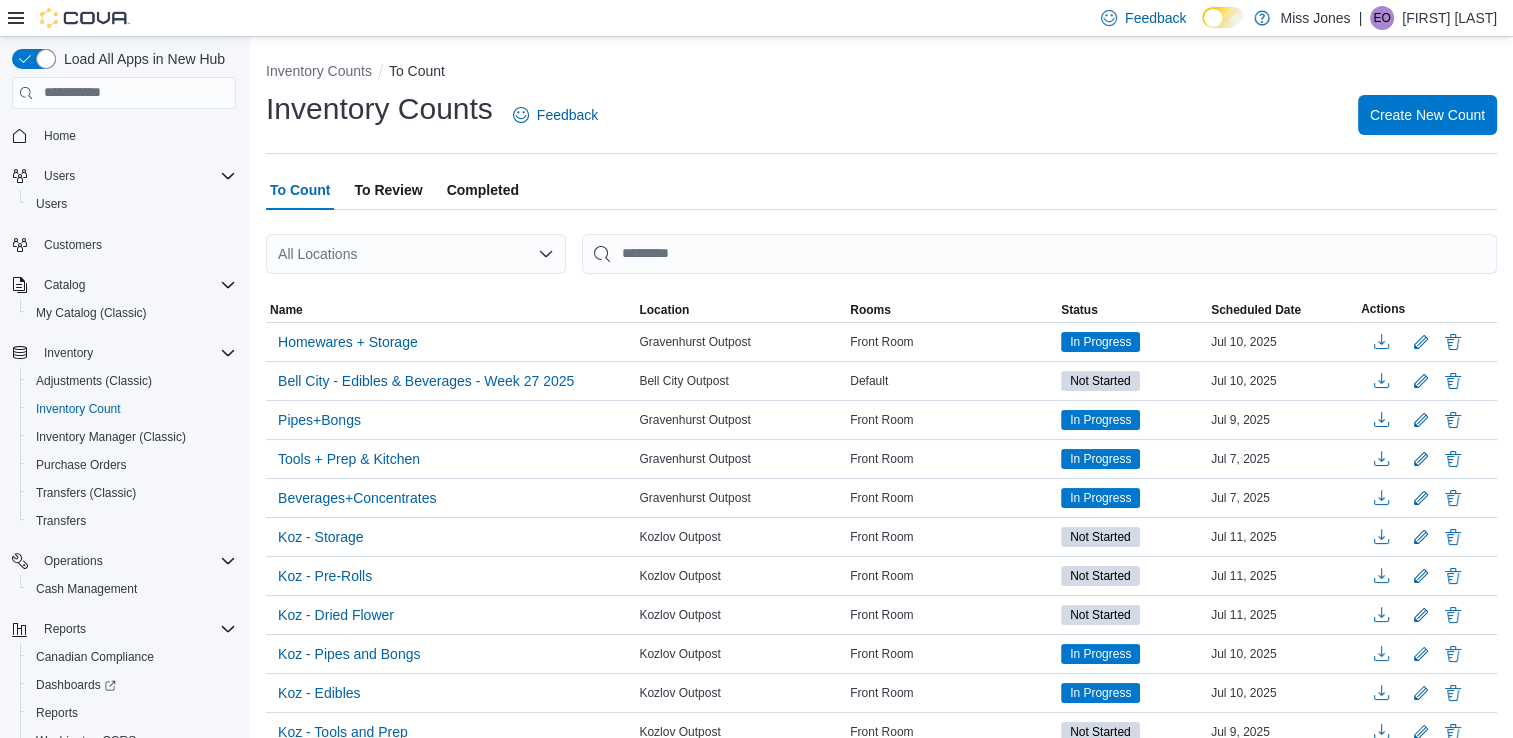 click on "All Locations" at bounding box center (416, 254) 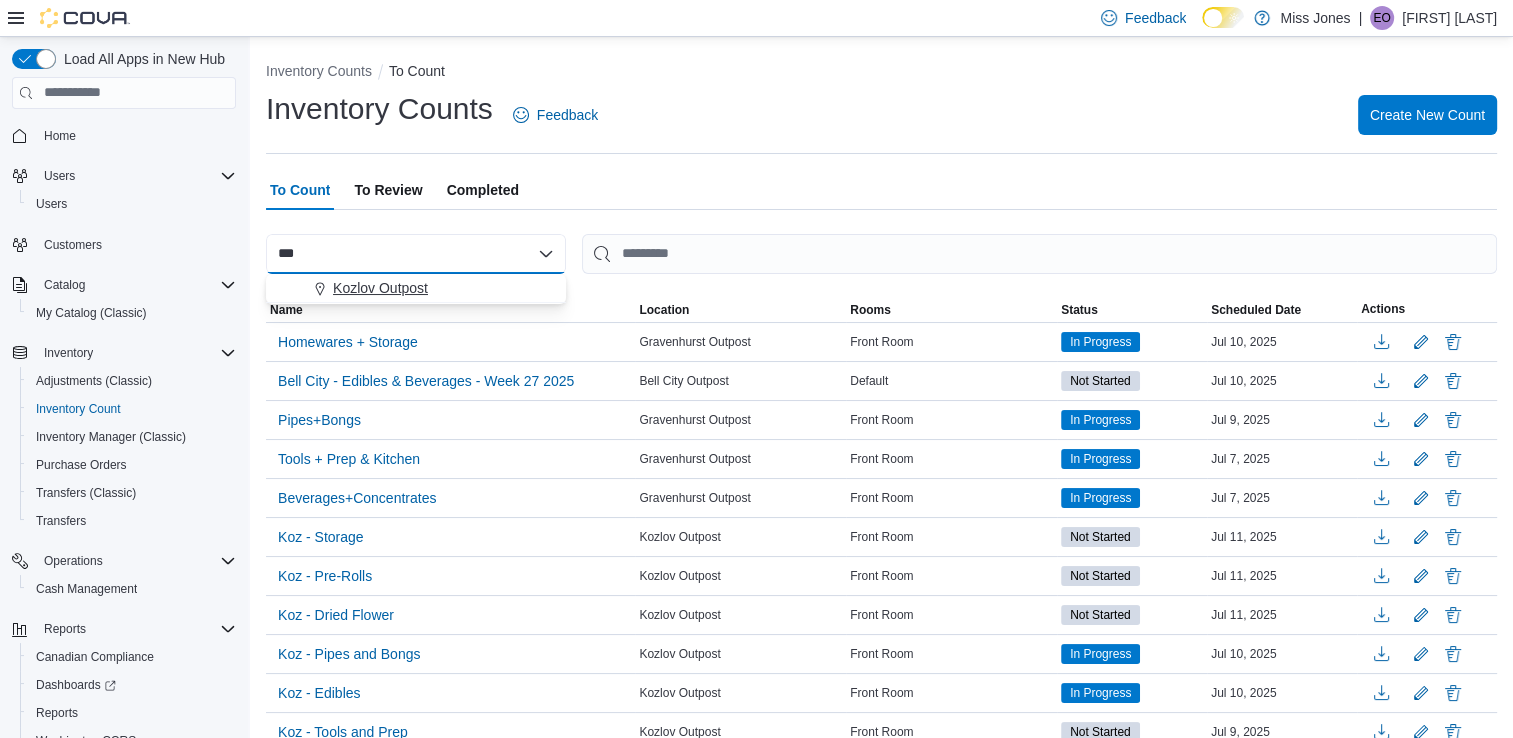 type on "***" 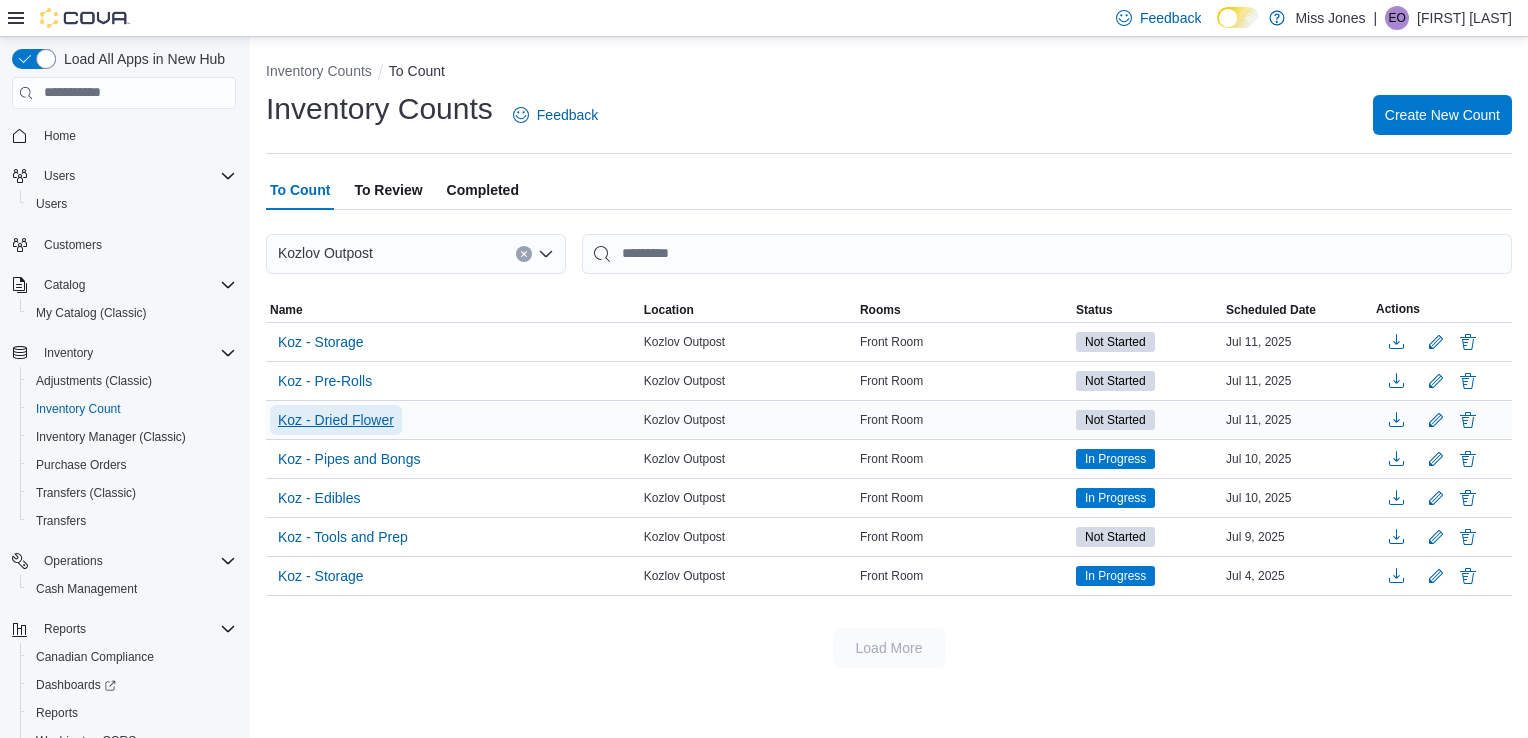 click on "Koz - Dried Flower" at bounding box center (336, 420) 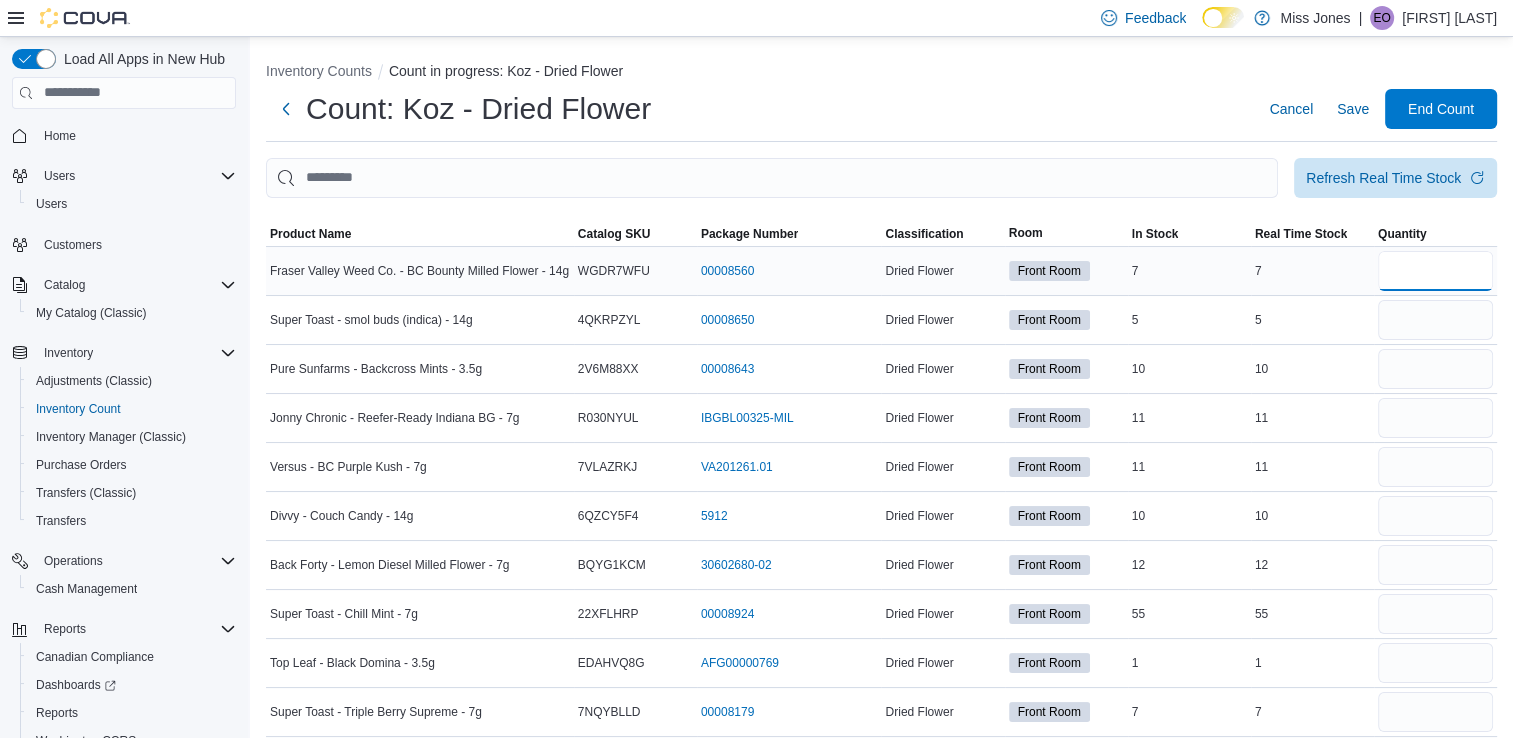 click at bounding box center [1435, 271] 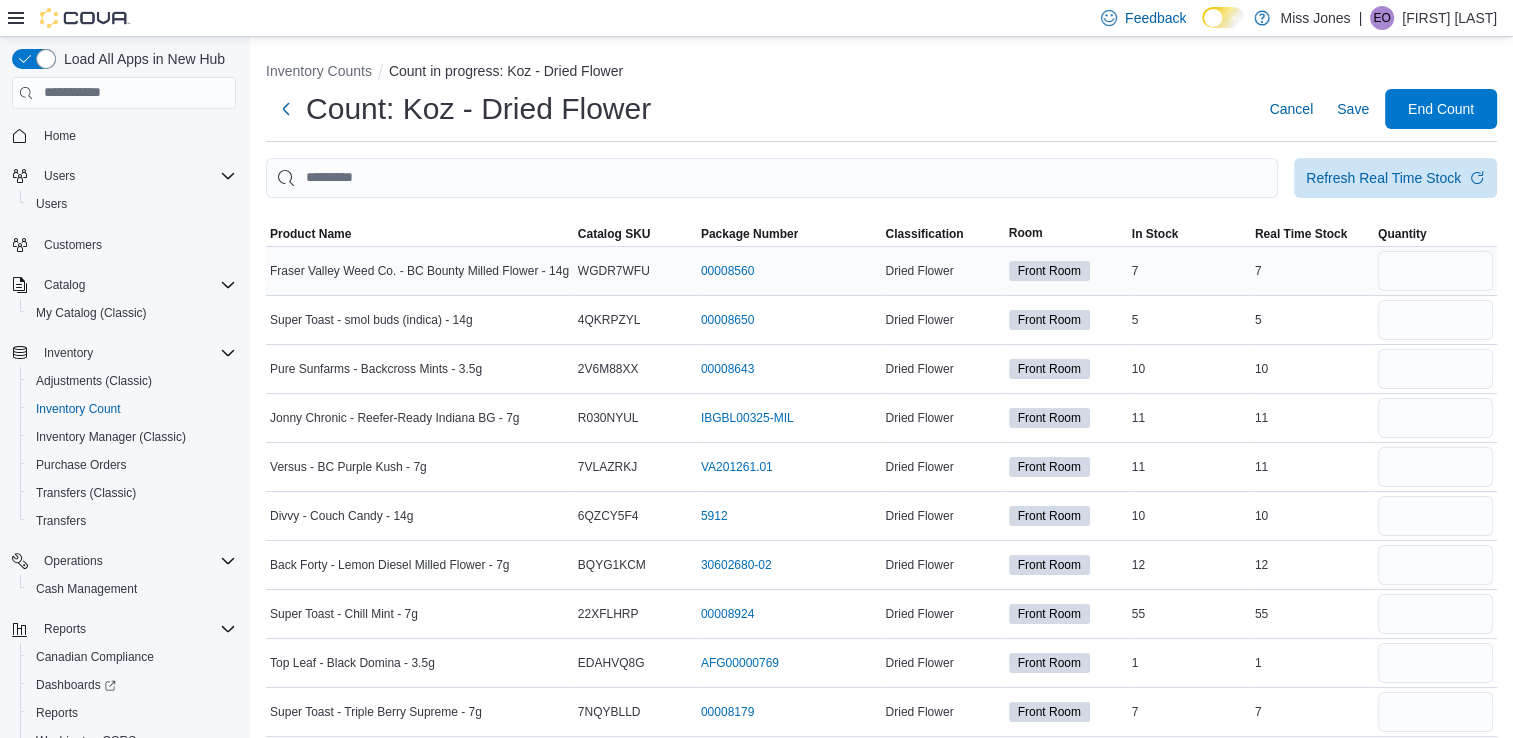 type 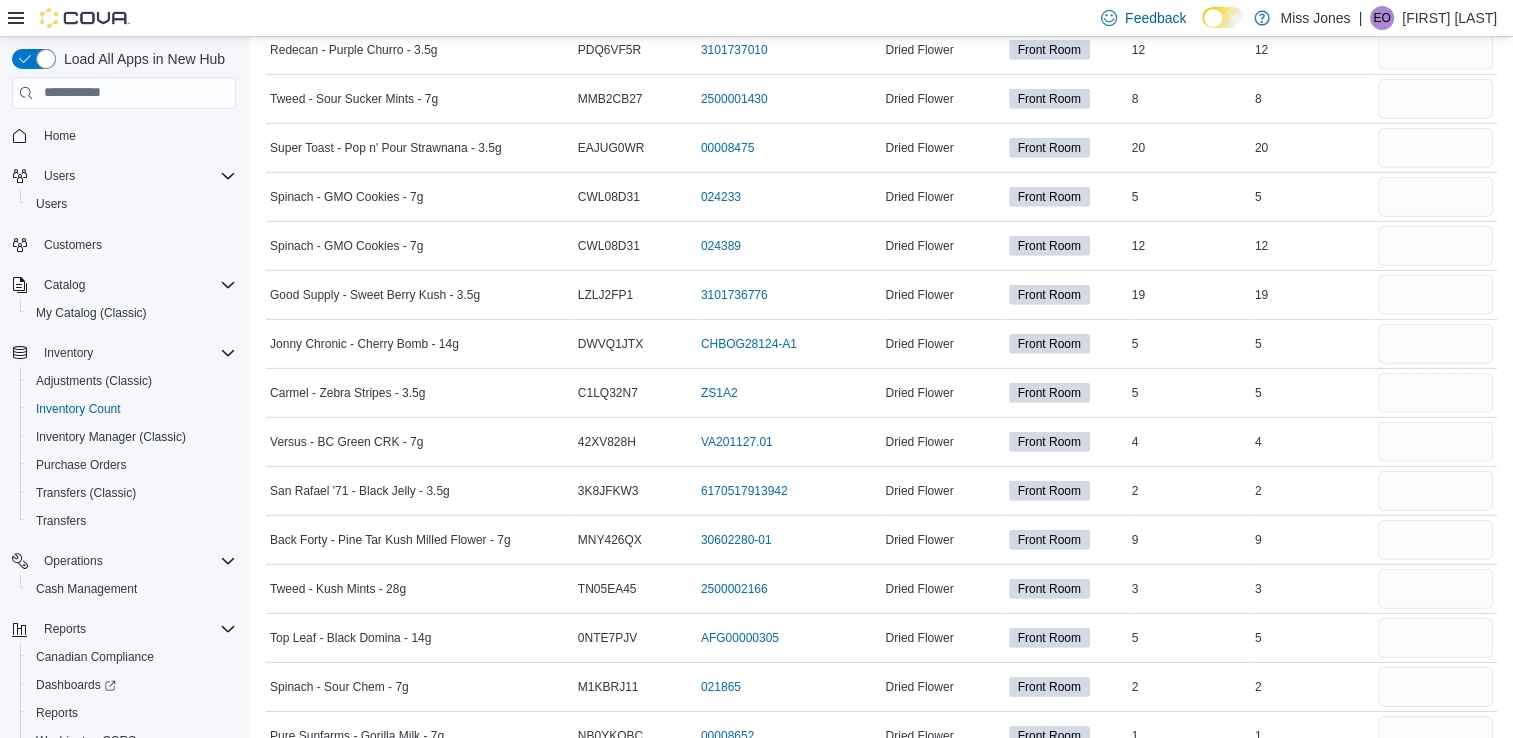 scroll, scrollTop: 5965, scrollLeft: 0, axis: vertical 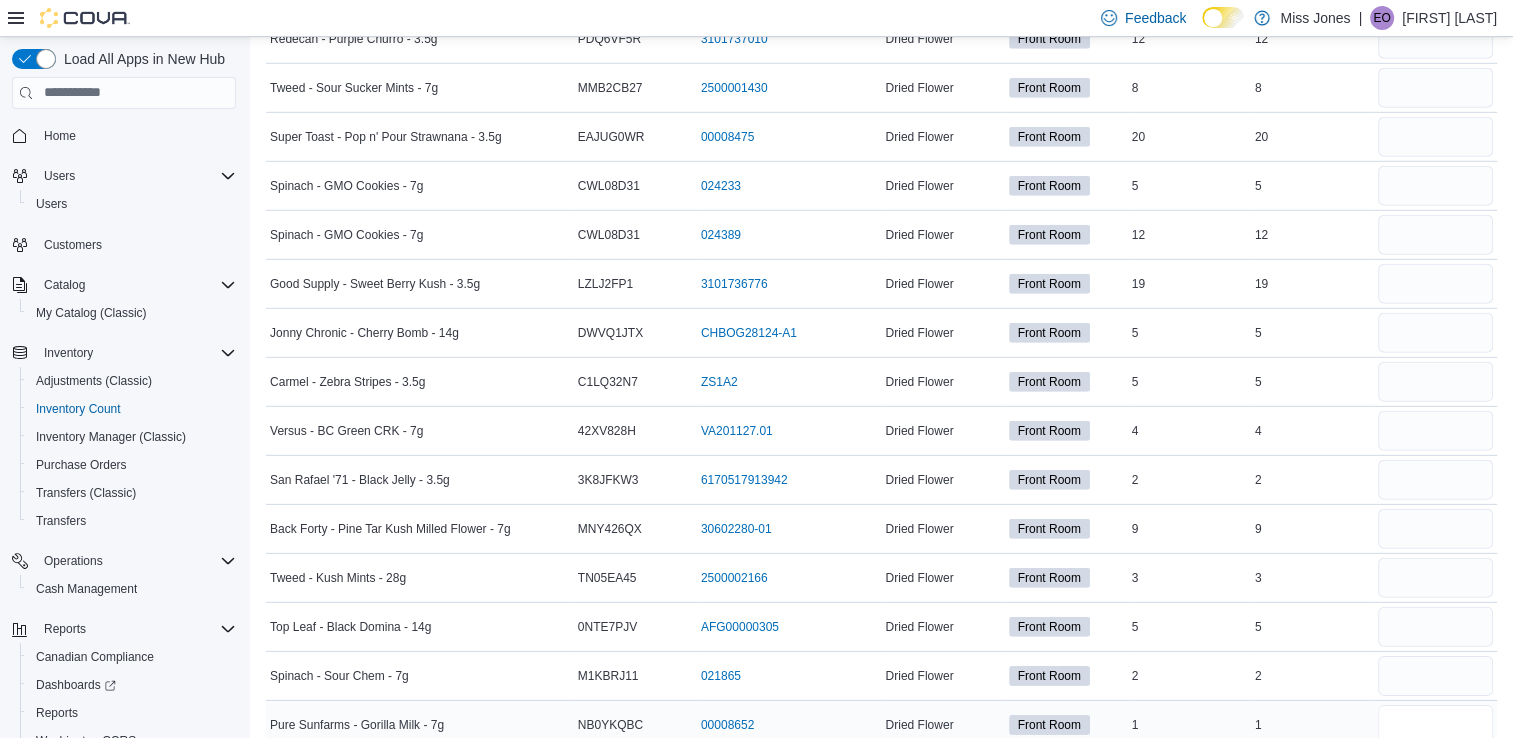 click at bounding box center [1435, 725] 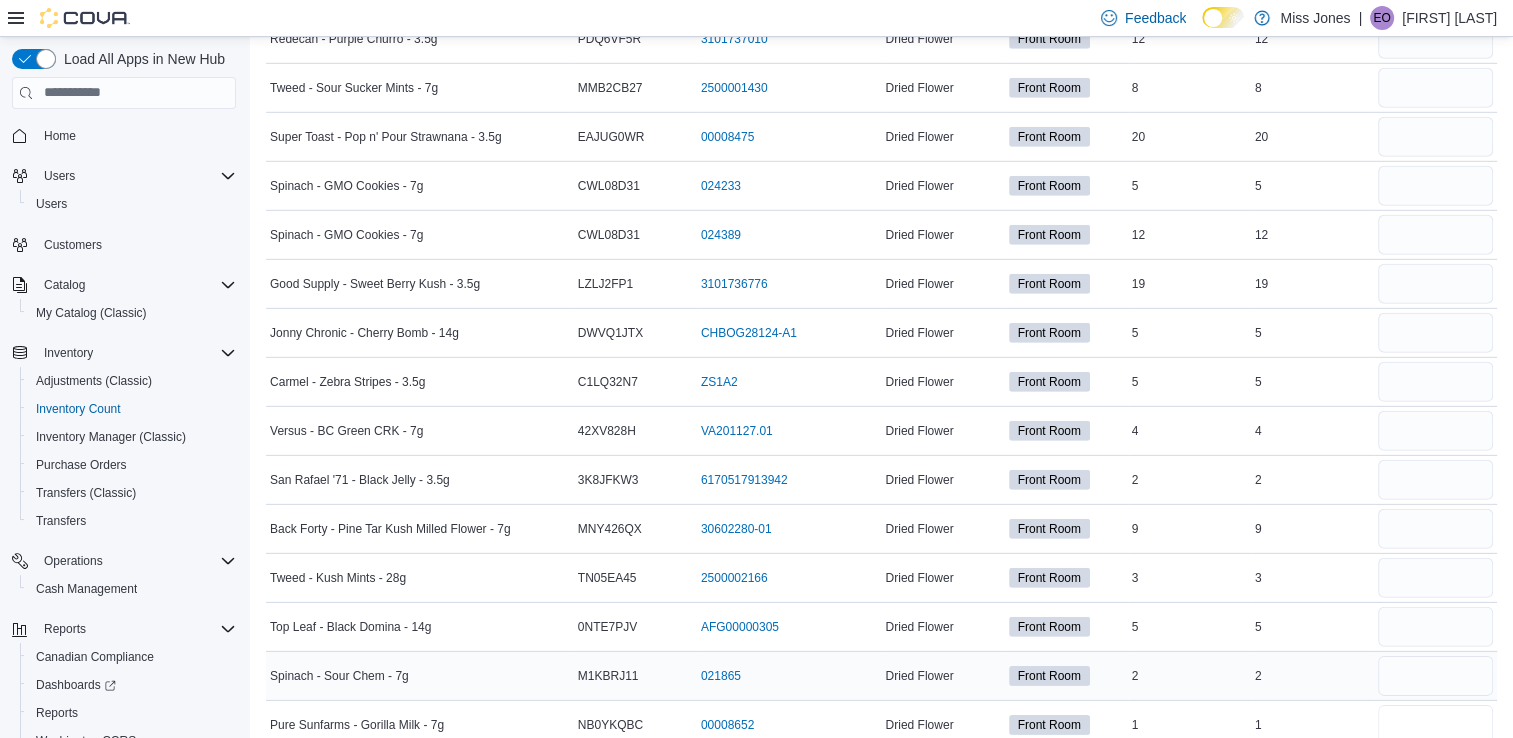 type on "*" 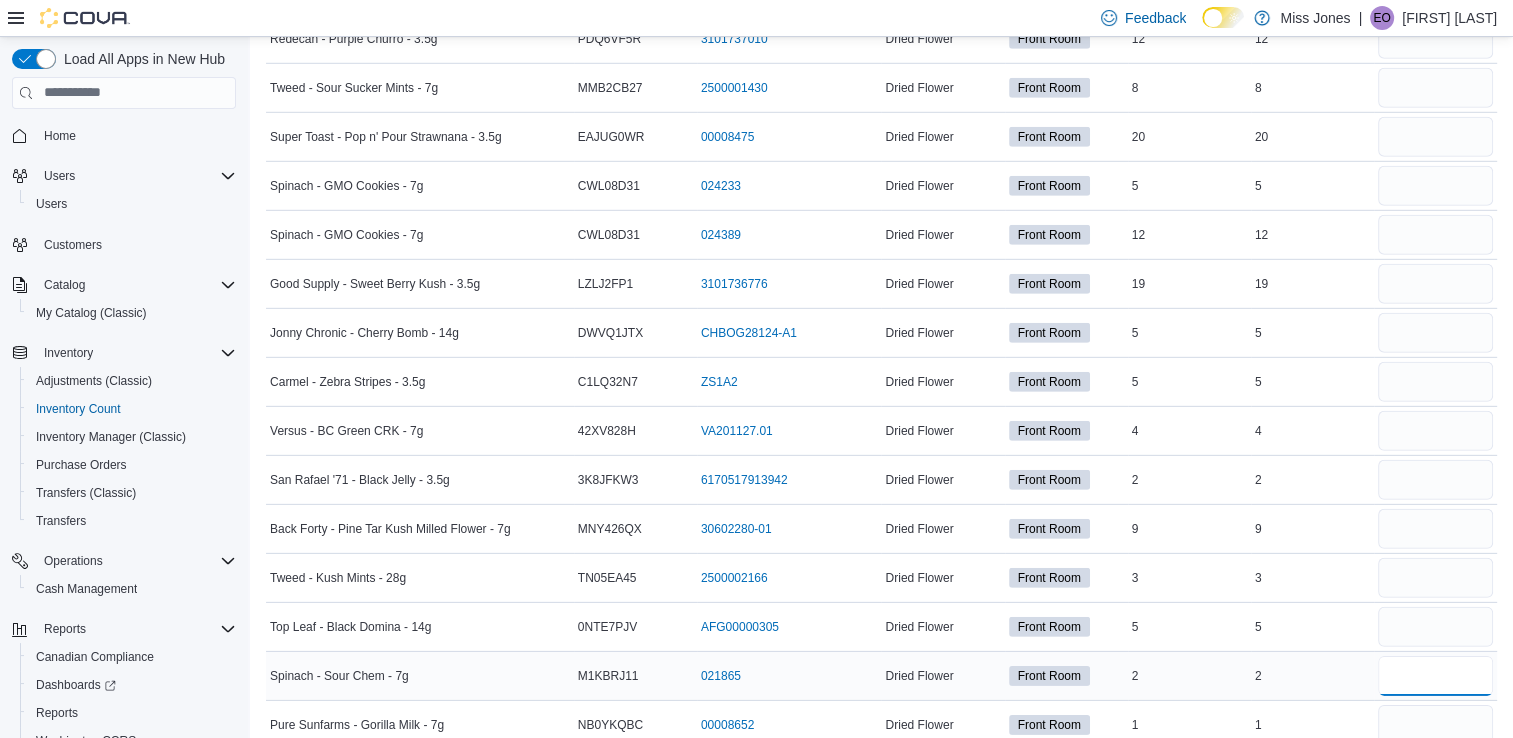 click at bounding box center [1435, 676] 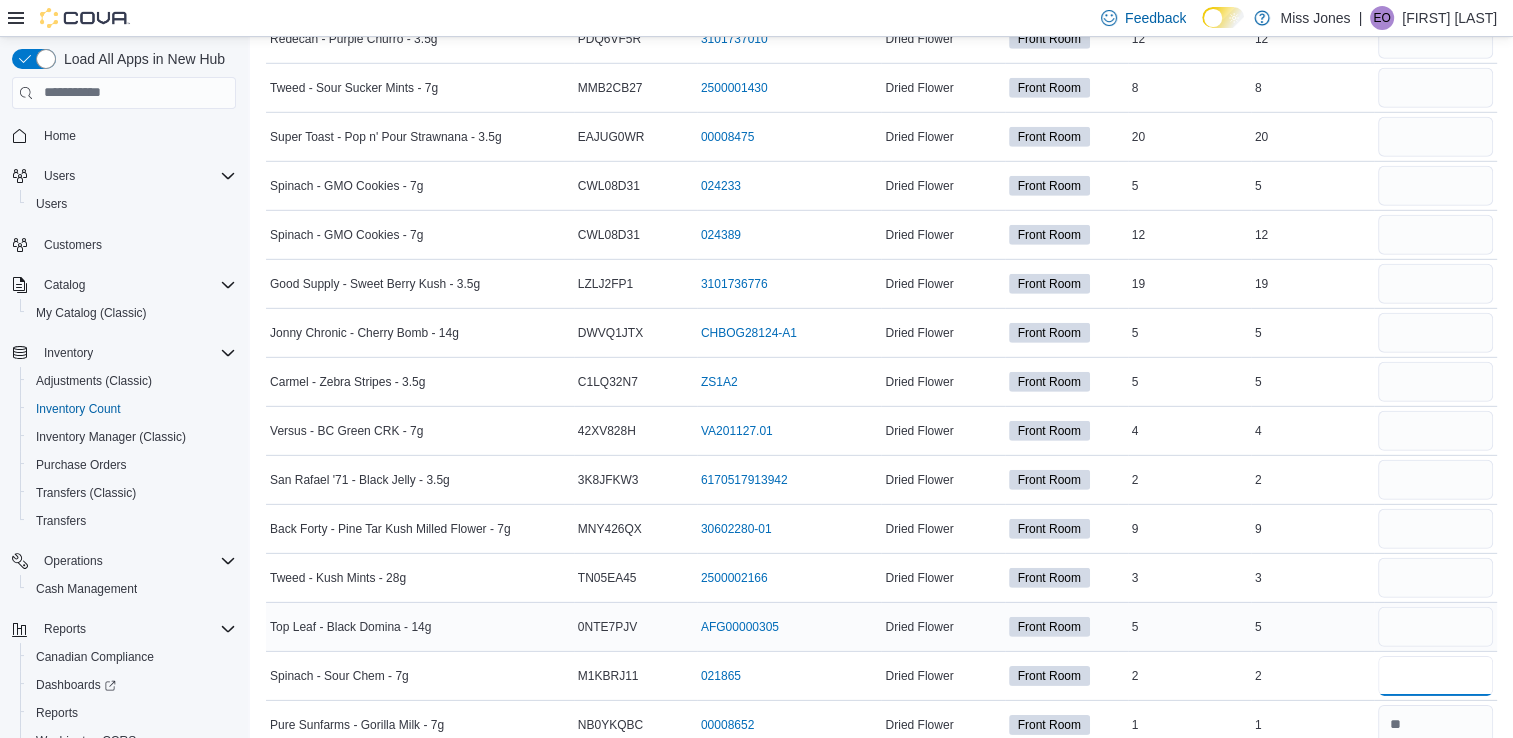 type on "*" 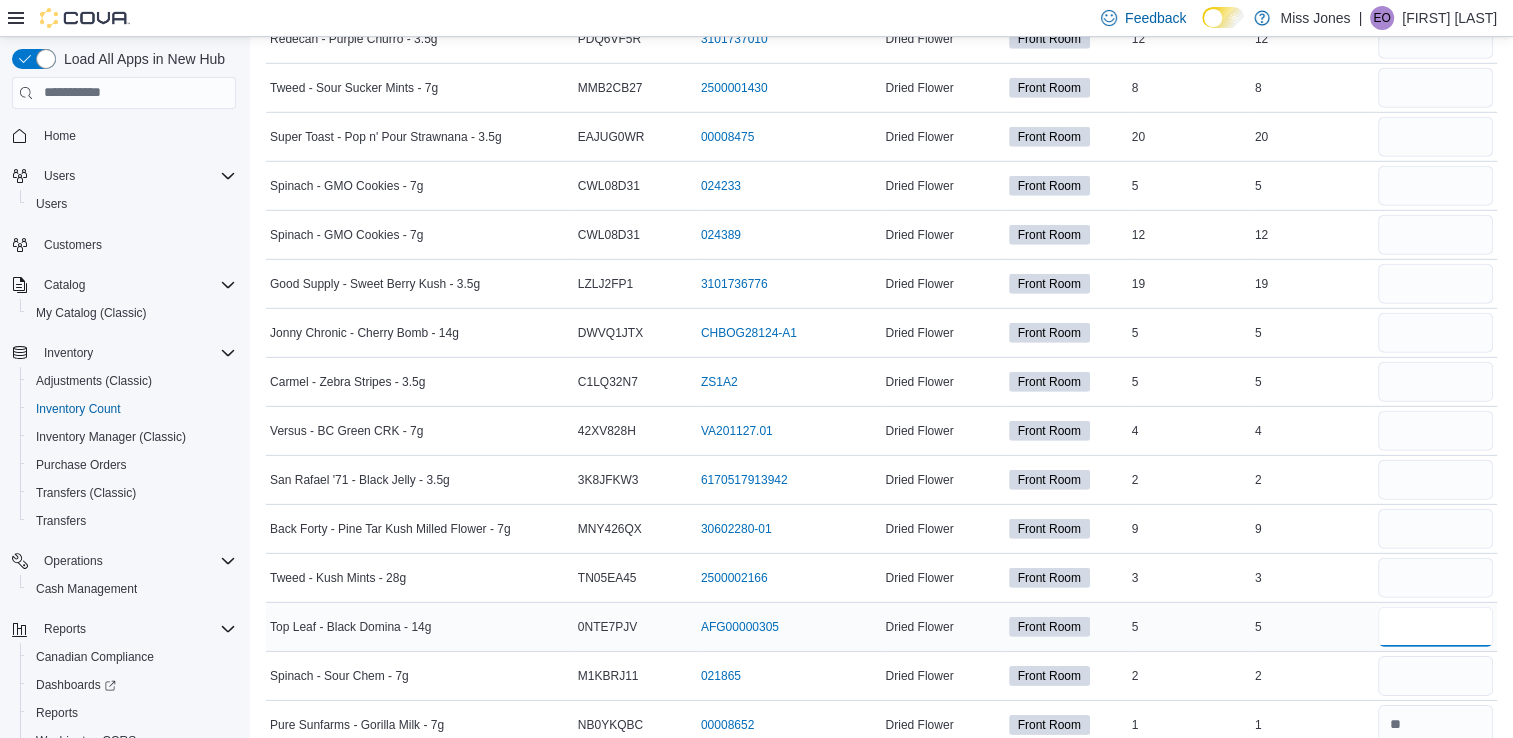 click at bounding box center (1435, 627) 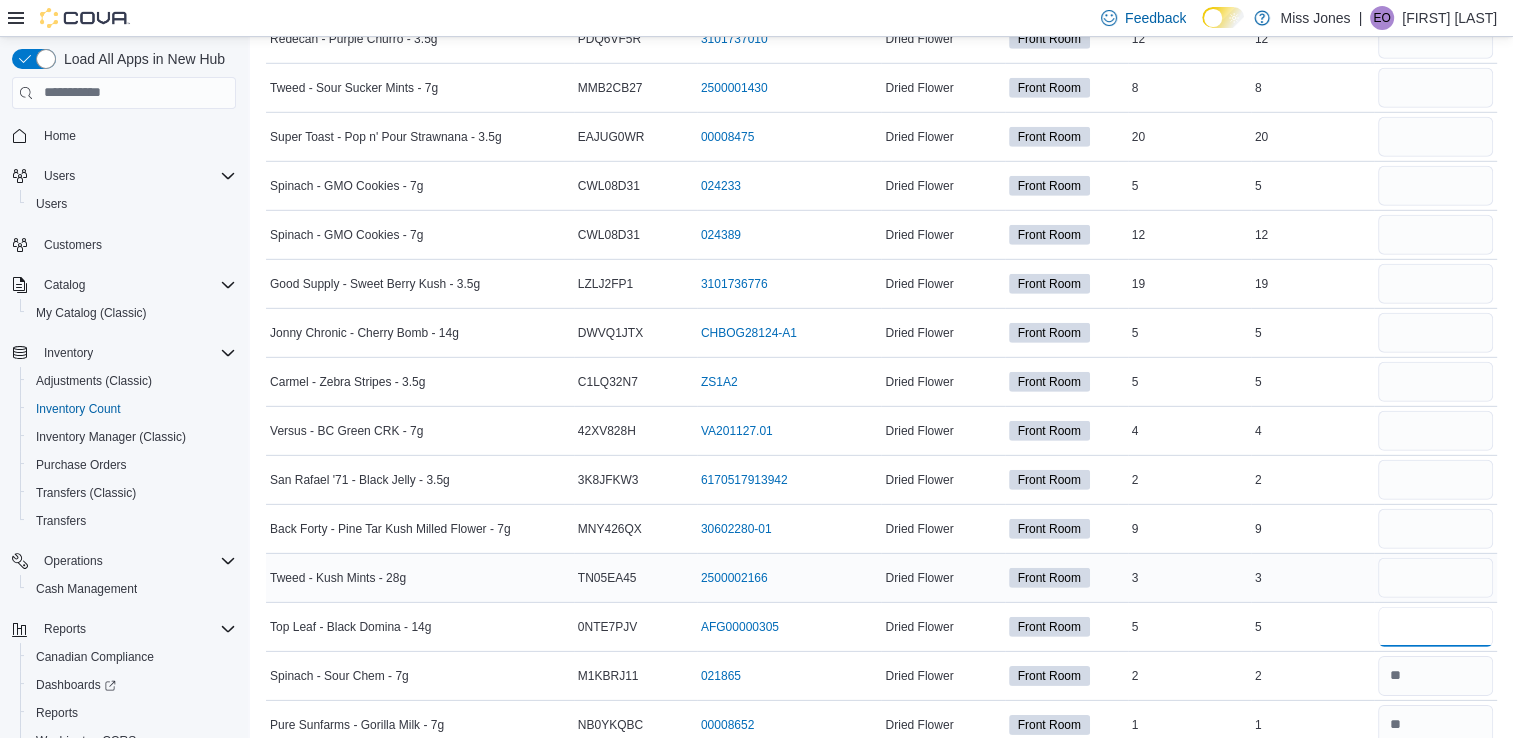 type on "*" 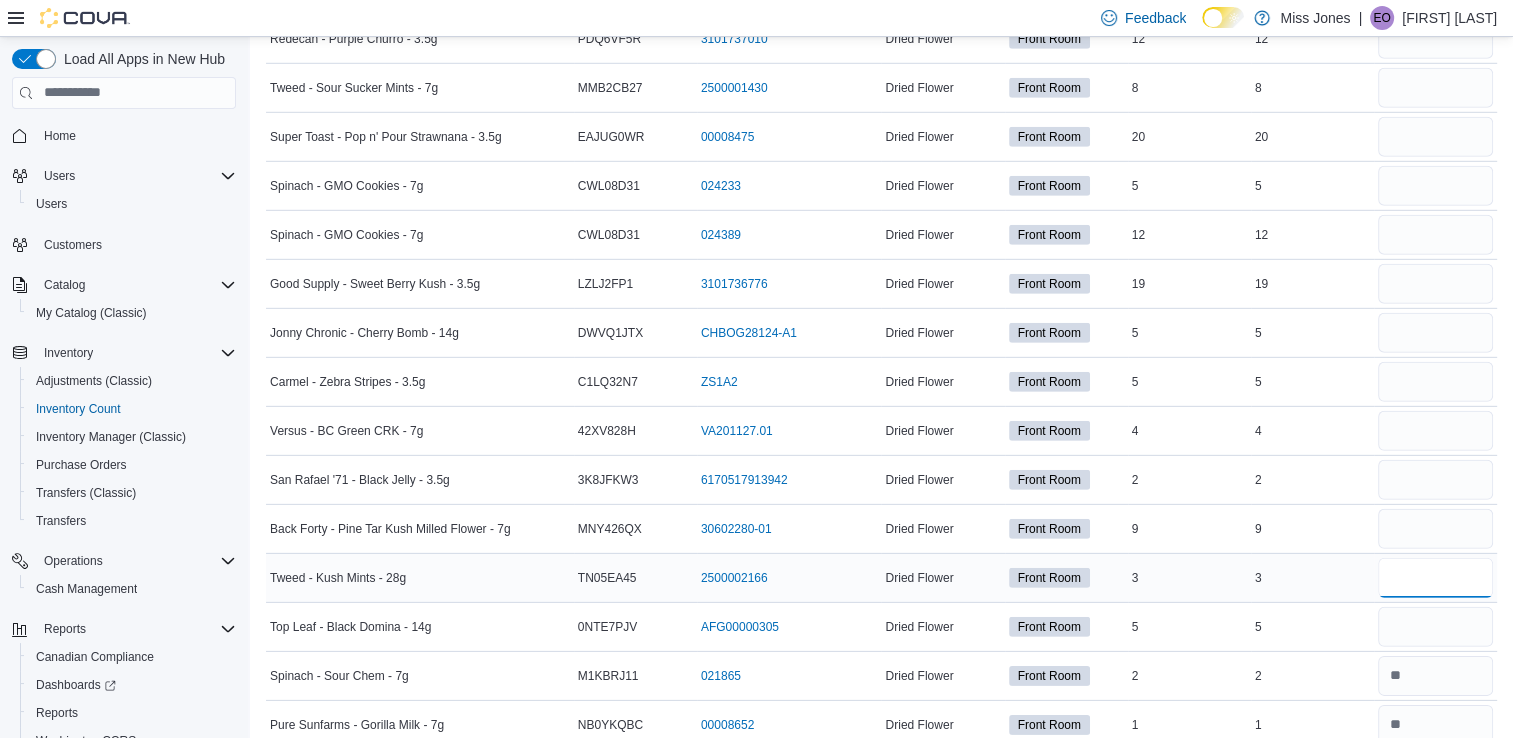 type 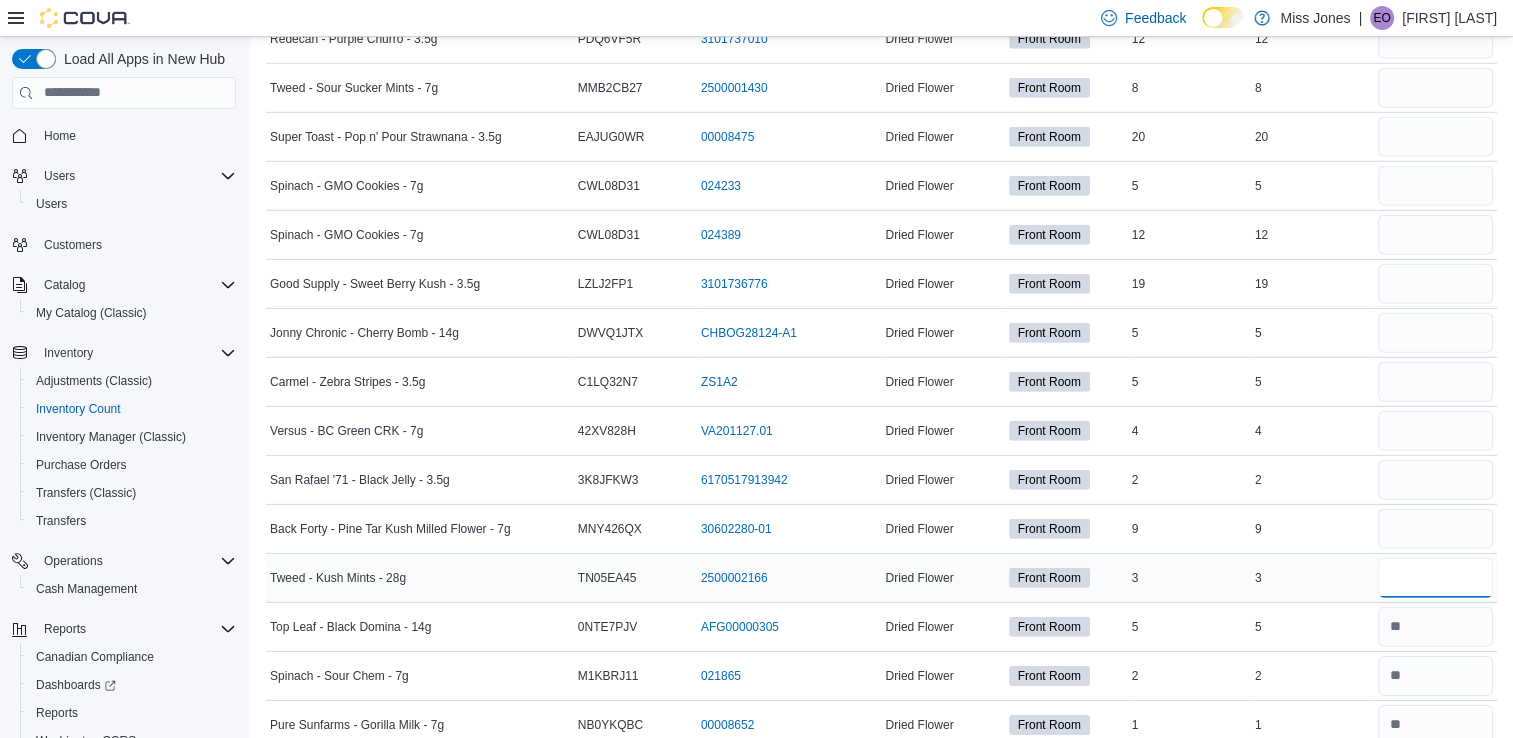 click at bounding box center (1435, 578) 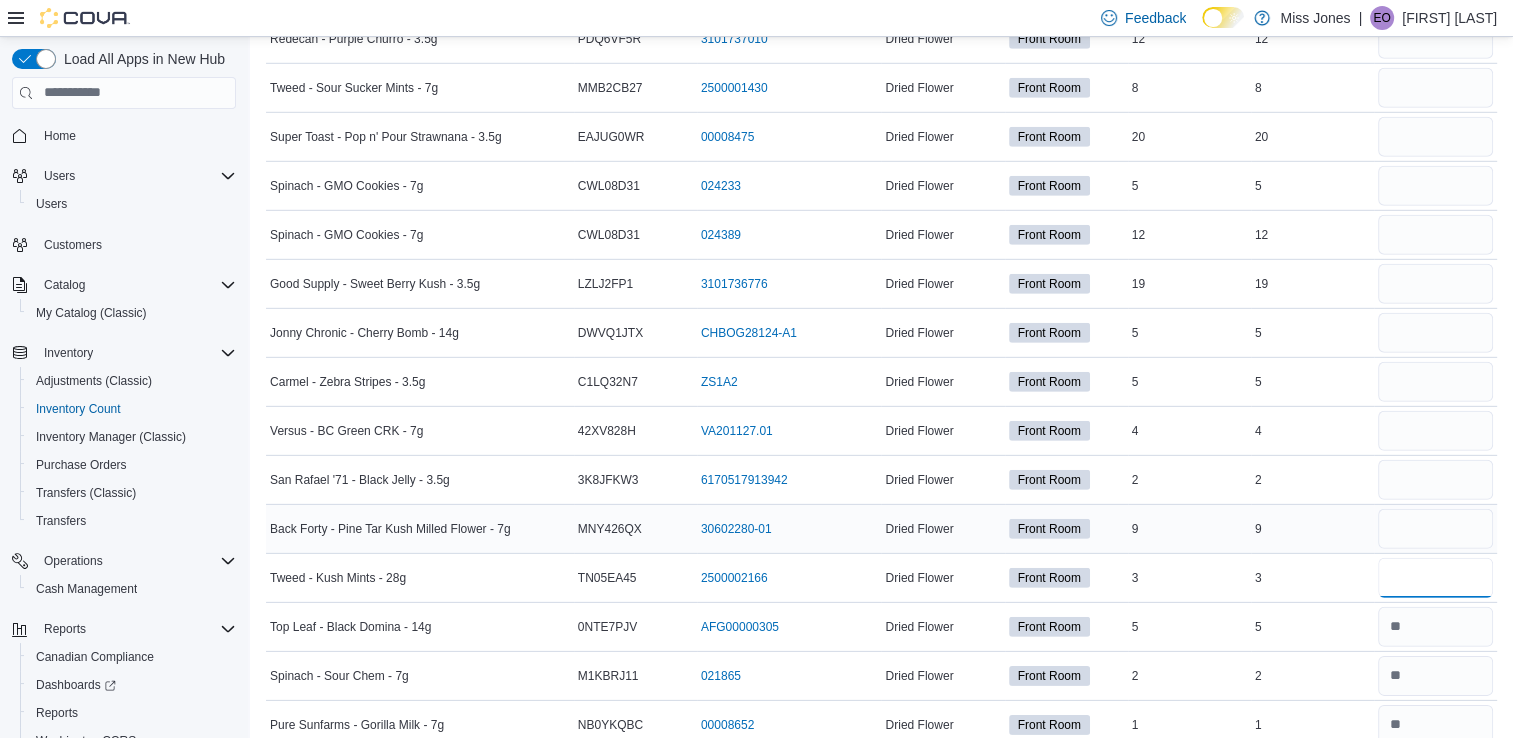 type on "*" 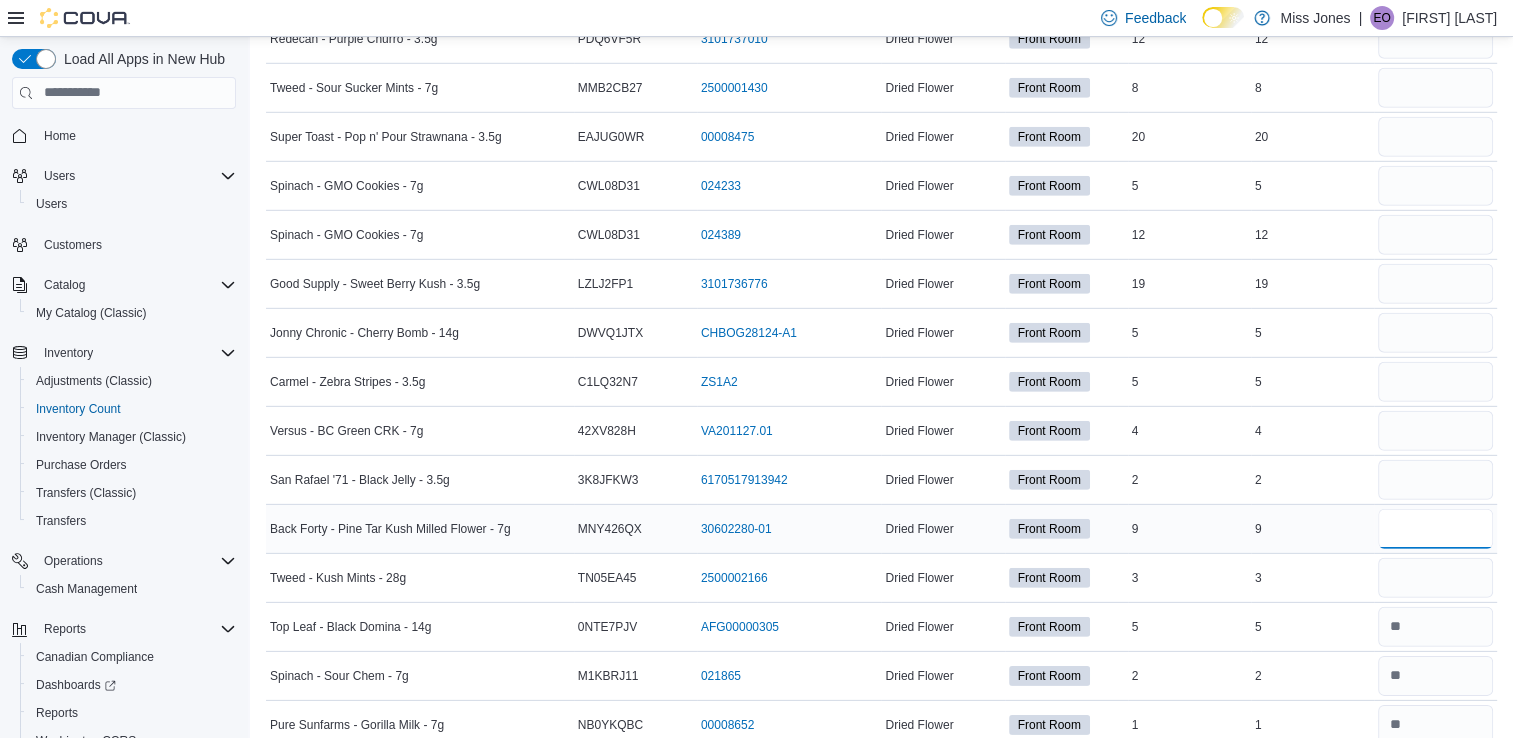 click at bounding box center [1435, 529] 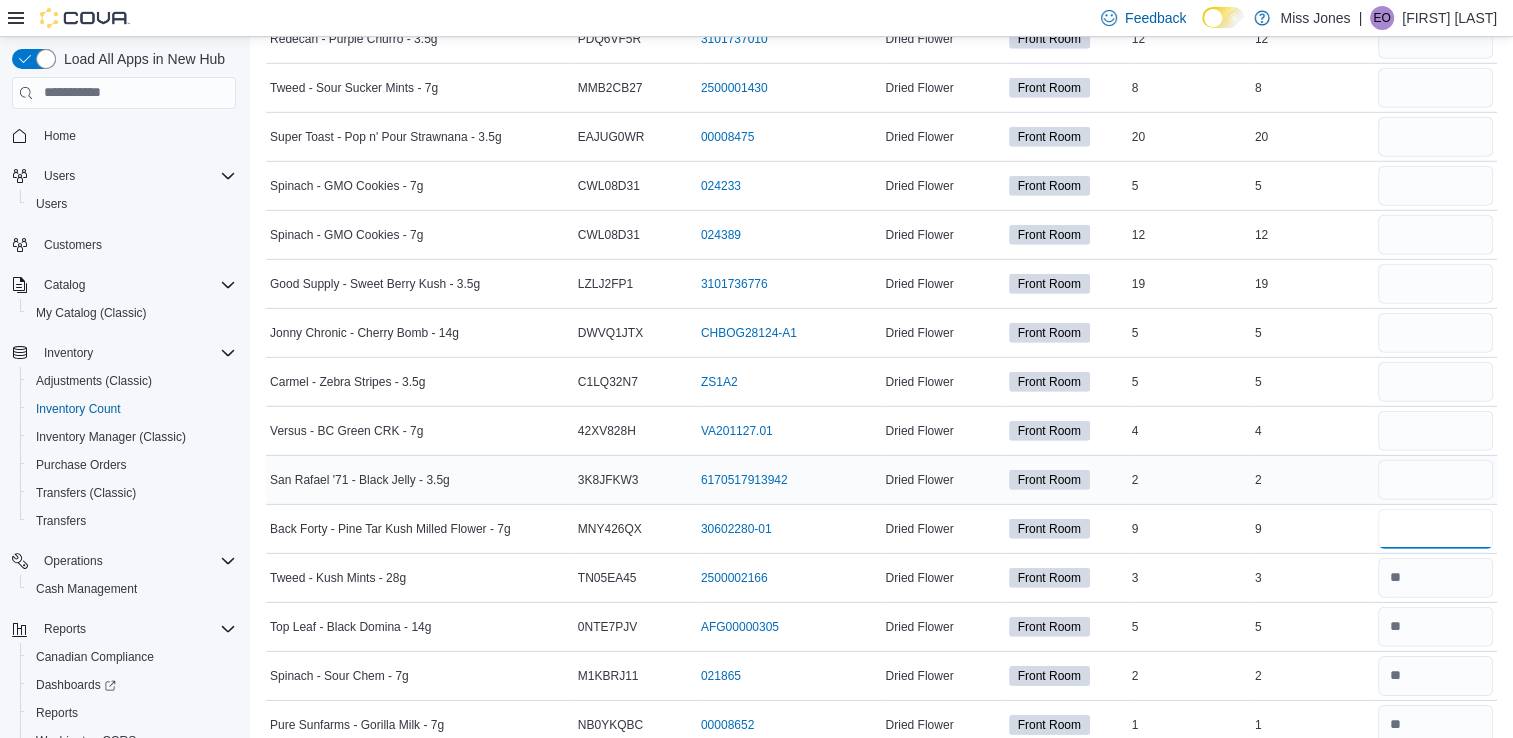 type on "*" 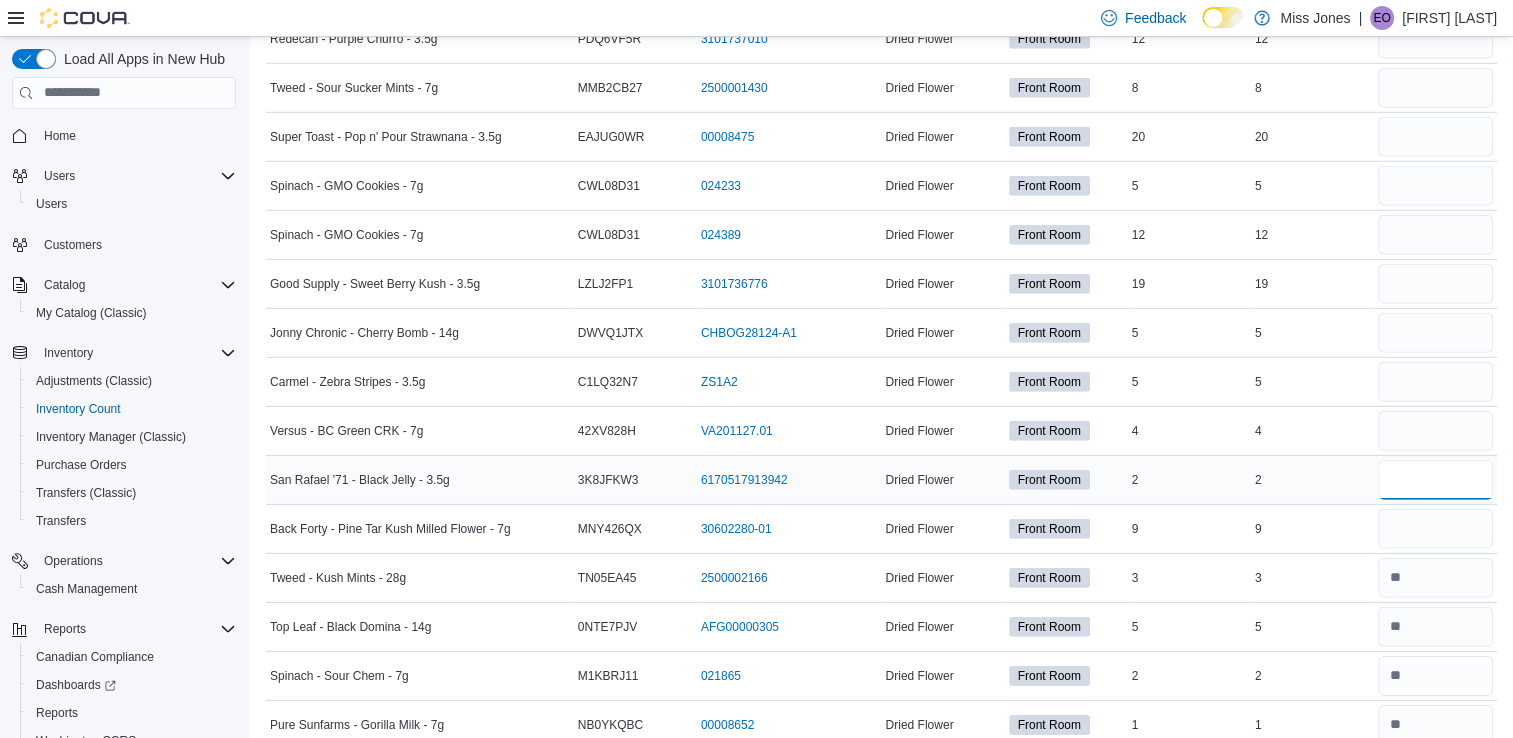 click at bounding box center (1435, 480) 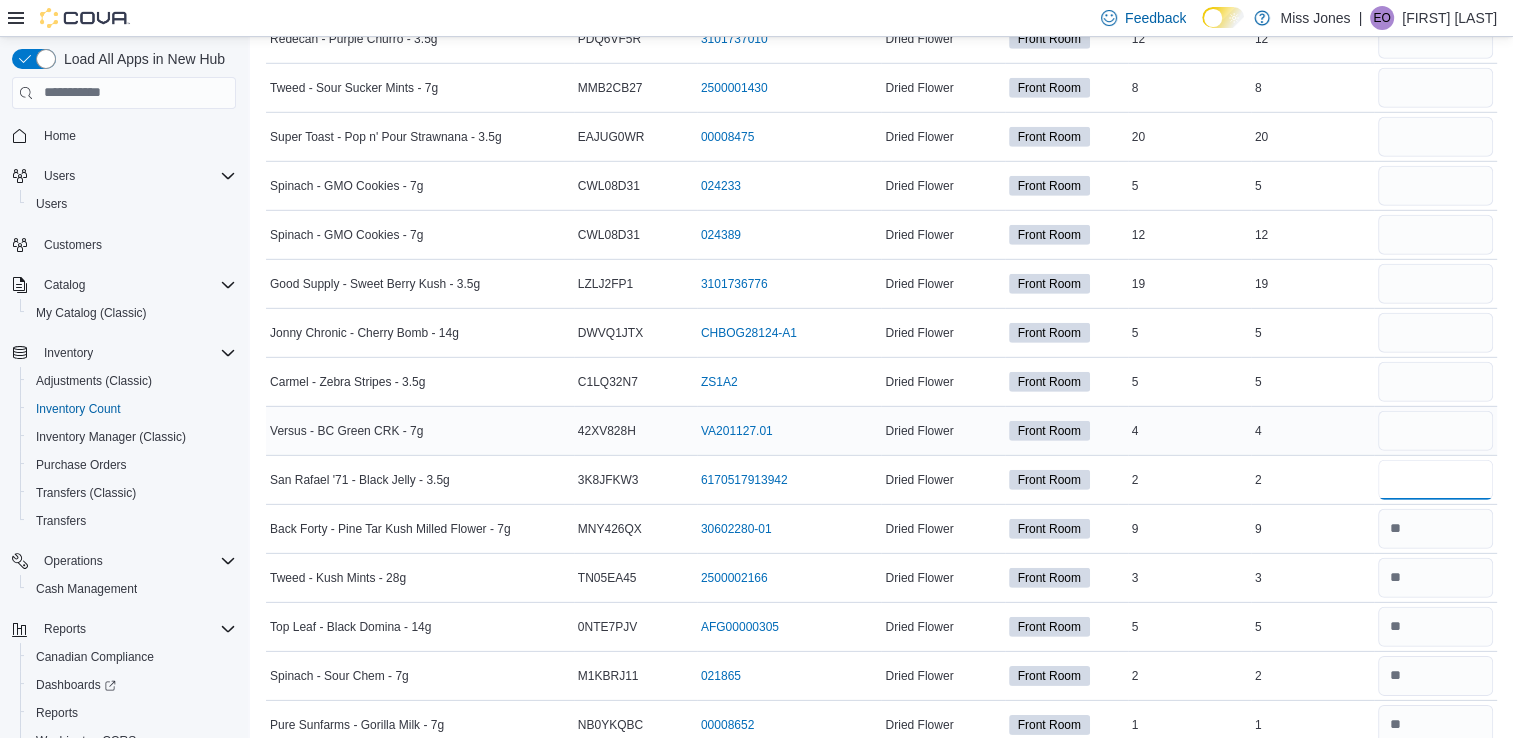 type on "*" 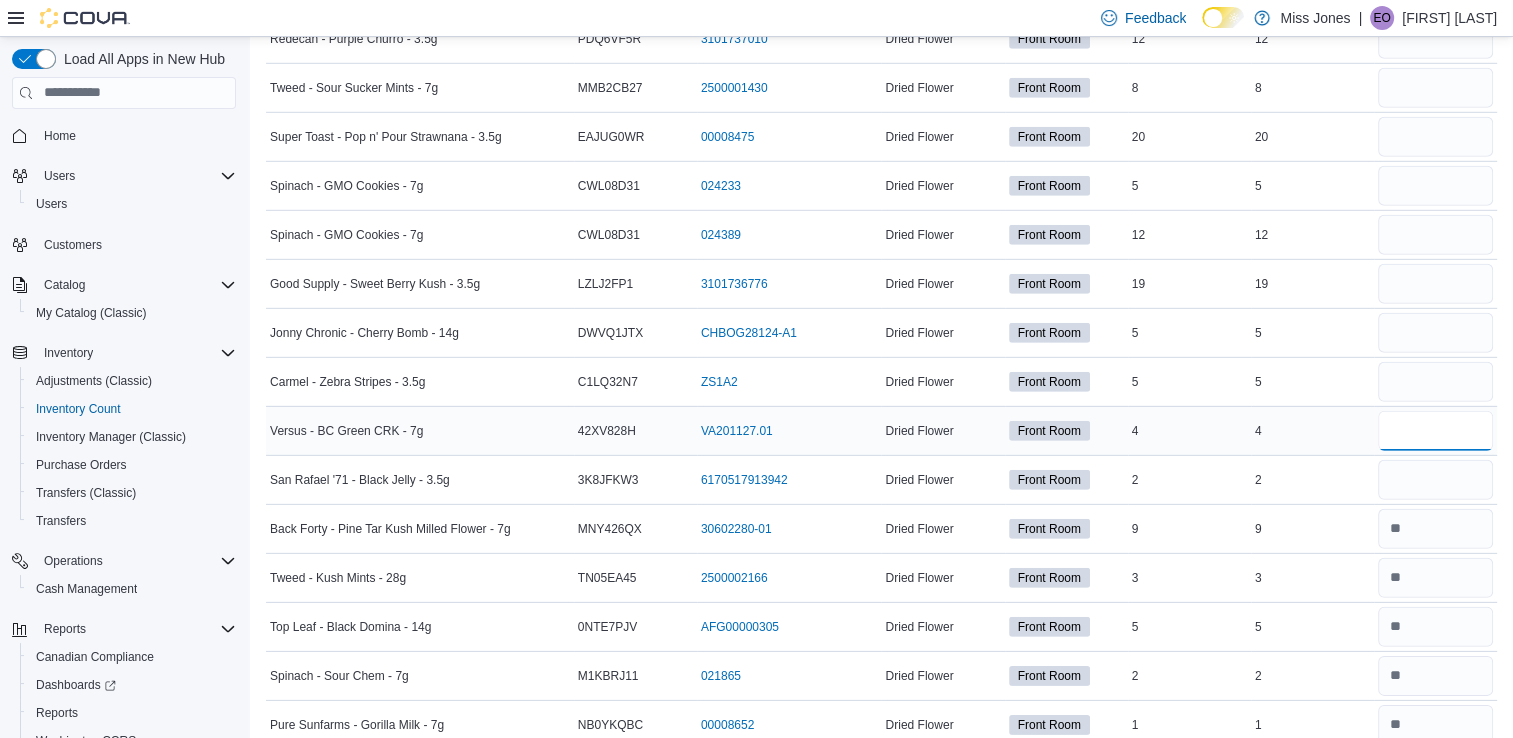 click at bounding box center (1435, 431) 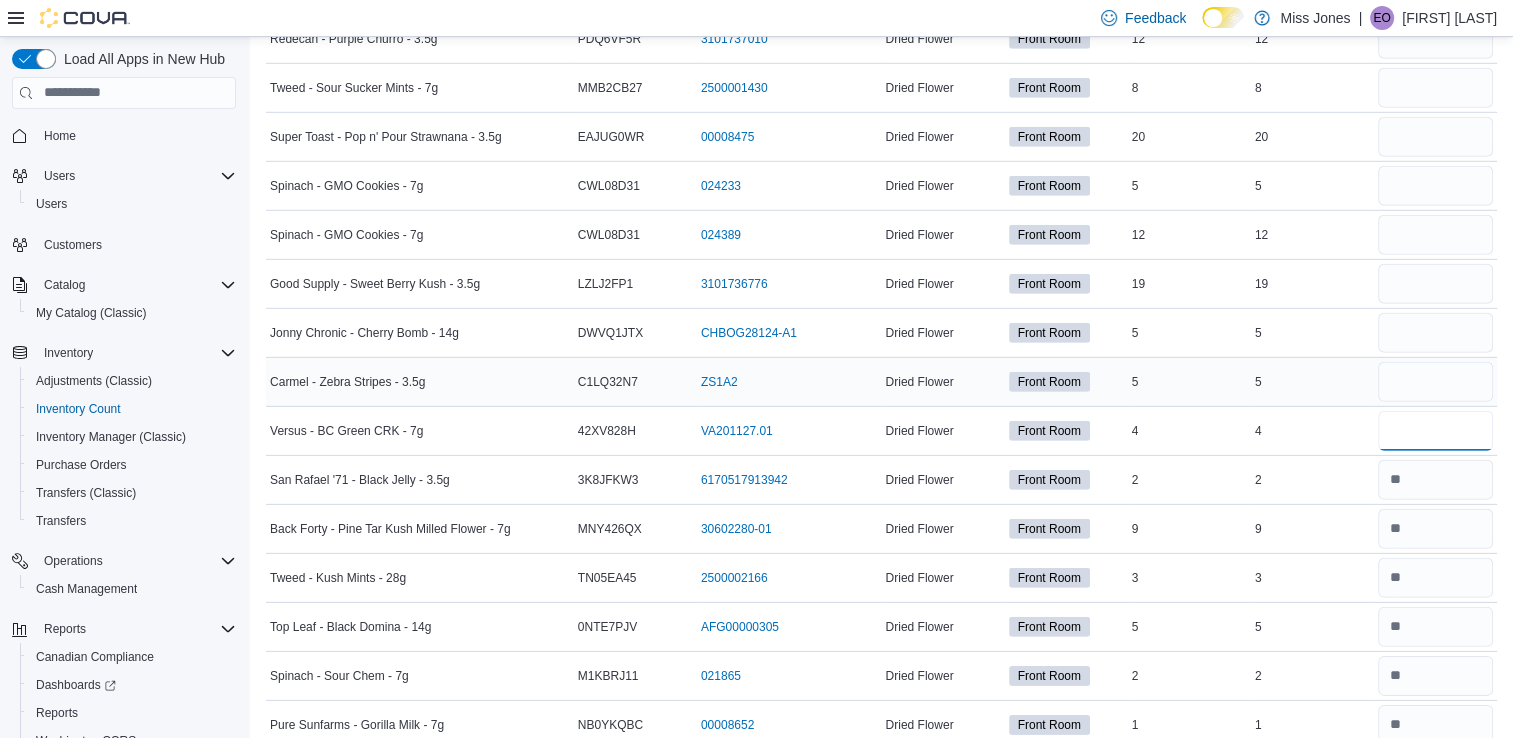 type on "*" 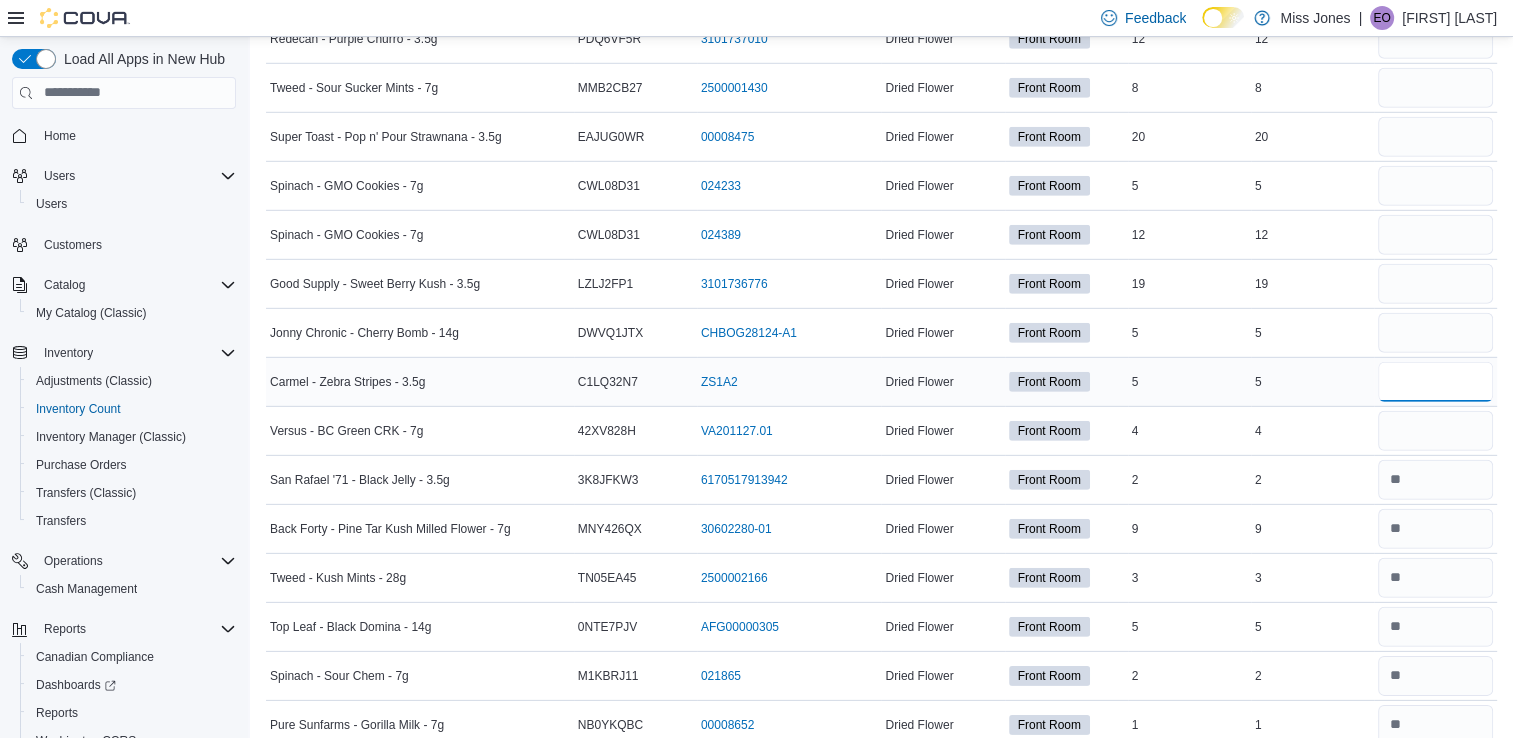 type 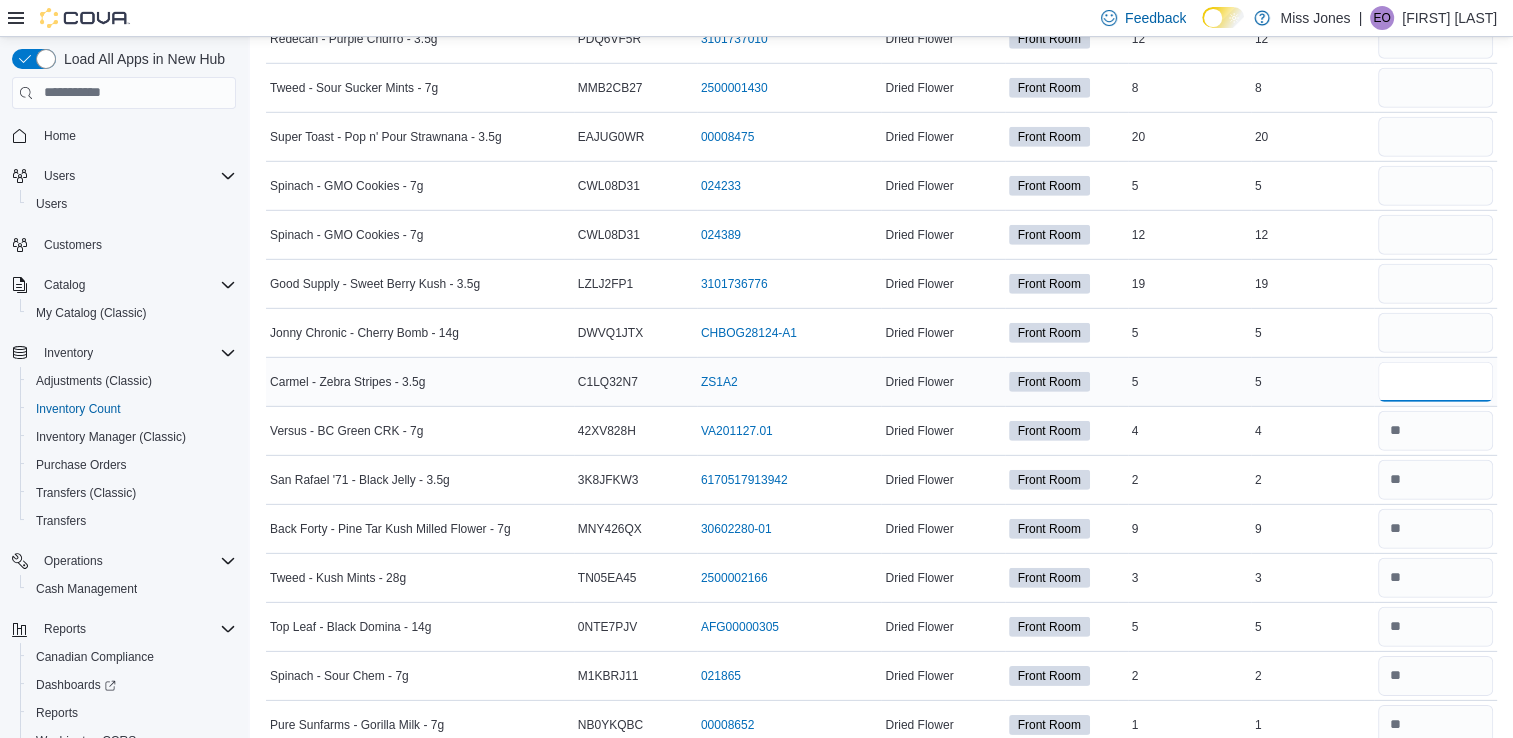 click at bounding box center (1435, 382) 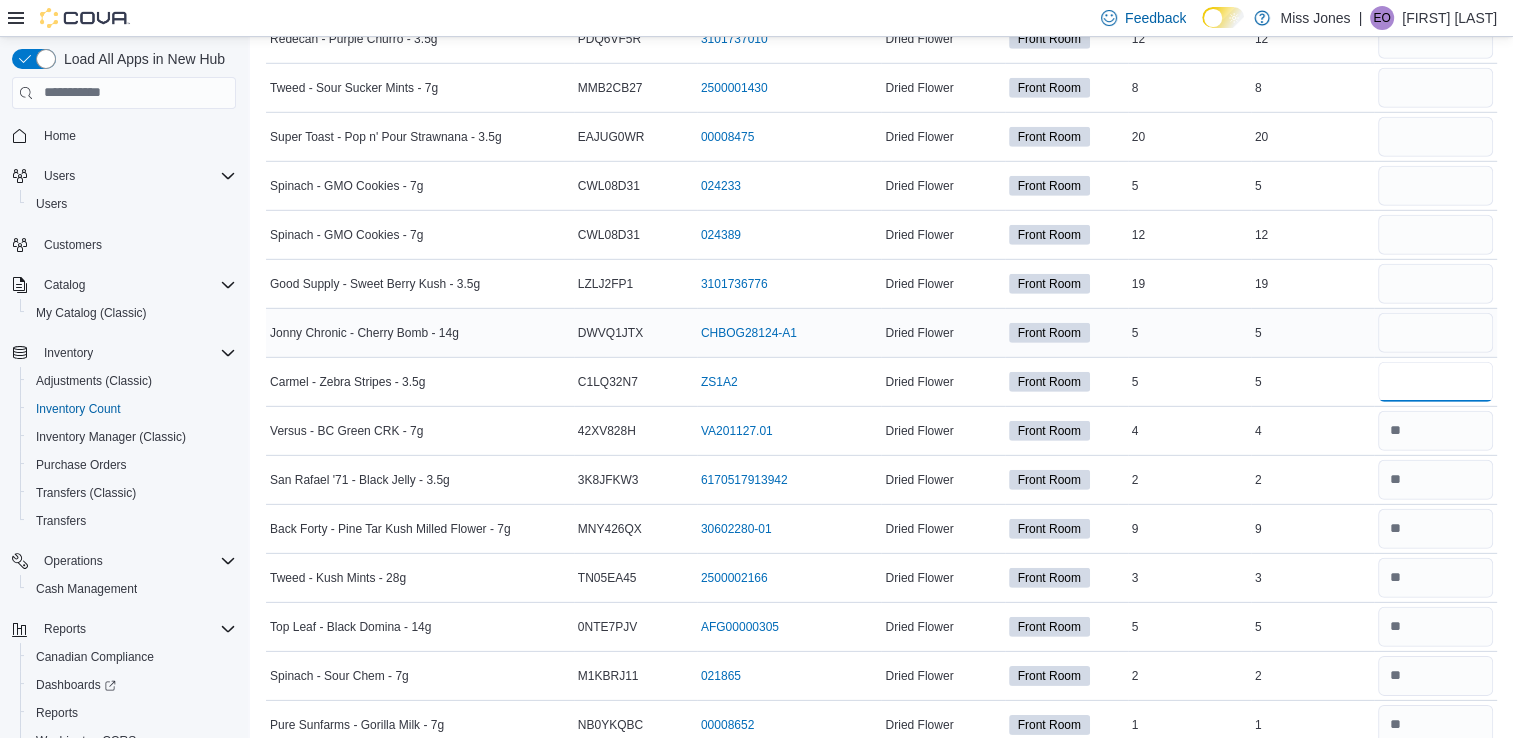 type on "*" 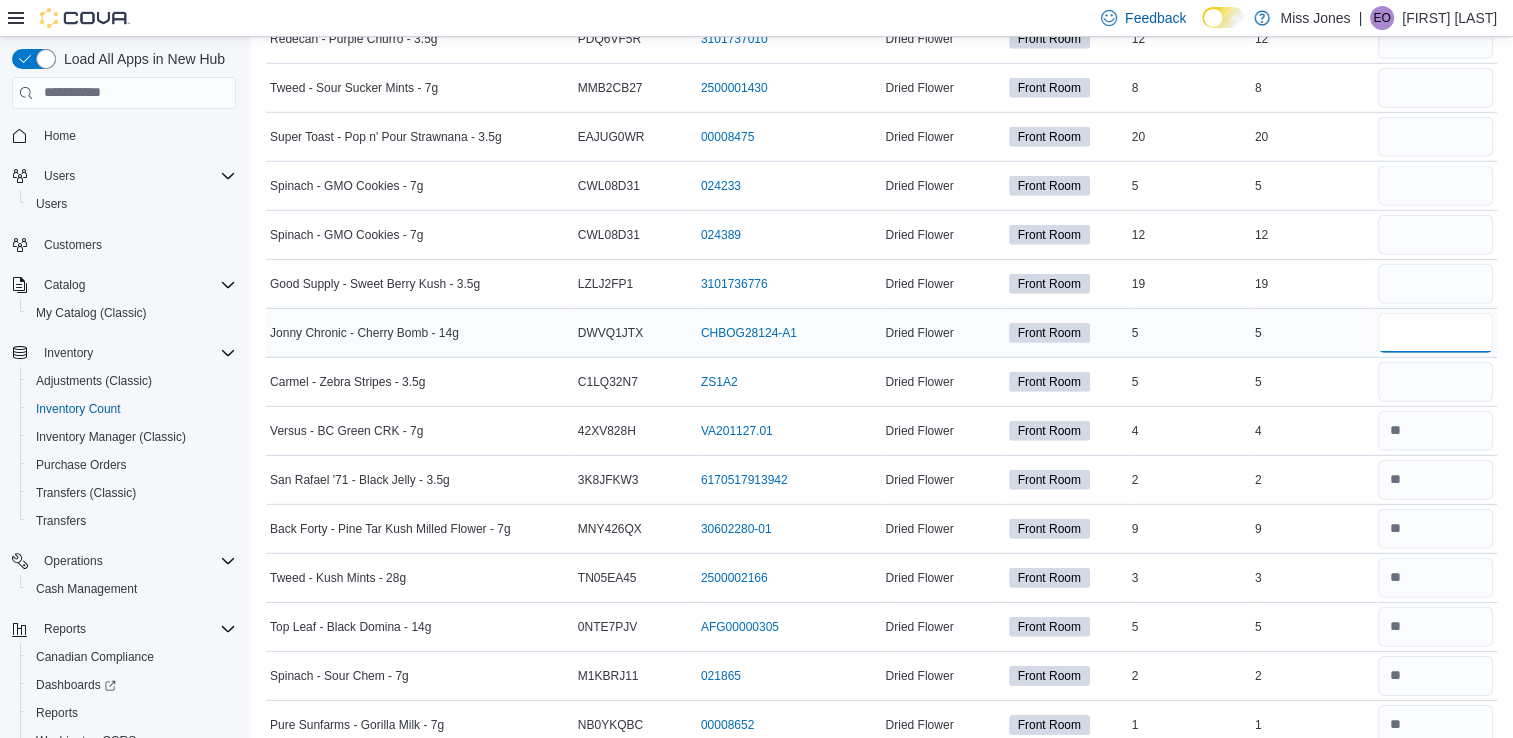click at bounding box center [1435, 333] 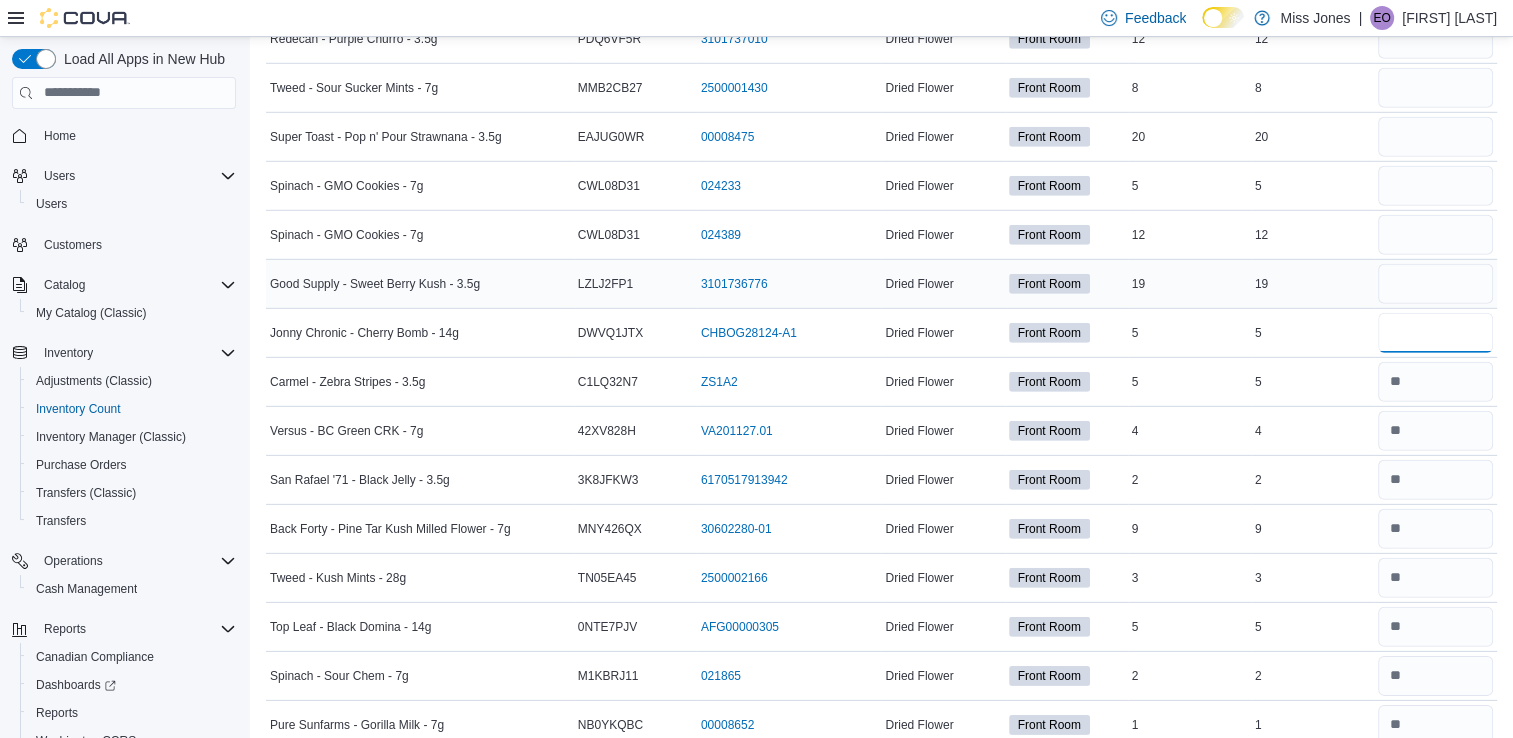 type on "*" 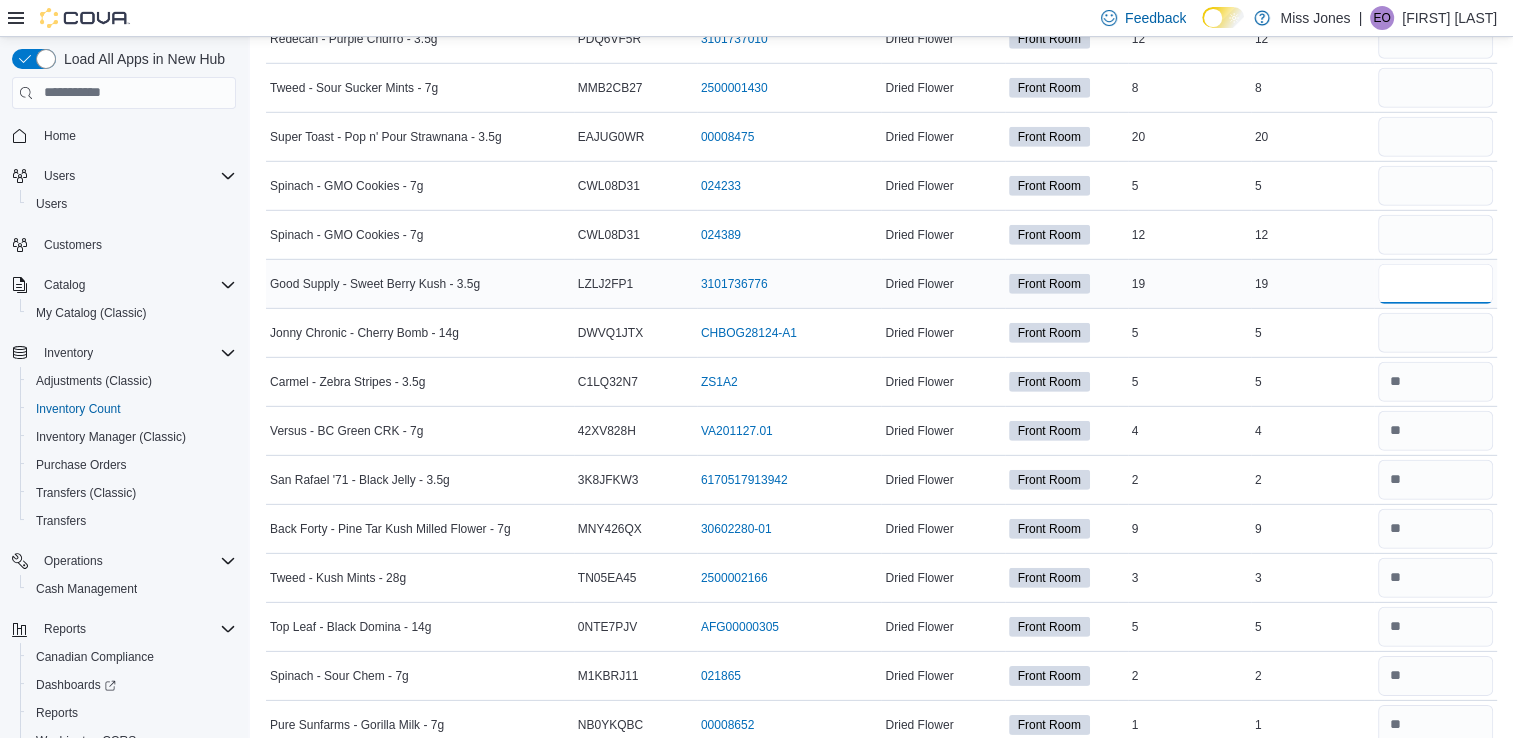 type 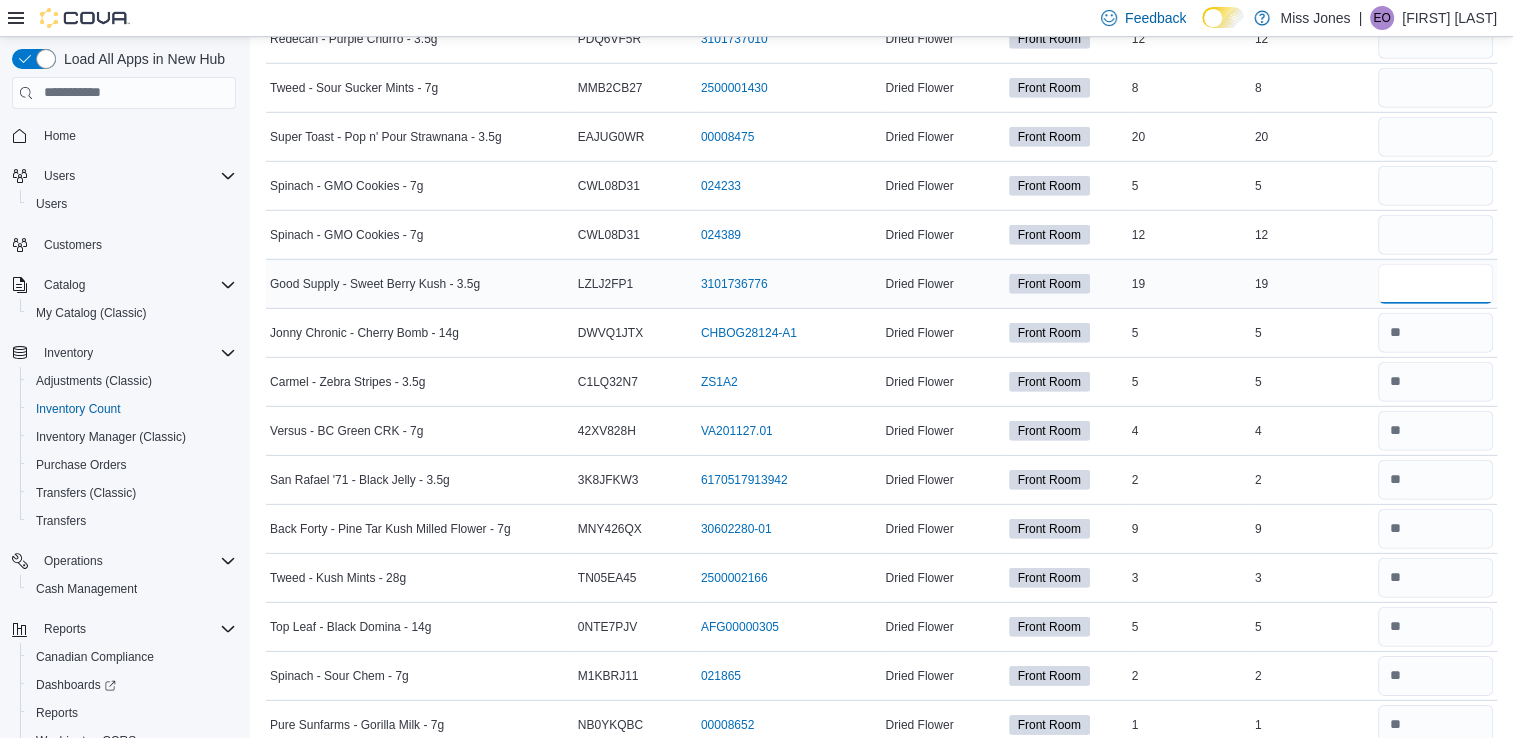 click at bounding box center (1435, 284) 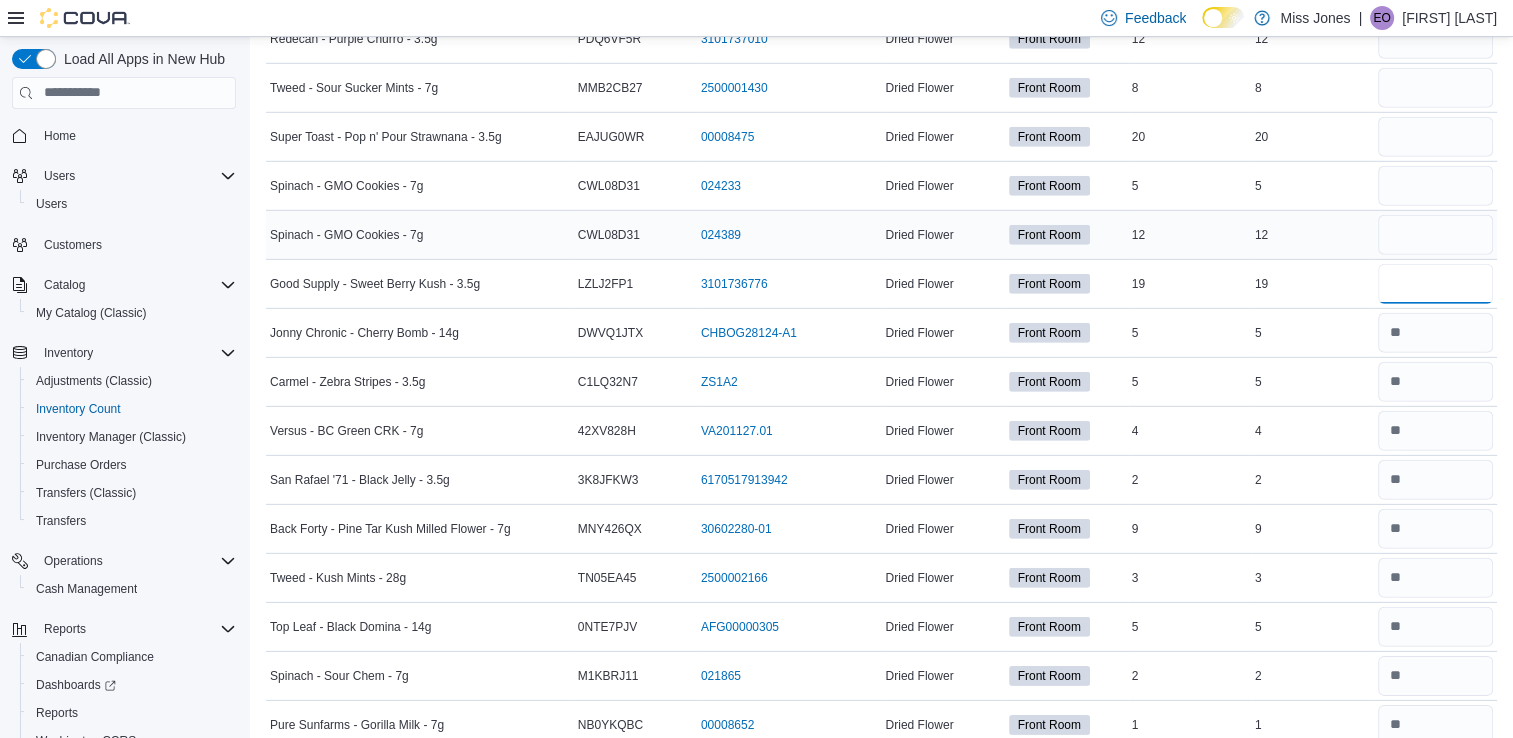 type on "**" 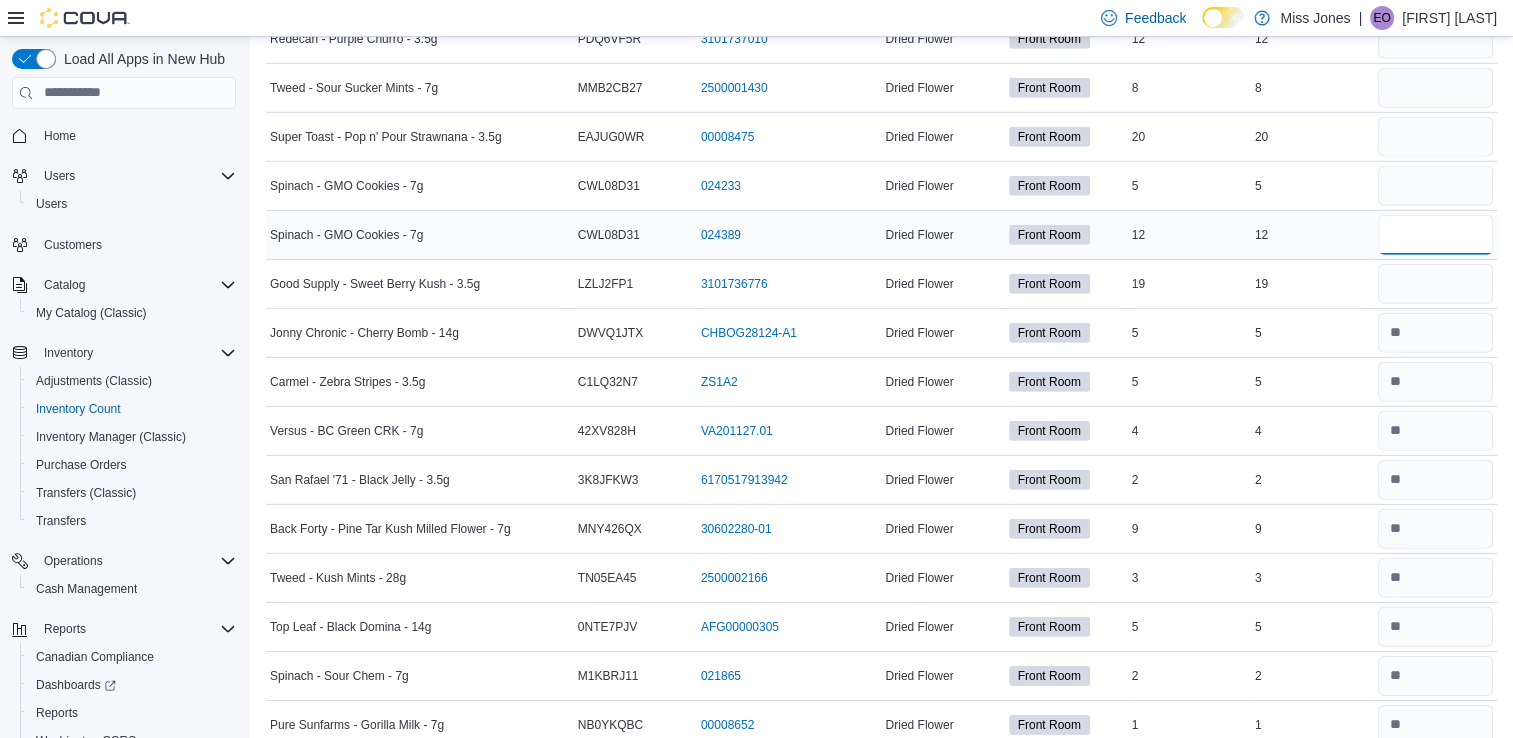click at bounding box center [1435, 235] 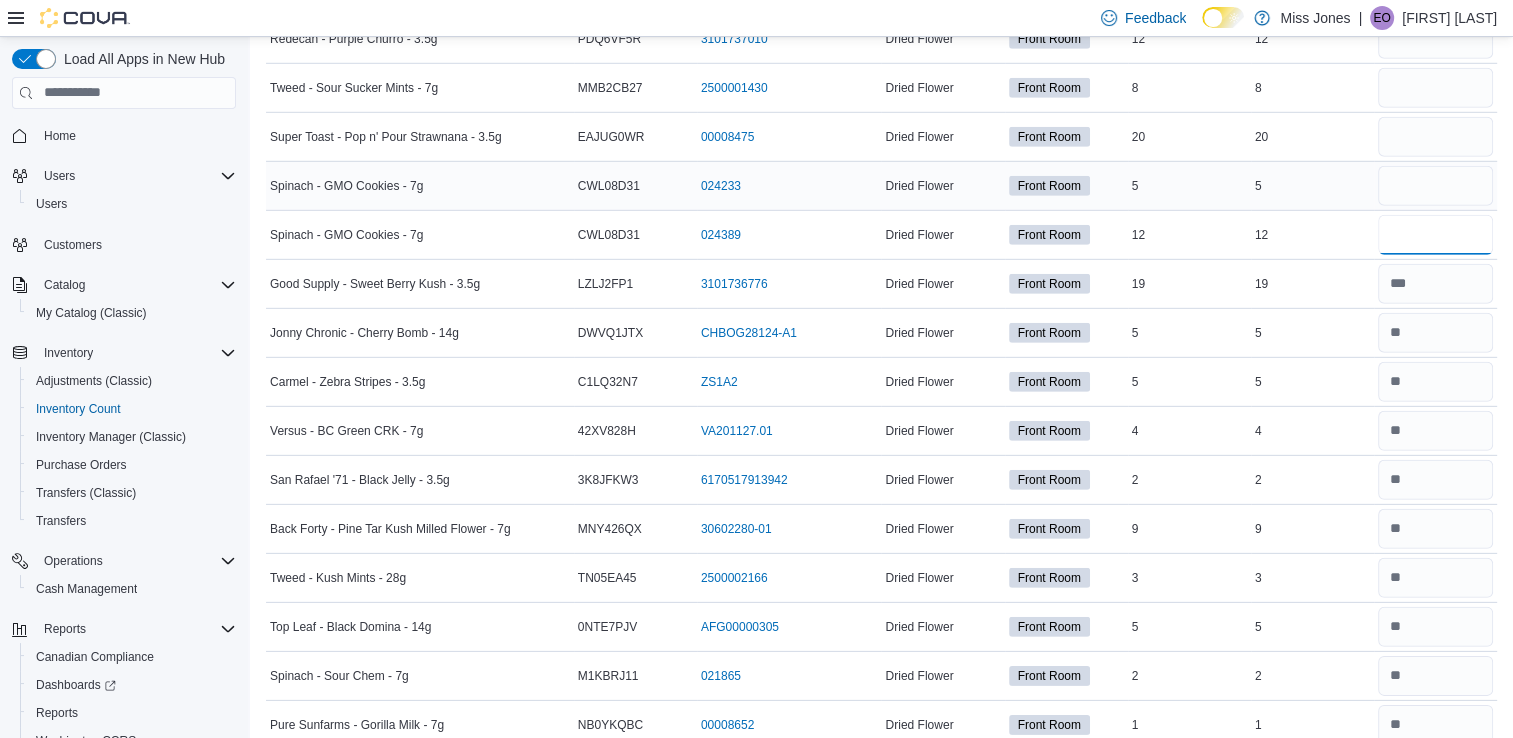 type on "**" 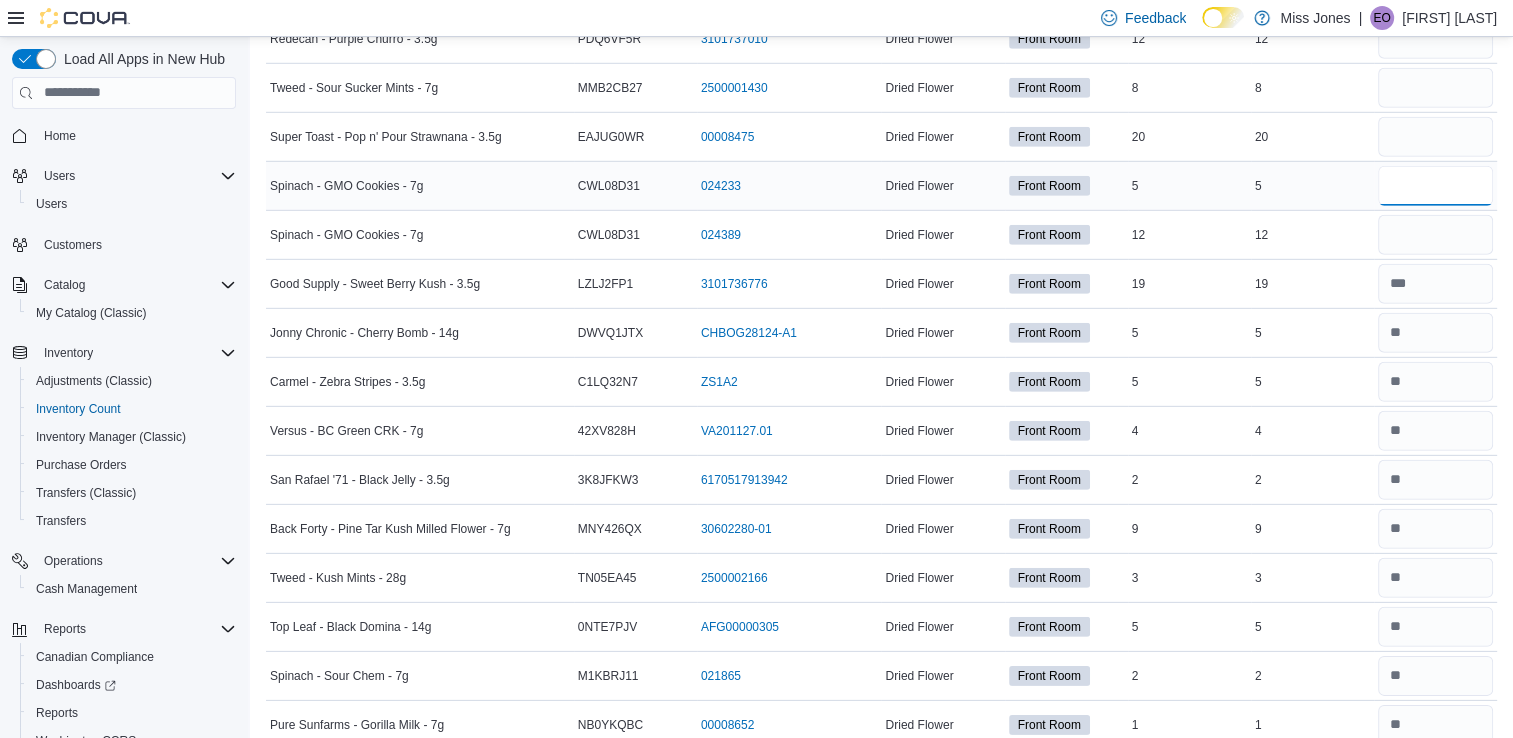 click at bounding box center (1435, 186) 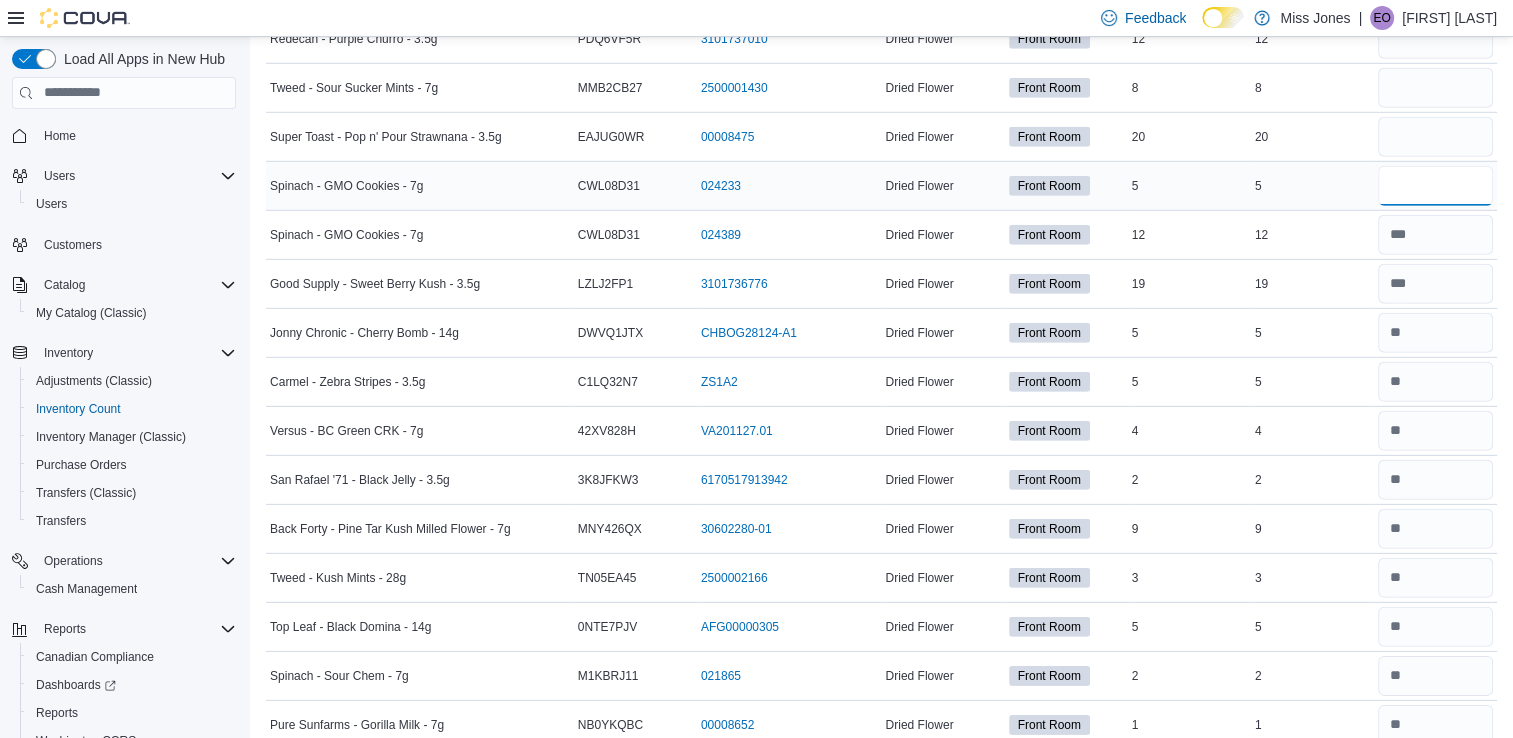 type on "*" 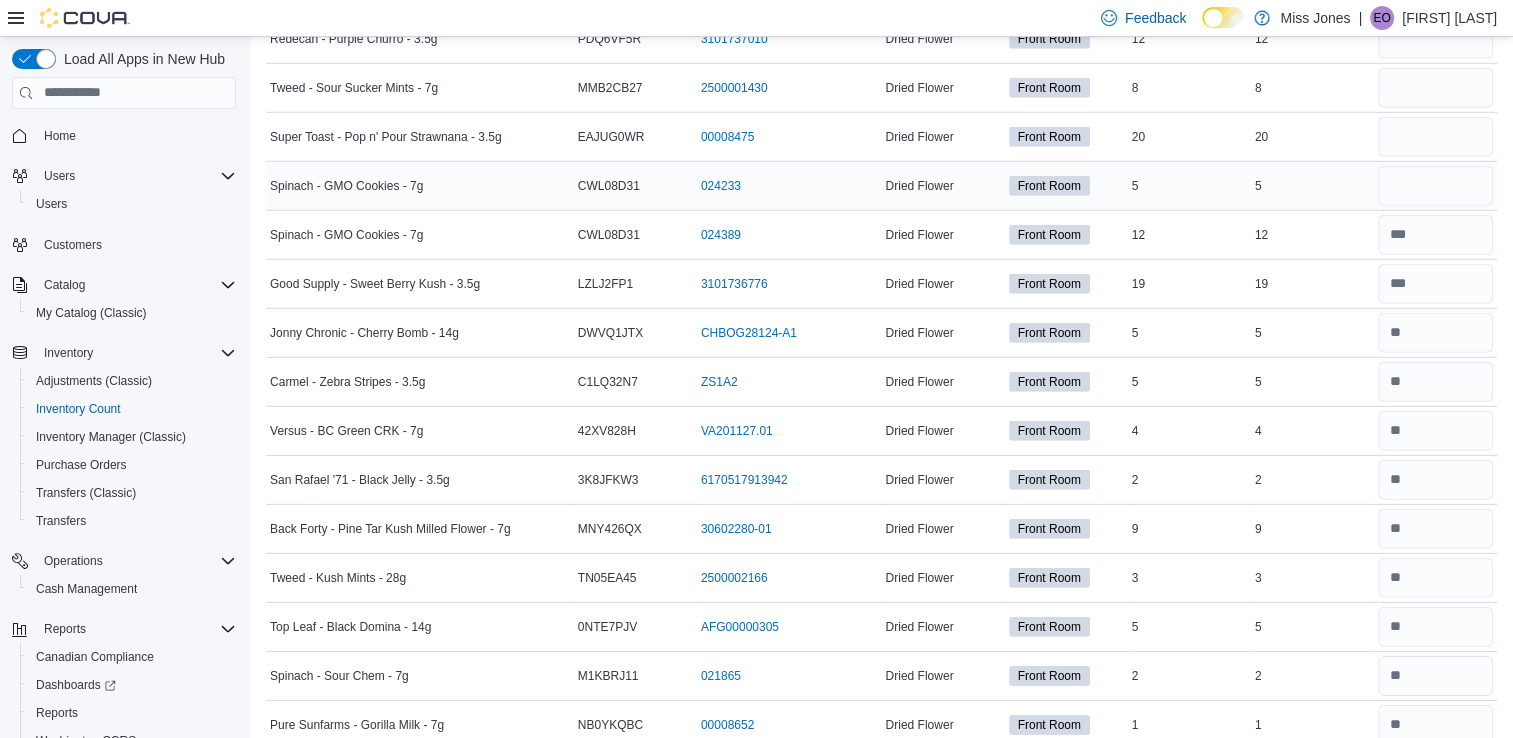 type 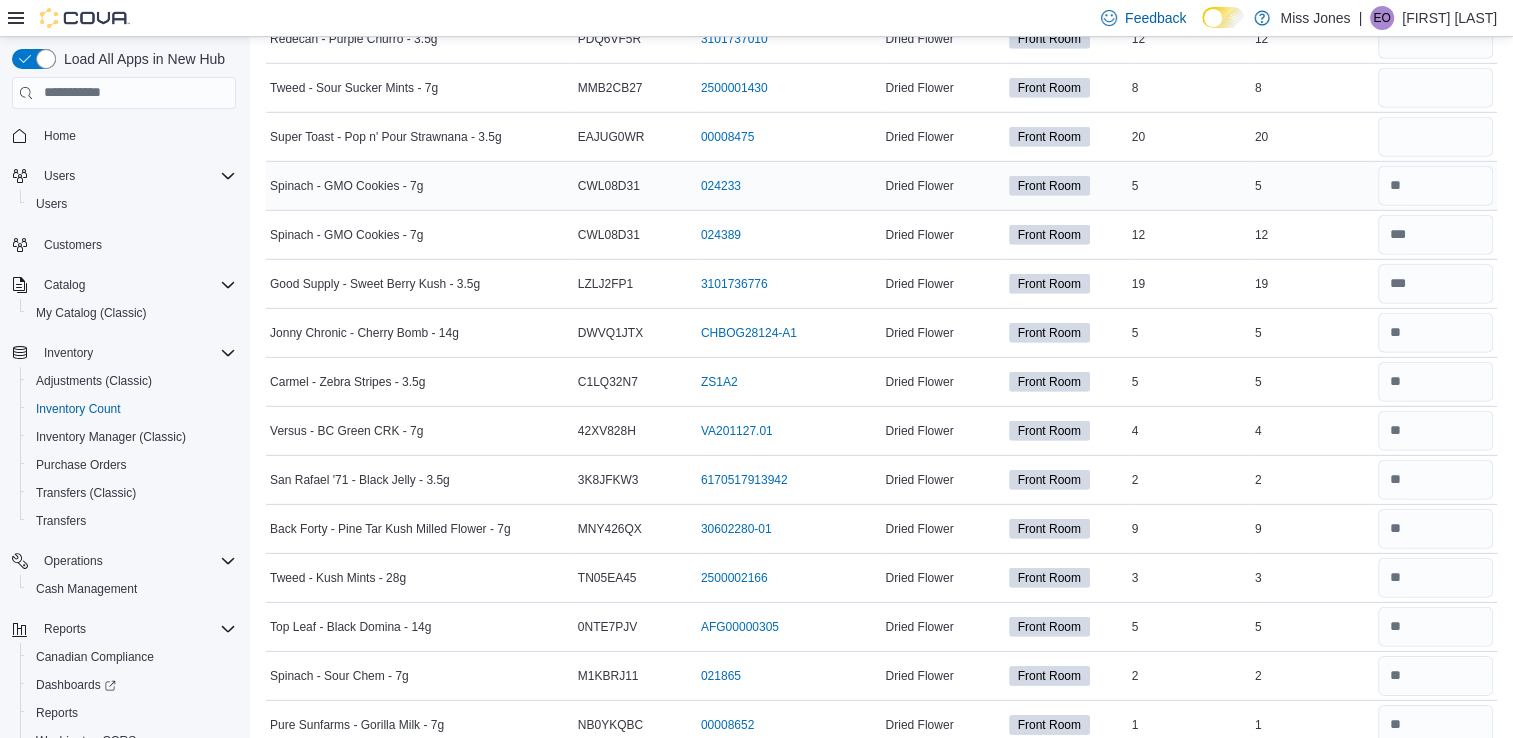 scroll, scrollTop: 5909, scrollLeft: 0, axis: vertical 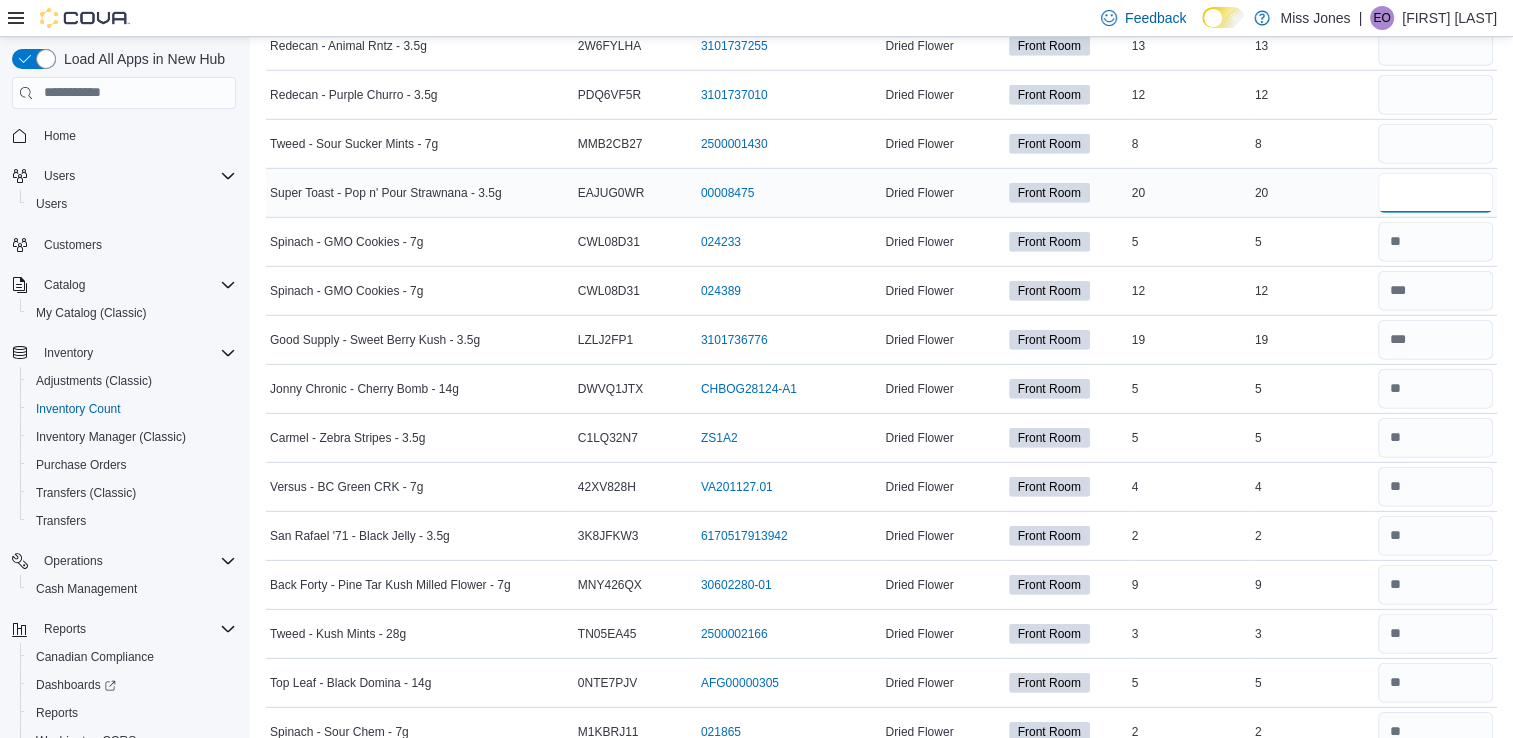 click at bounding box center [1435, 193] 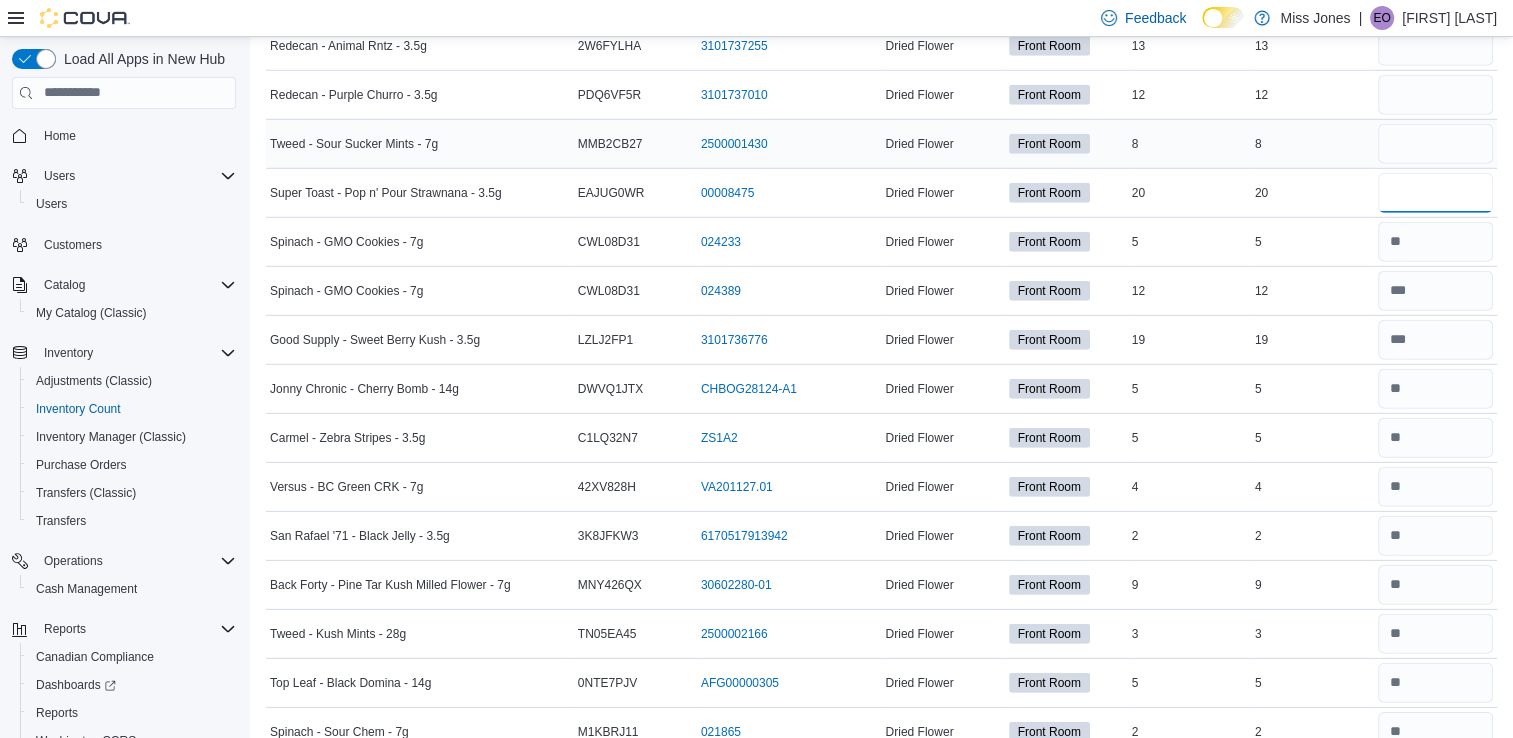 type on "**" 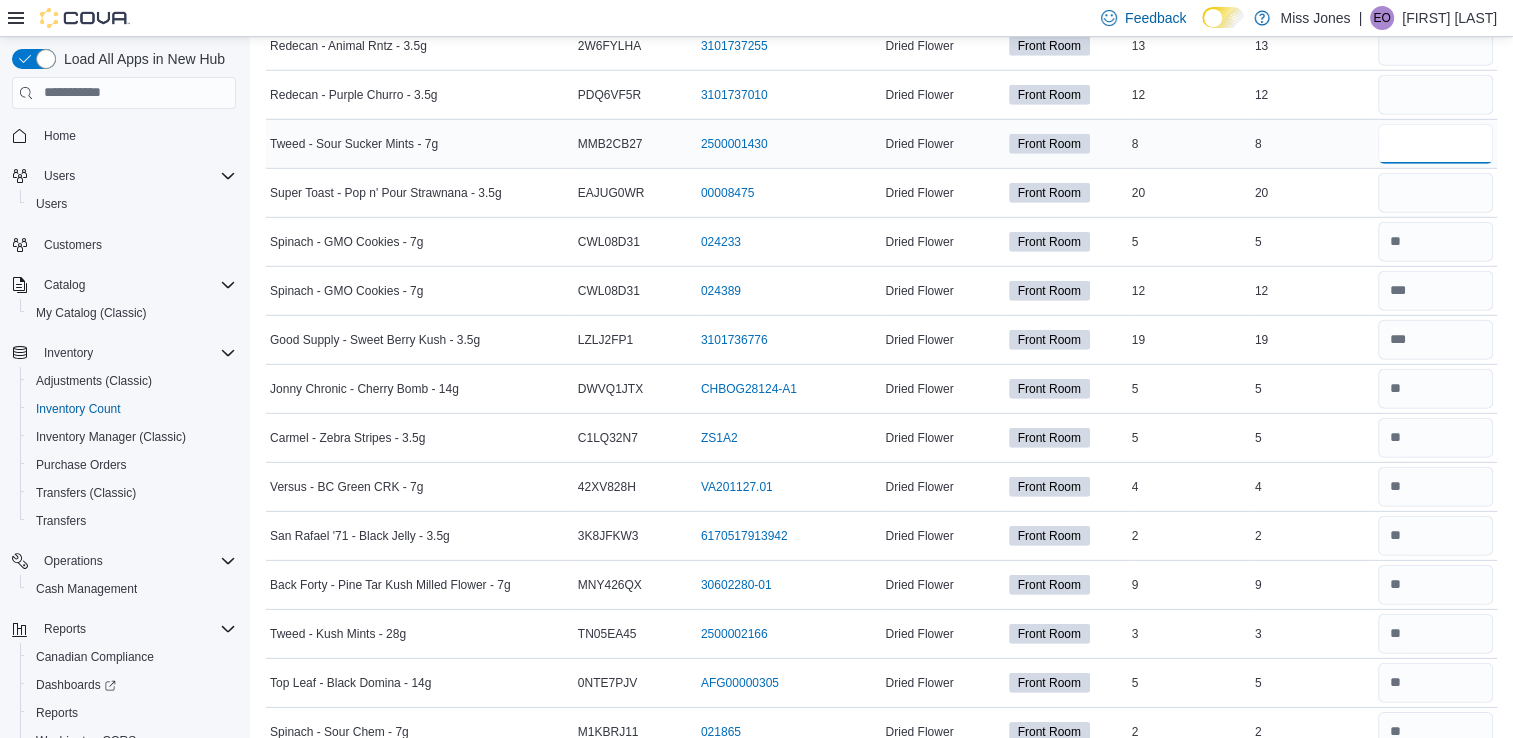 type 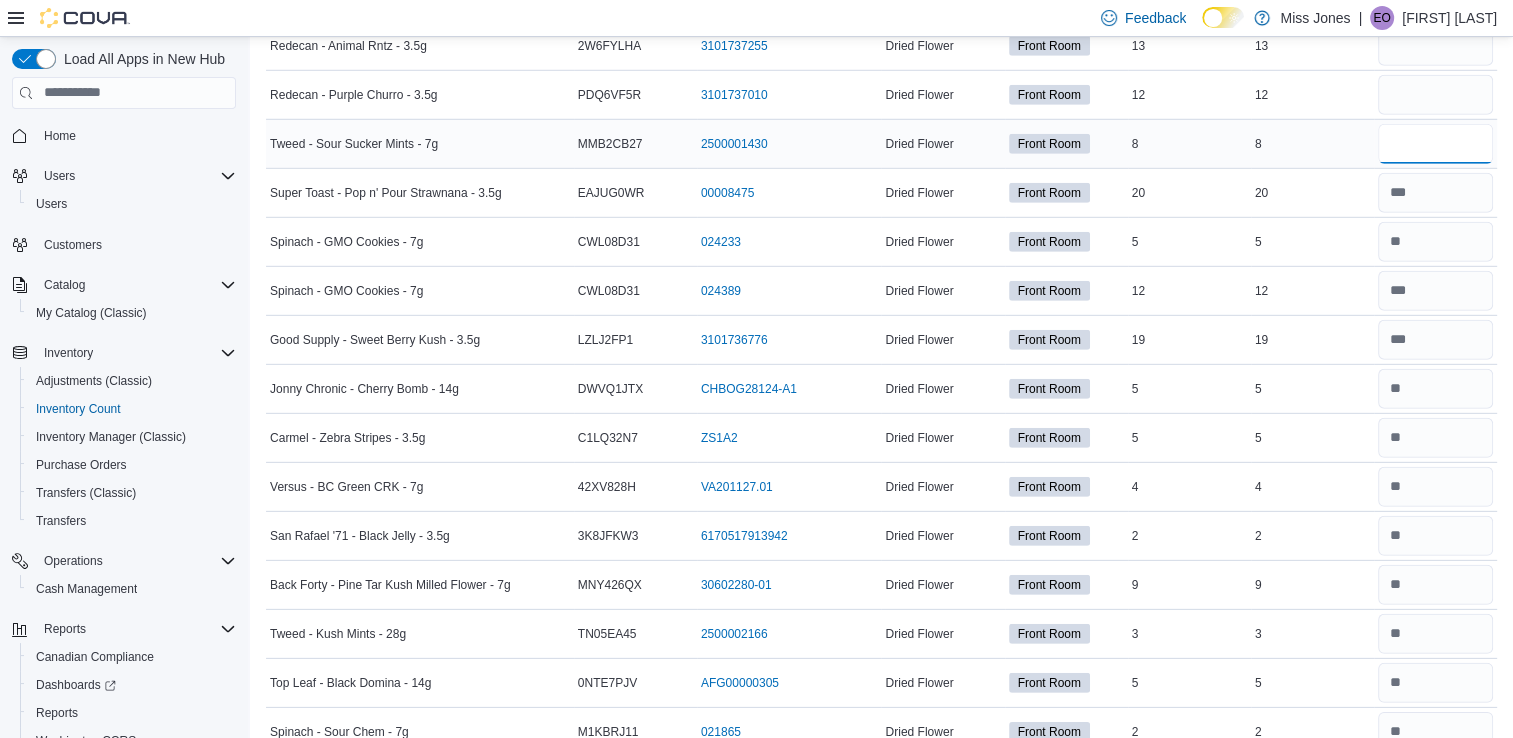 click at bounding box center (1435, 144) 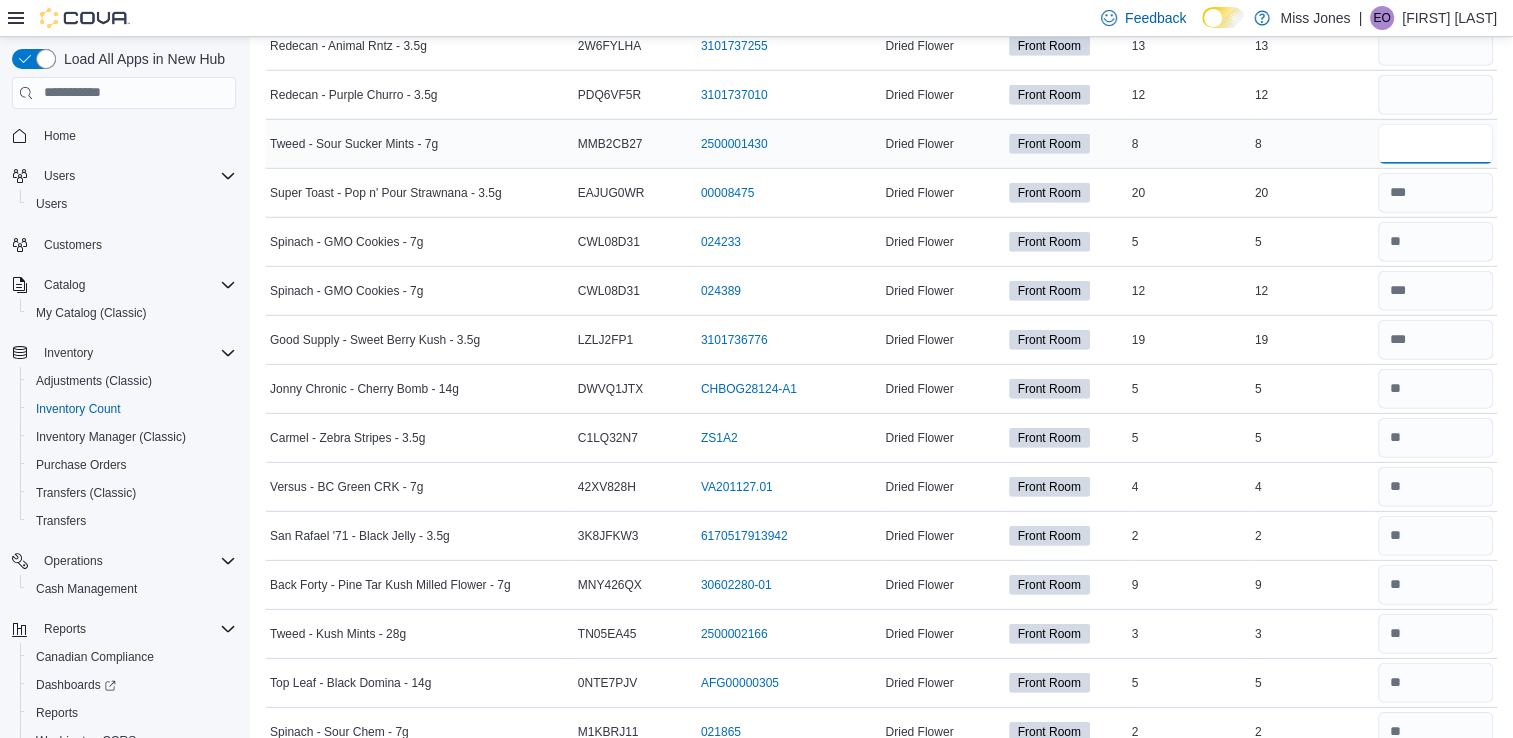 type on "*" 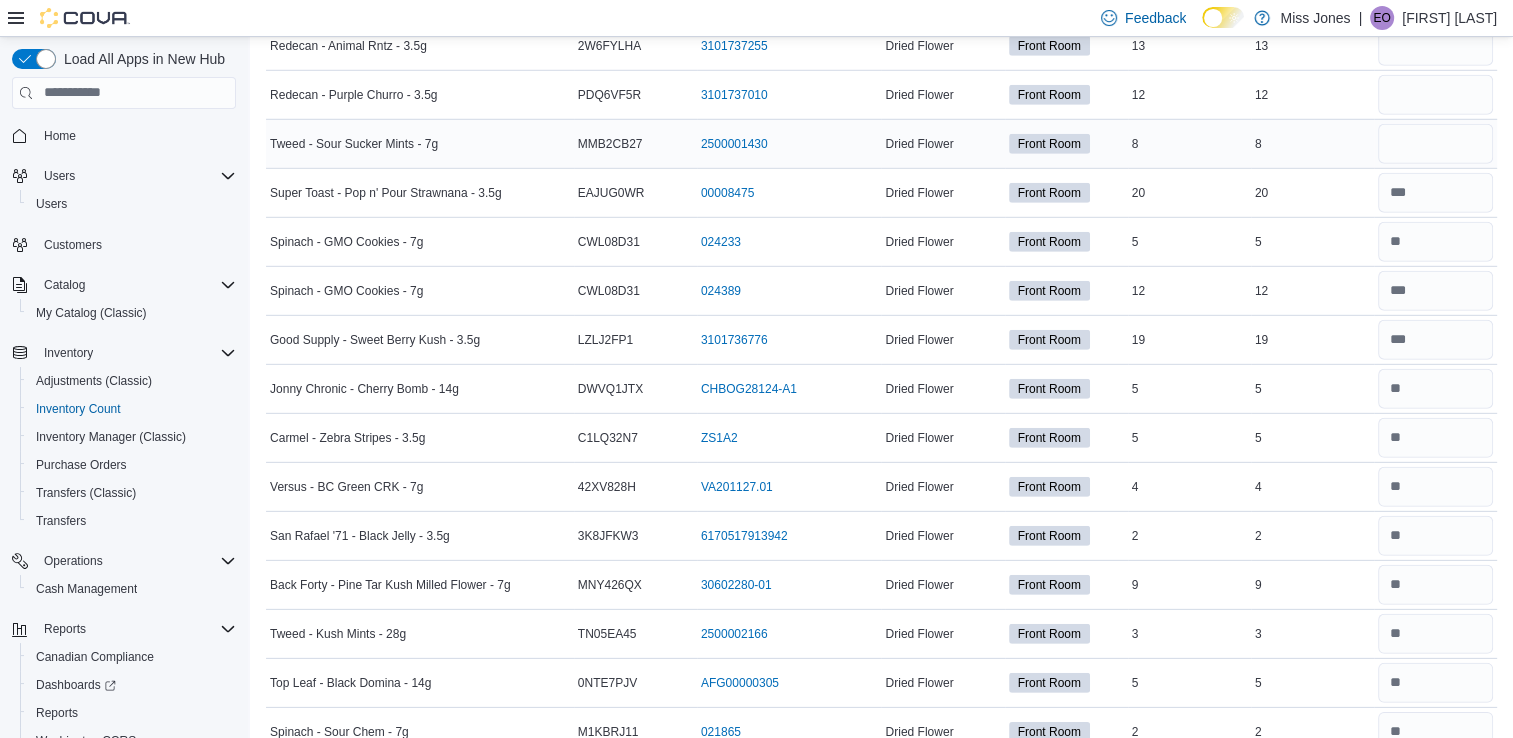 type 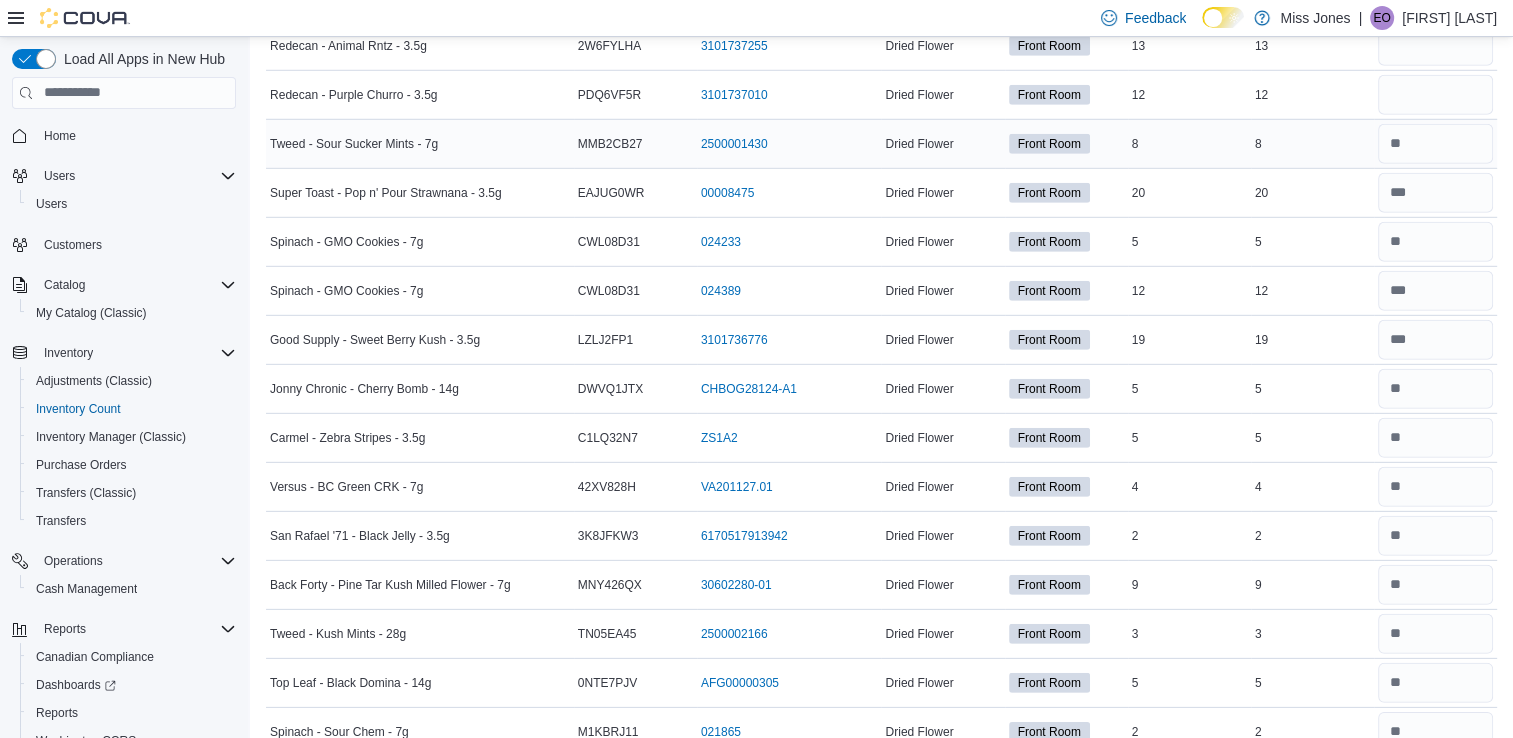scroll, scrollTop: 5765, scrollLeft: 0, axis: vertical 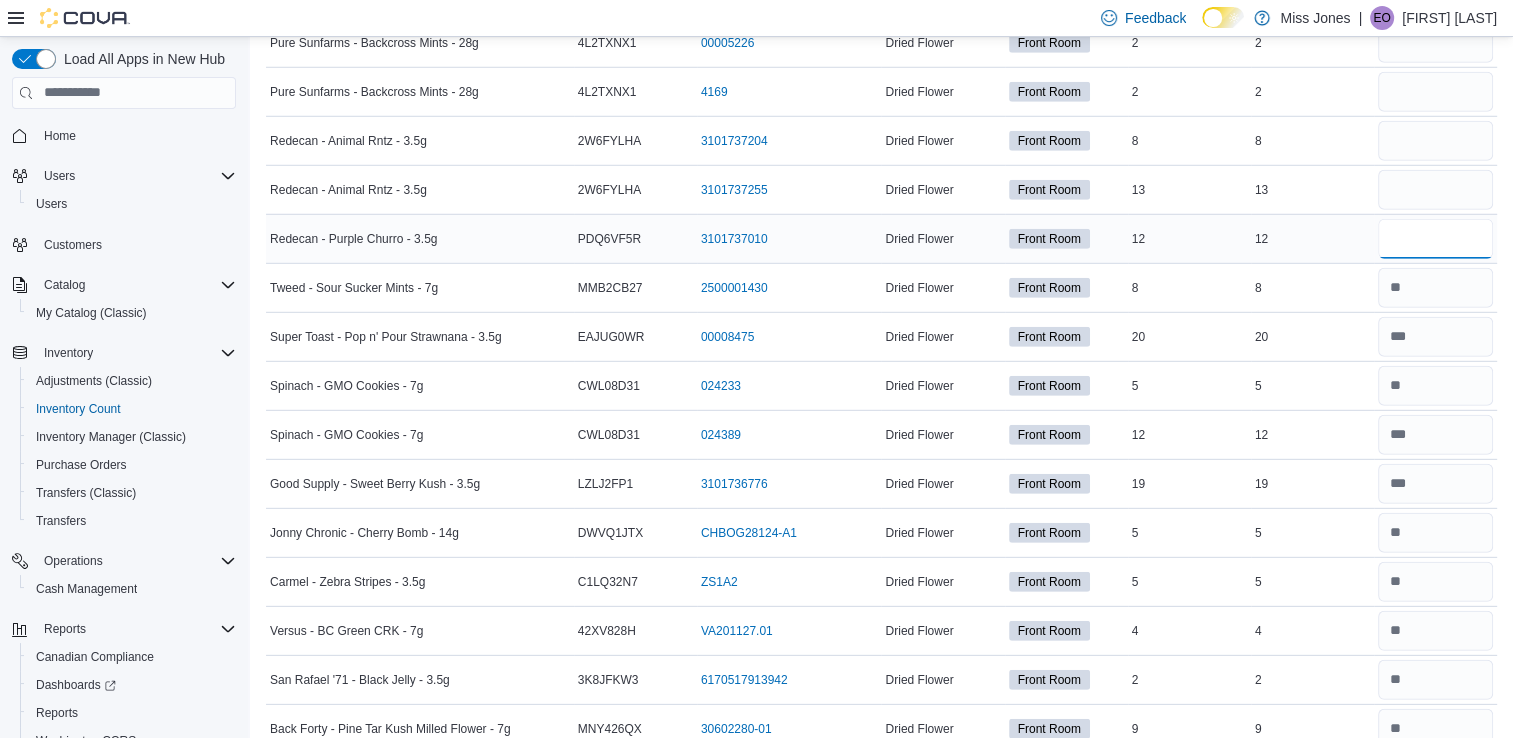 click at bounding box center (1435, 239) 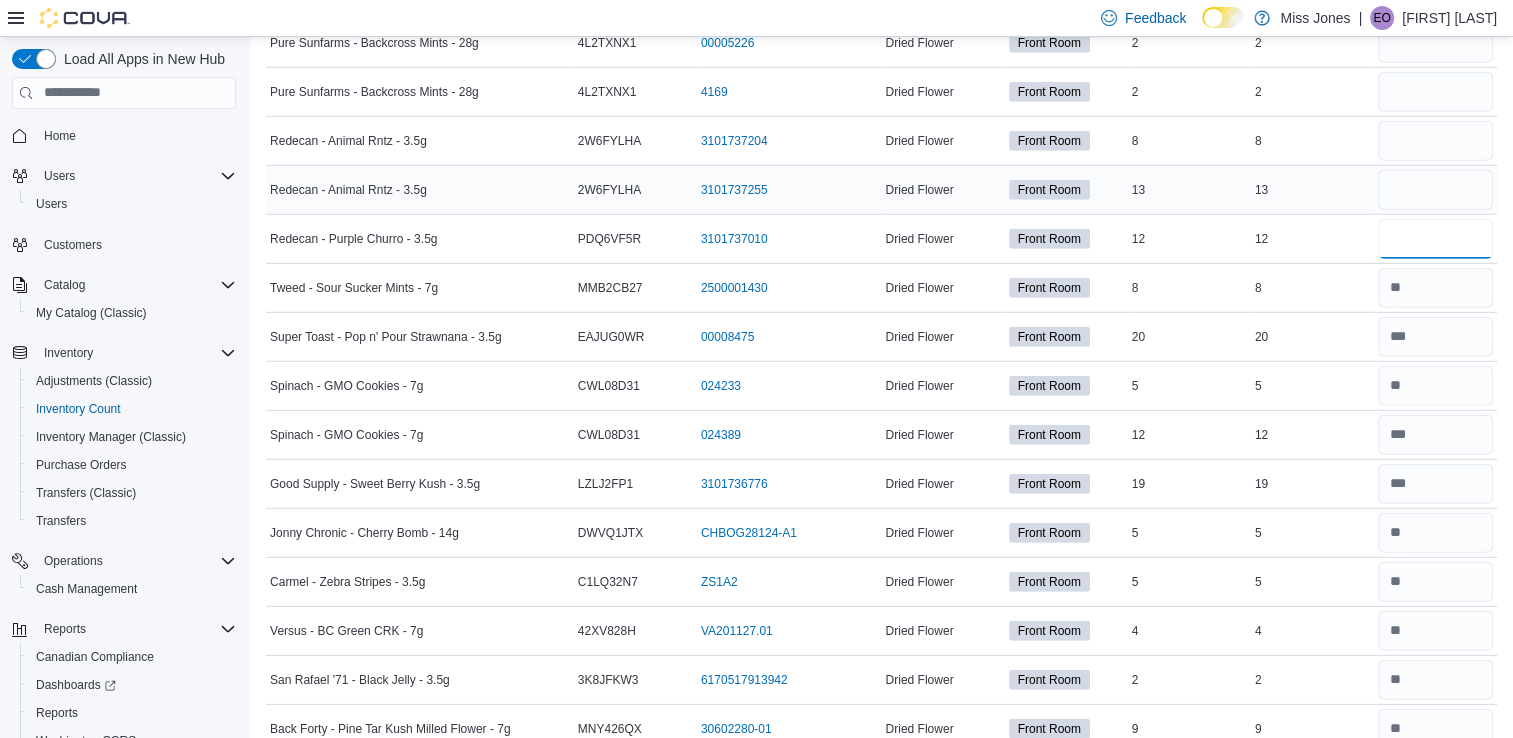 type on "**" 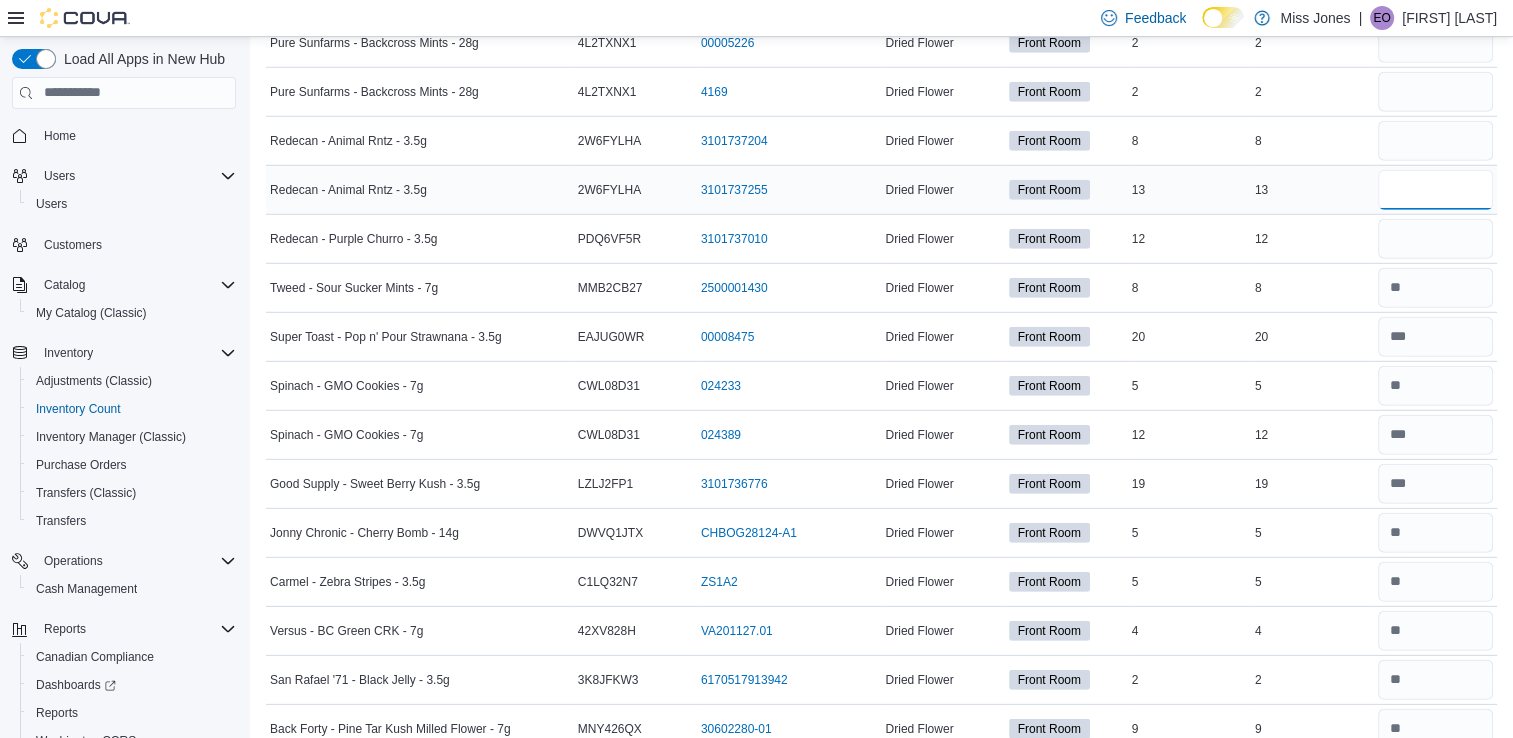 click at bounding box center [1435, 190] 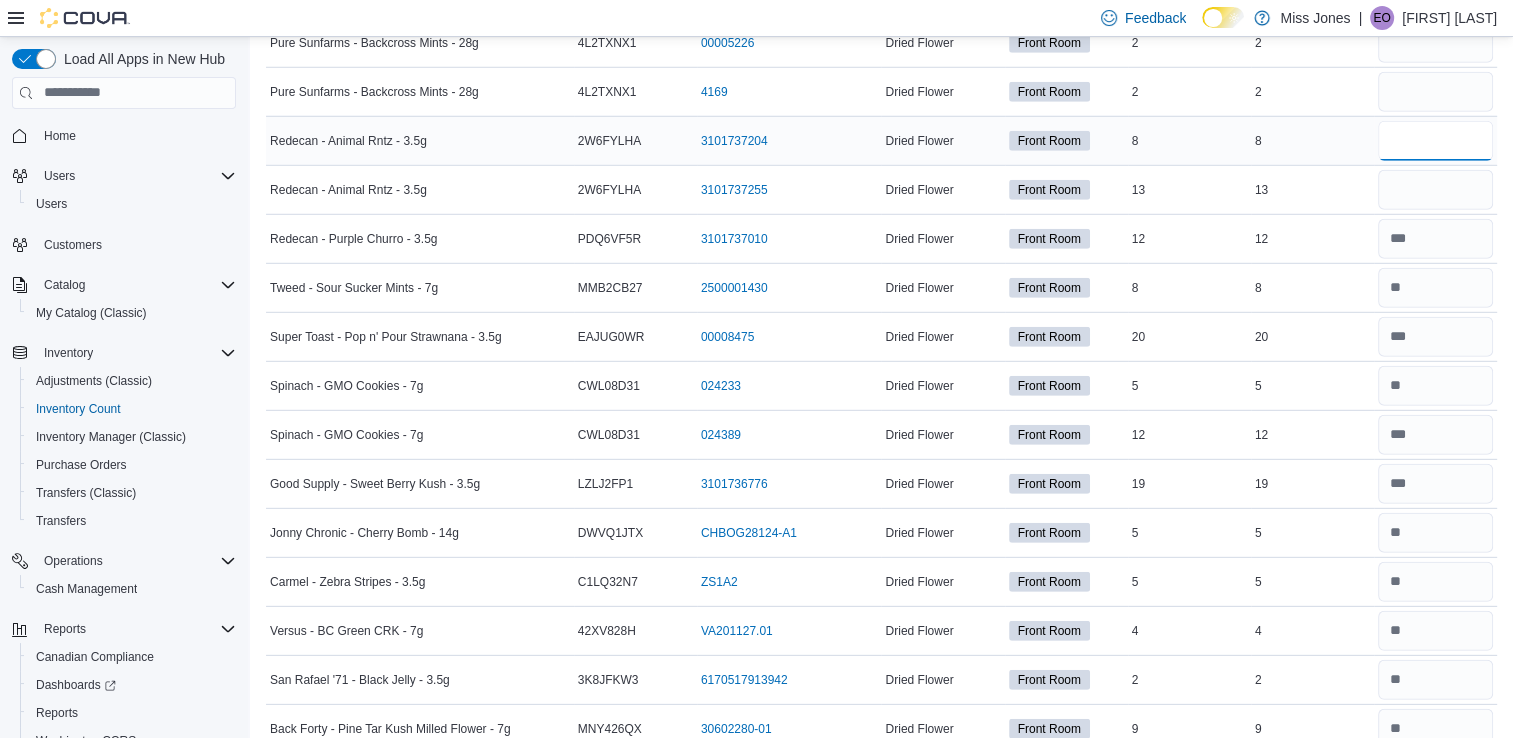 click at bounding box center [1435, 141] 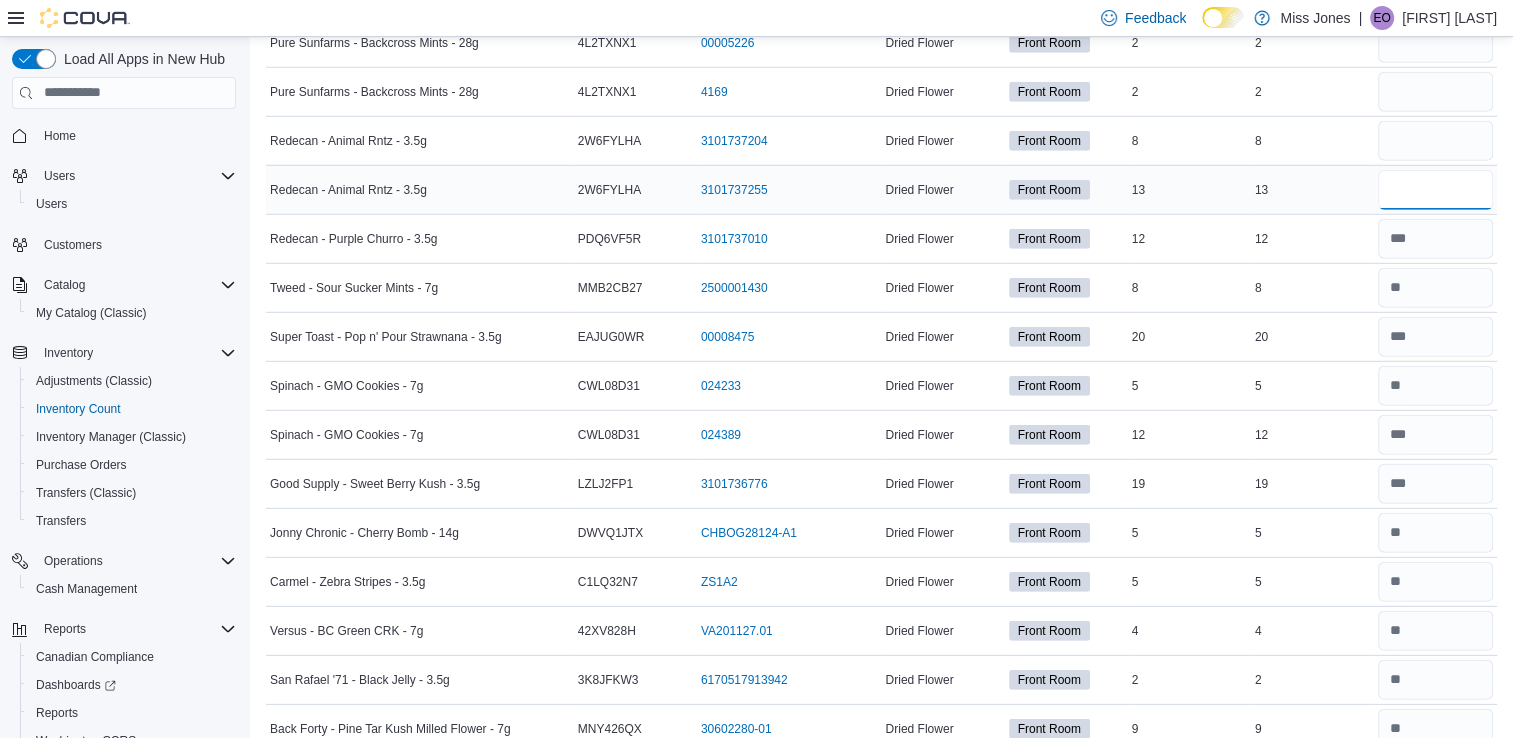 click at bounding box center (1435, 190) 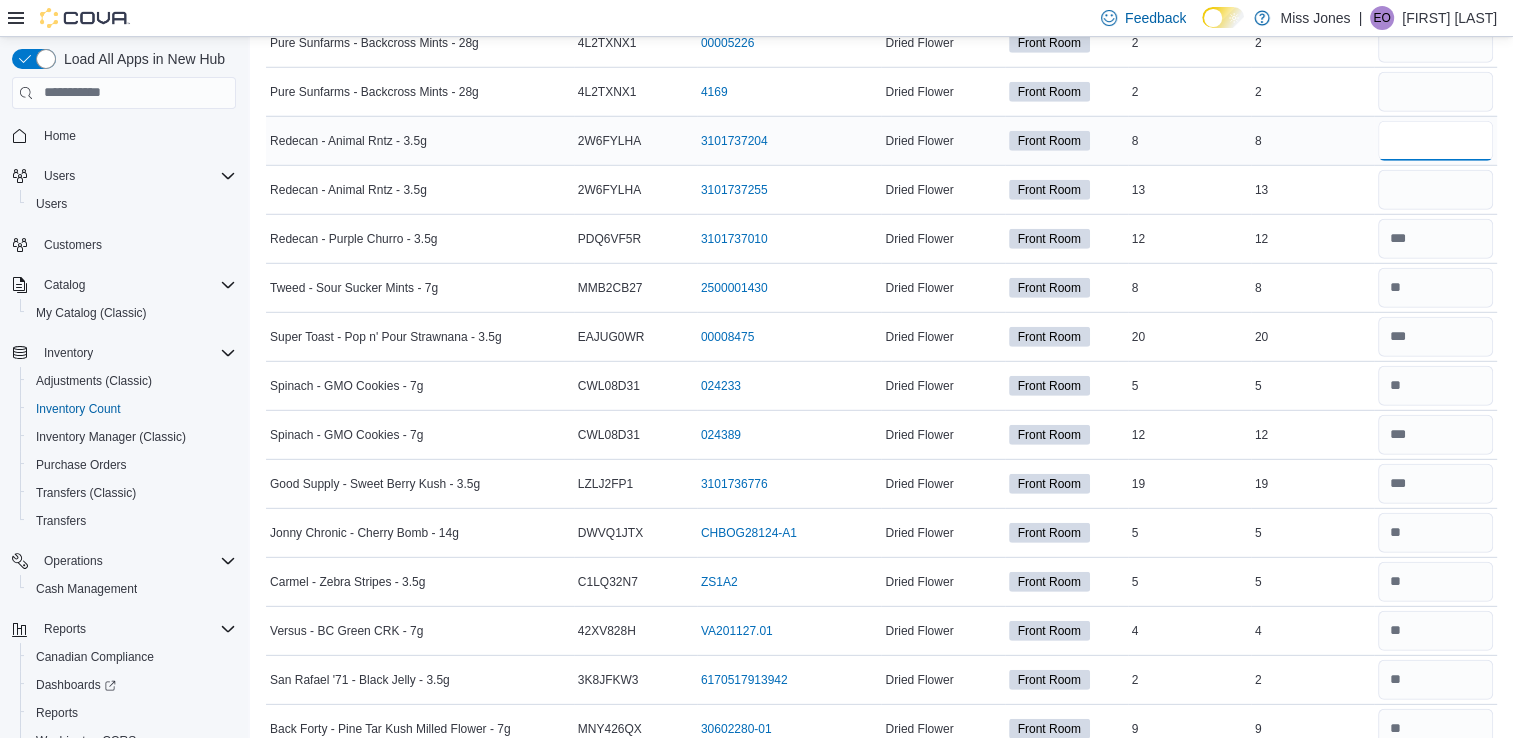 click at bounding box center [1435, 141] 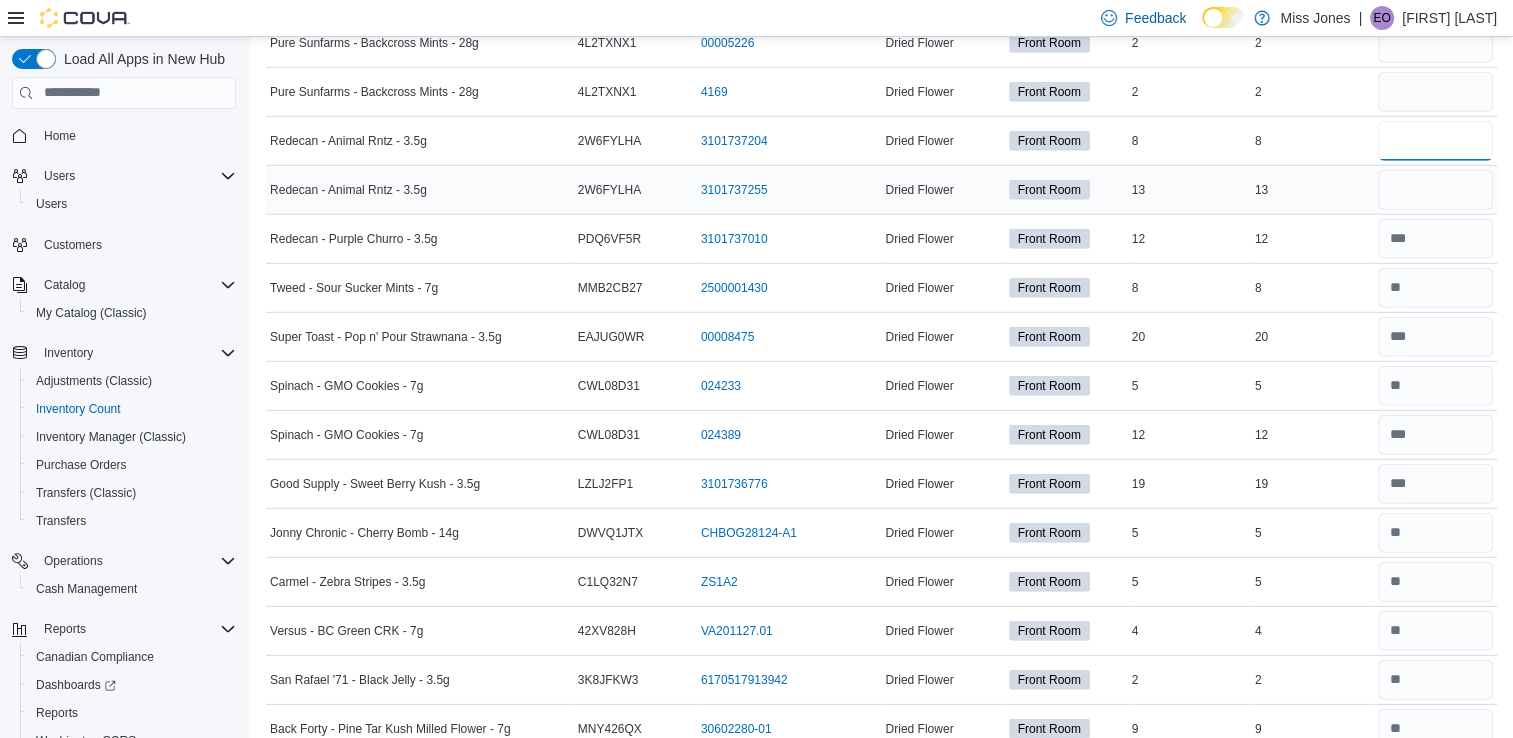 type on "*" 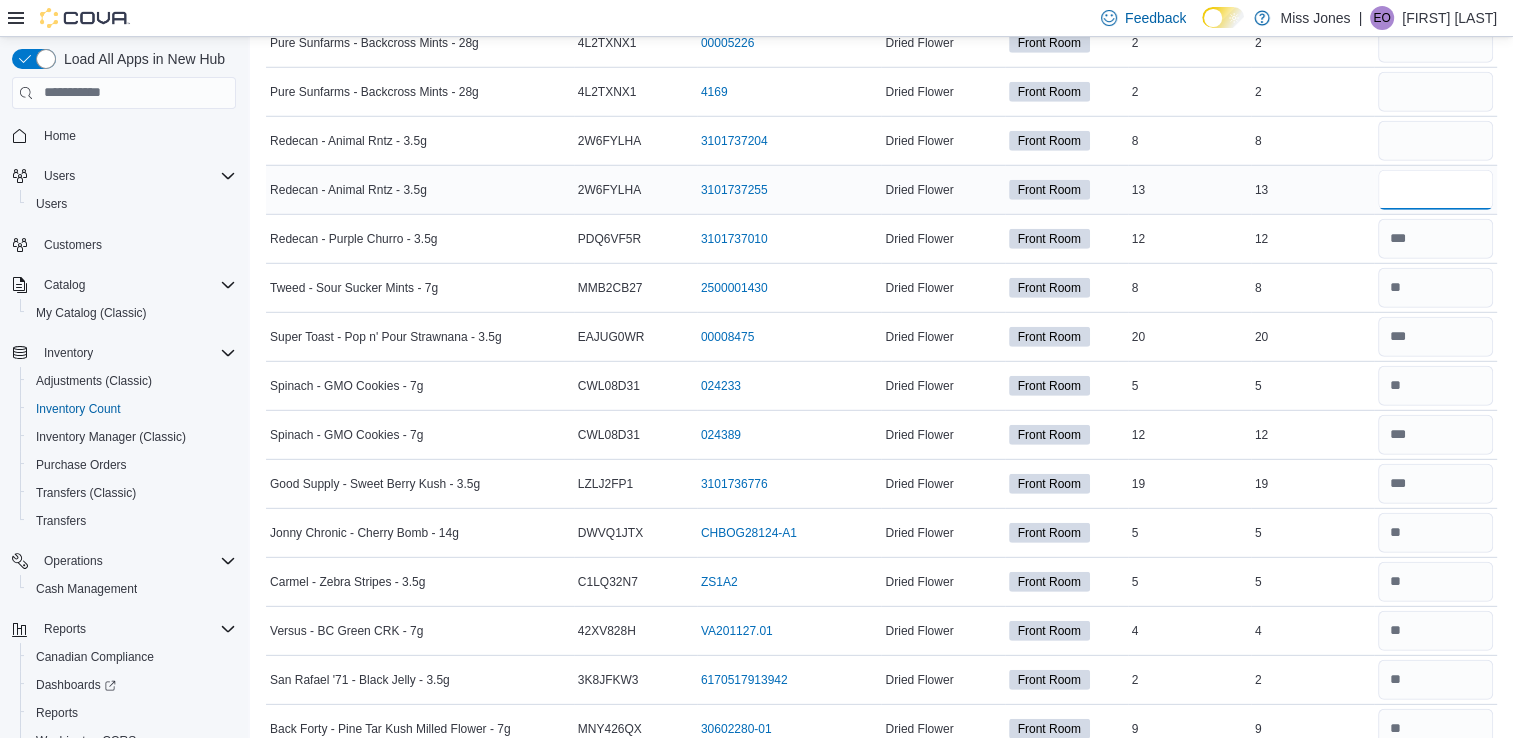 click at bounding box center (1435, 190) 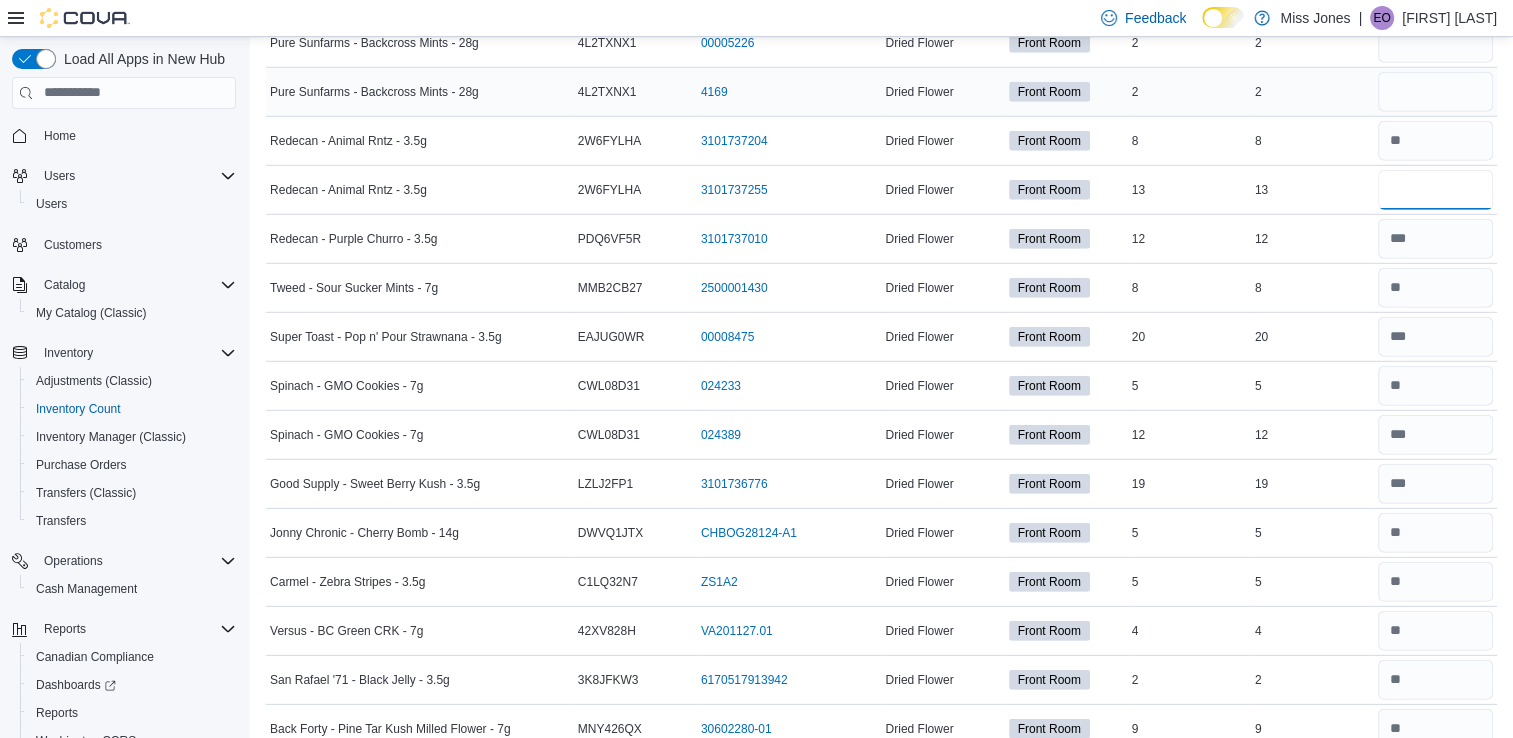 type on "**" 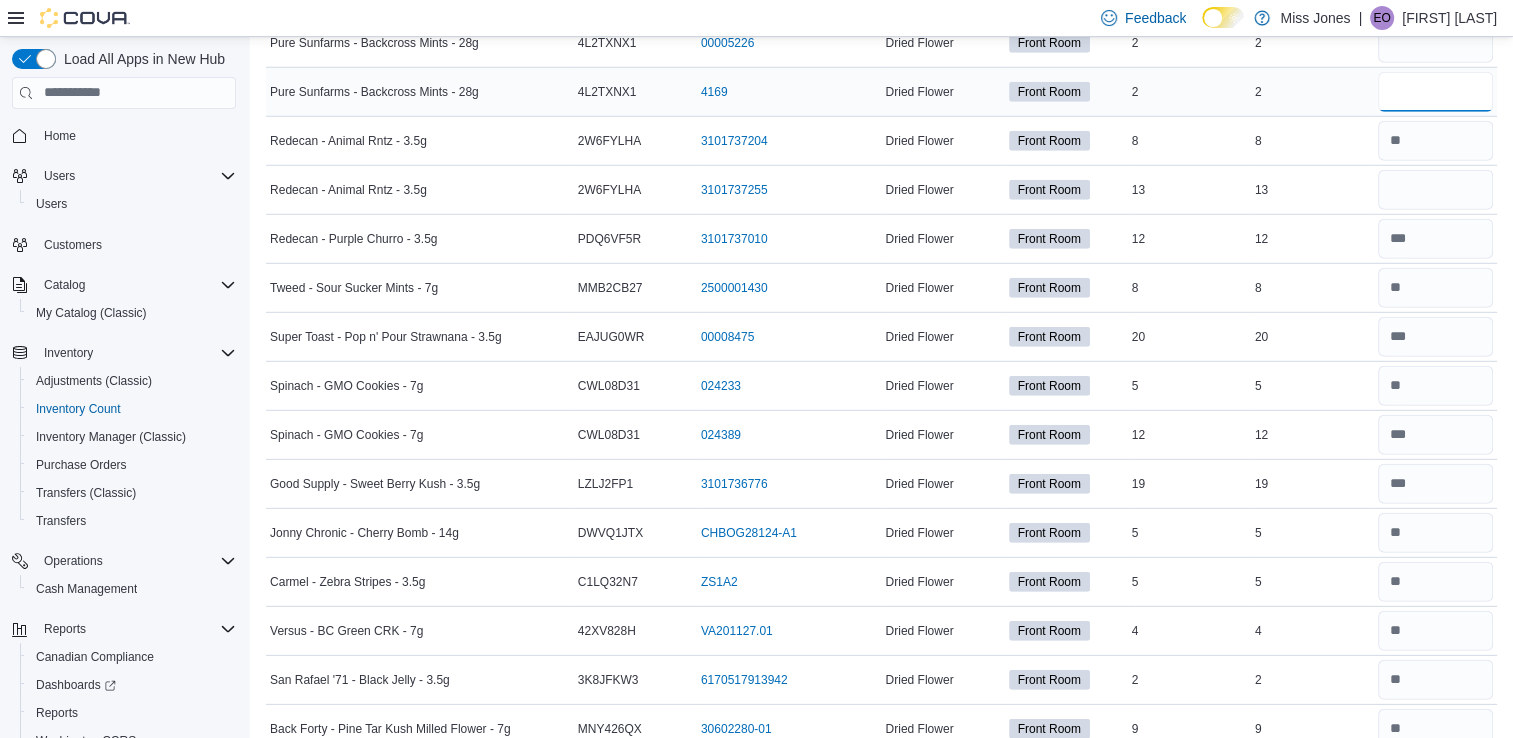 click at bounding box center [1435, 92] 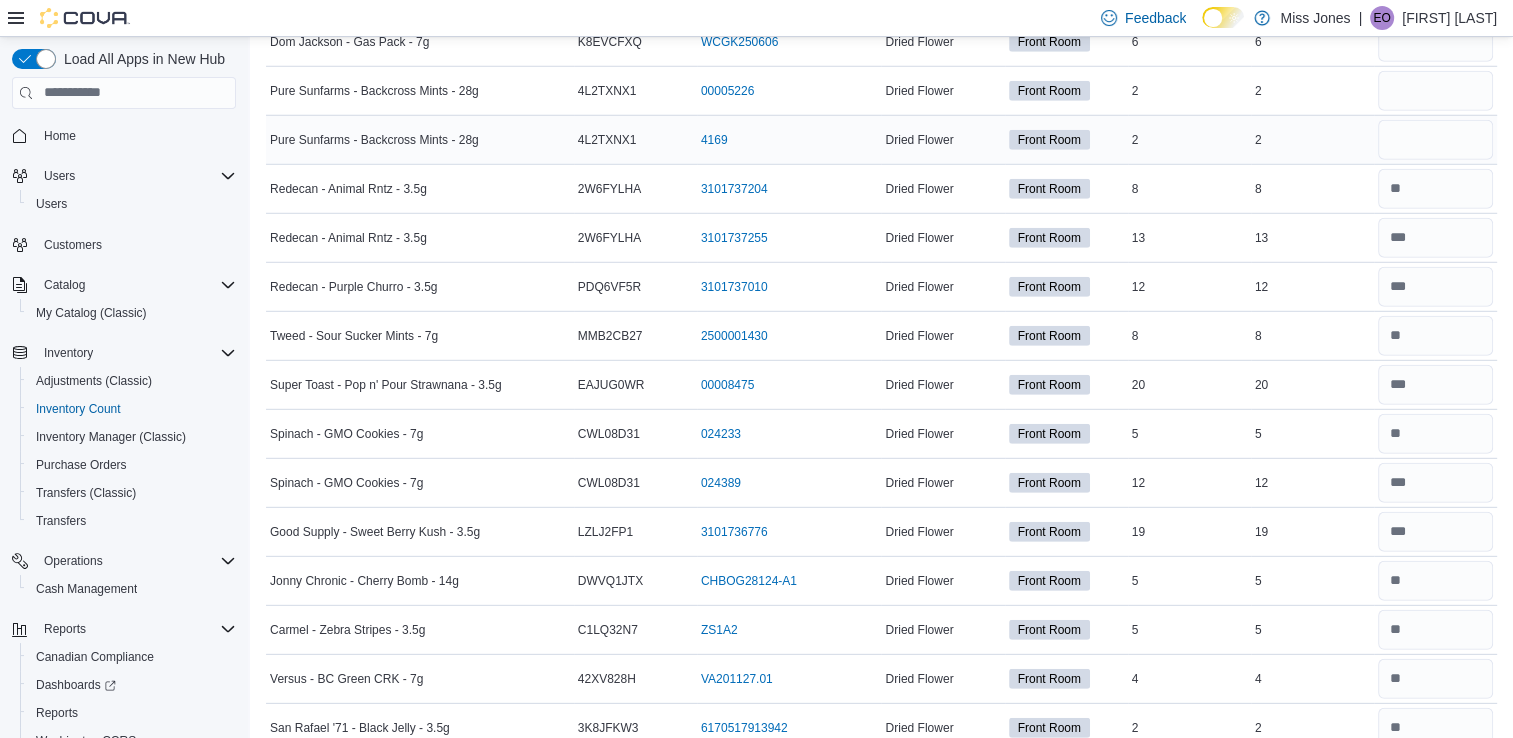 scroll, scrollTop: 5708, scrollLeft: 0, axis: vertical 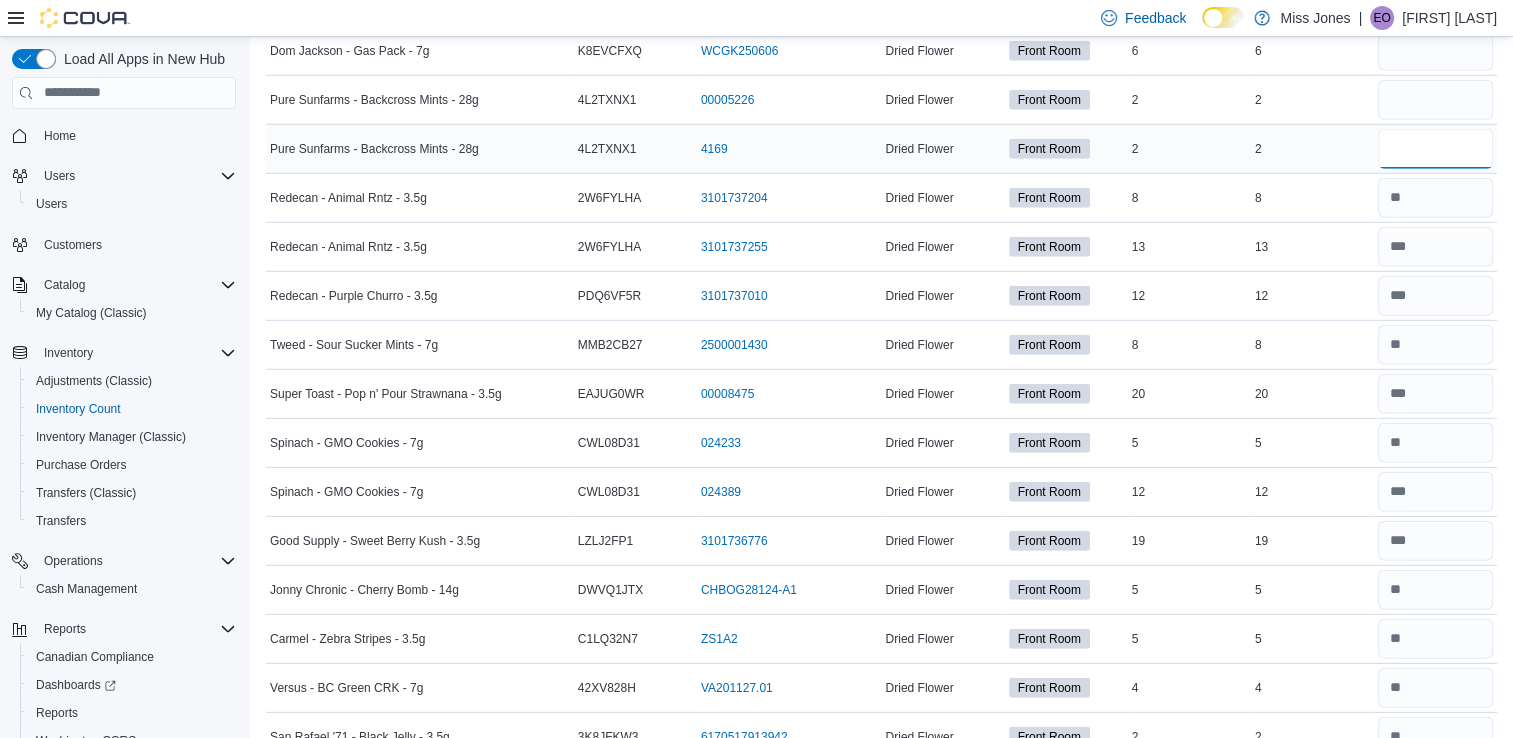 click at bounding box center [1435, 149] 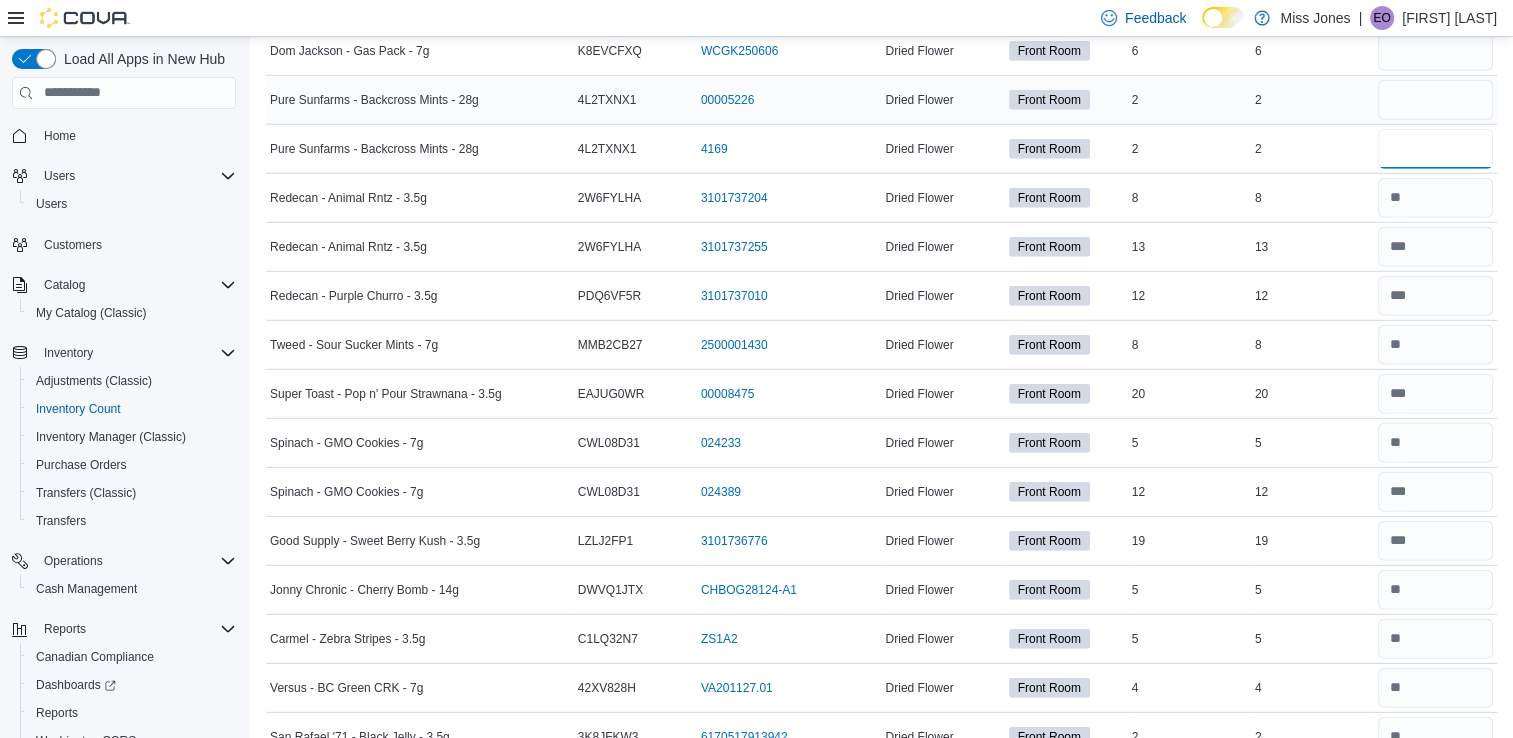 type on "*" 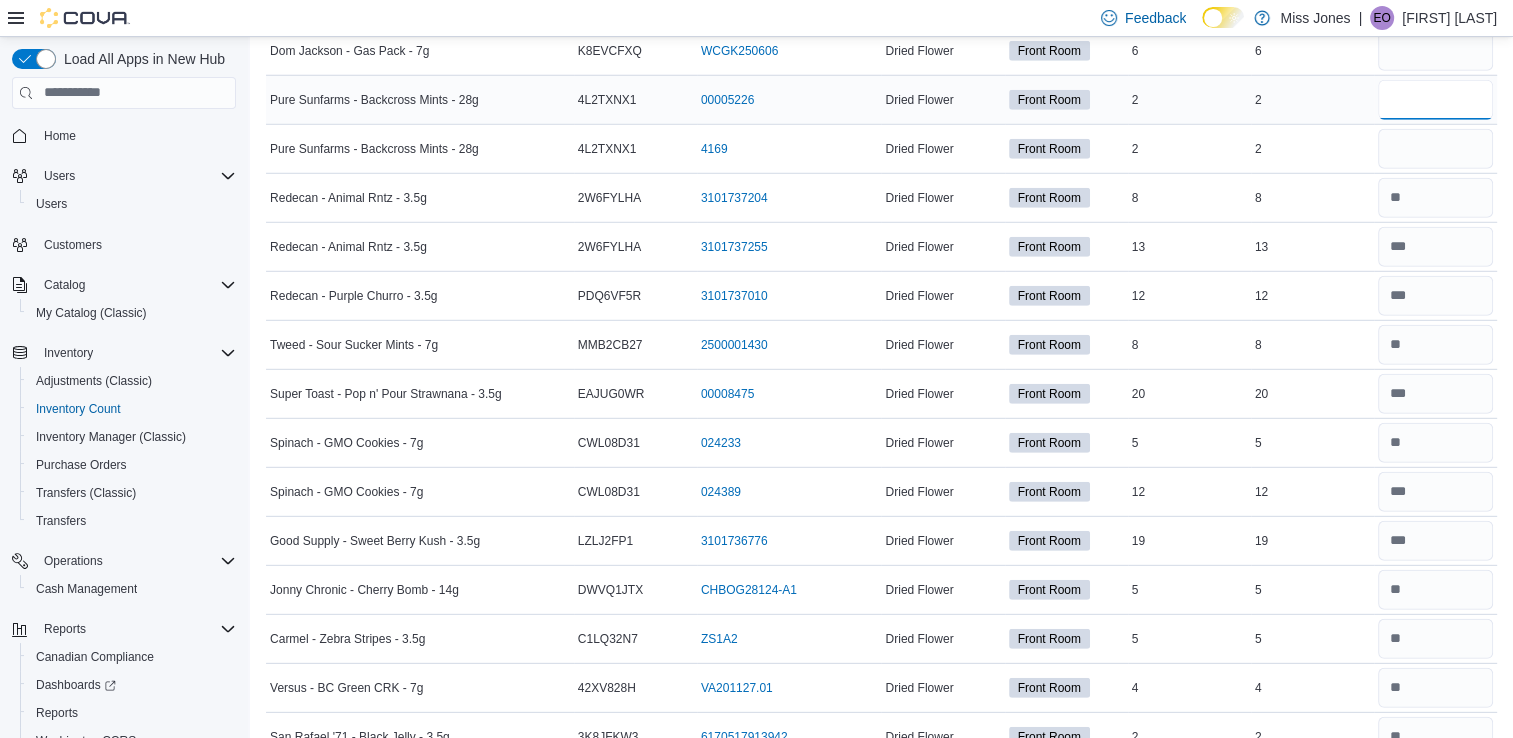 type 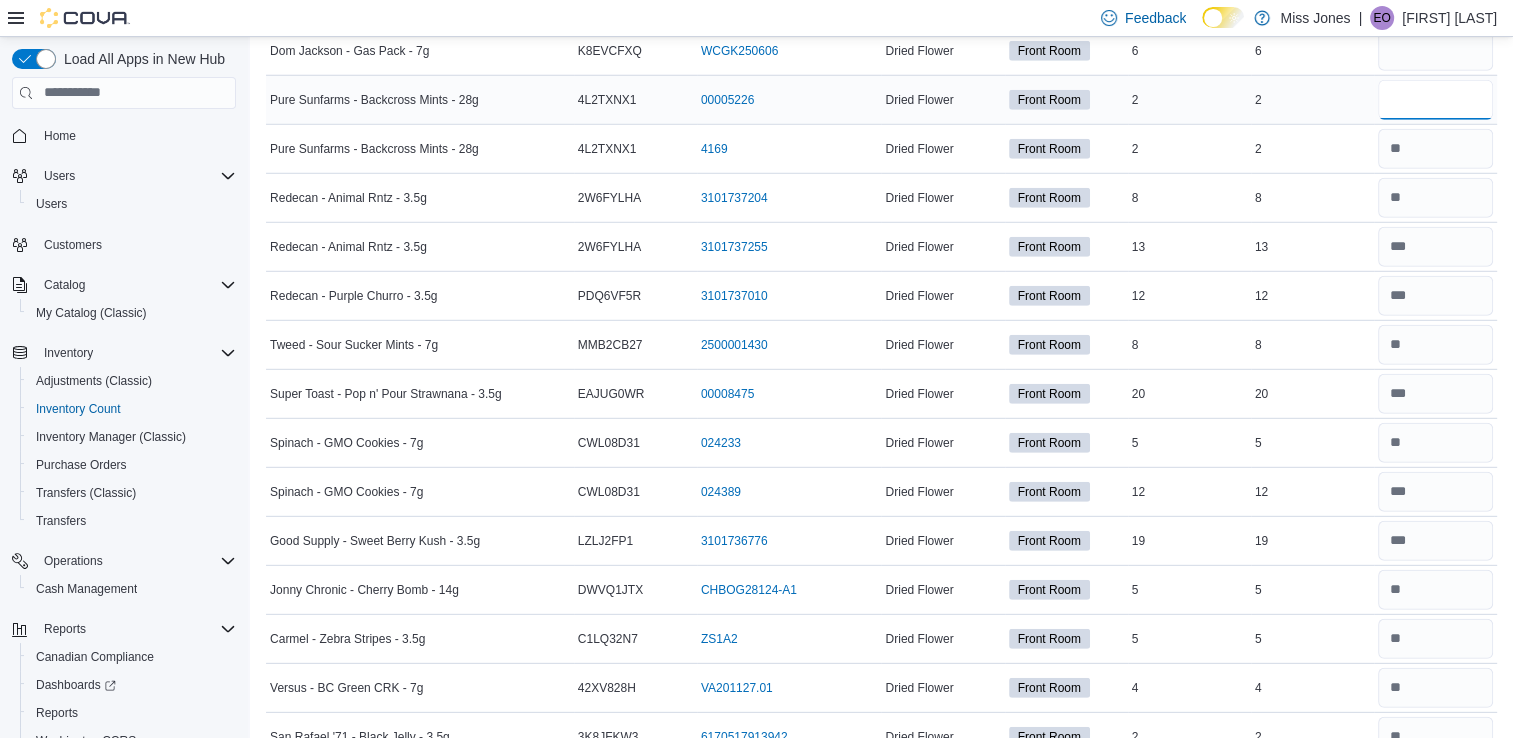 click at bounding box center (1435, 100) 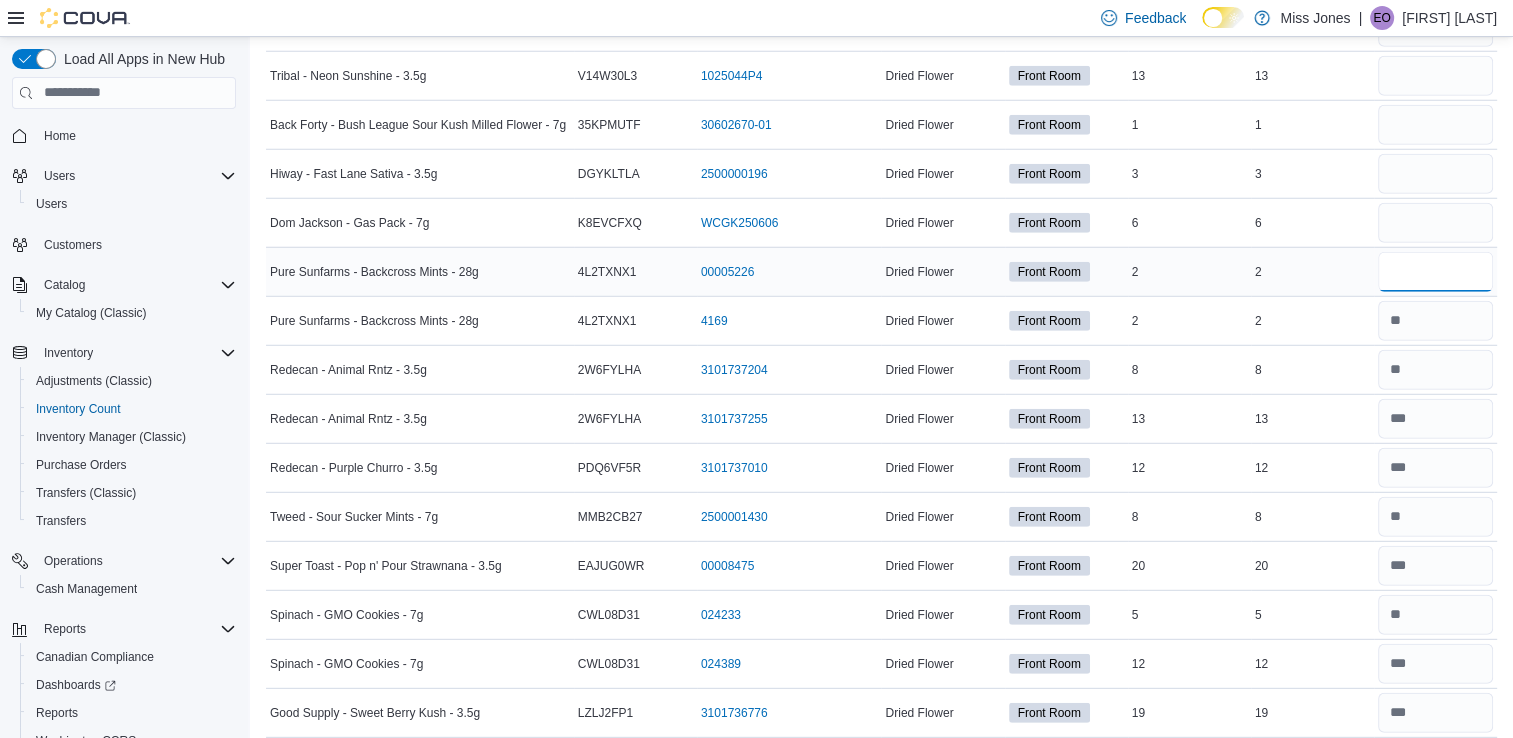 scroll, scrollTop: 5534, scrollLeft: 0, axis: vertical 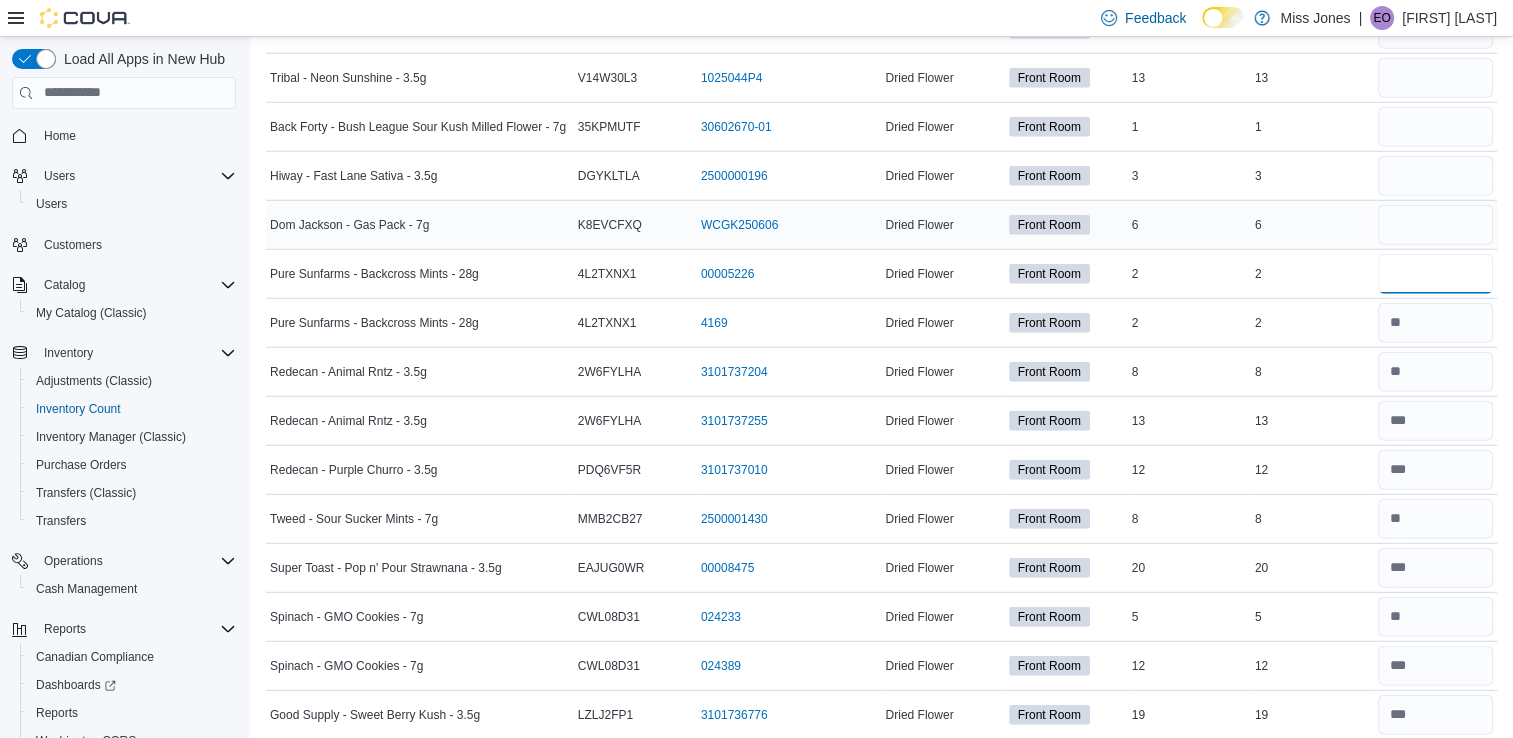 type on "*" 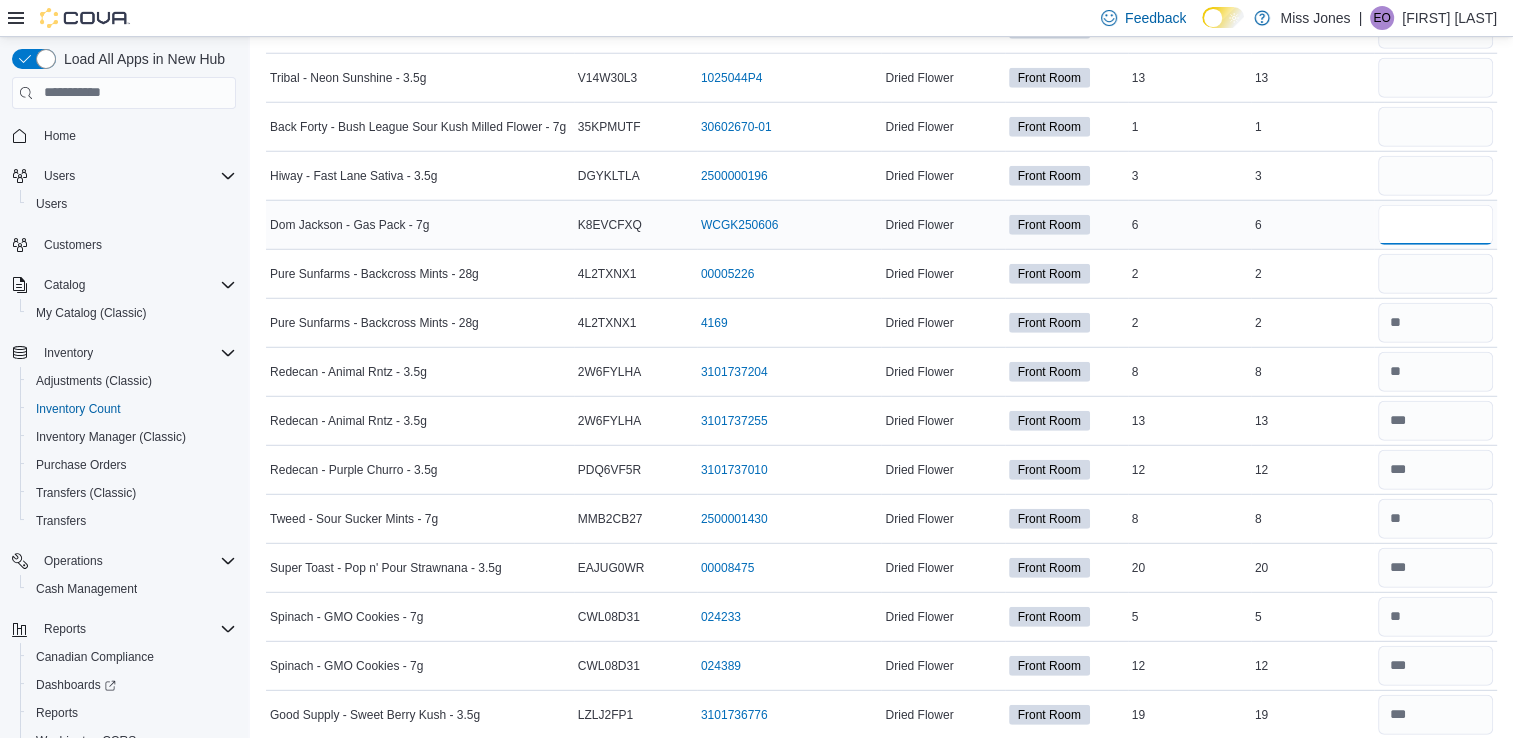 type 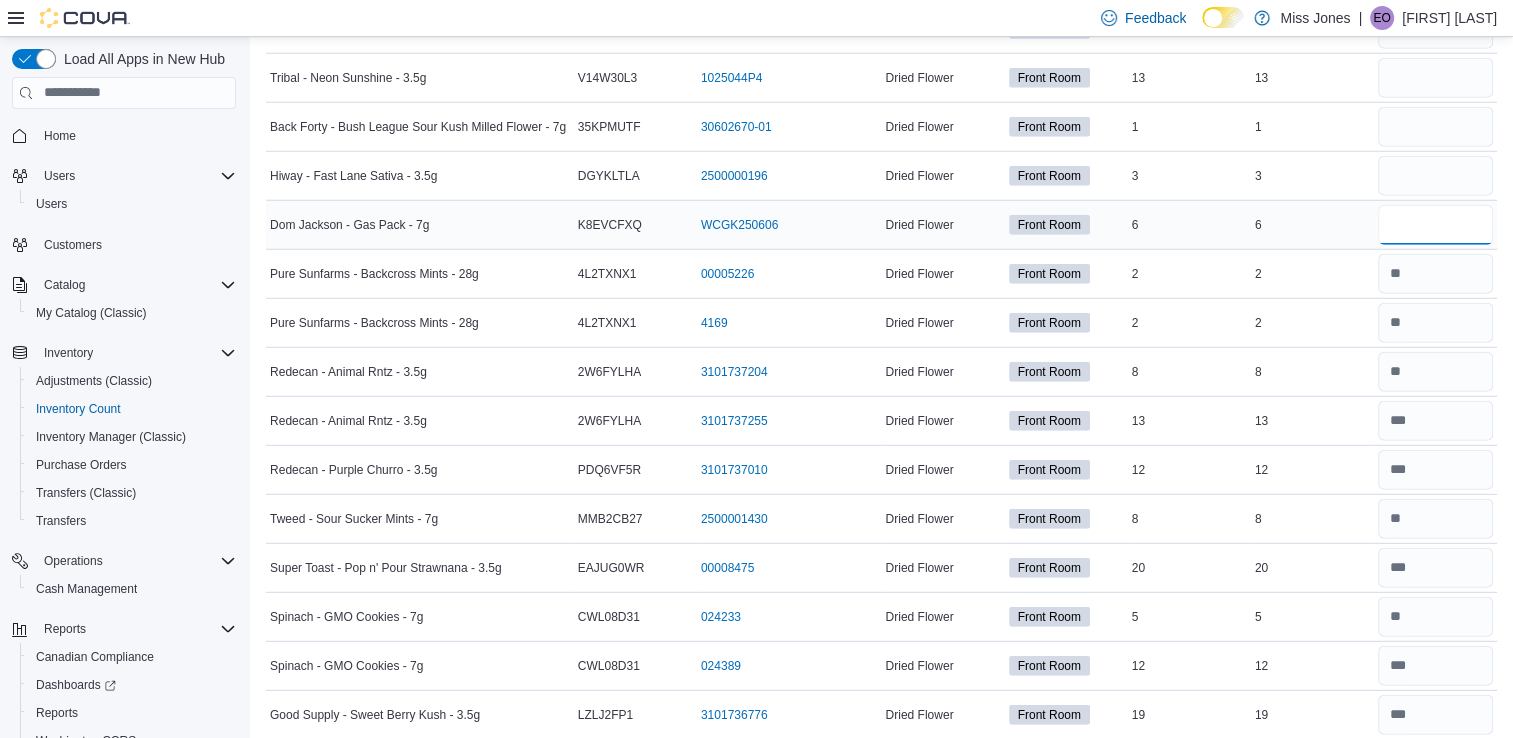 click at bounding box center [1435, 225] 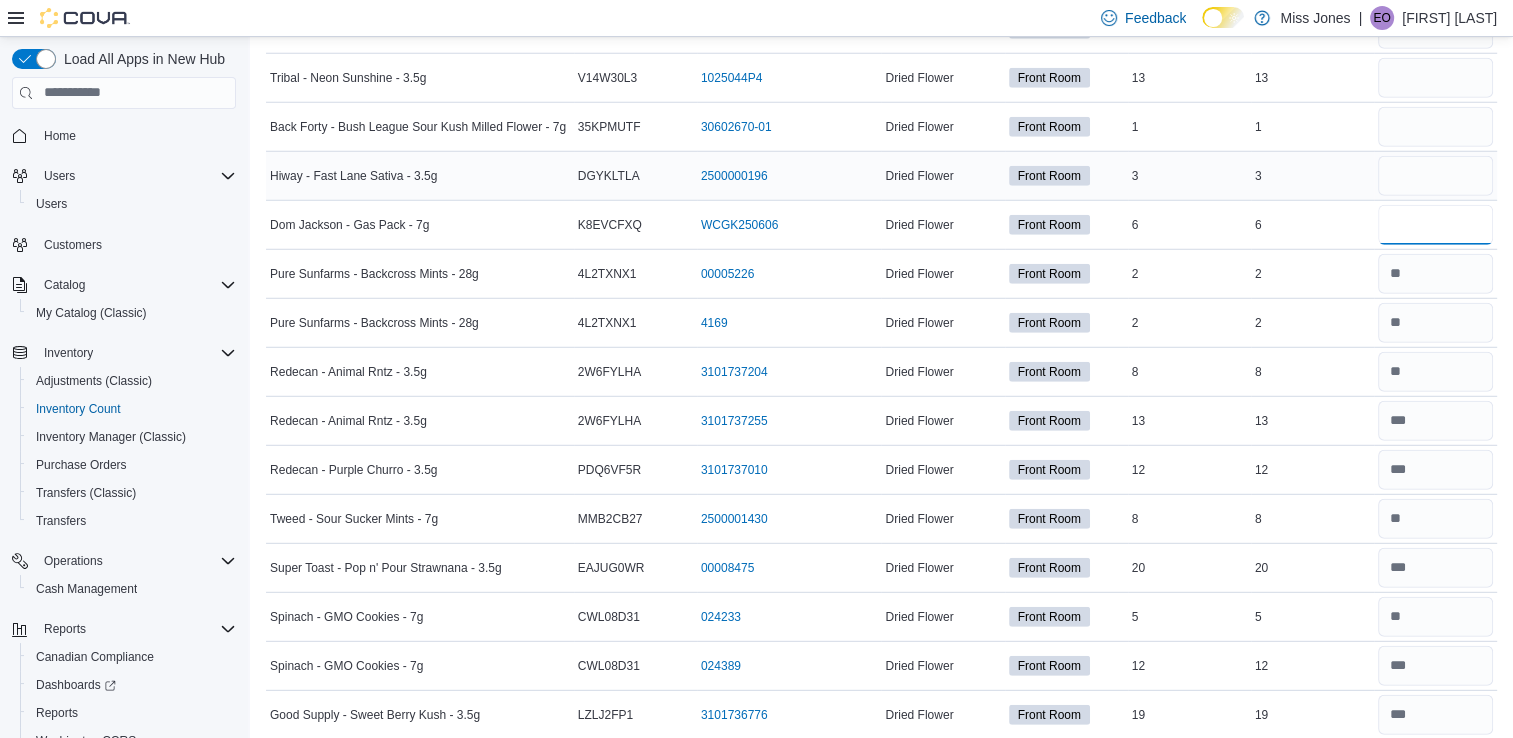 type on "*" 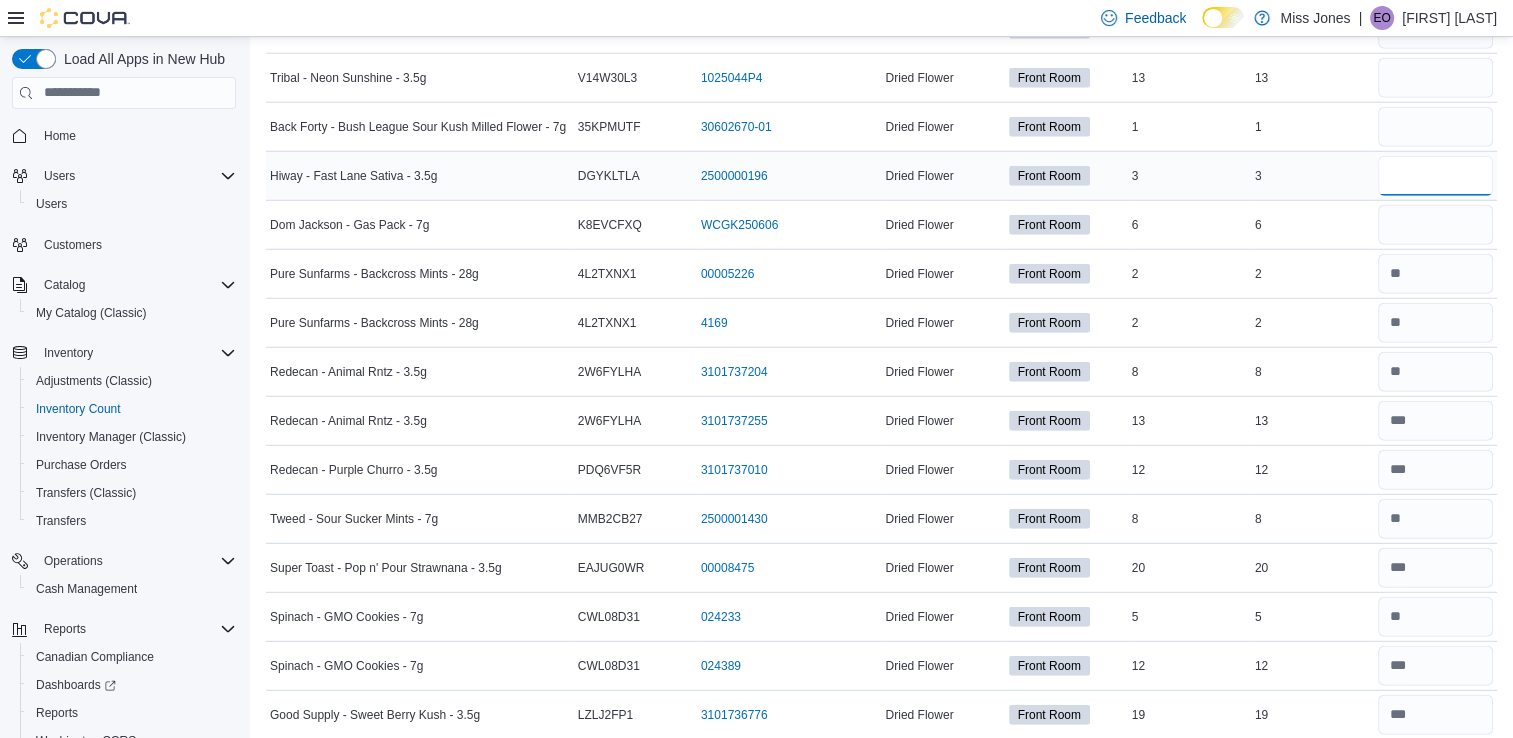 type 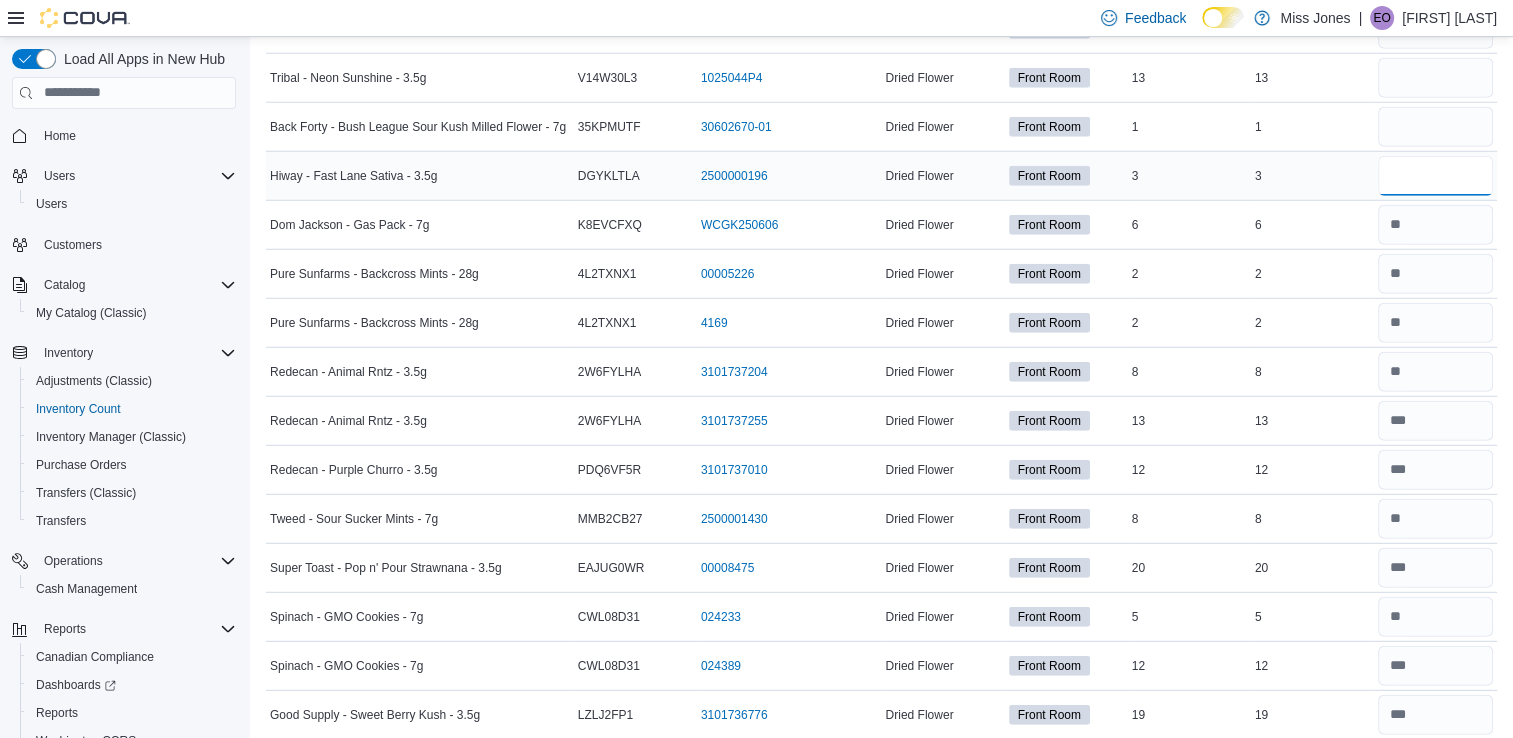 click at bounding box center (1435, 176) 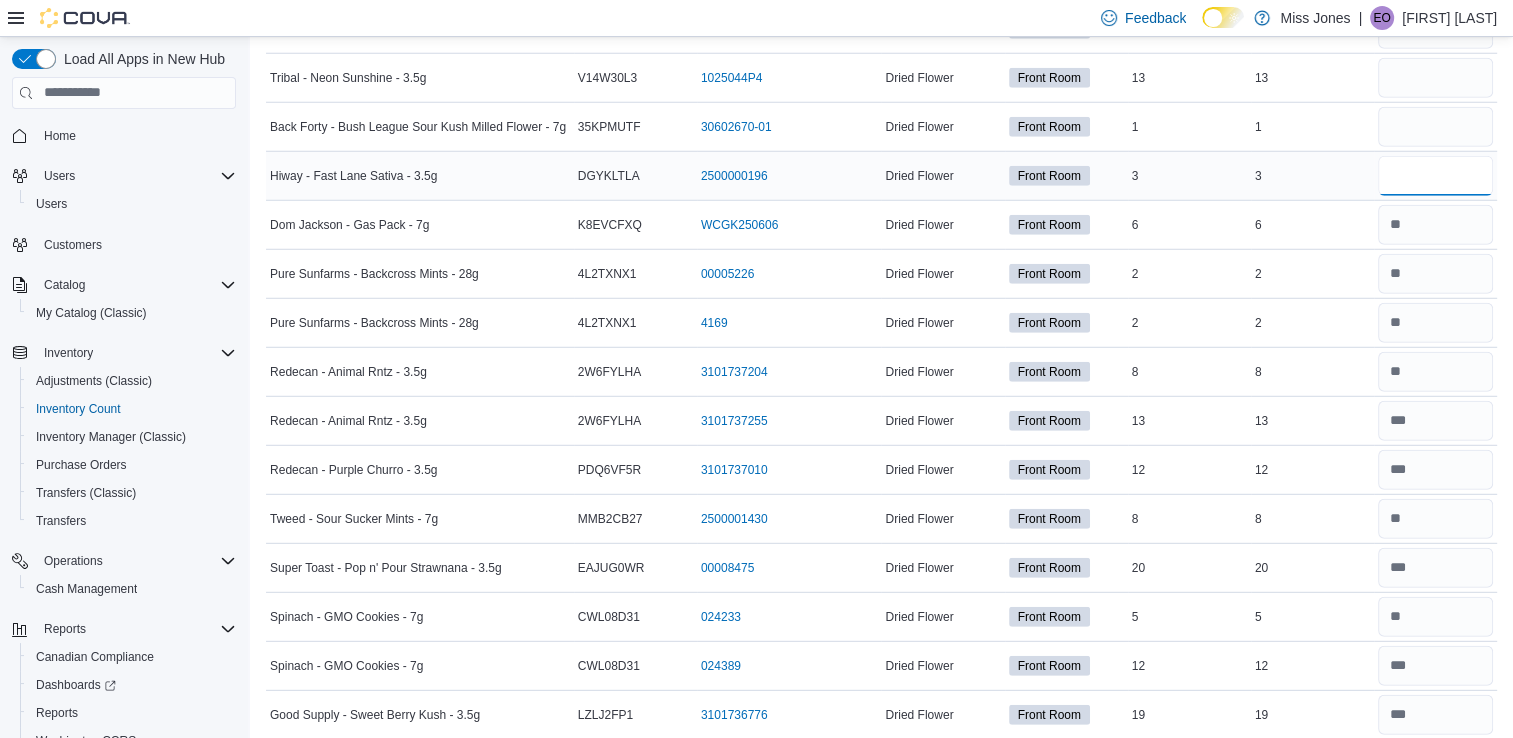 type on "*" 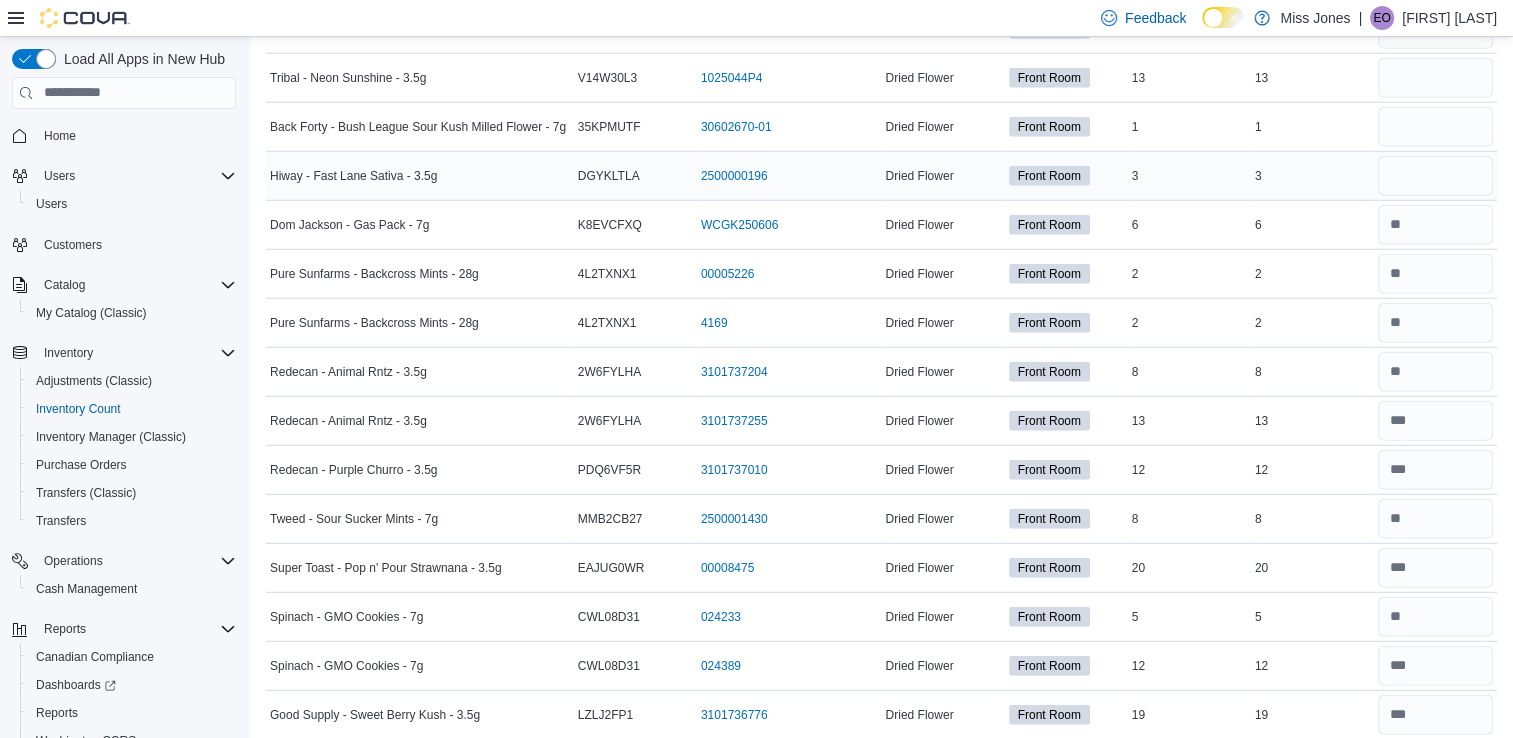 type 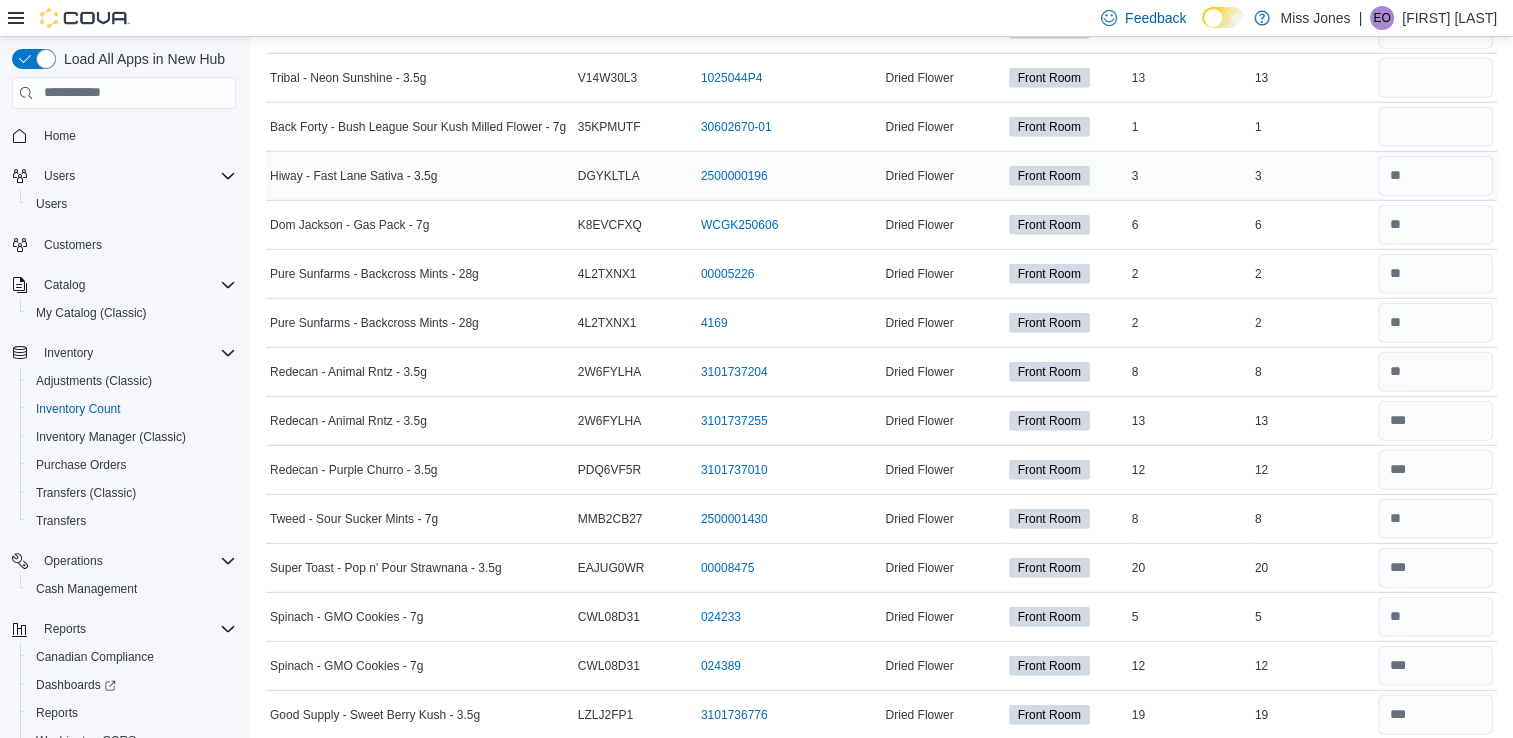 scroll, scrollTop: 5406, scrollLeft: 0, axis: vertical 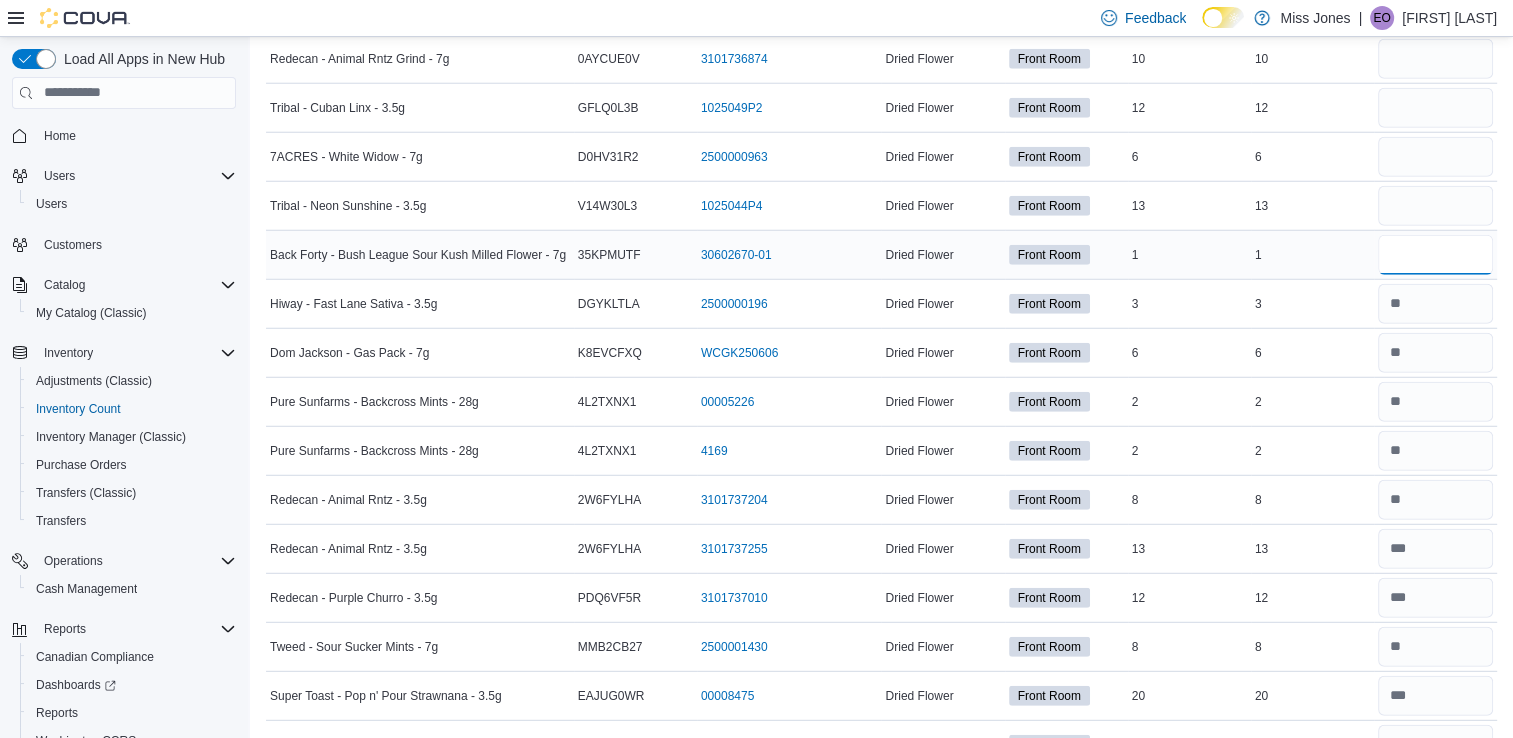 click at bounding box center [1435, 255] 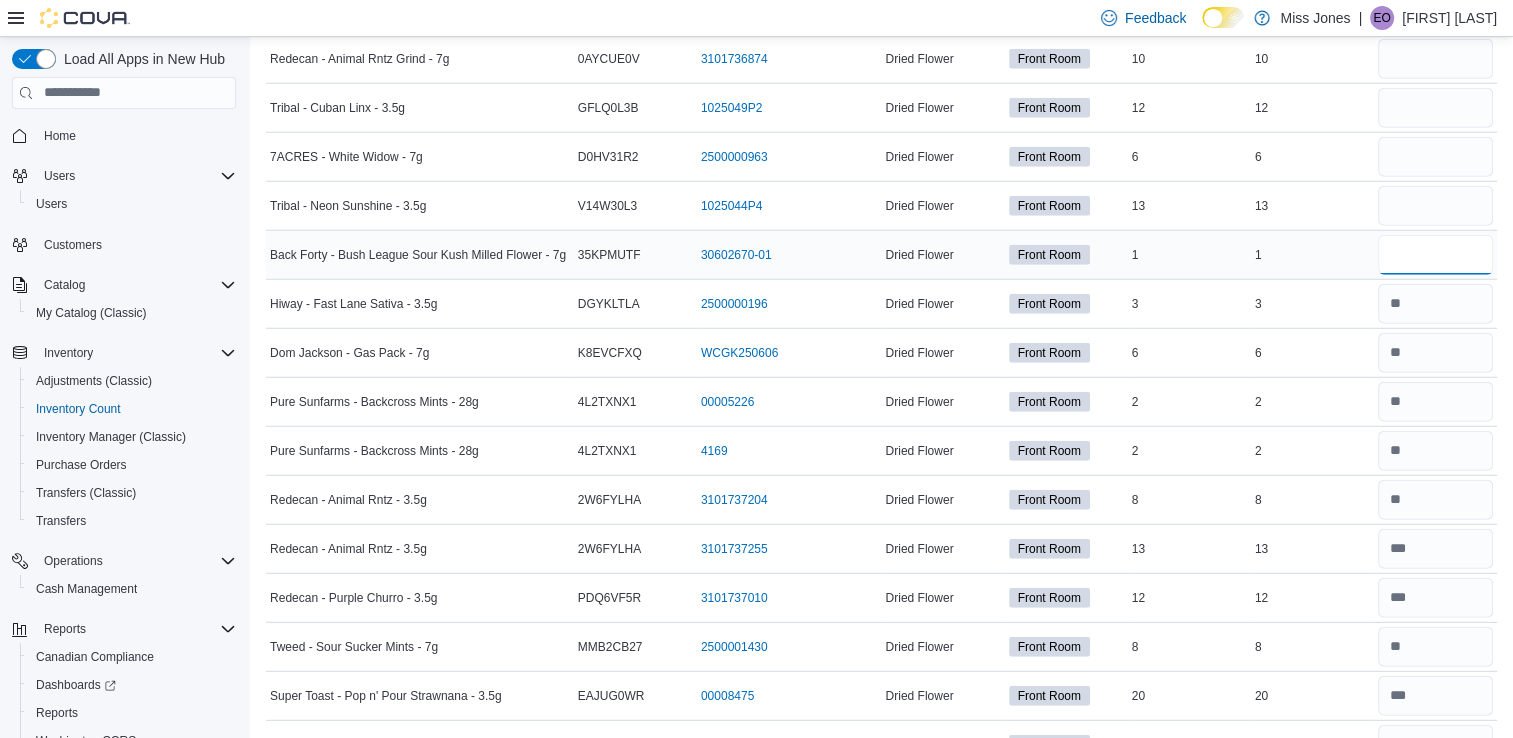 type on "*" 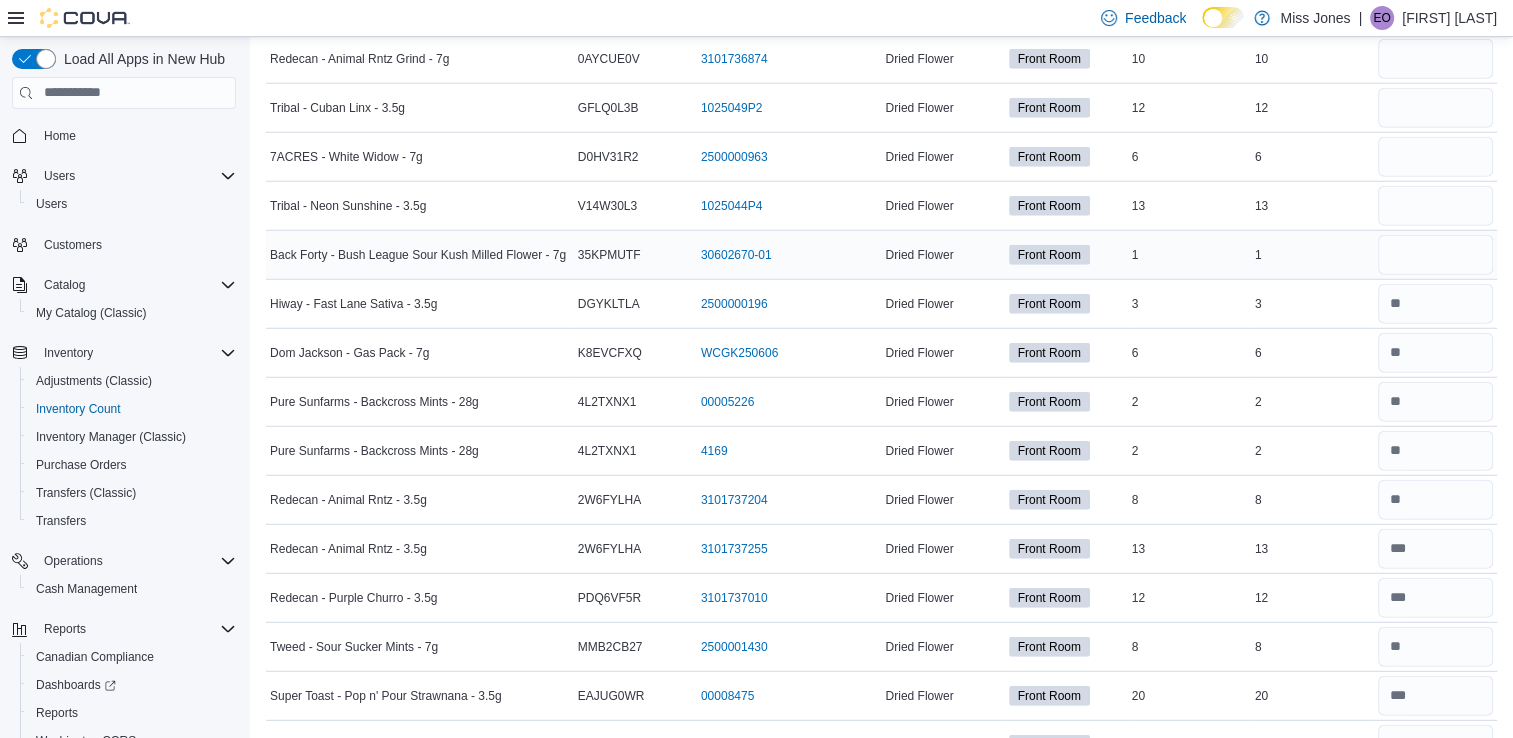 type 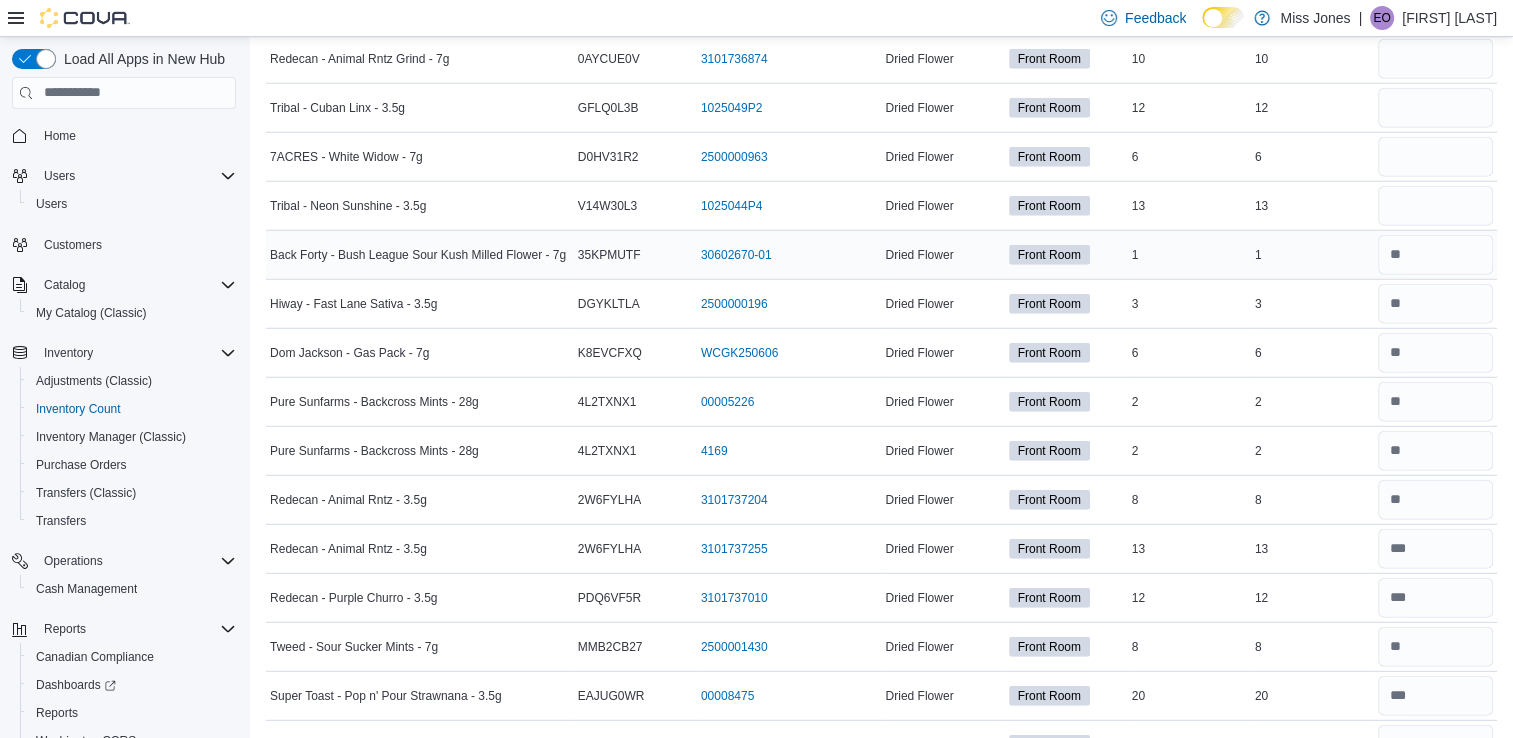 scroll, scrollTop: 5328, scrollLeft: 0, axis: vertical 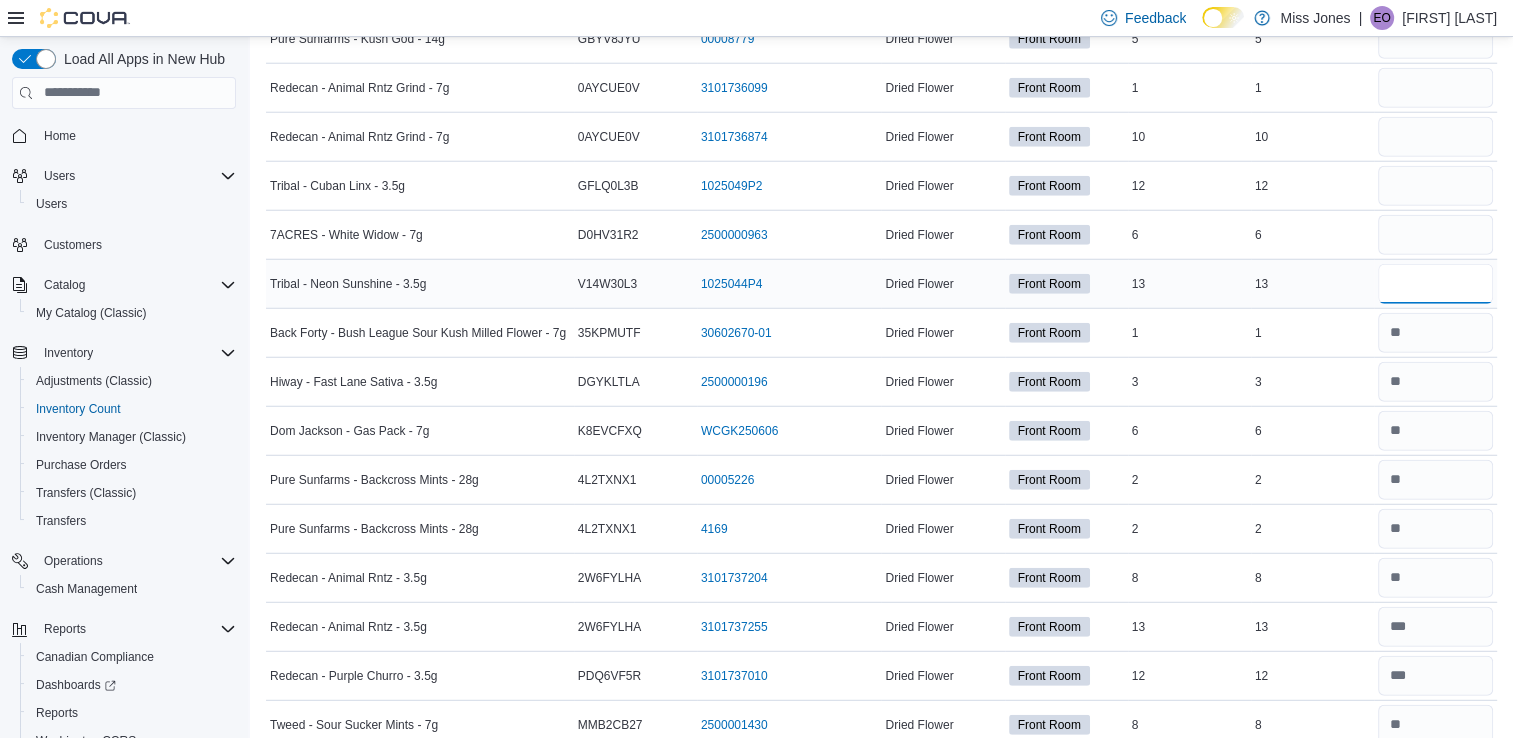 click at bounding box center (1435, 284) 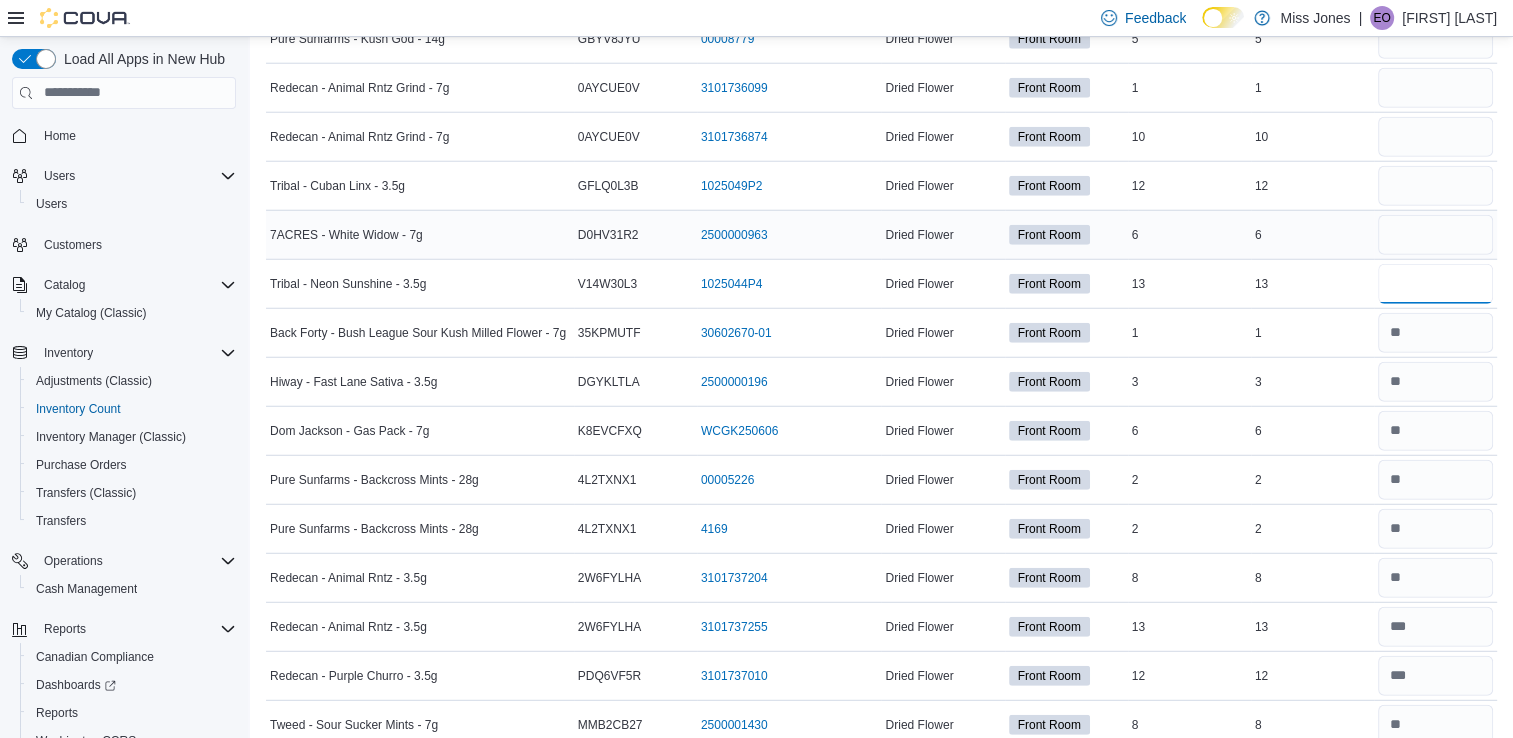 type on "**" 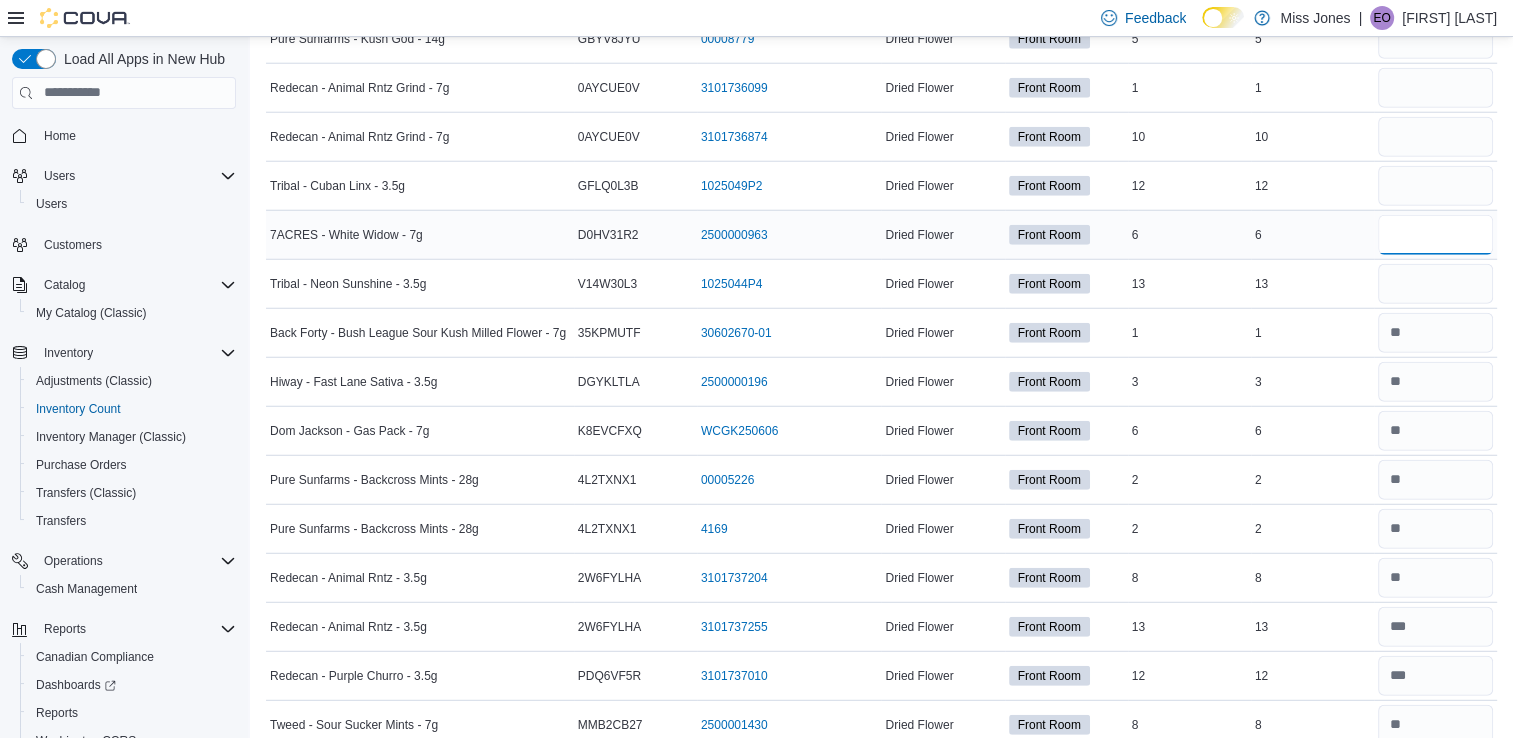 type 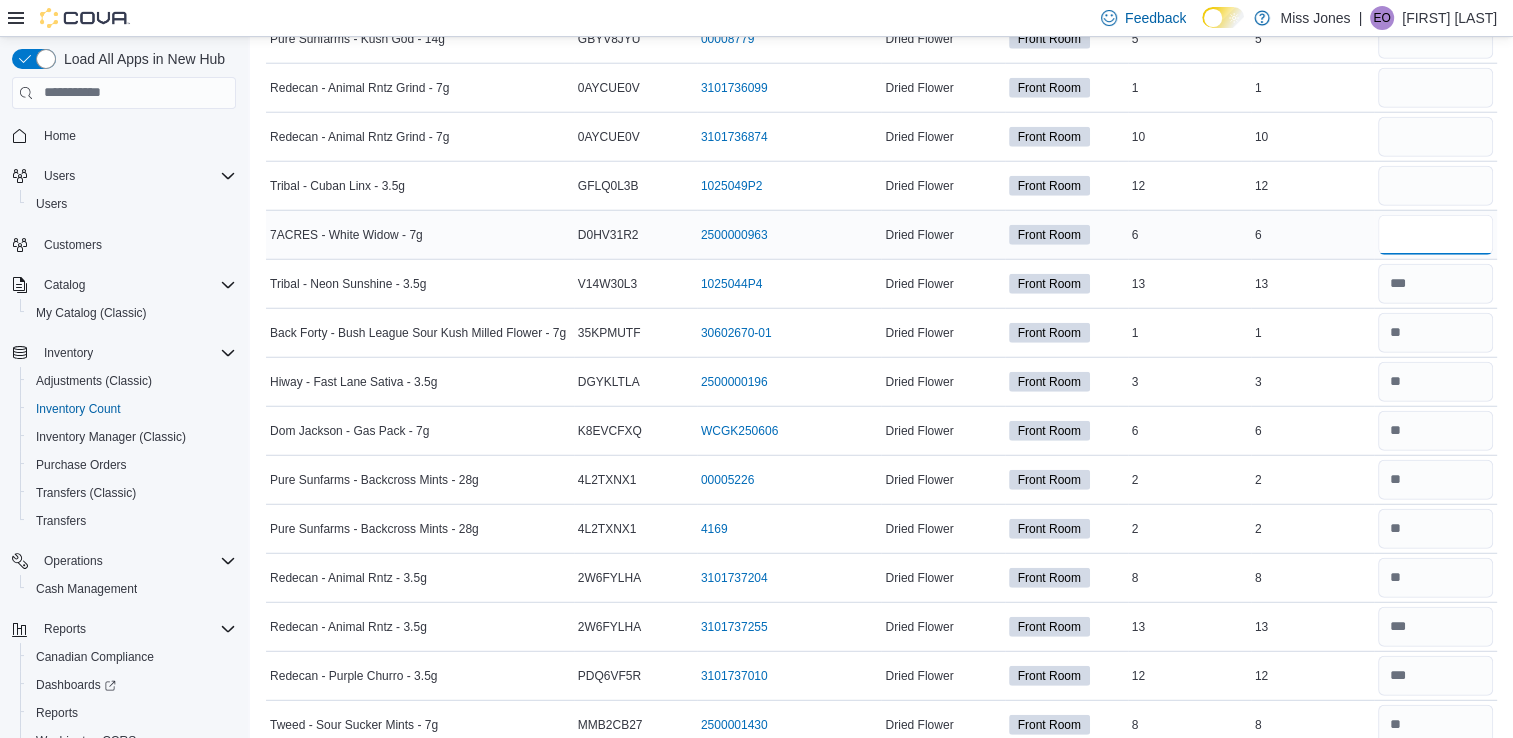 click at bounding box center [1435, 235] 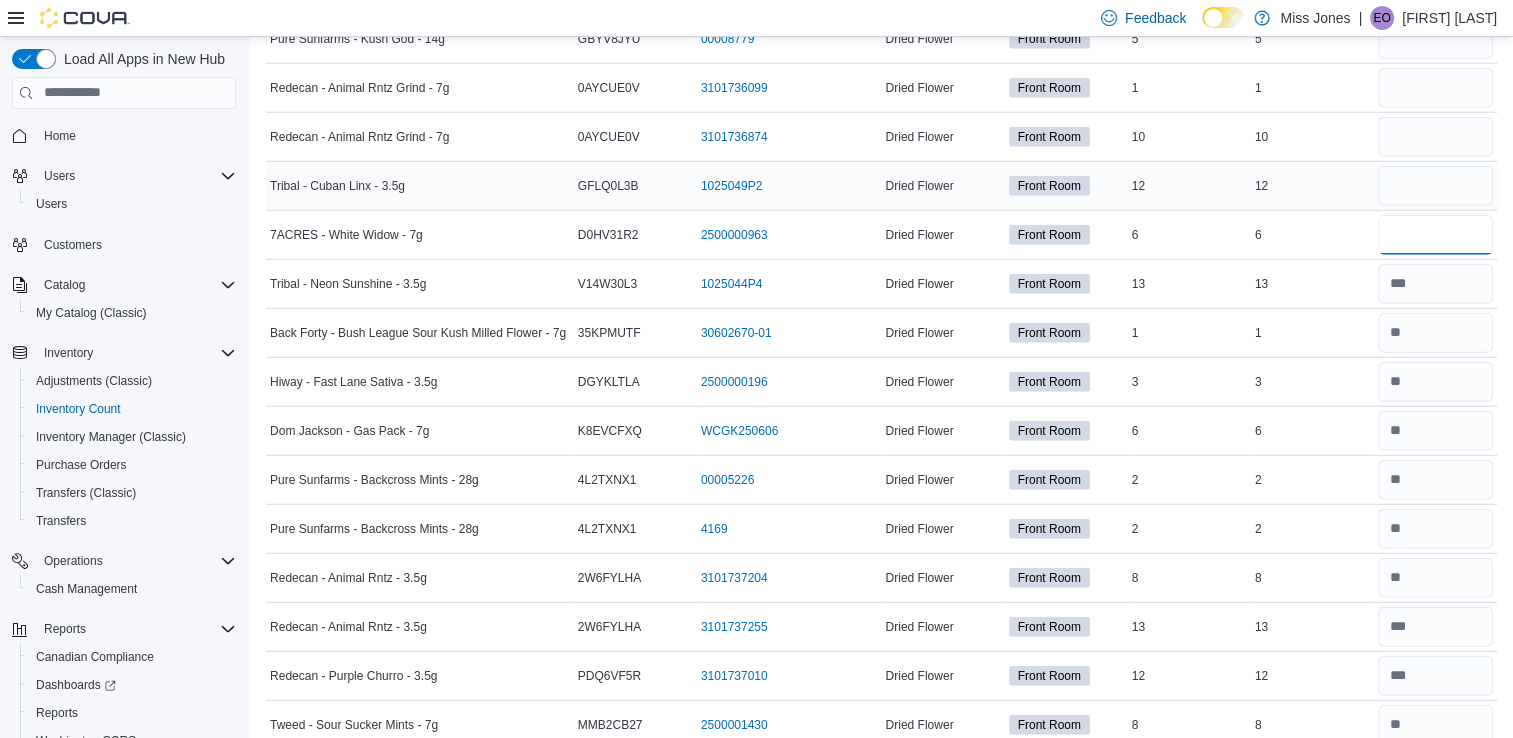 type on "*" 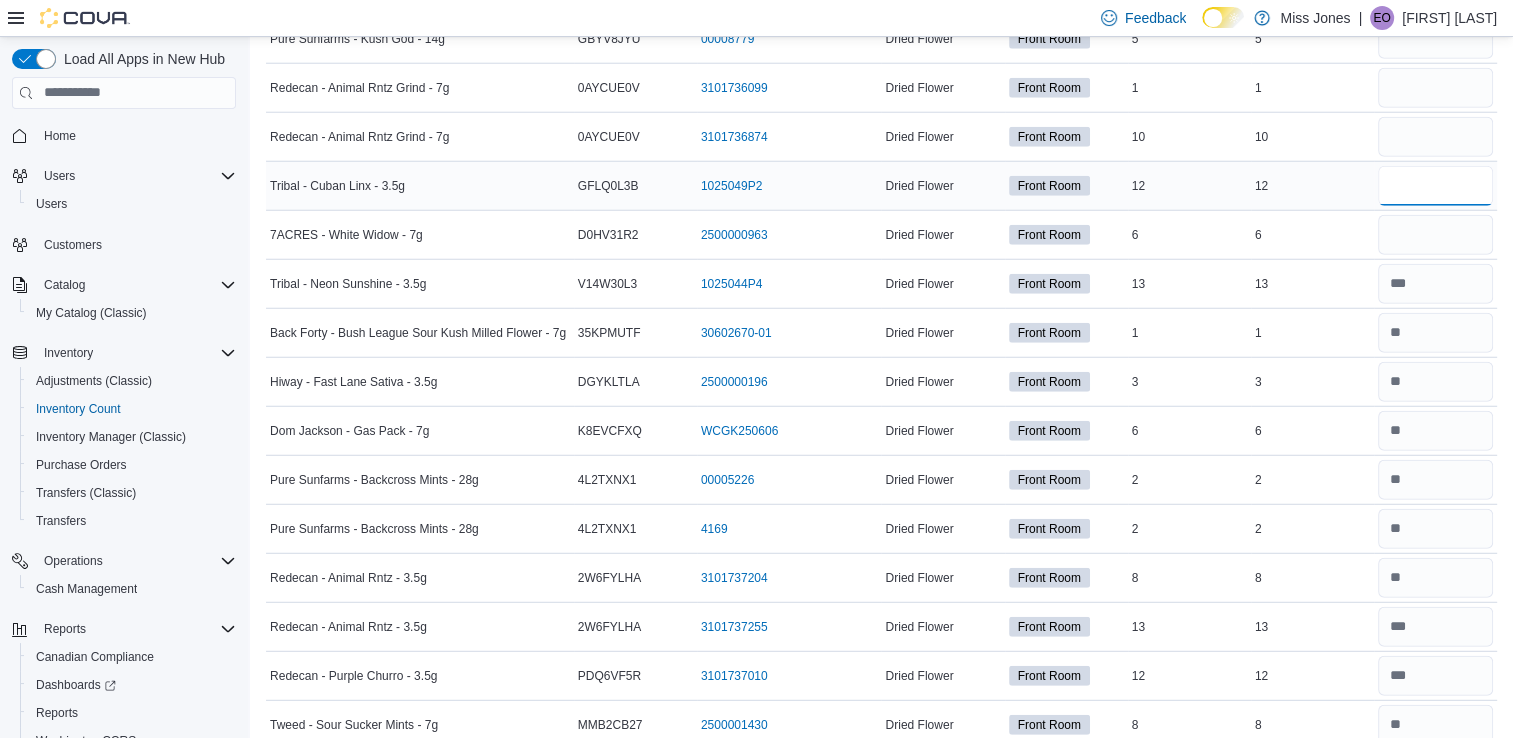 click at bounding box center (1435, 186) 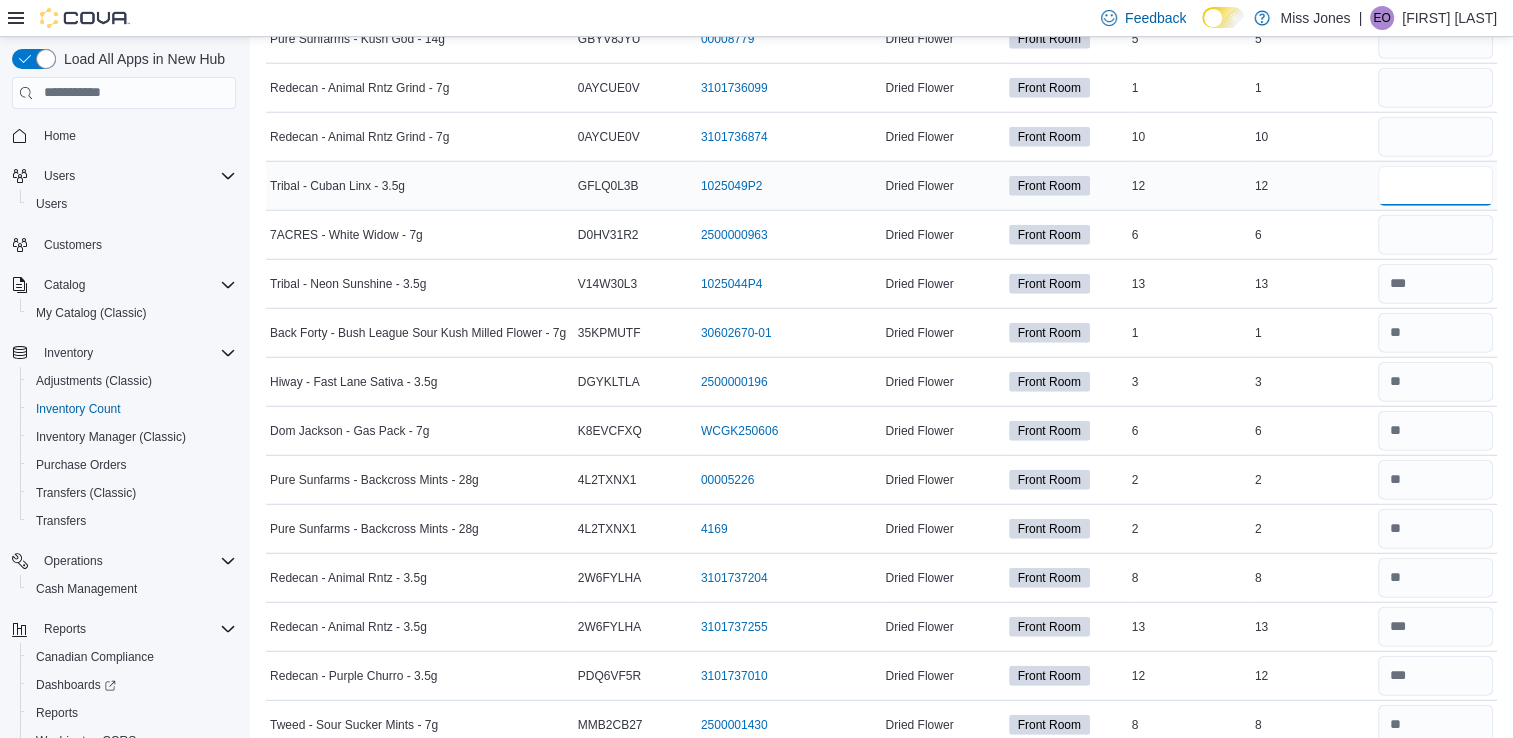 type 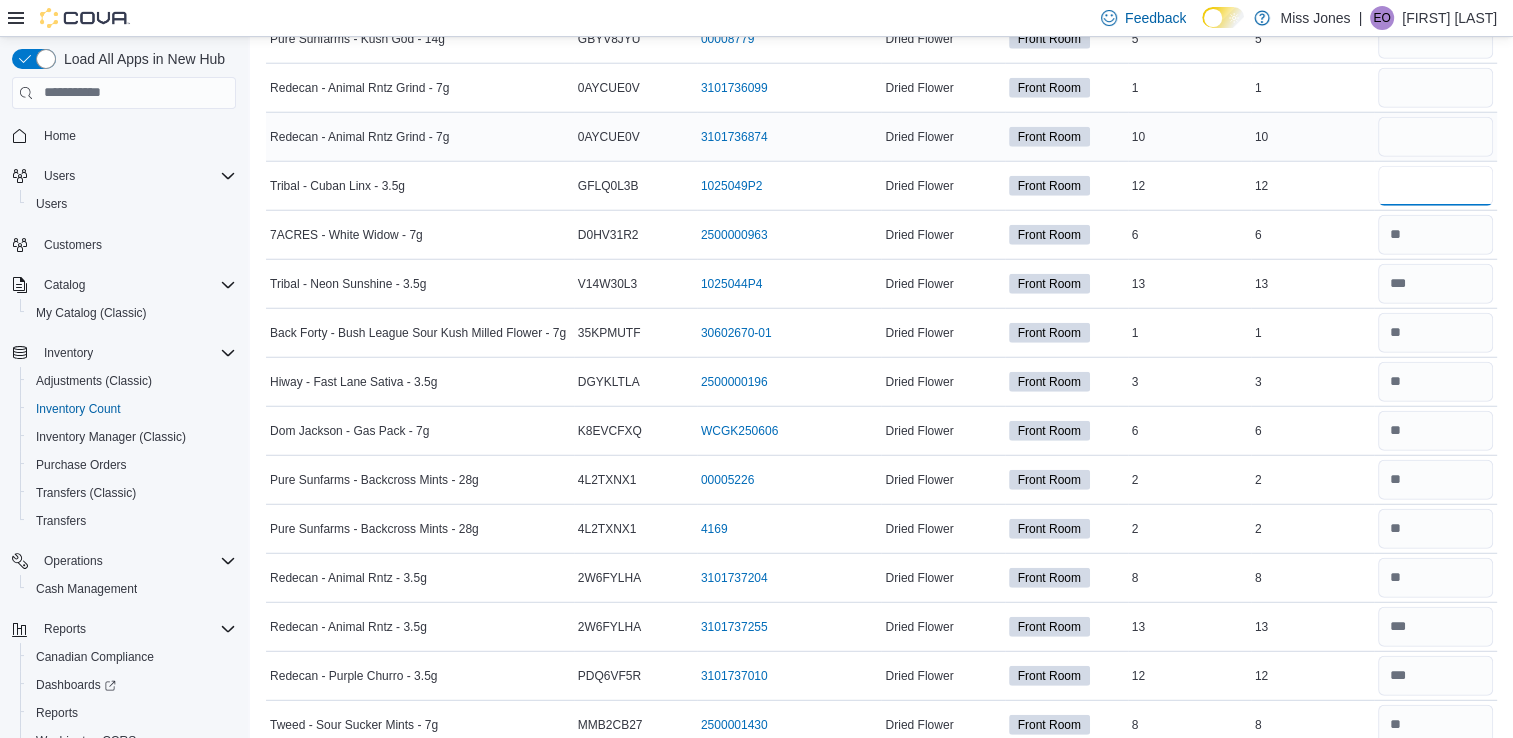 type on "**" 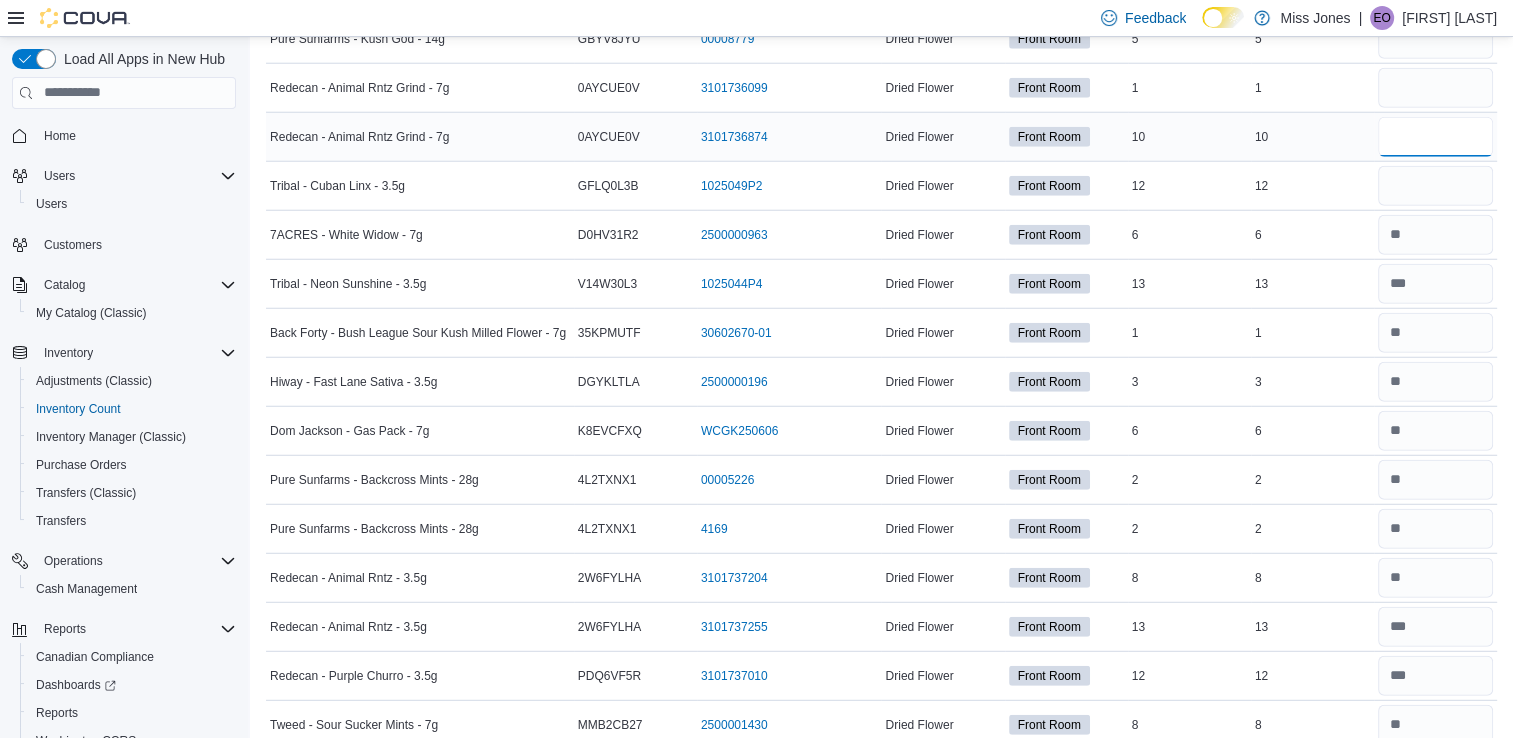 type 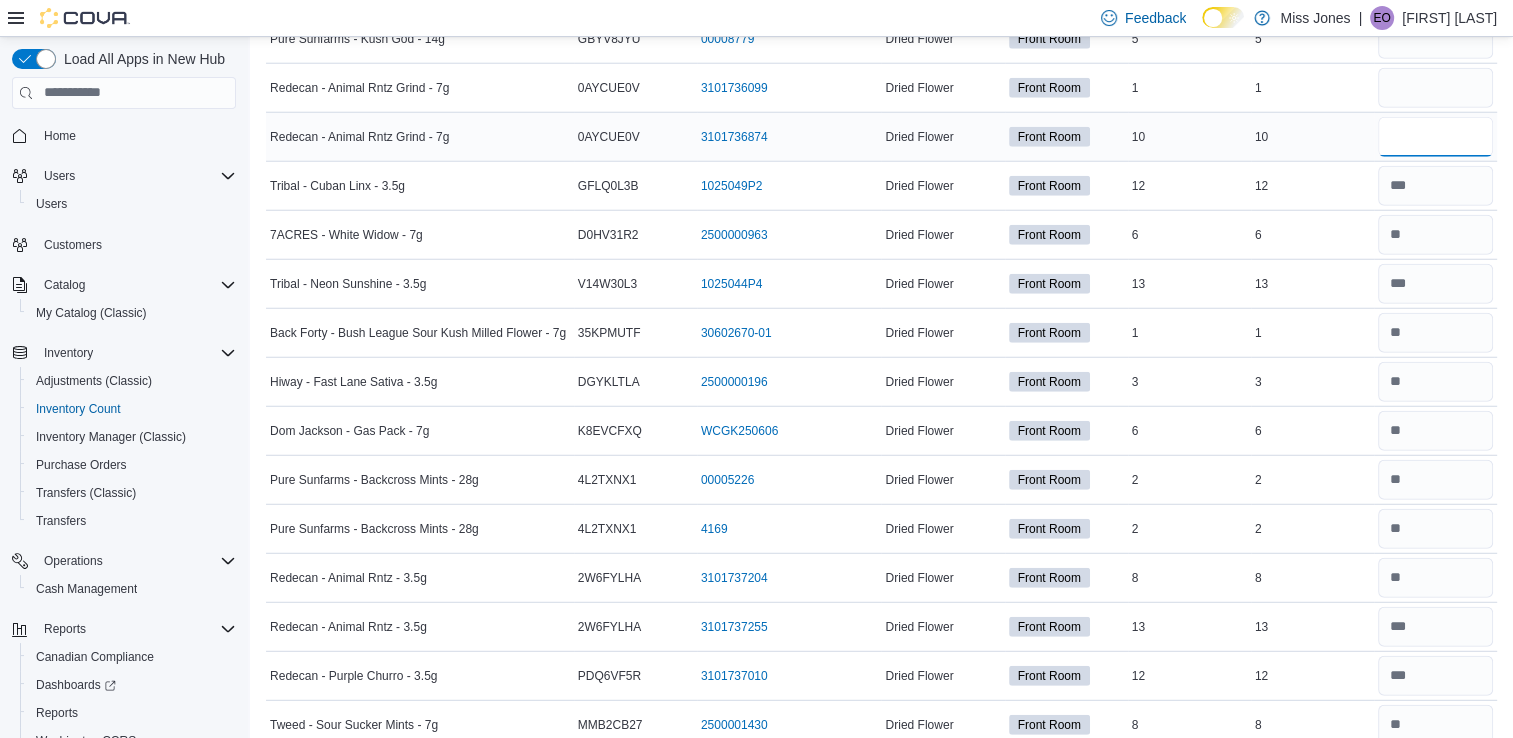 click at bounding box center [1435, 137] 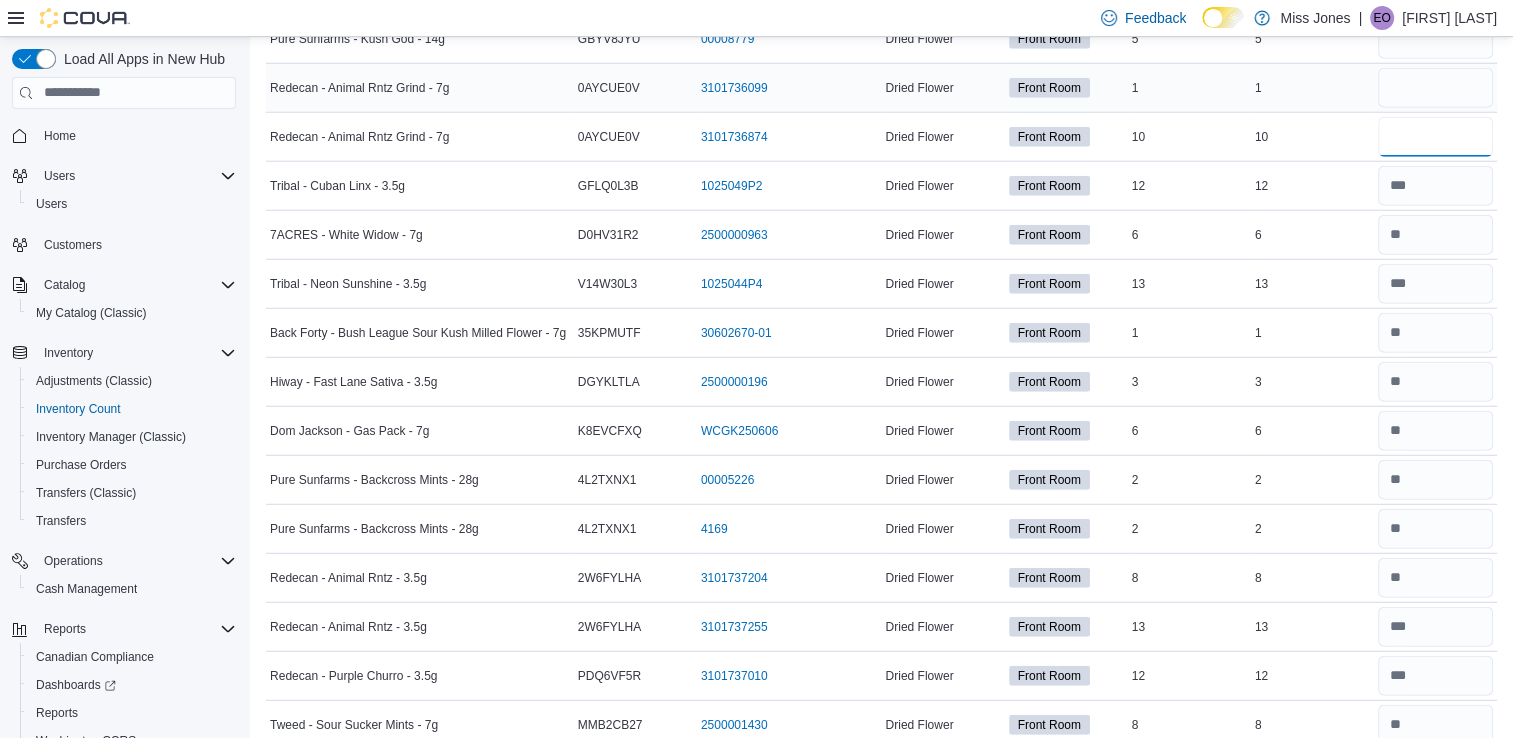 type on "**" 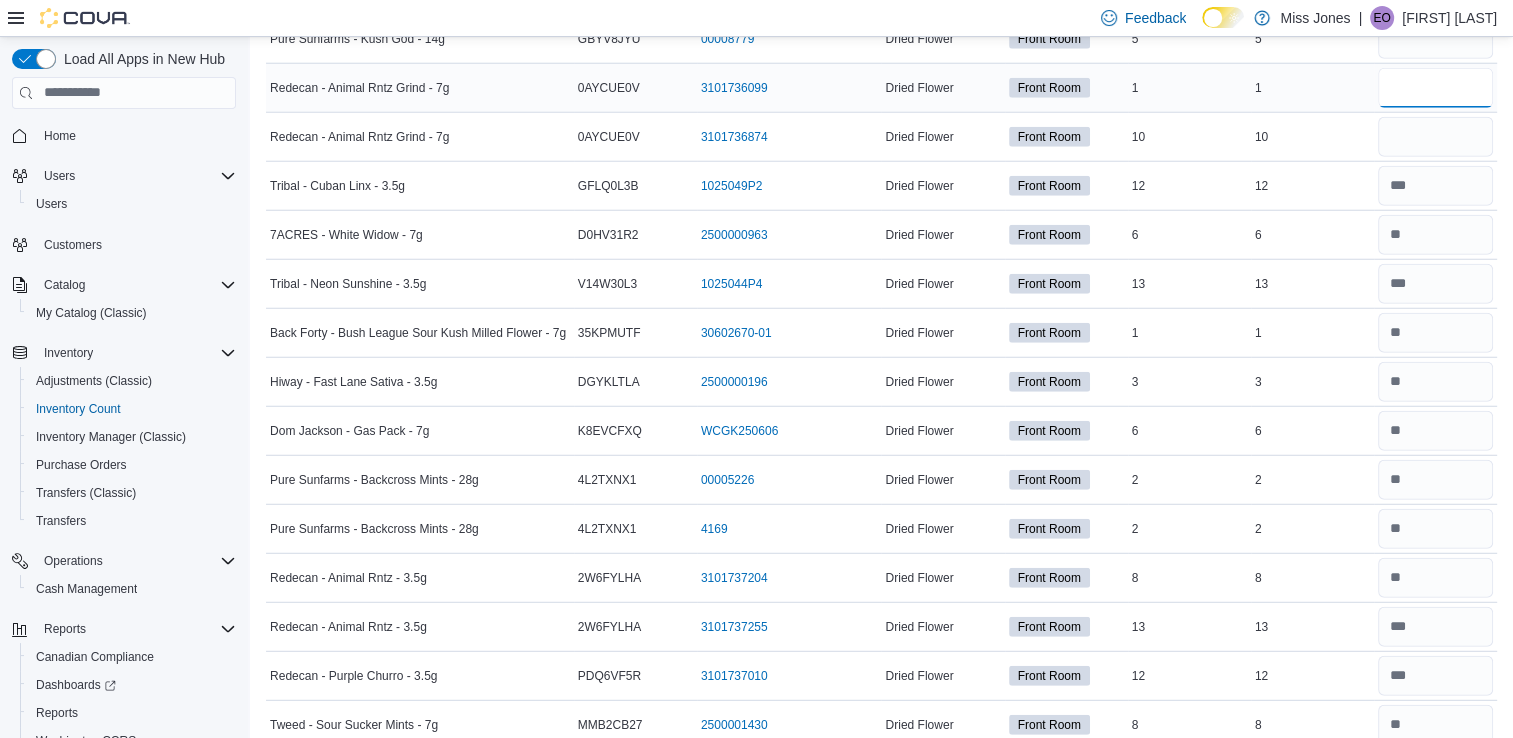 type 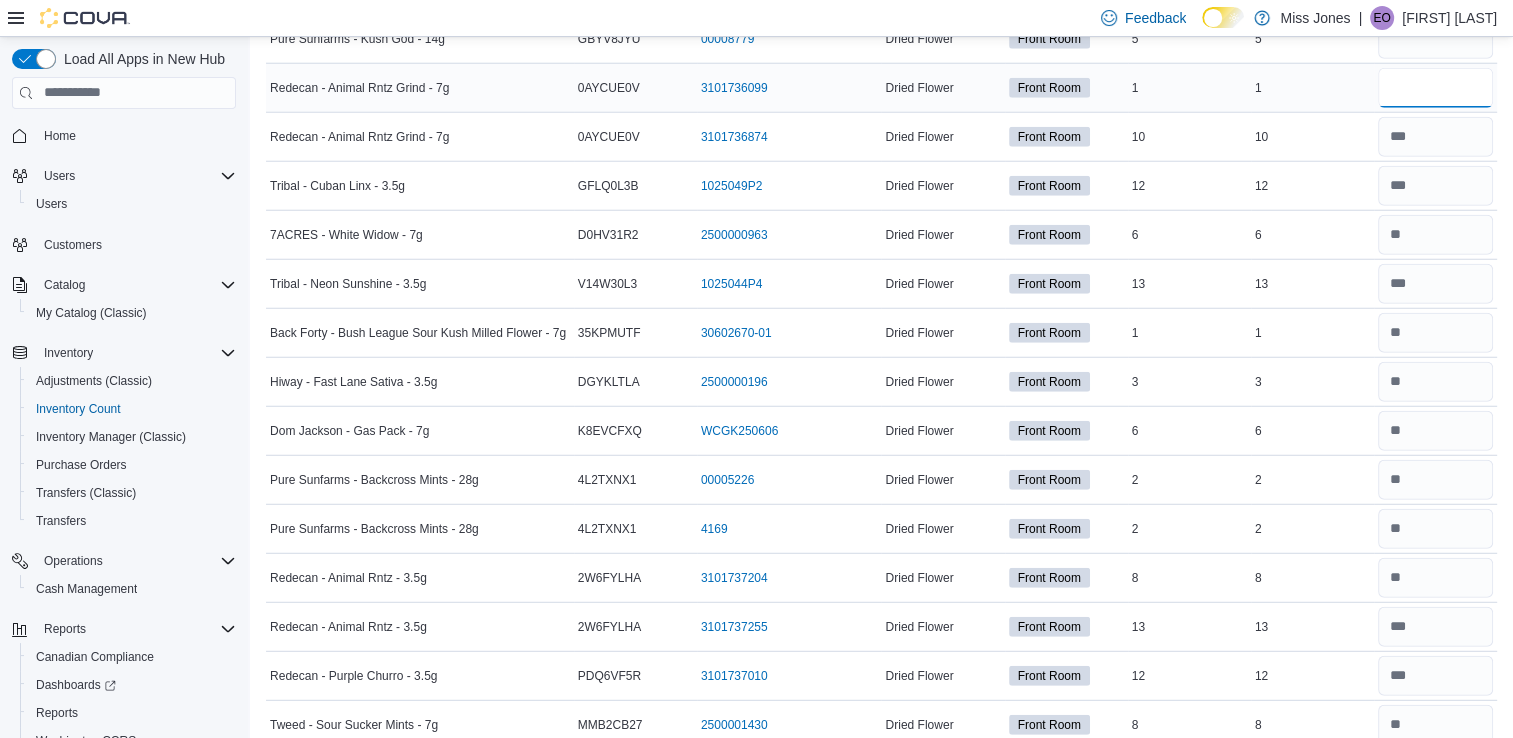 click at bounding box center [1435, 88] 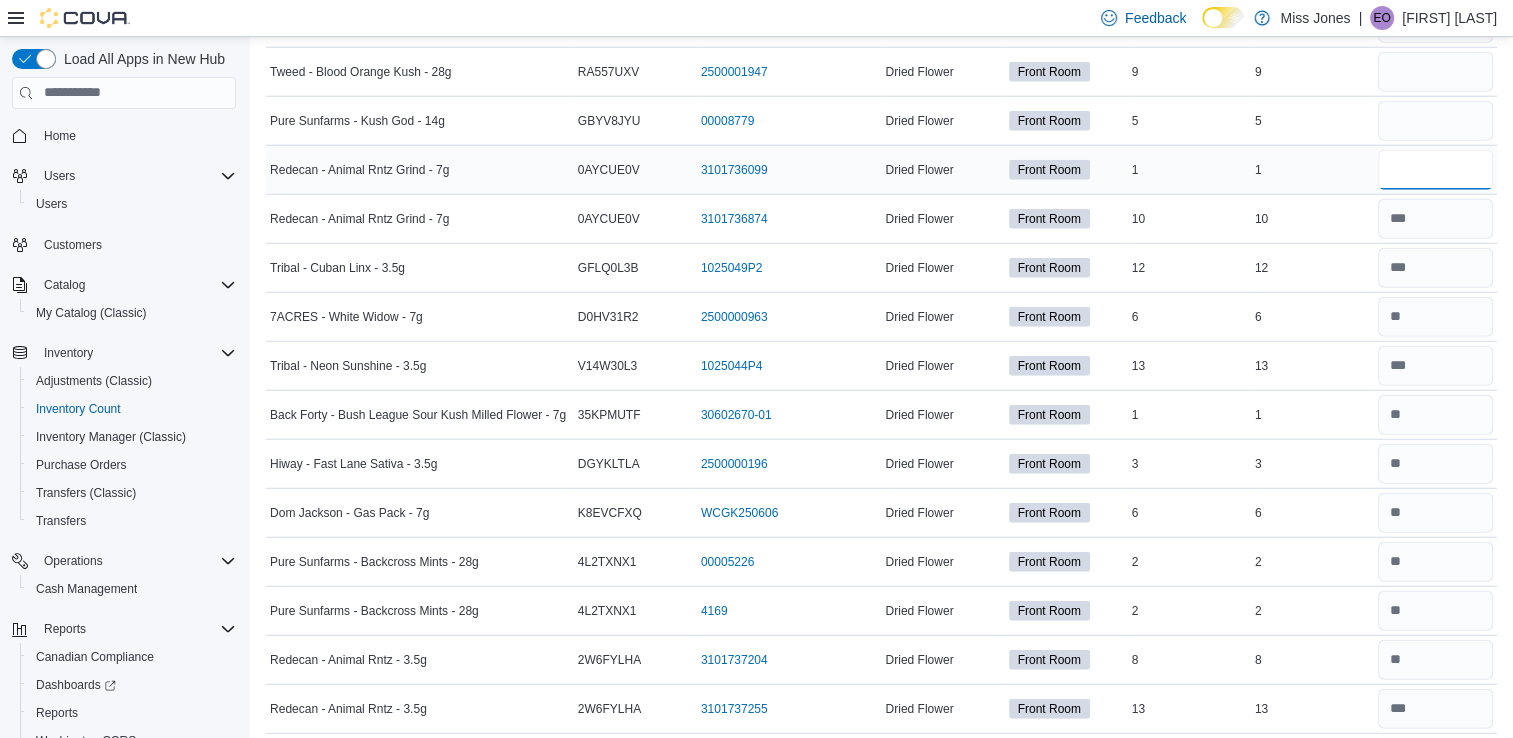 scroll, scrollTop: 5238, scrollLeft: 0, axis: vertical 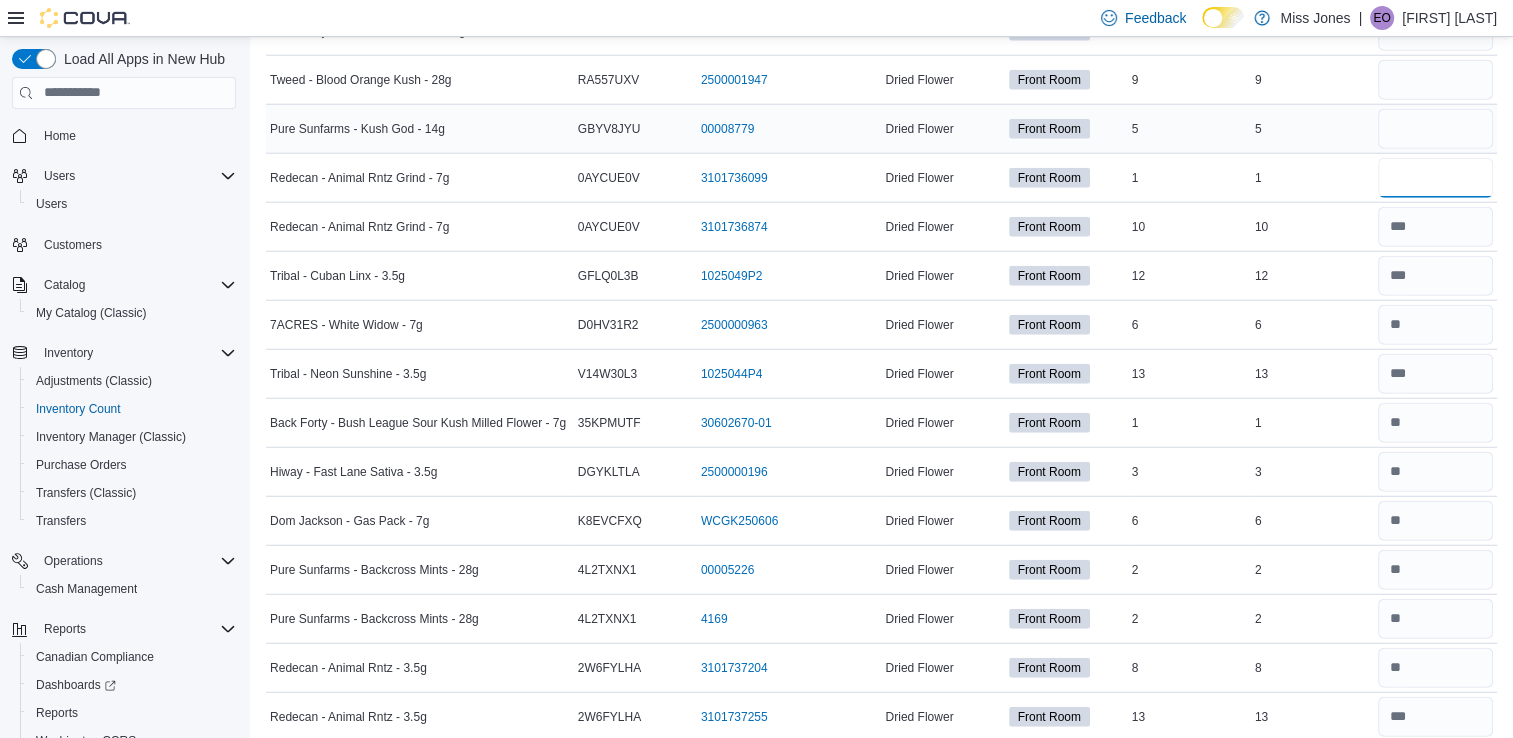 type on "*" 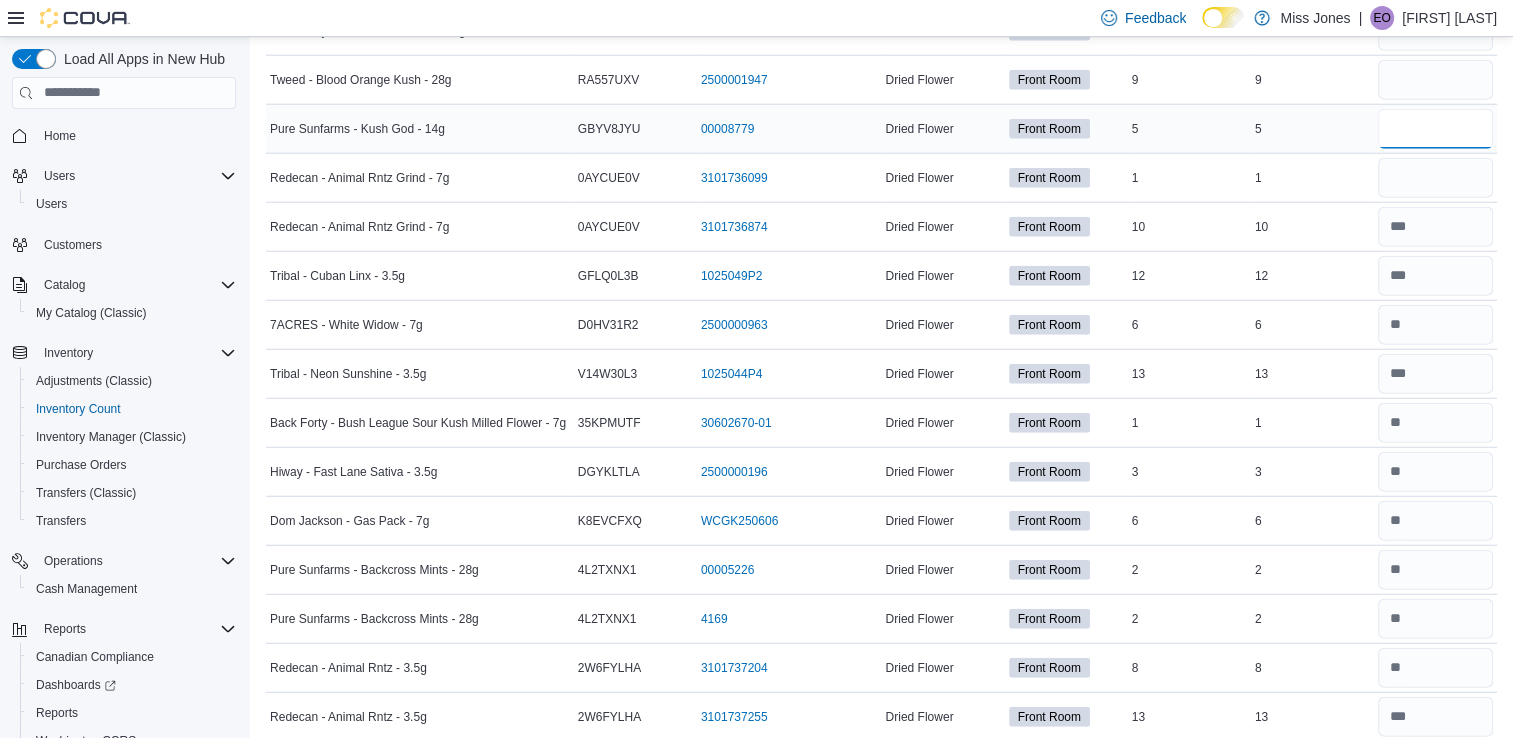 type 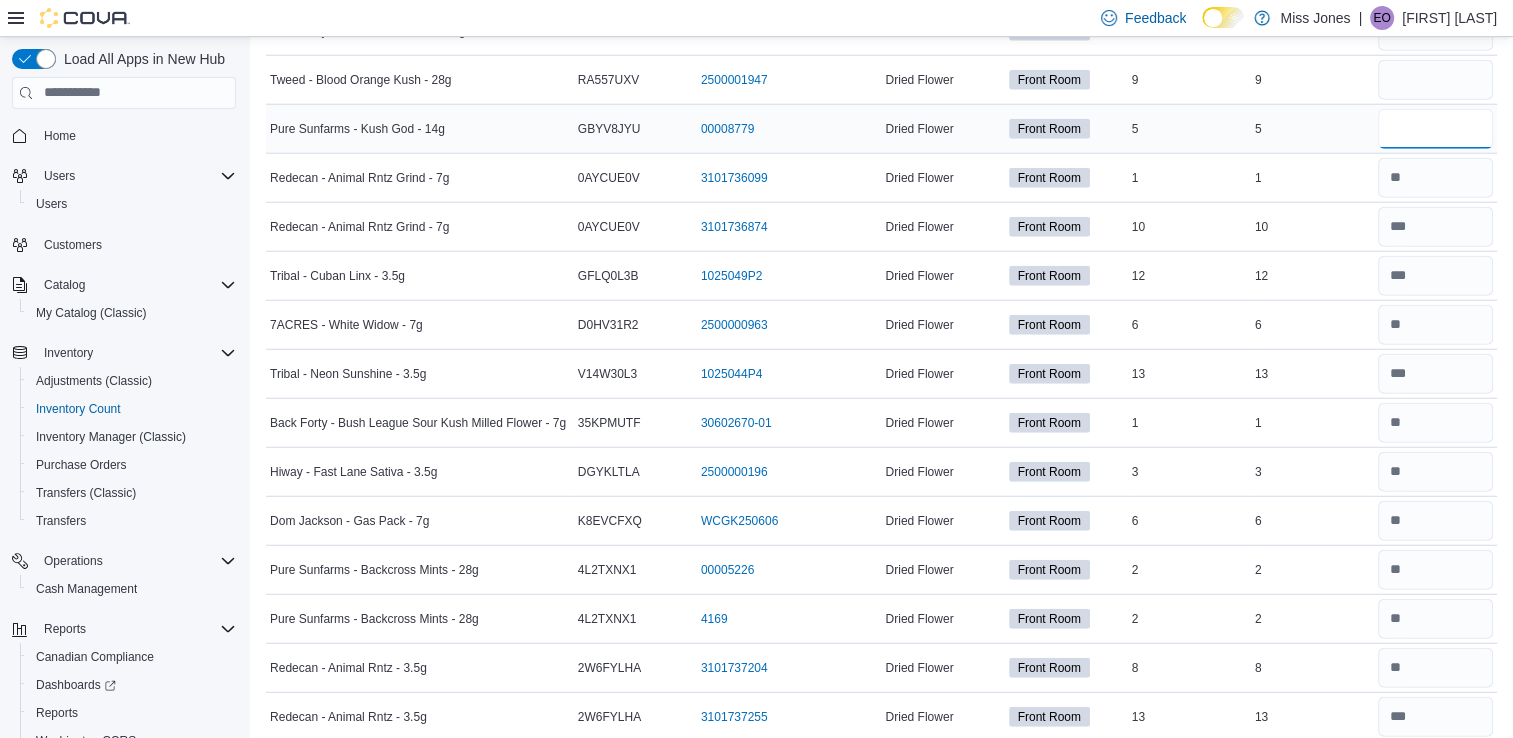 click at bounding box center [1435, 129] 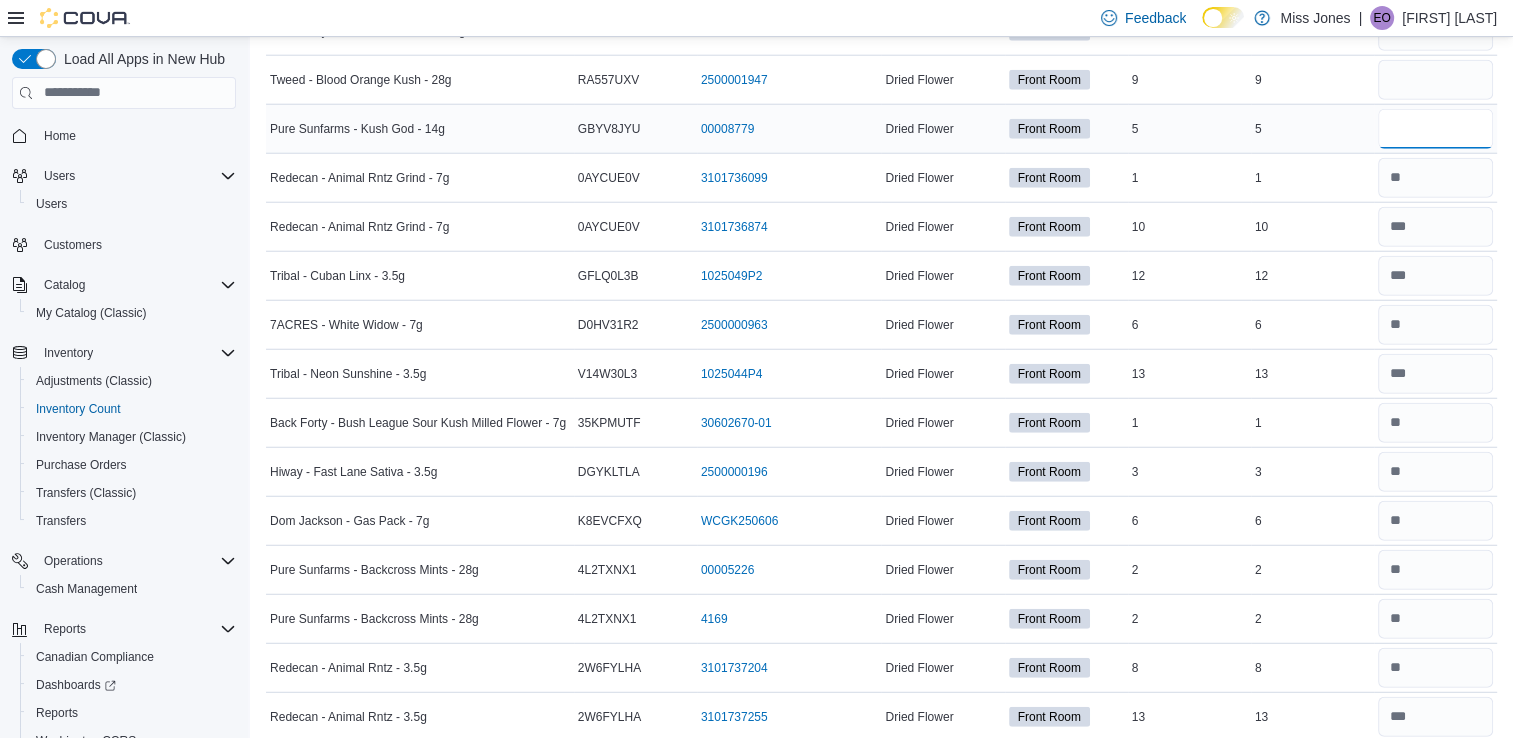 type on "*" 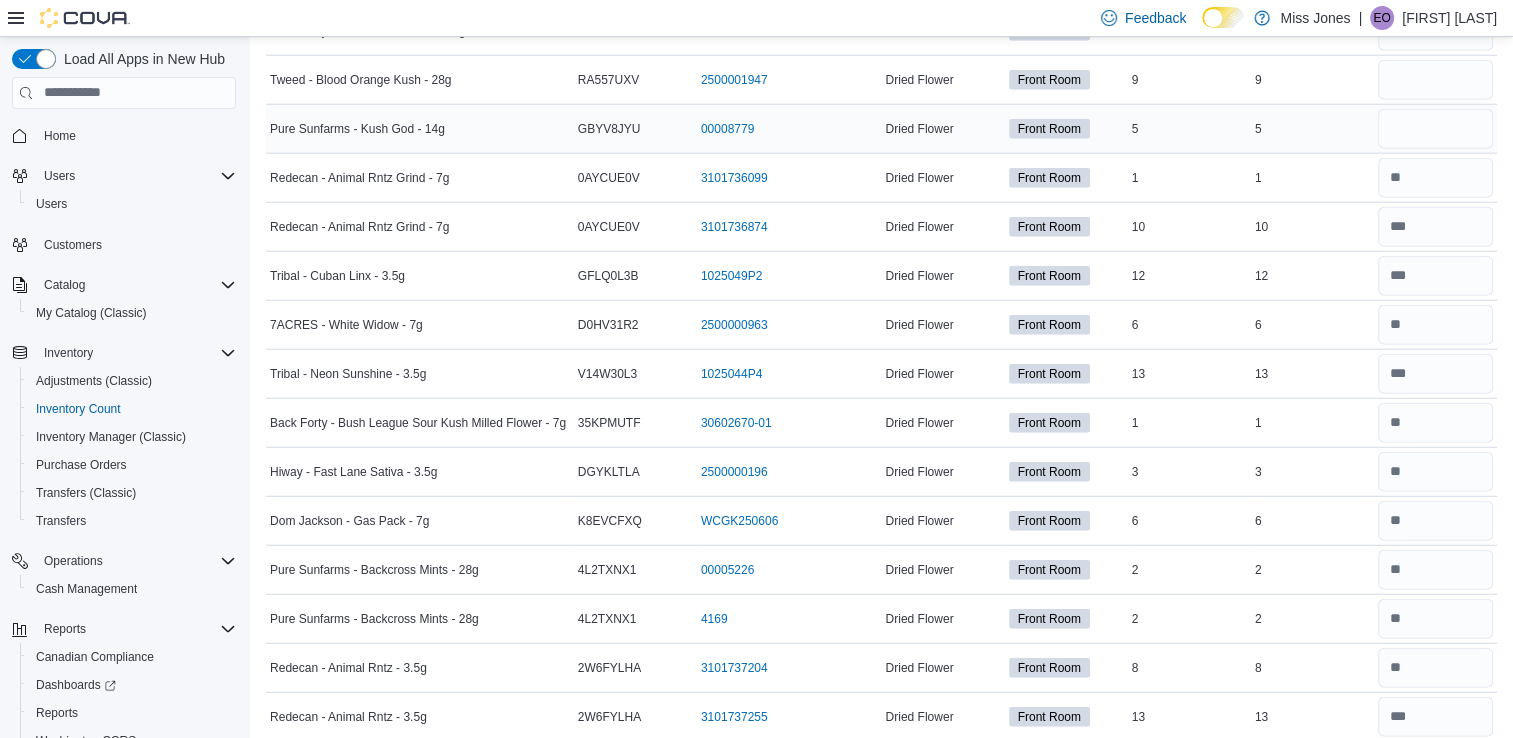 type 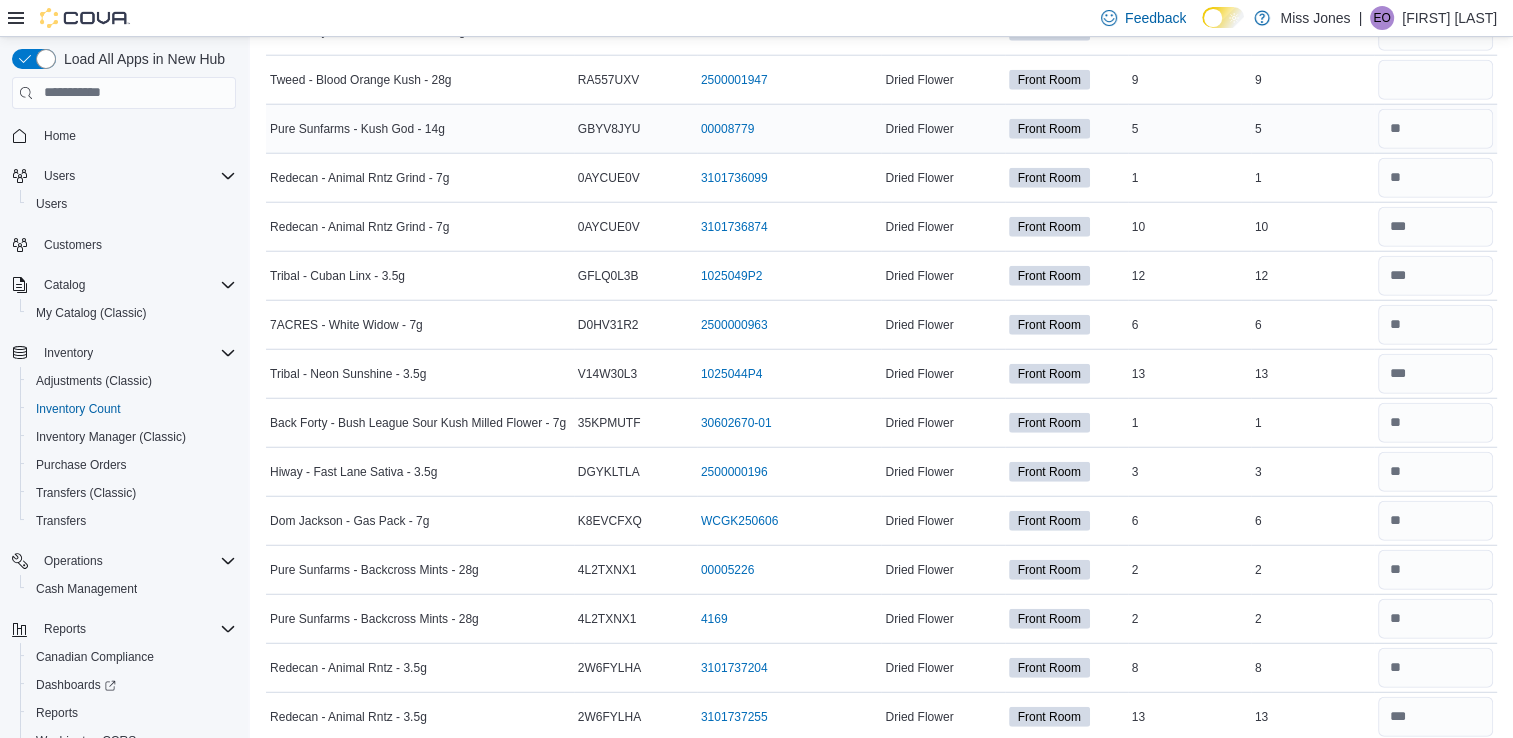 scroll, scrollTop: 4905, scrollLeft: 0, axis: vertical 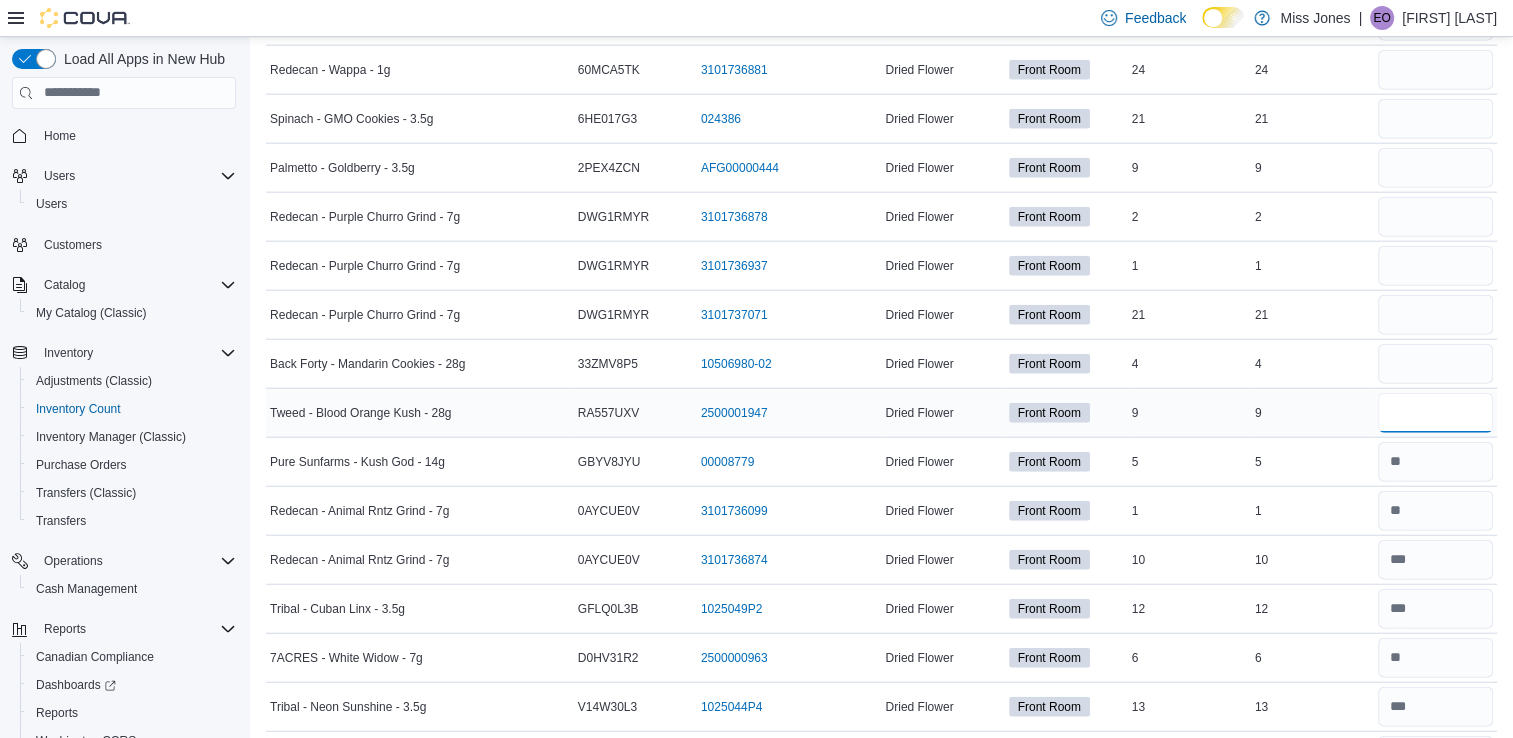 click at bounding box center (1435, 413) 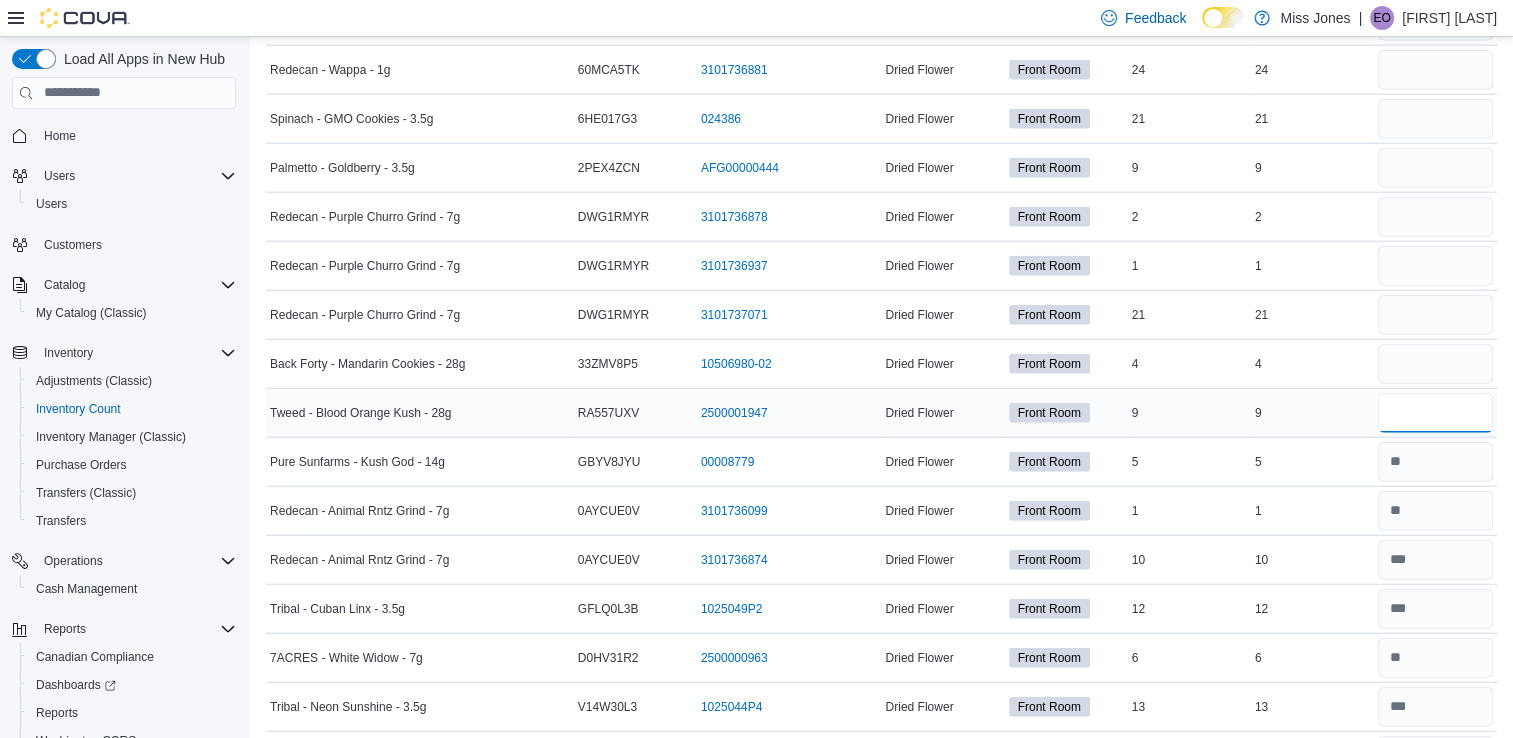 type on "*" 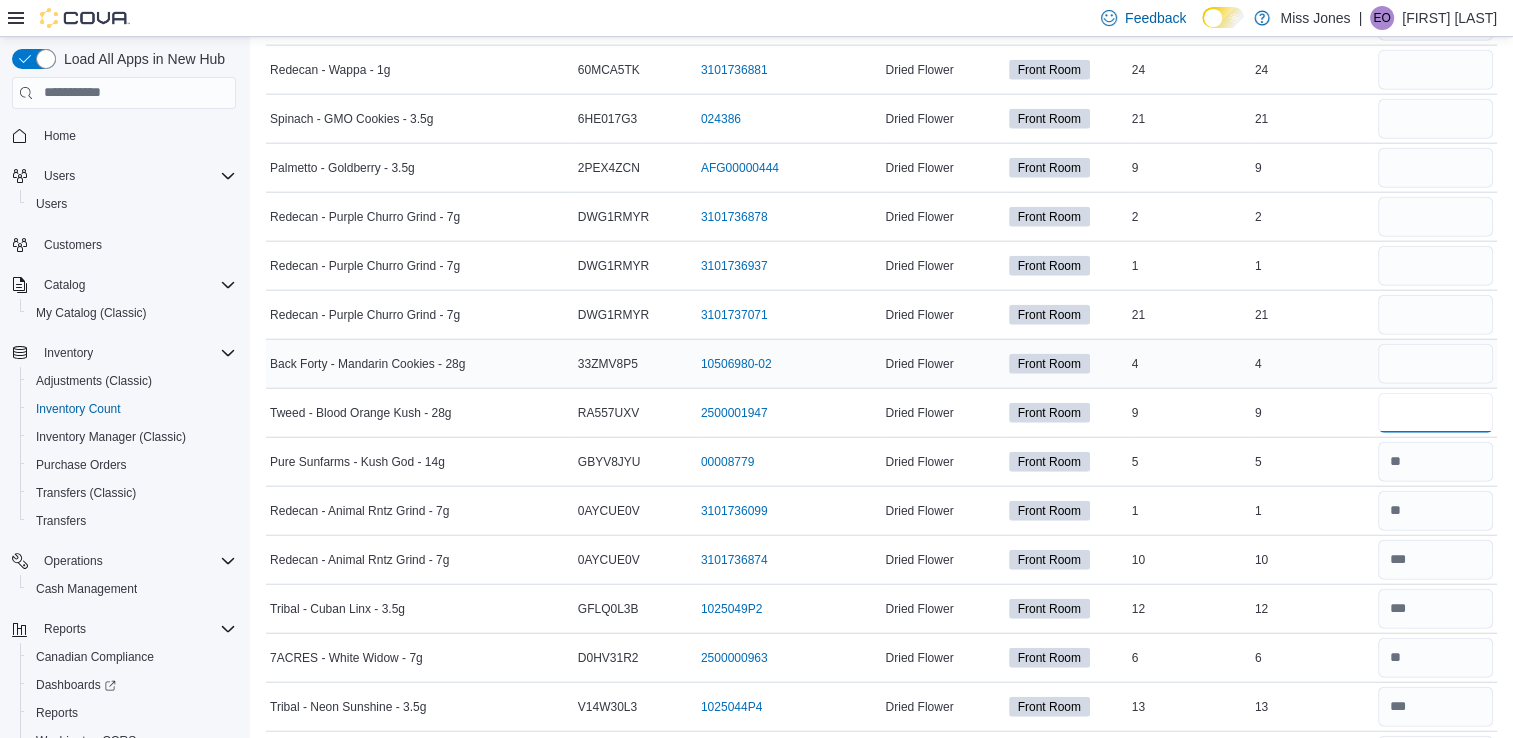 type on "*" 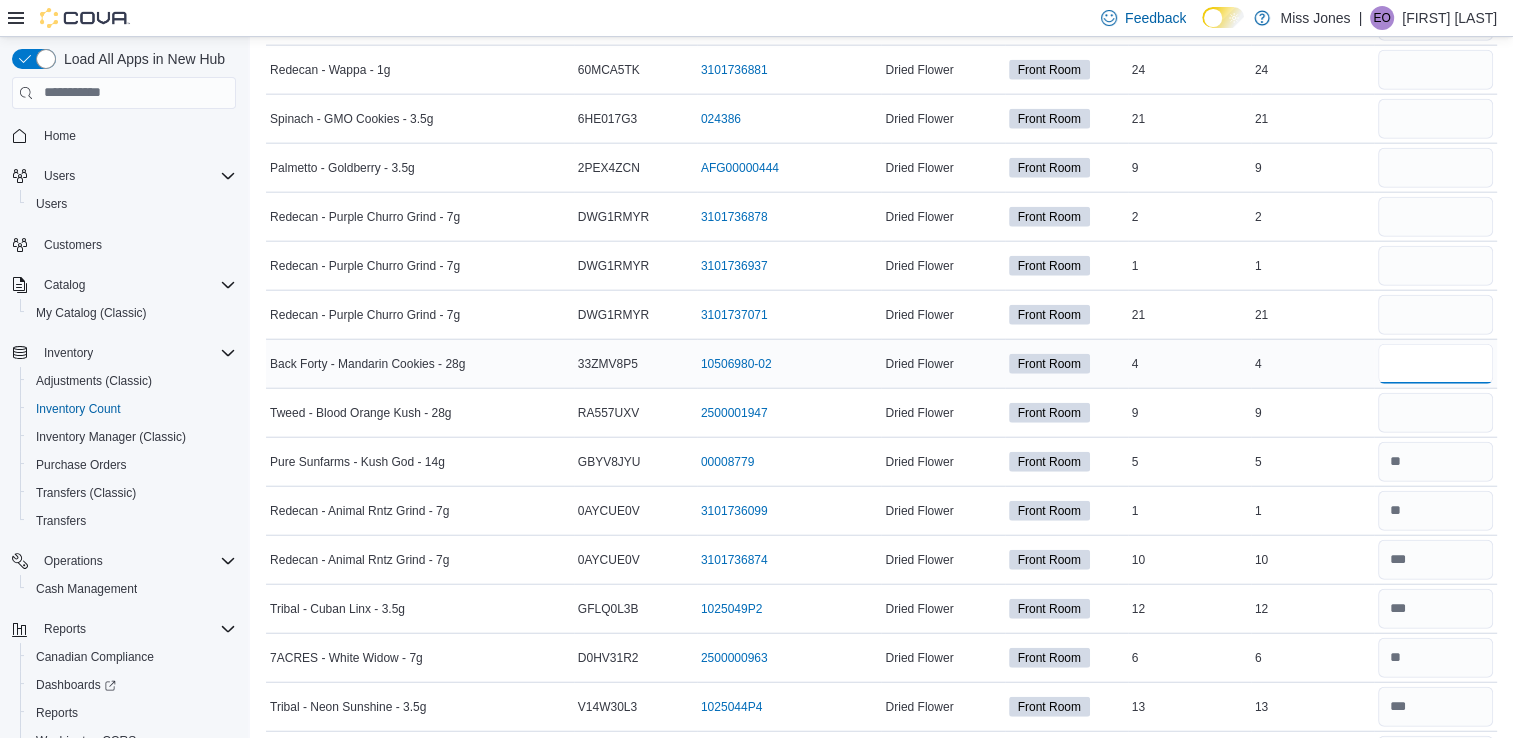 click at bounding box center [1435, 364] 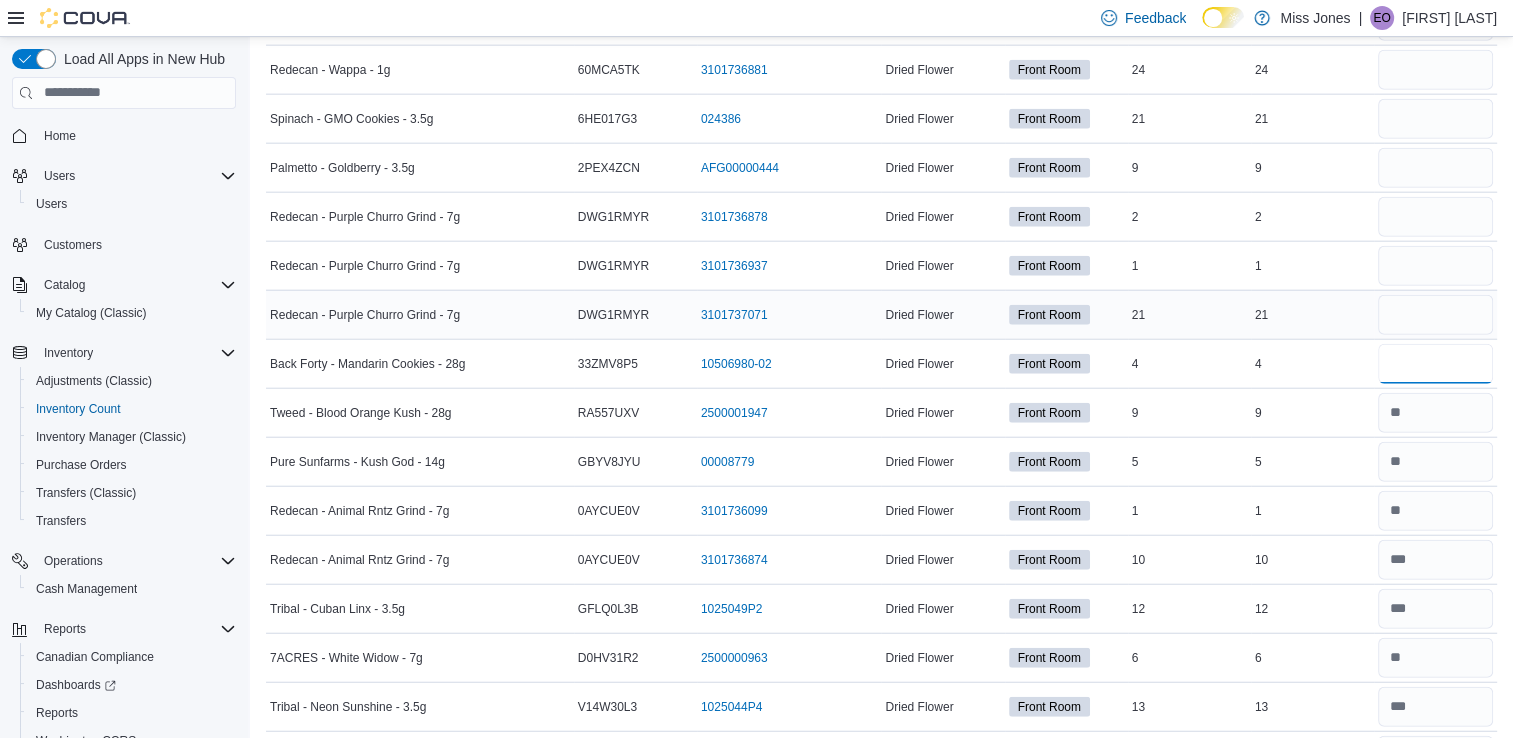 type on "*" 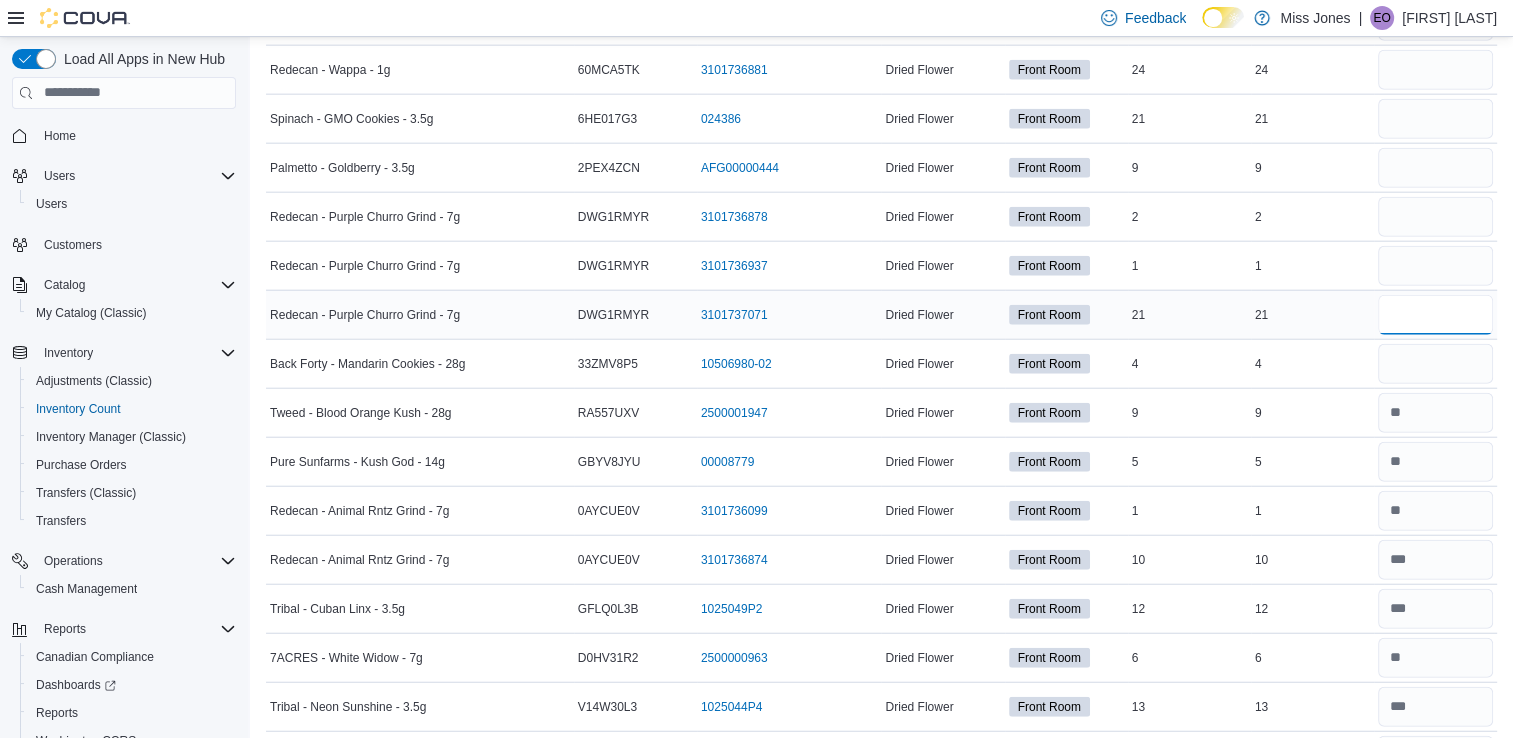 type 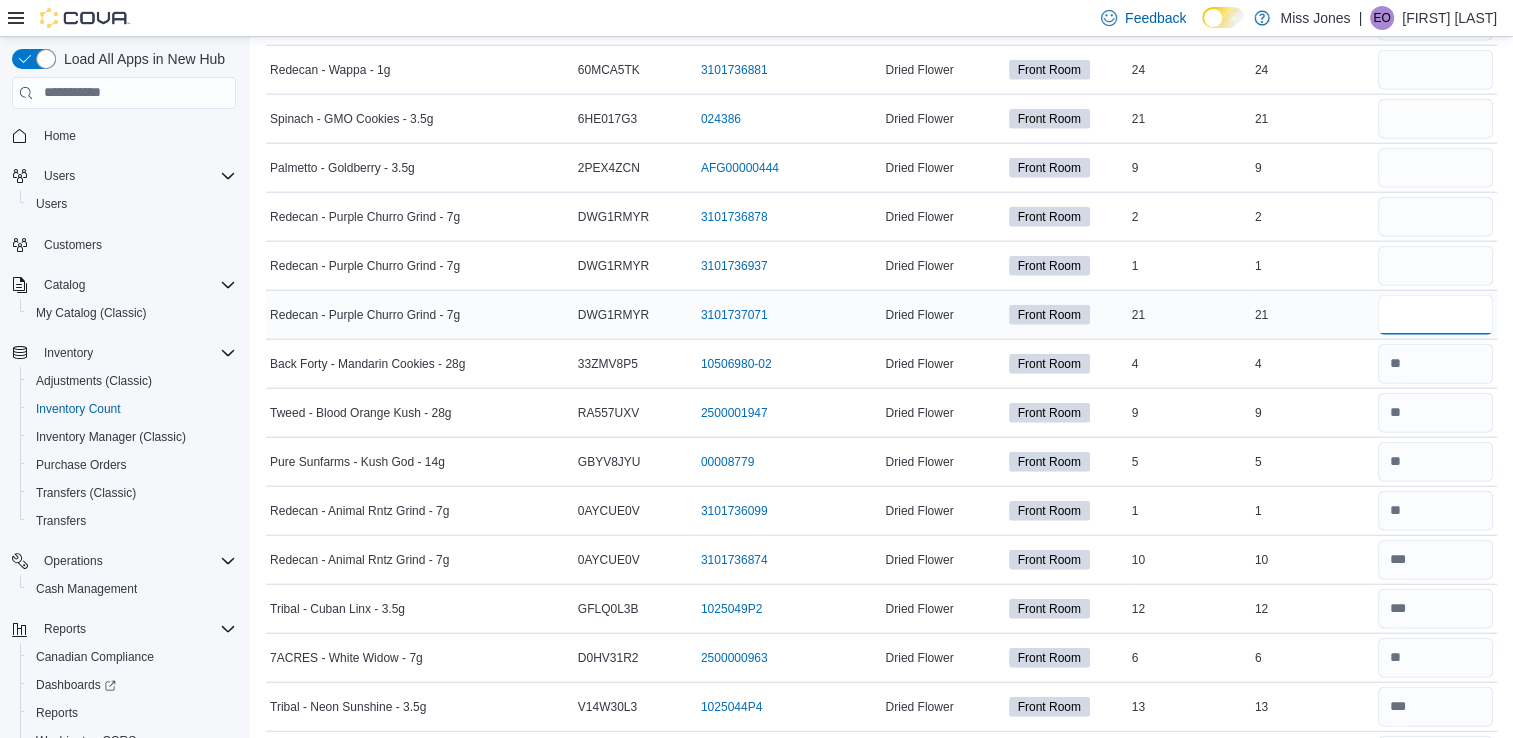 click at bounding box center [1435, 315] 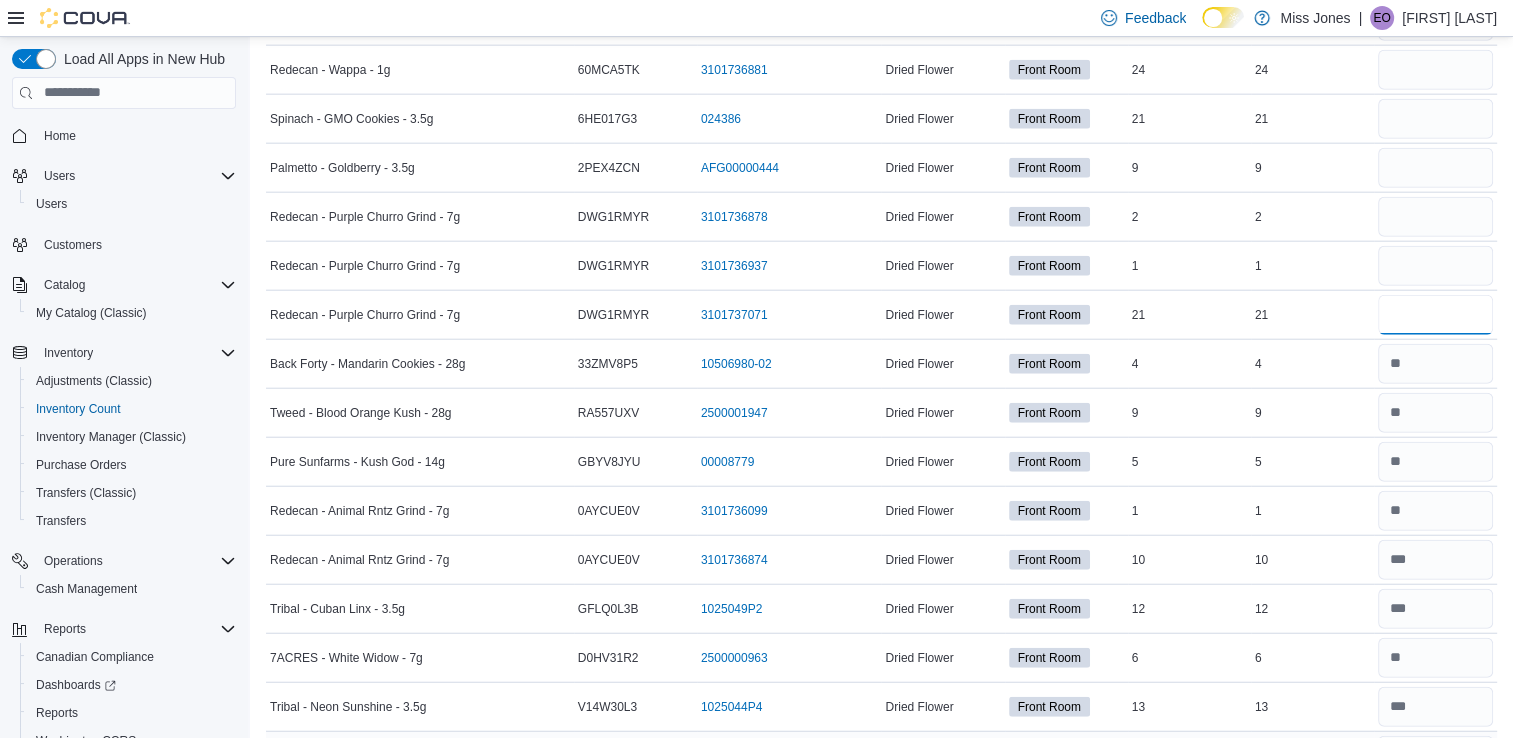 type on "**" 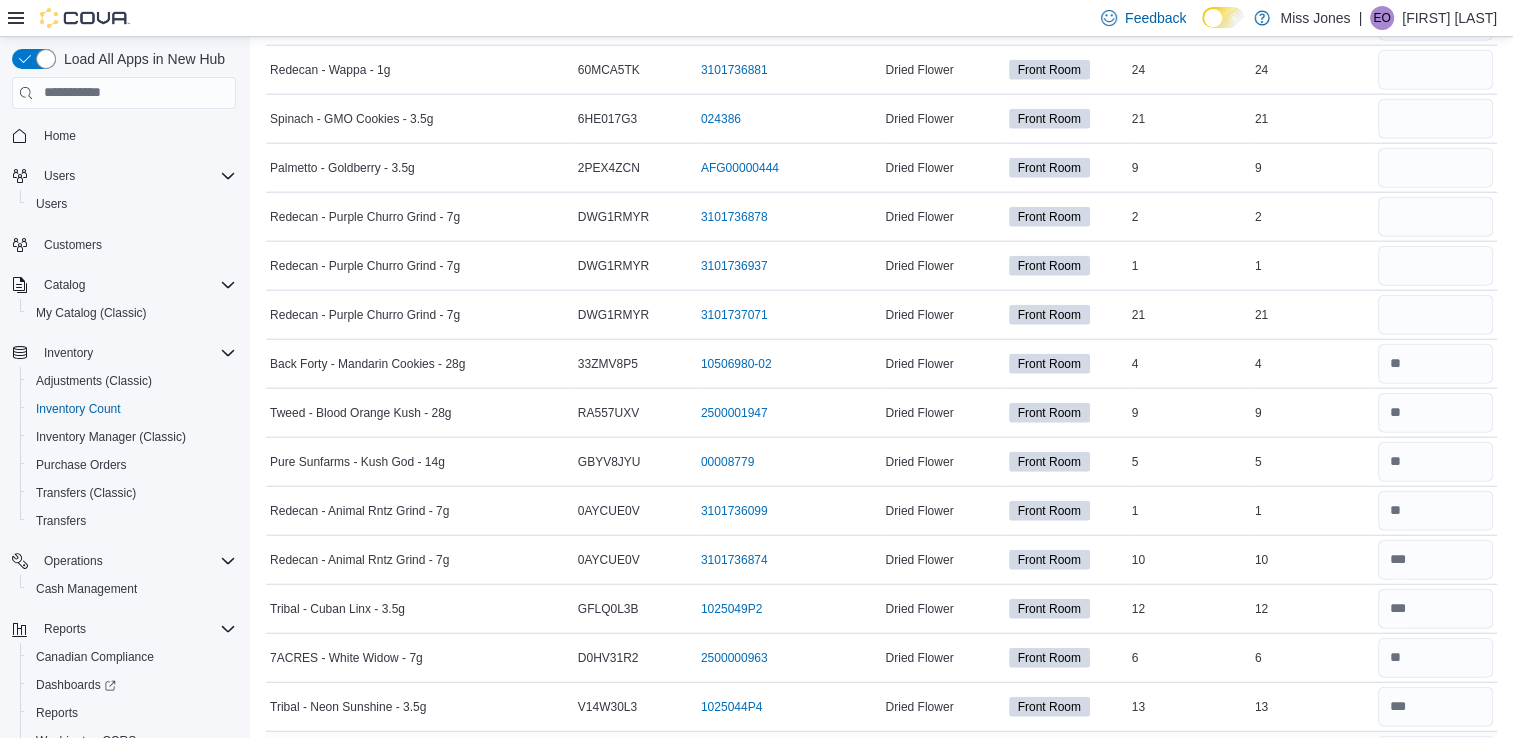 type 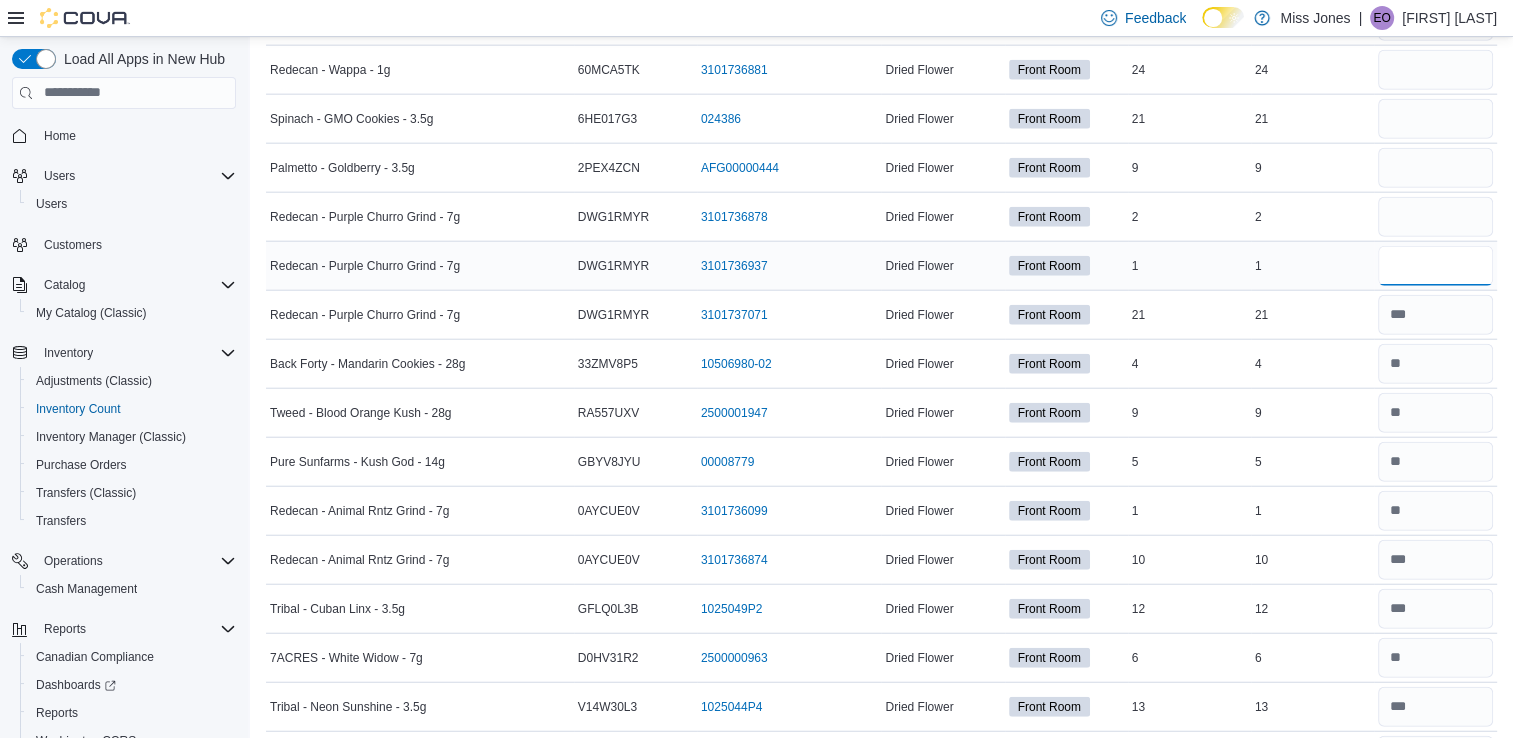 click at bounding box center (1435, 266) 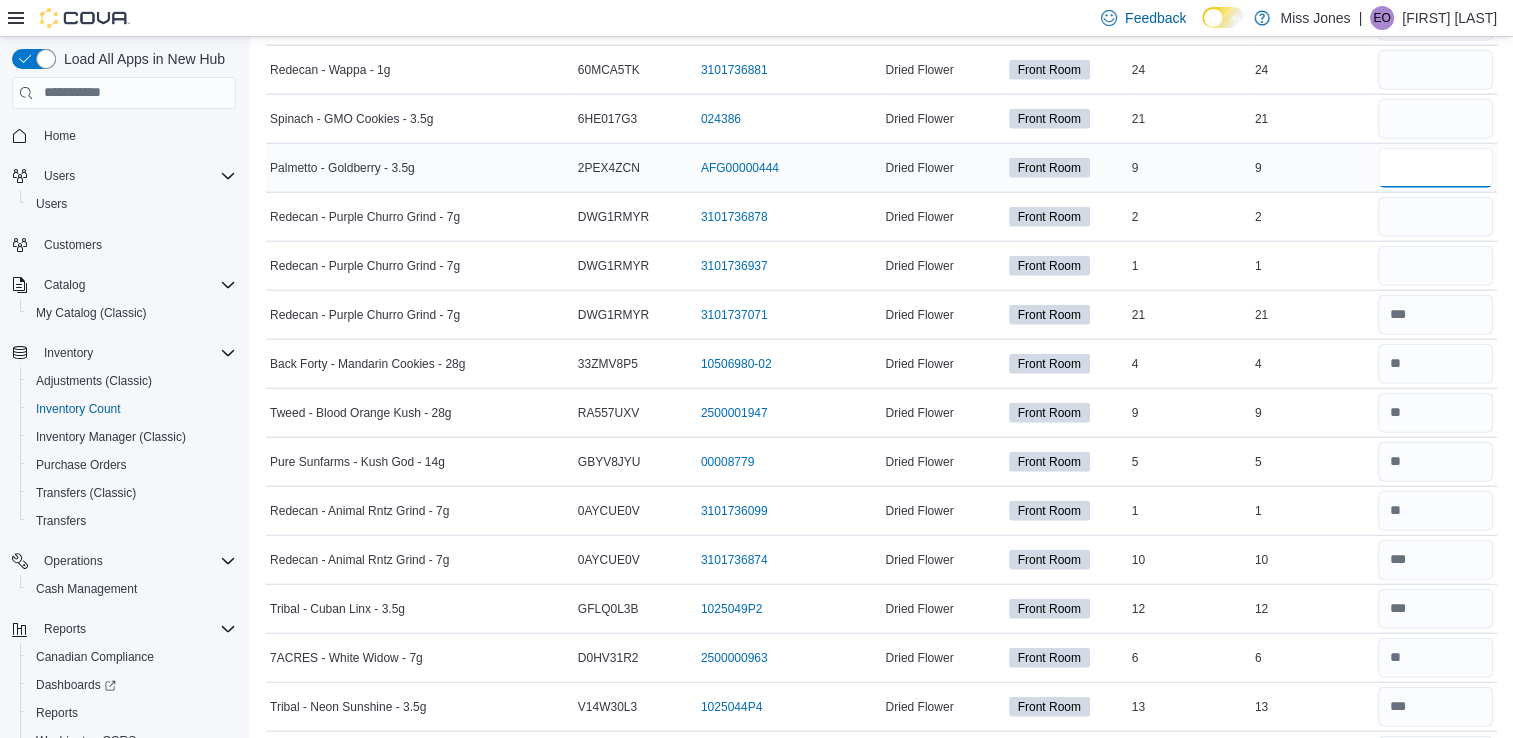 click at bounding box center (1435, 168) 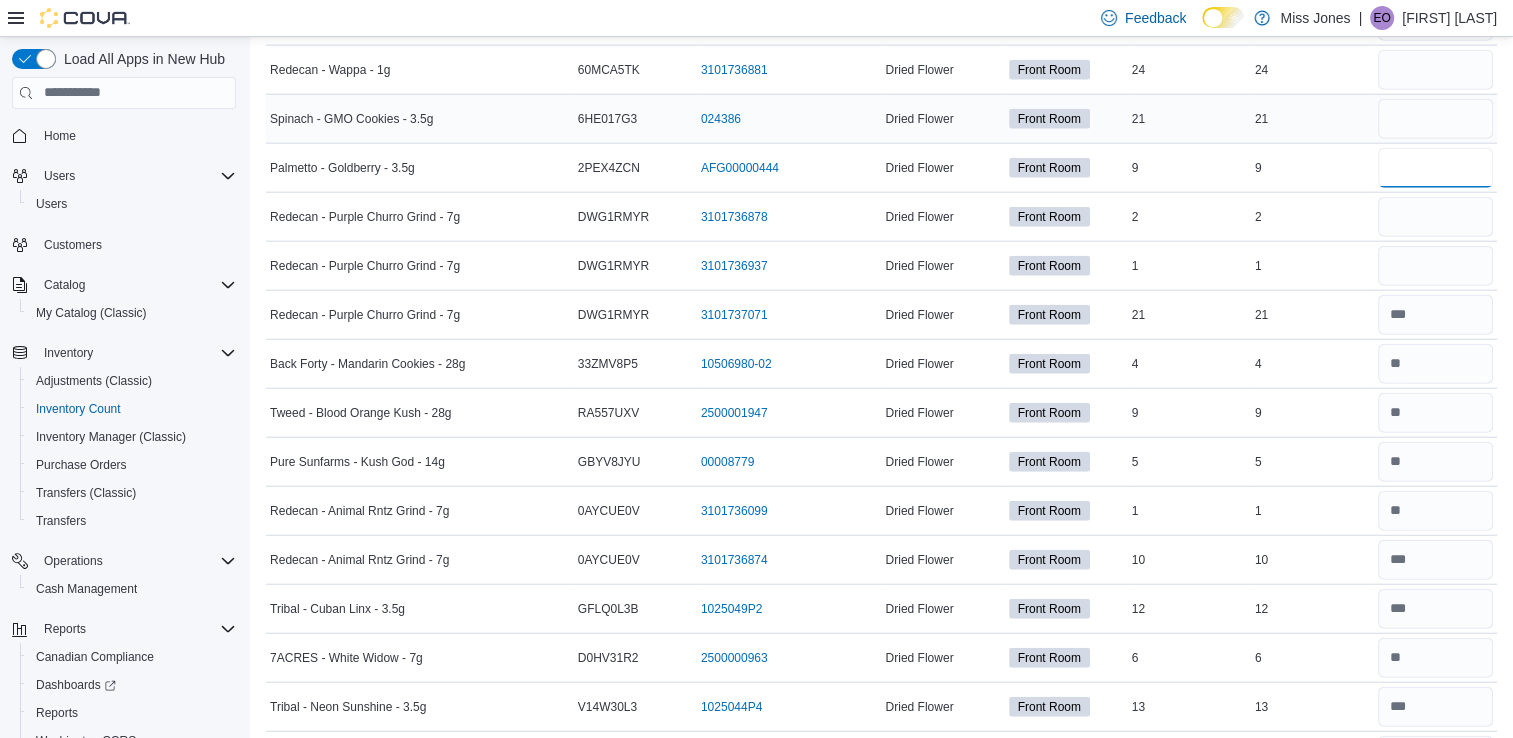 type on "*" 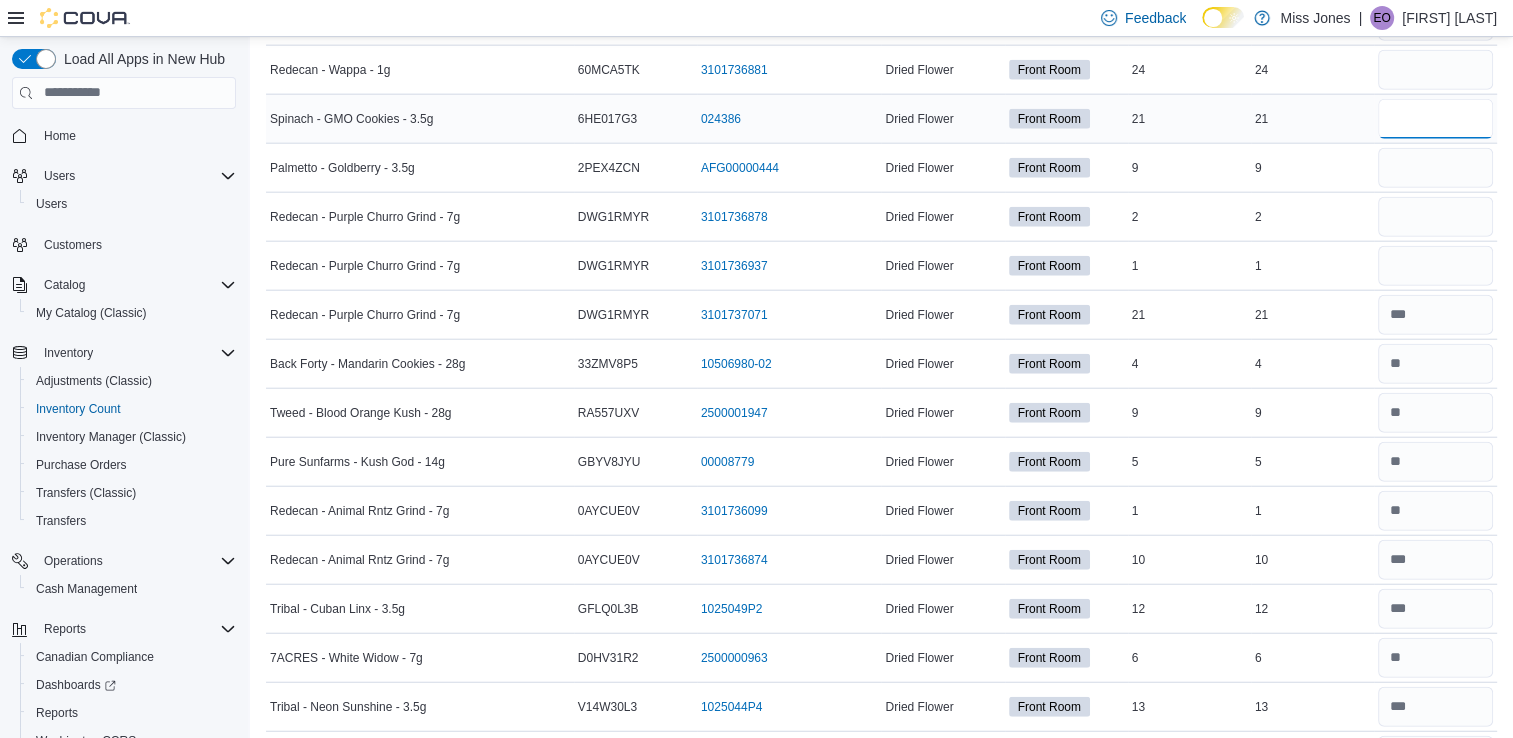 click at bounding box center (1435, 119) 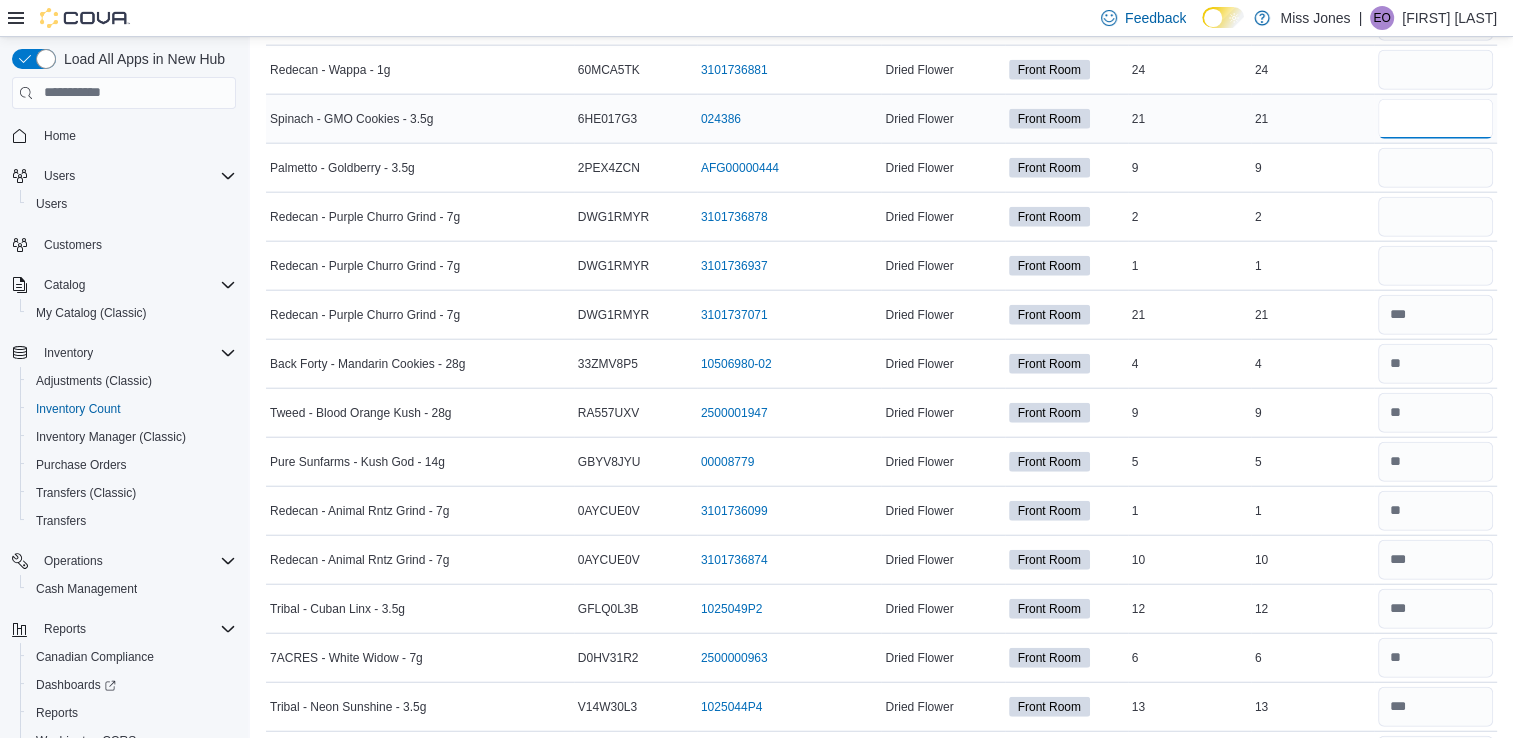 type 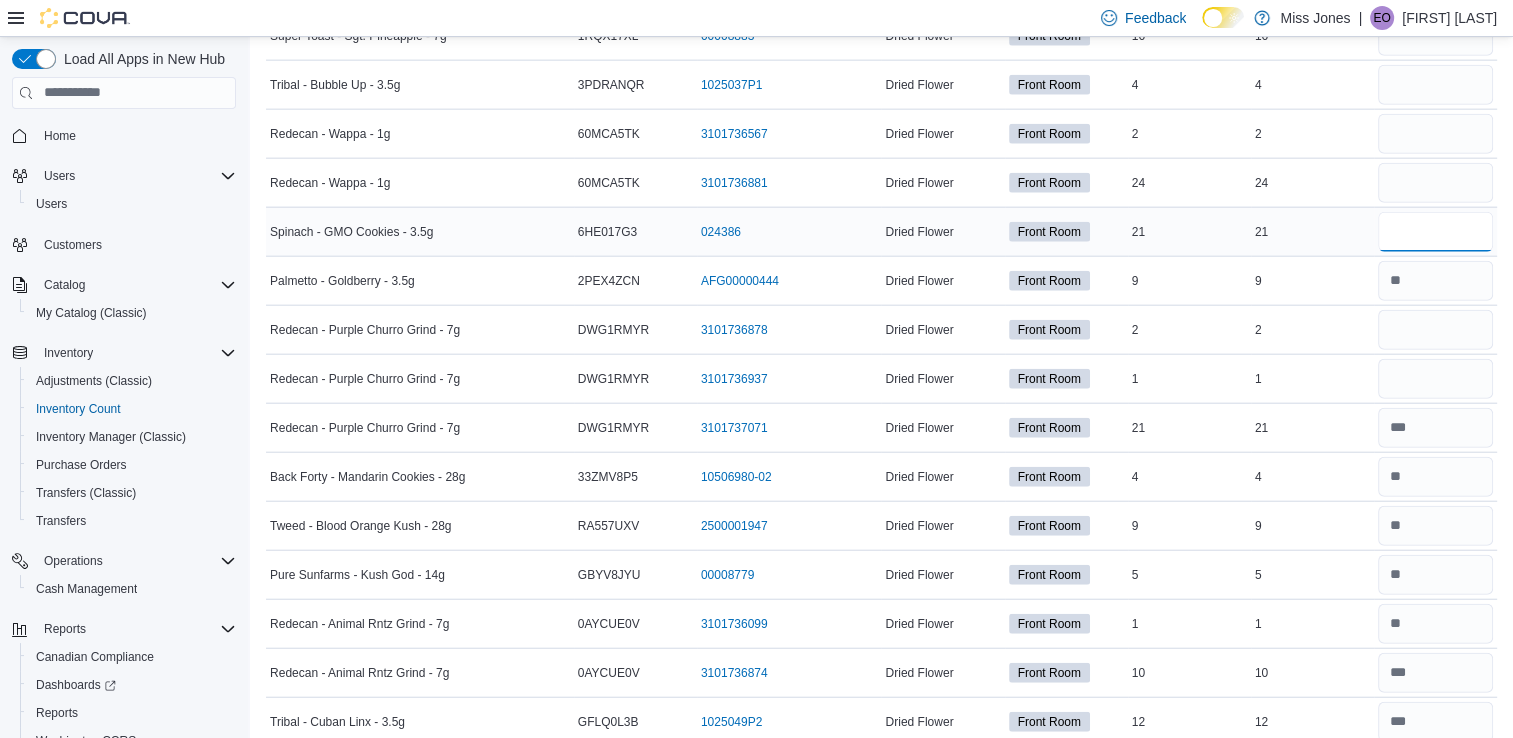 scroll, scrollTop: 4793, scrollLeft: 0, axis: vertical 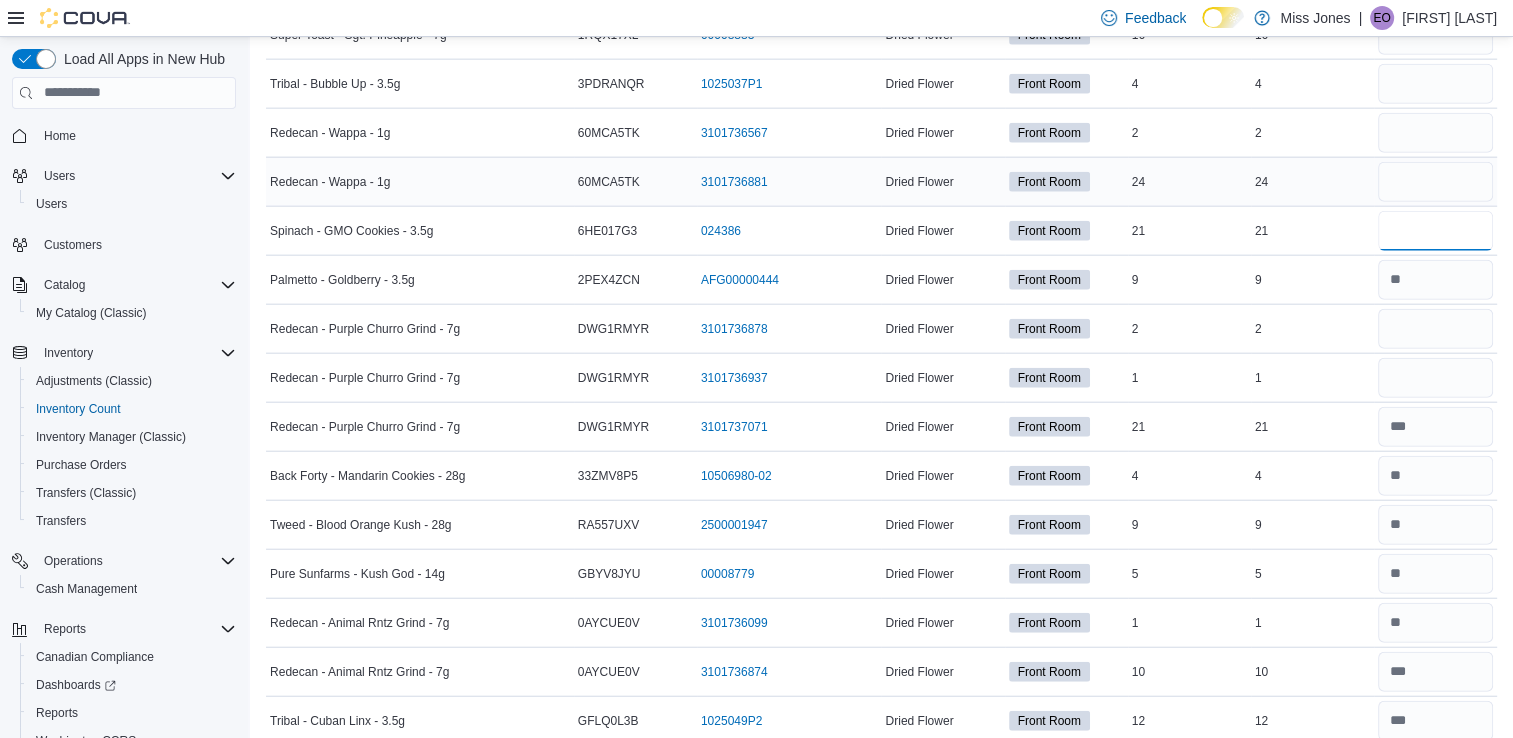 type on "**" 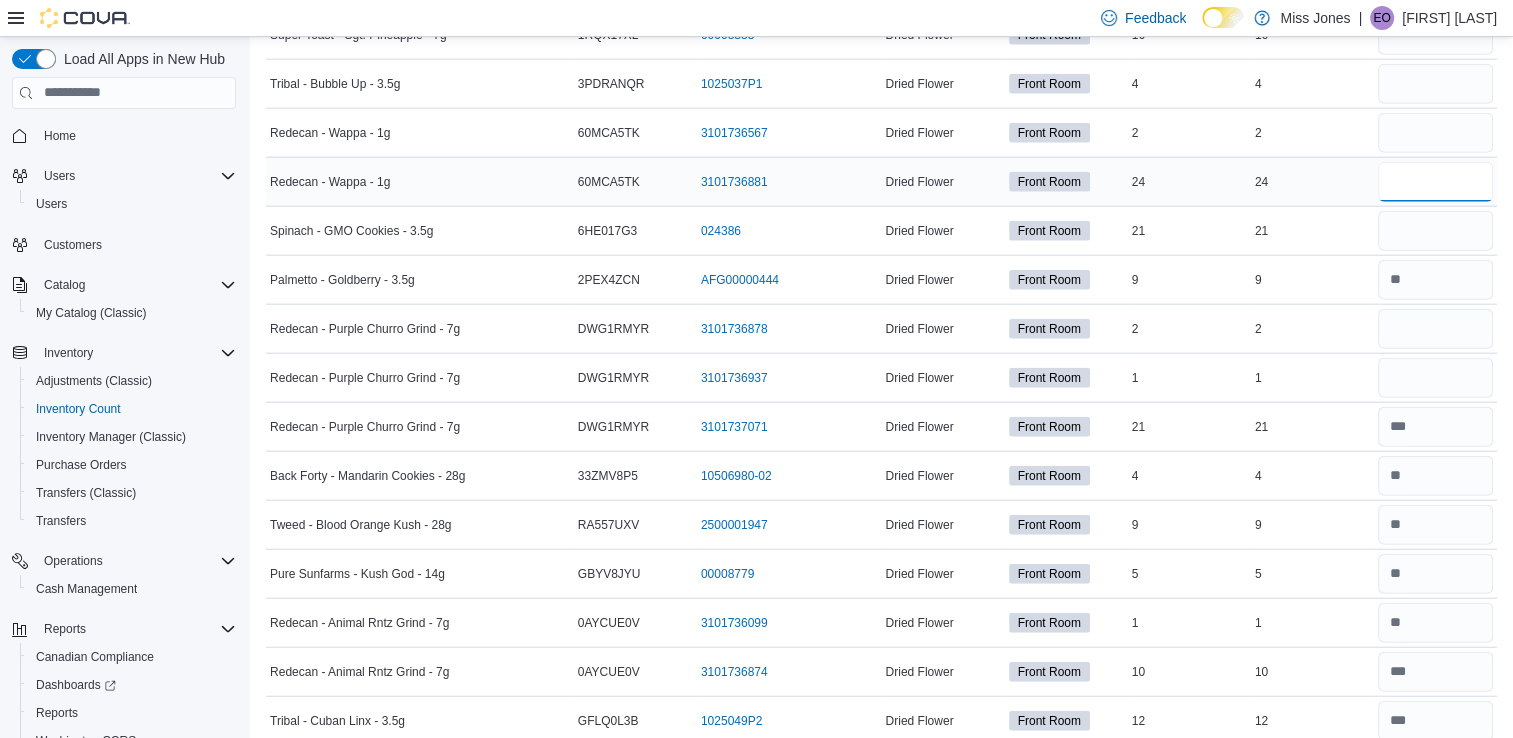 click at bounding box center (1435, 182) 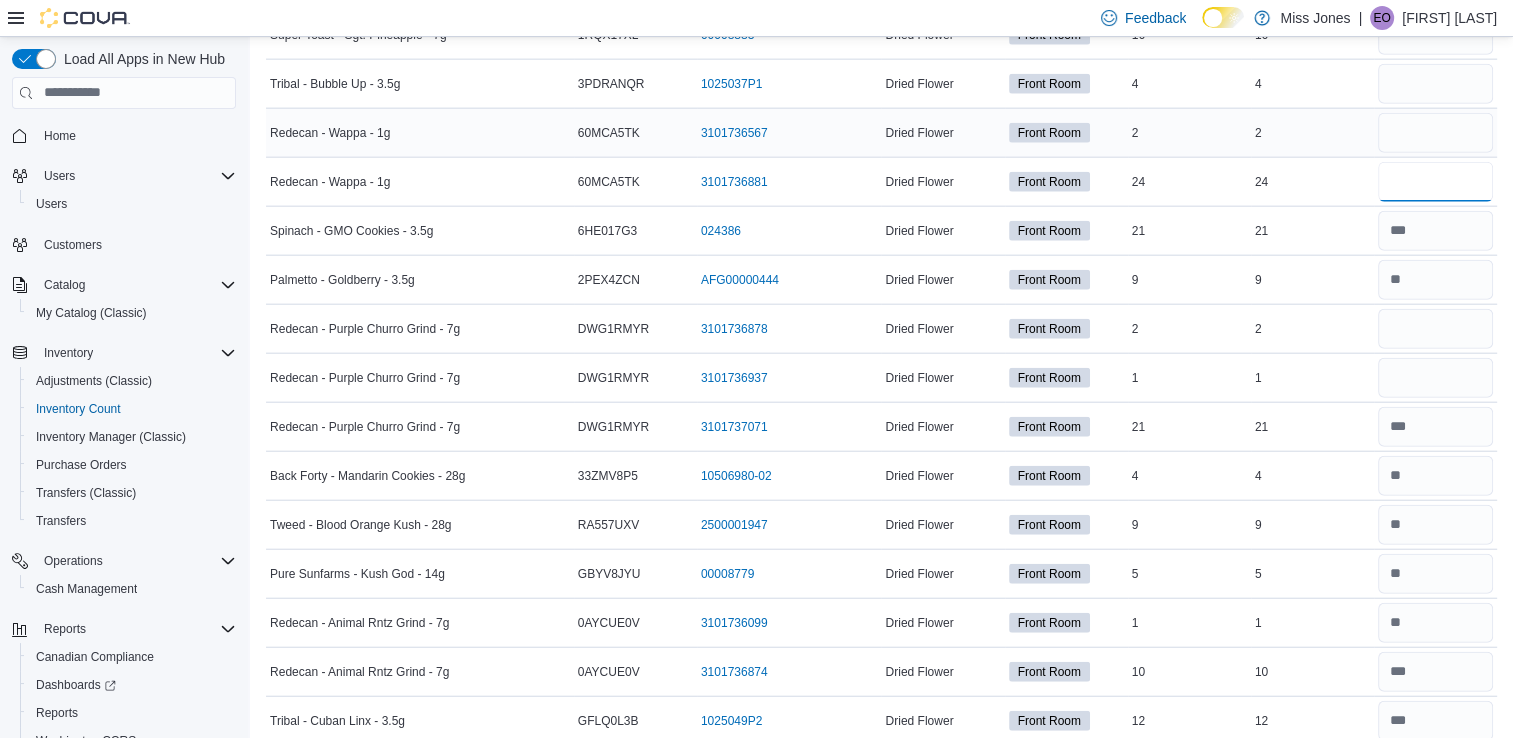 type on "**" 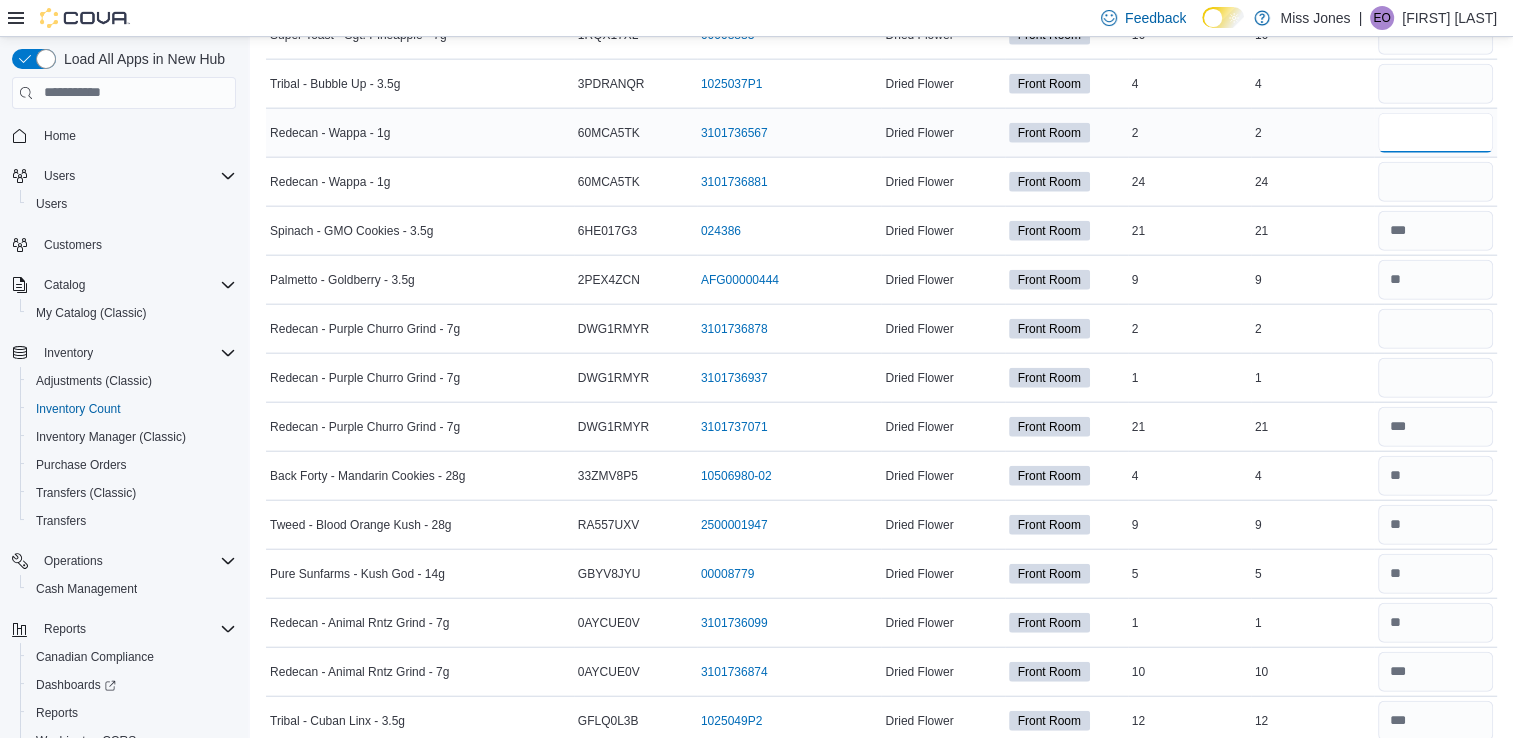 click at bounding box center [1435, 133] 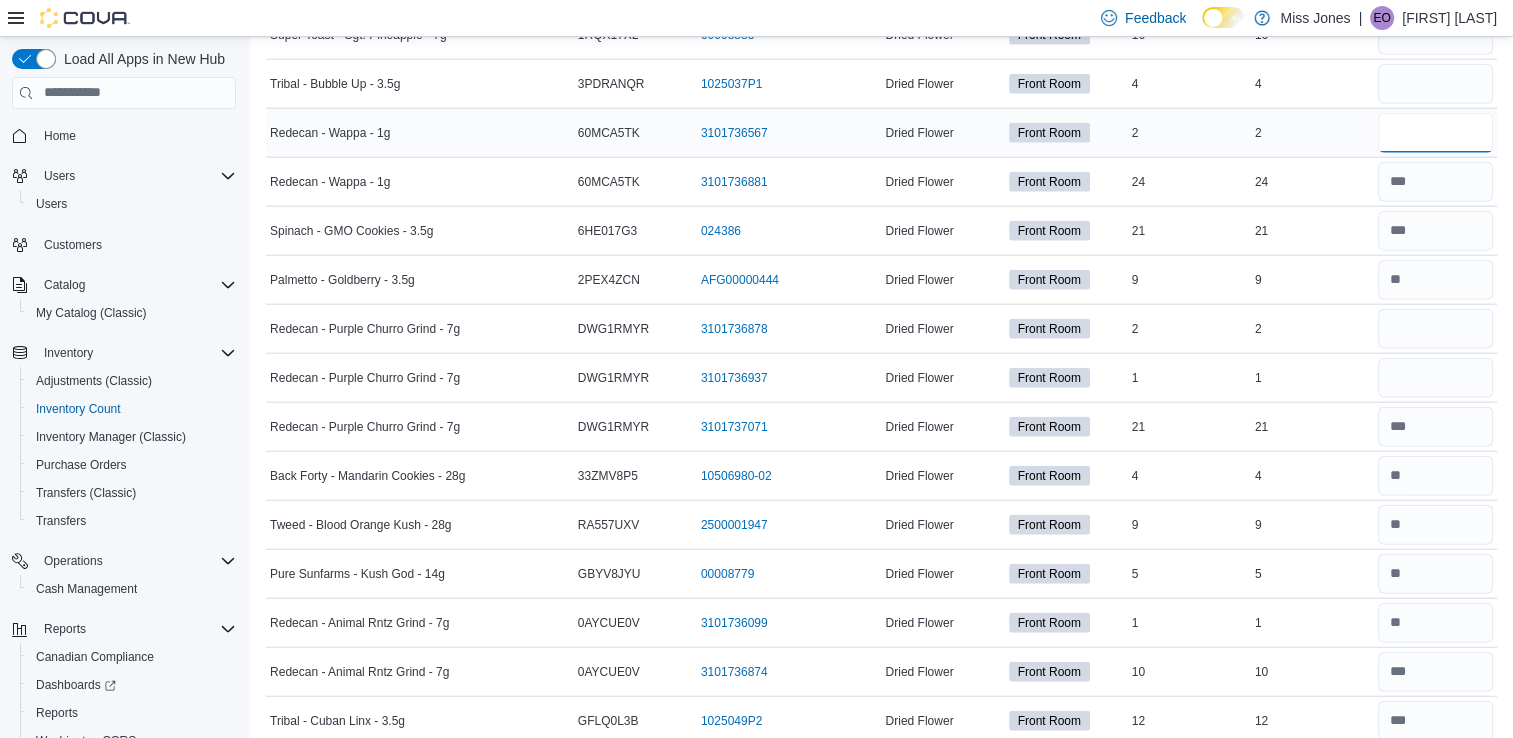 type on "*" 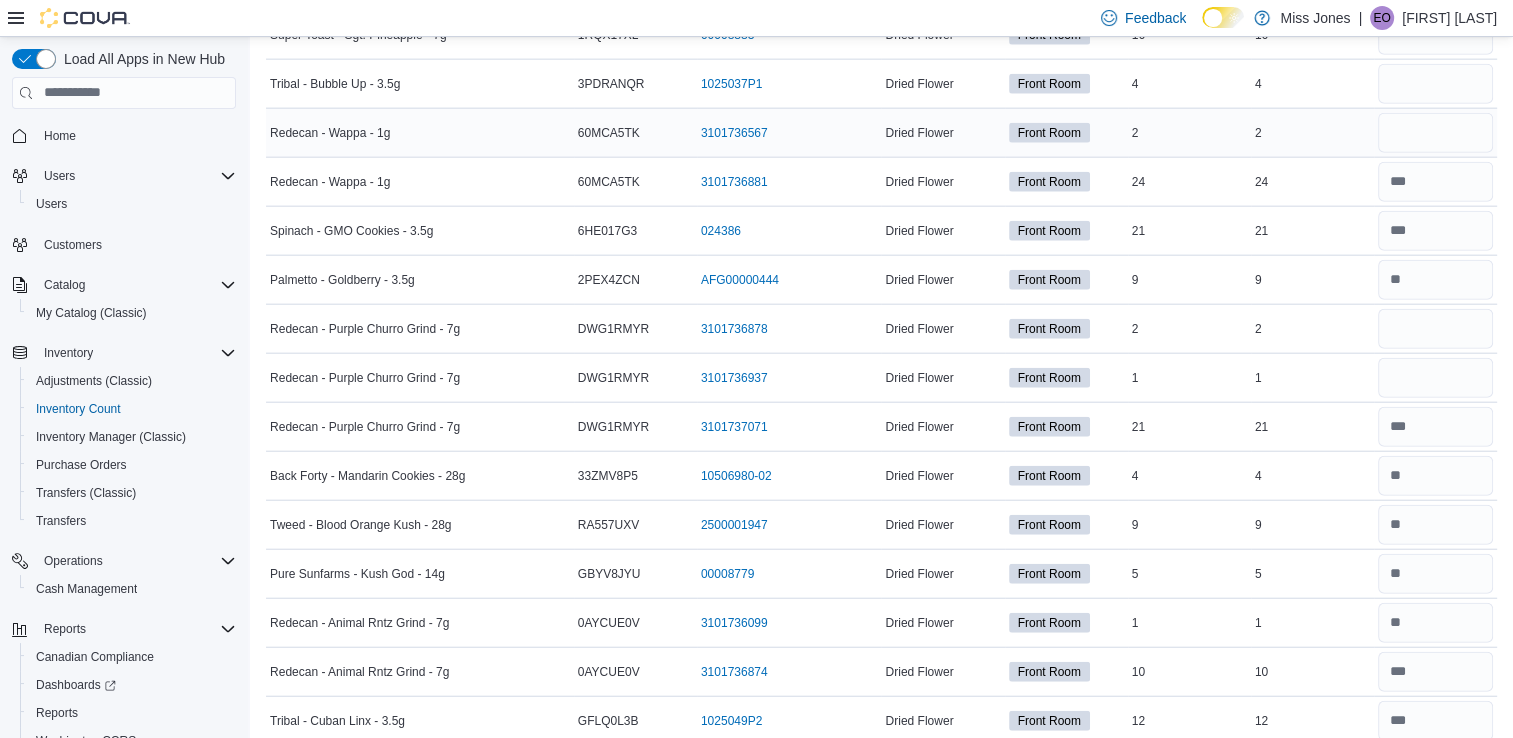 type 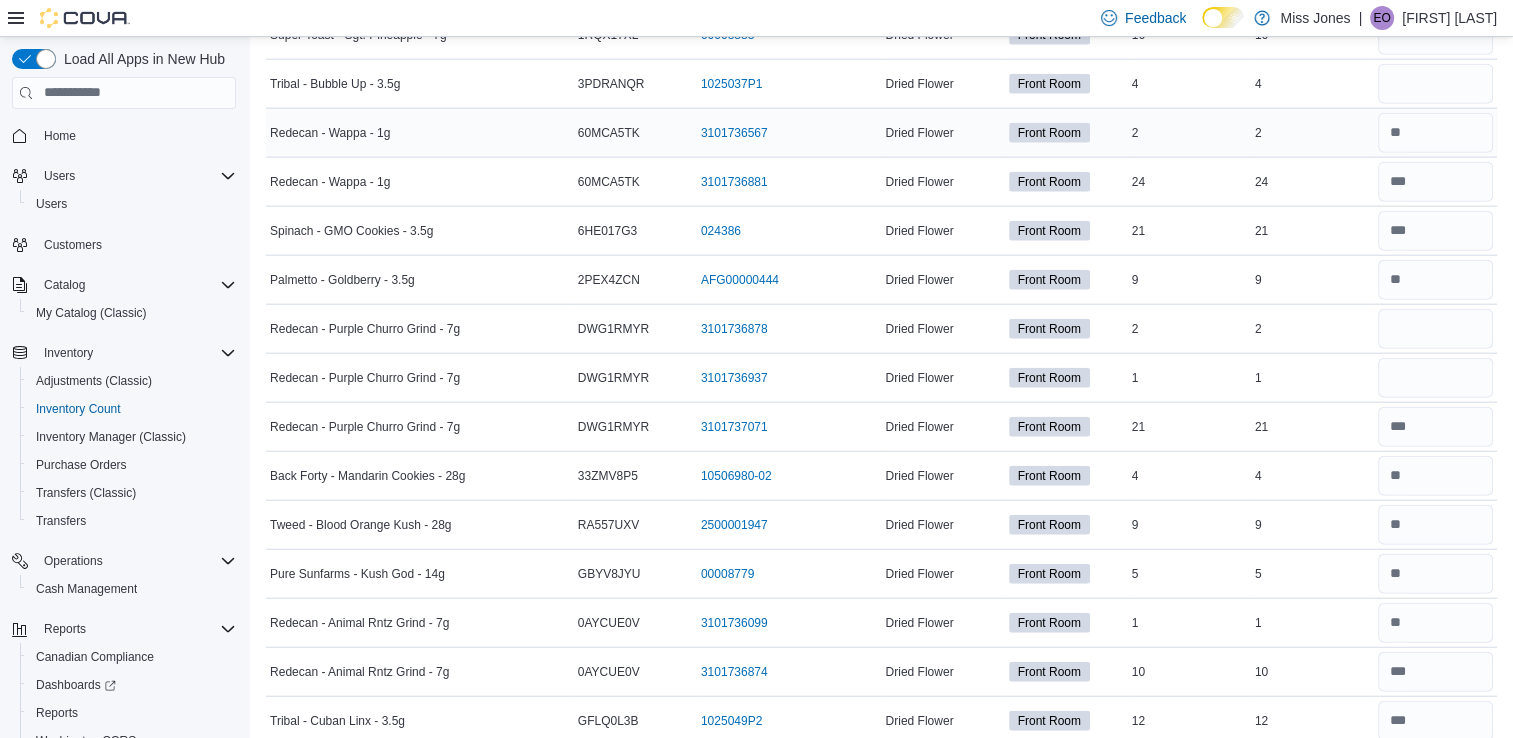 scroll, scrollTop: 4697, scrollLeft: 0, axis: vertical 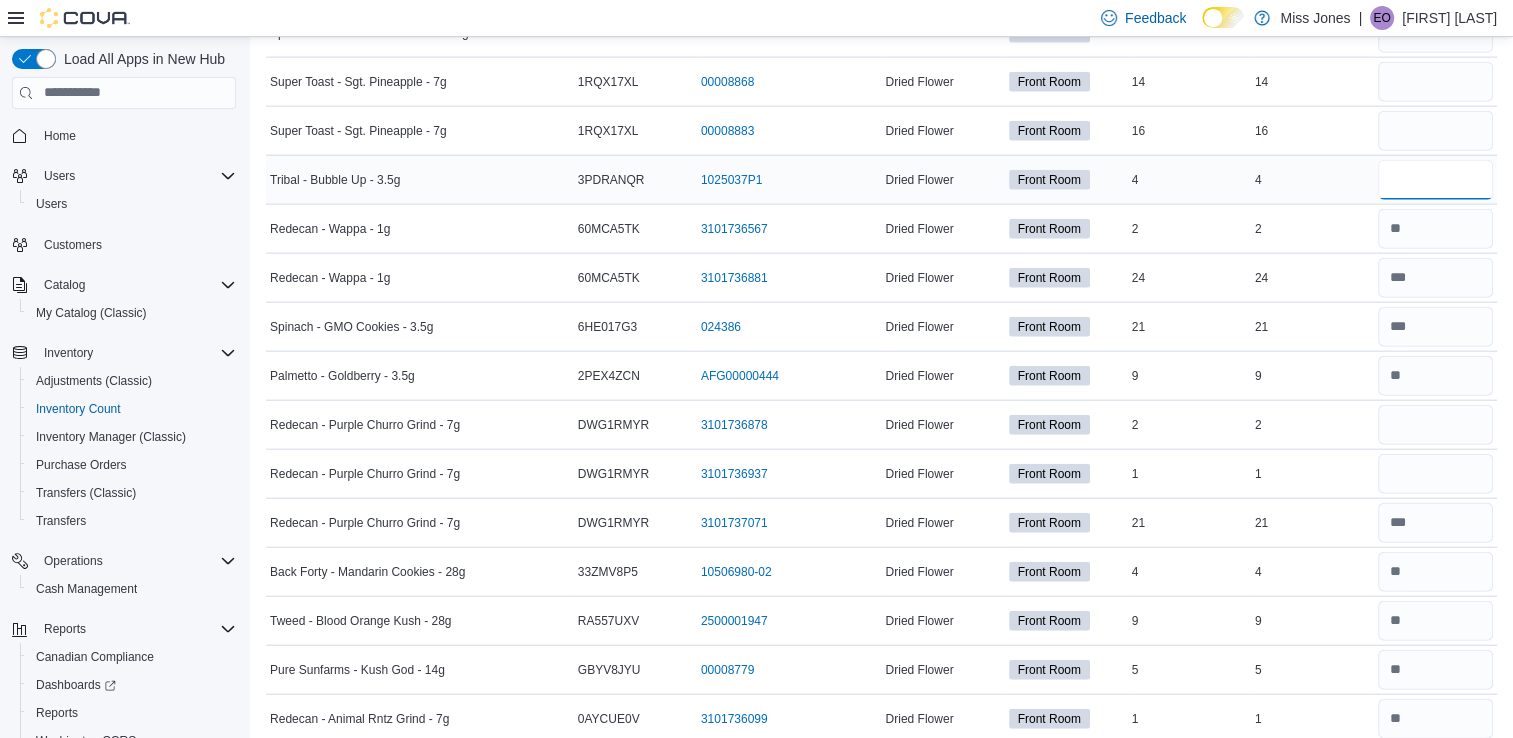 click at bounding box center [1435, 180] 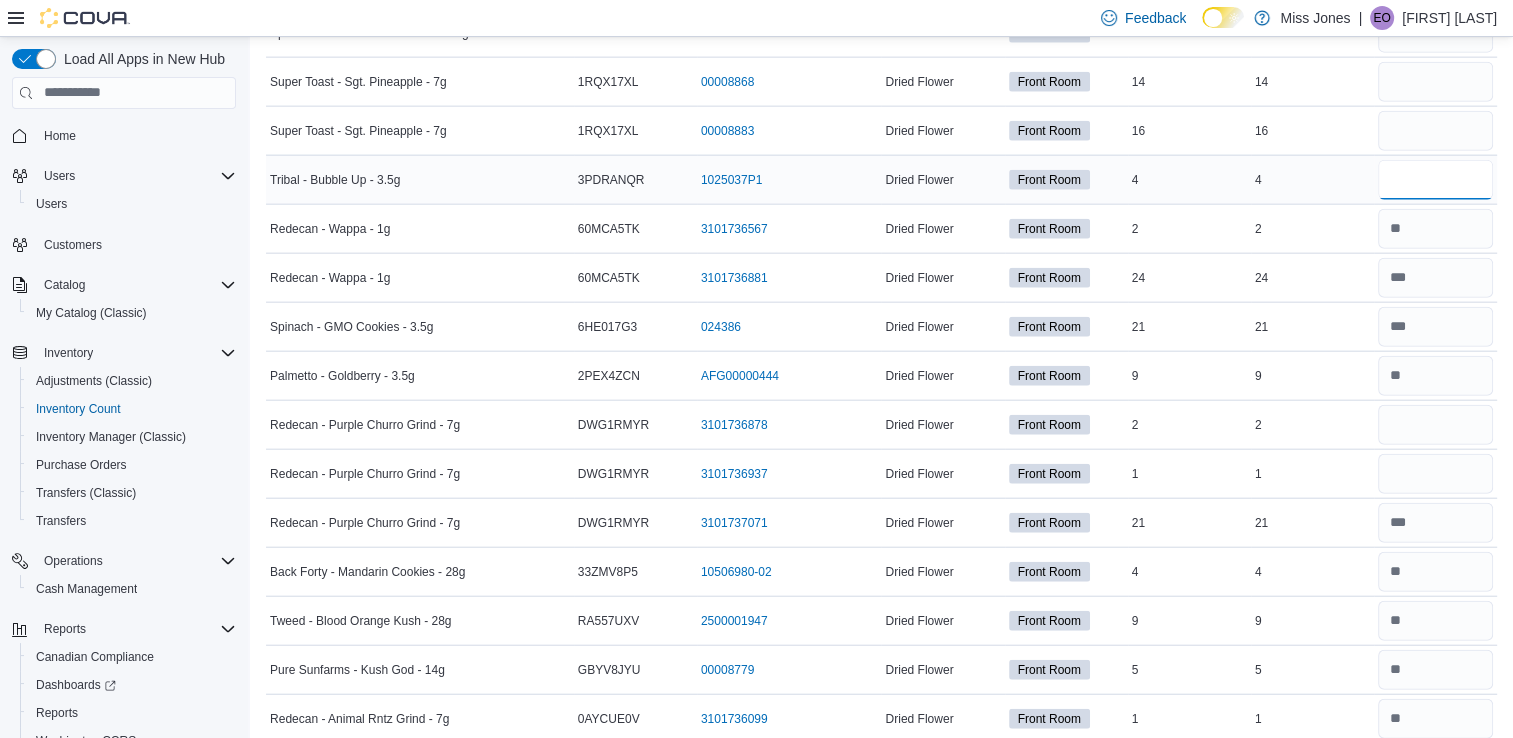 type on "*" 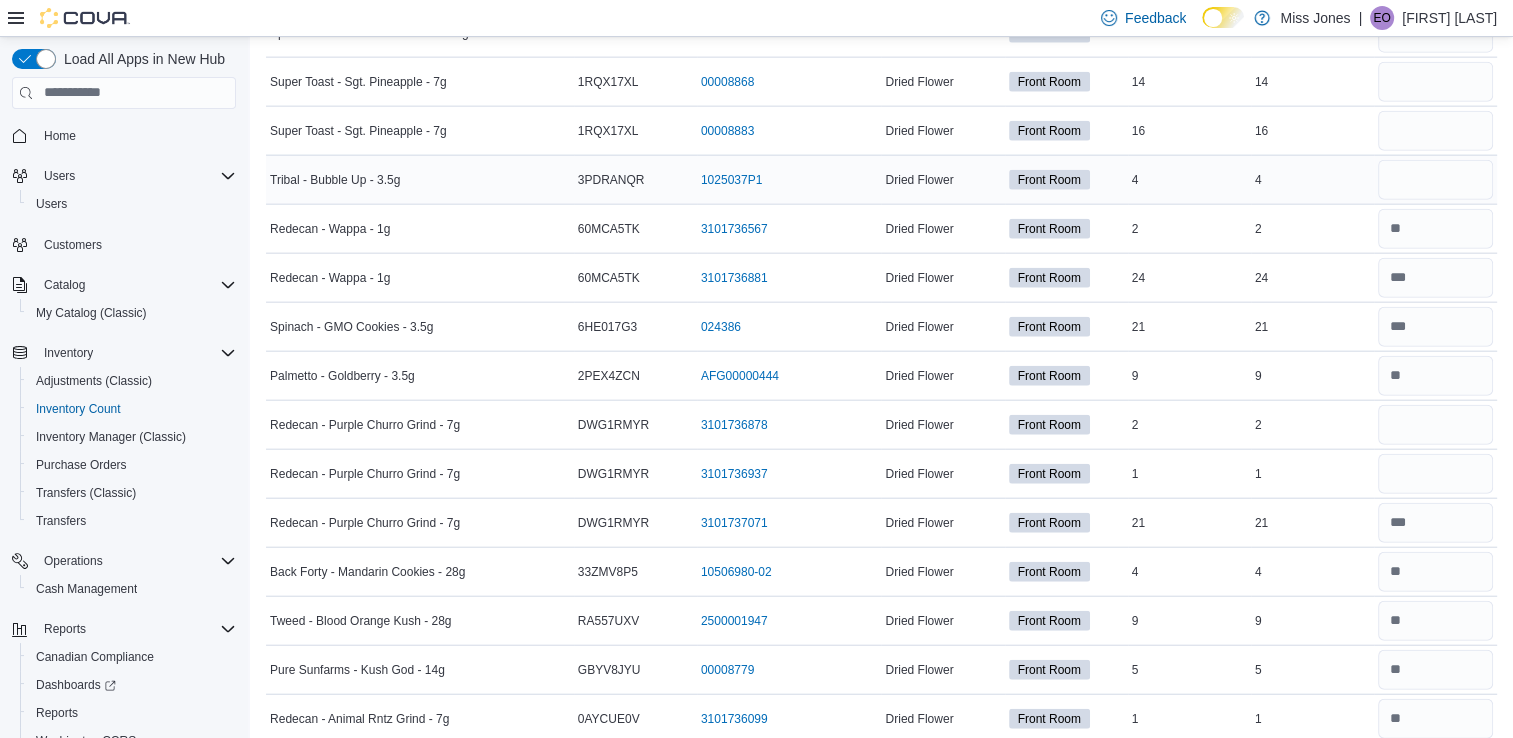 type 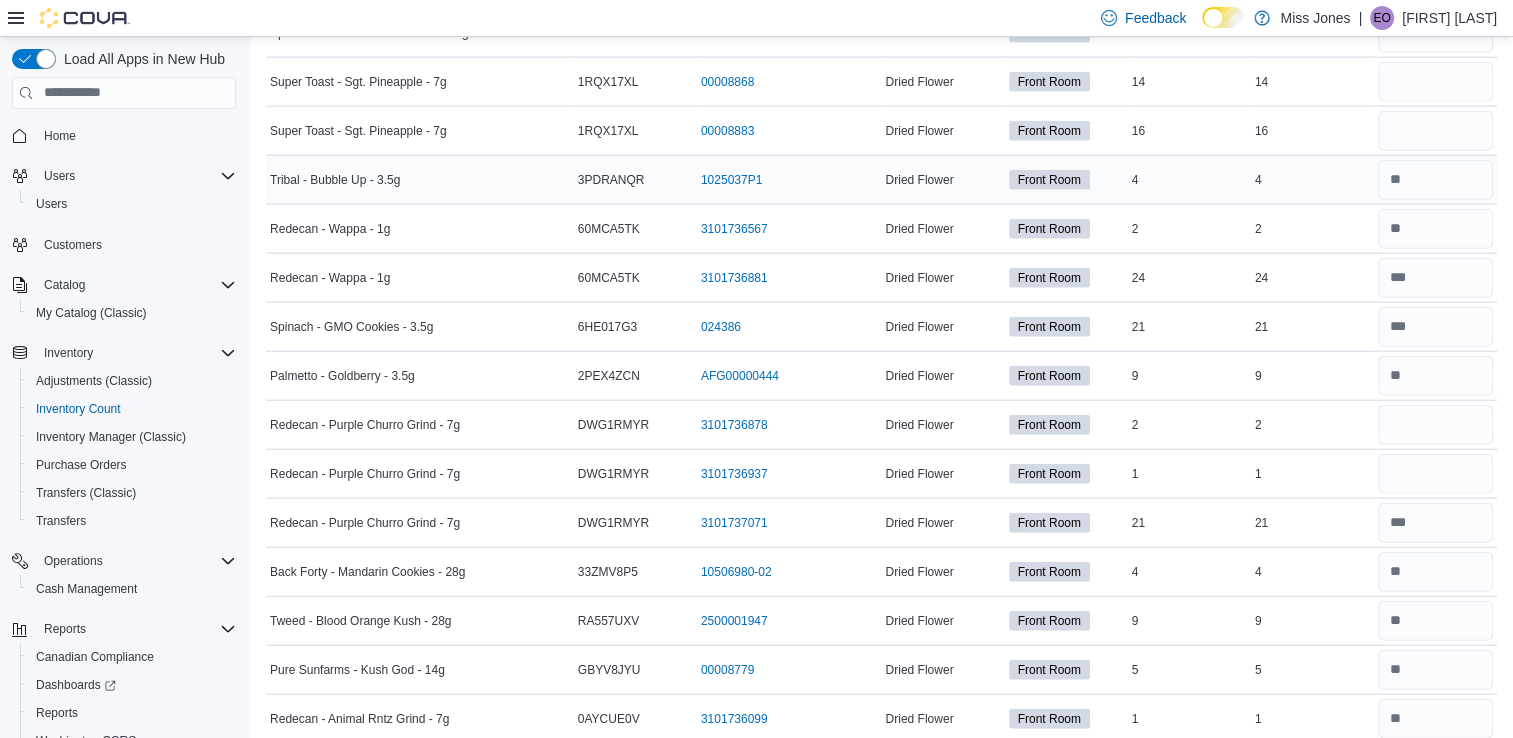 scroll, scrollTop: 4604, scrollLeft: 0, axis: vertical 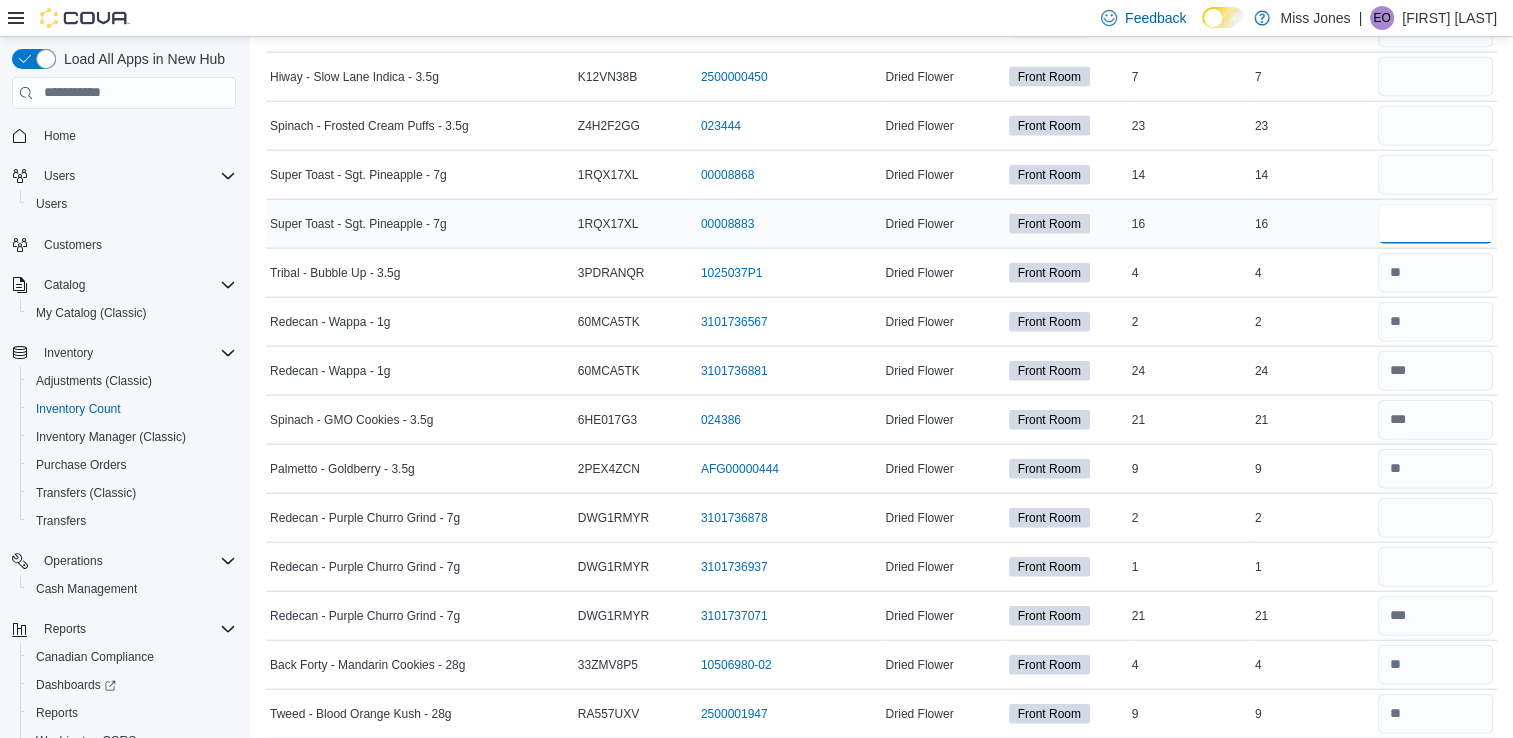 click at bounding box center [1435, 224] 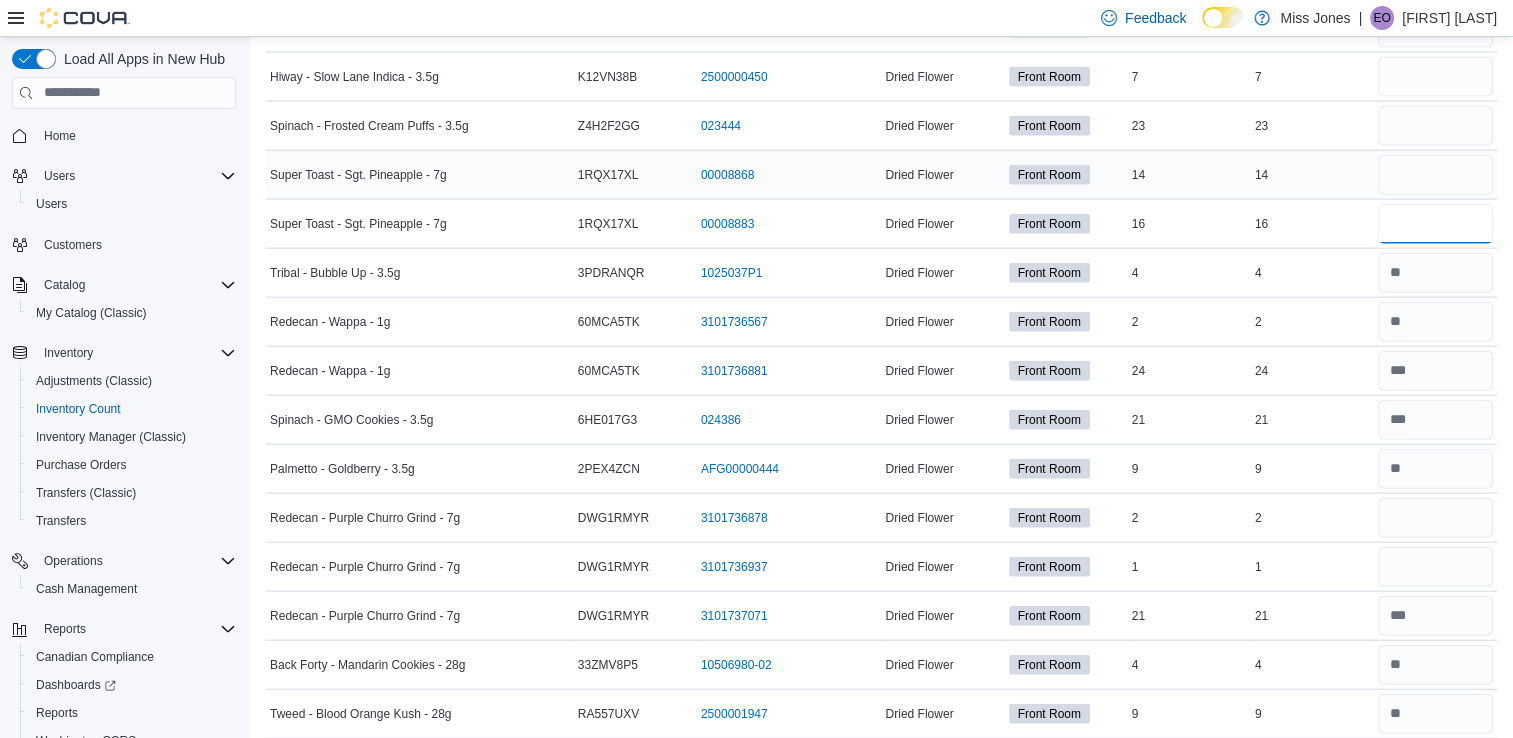 type on "**" 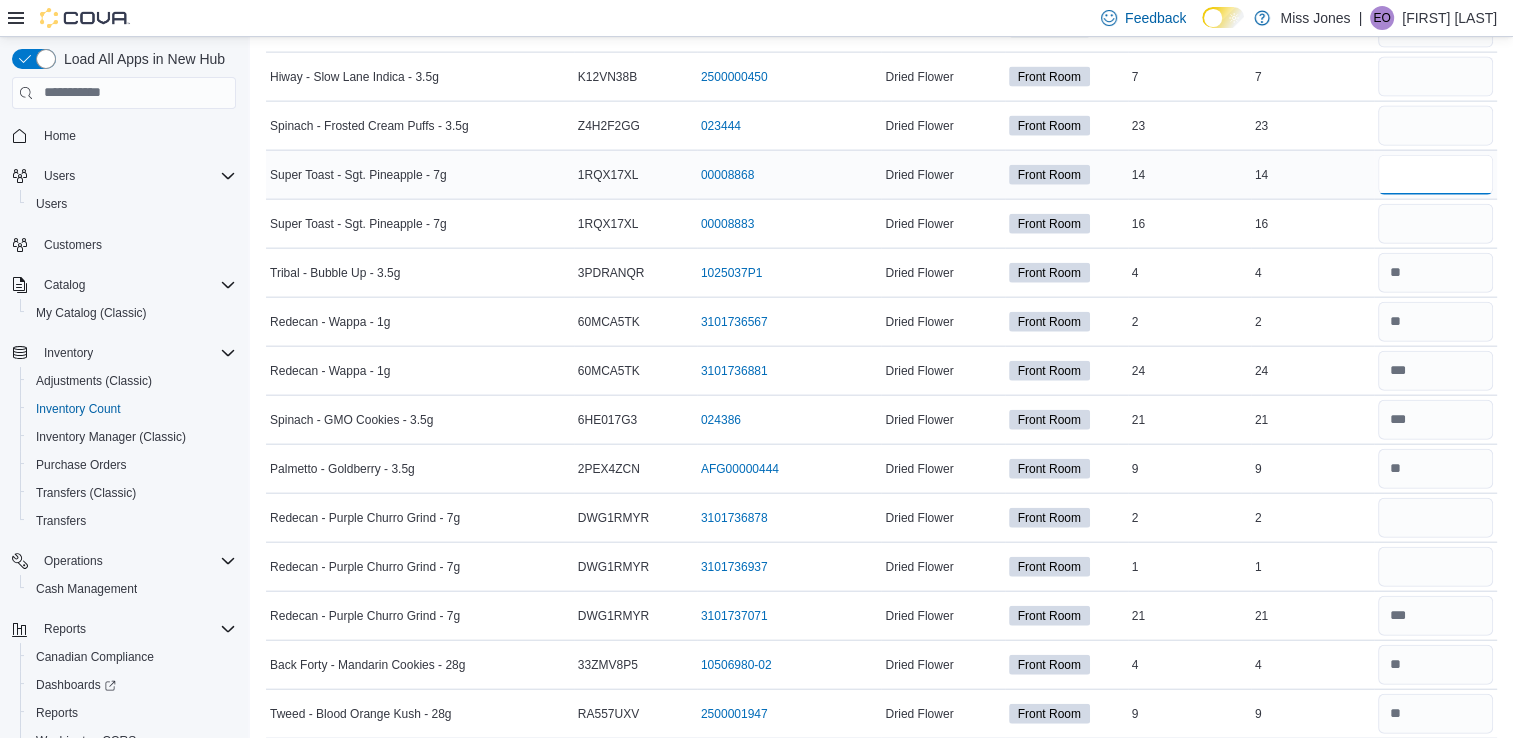 click at bounding box center (1435, 175) 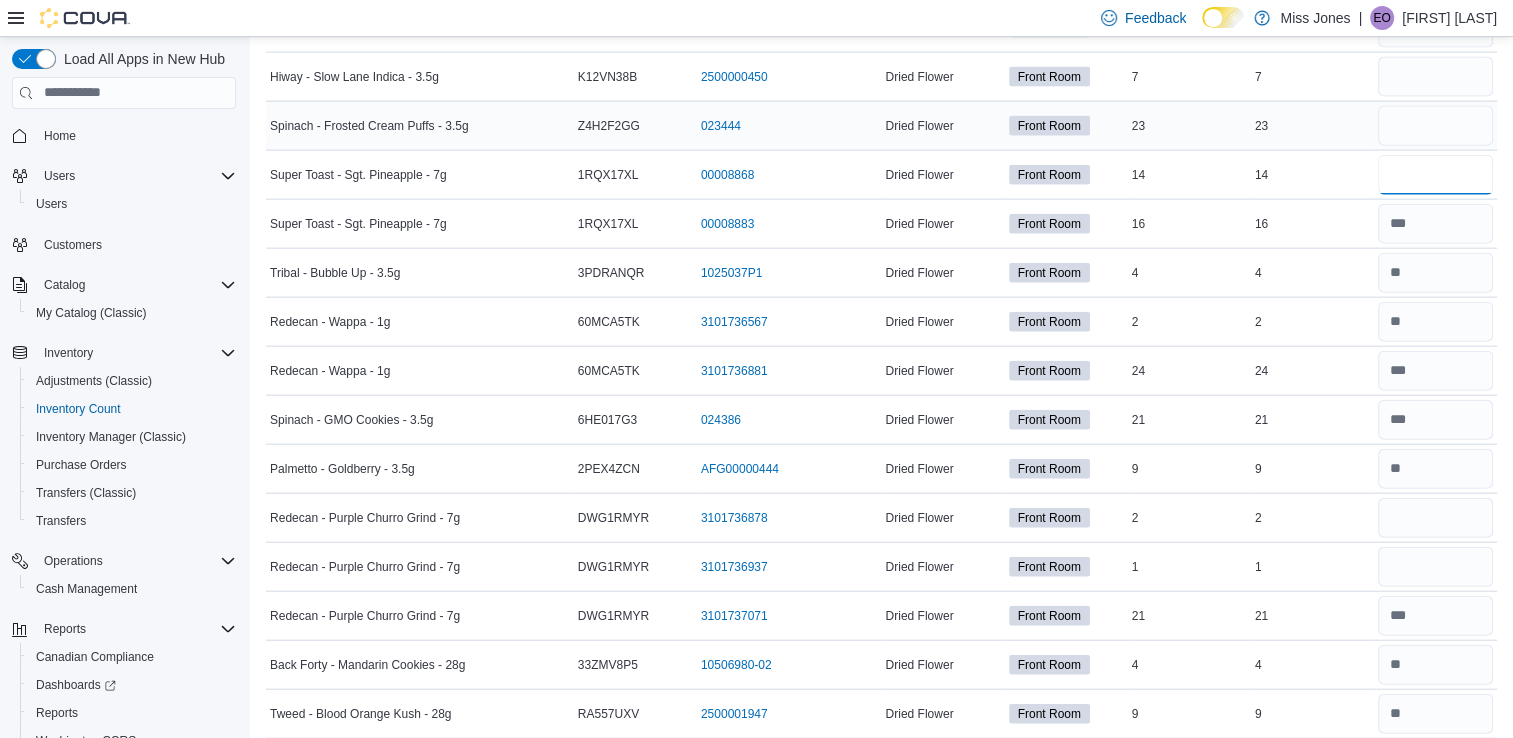 type on "**" 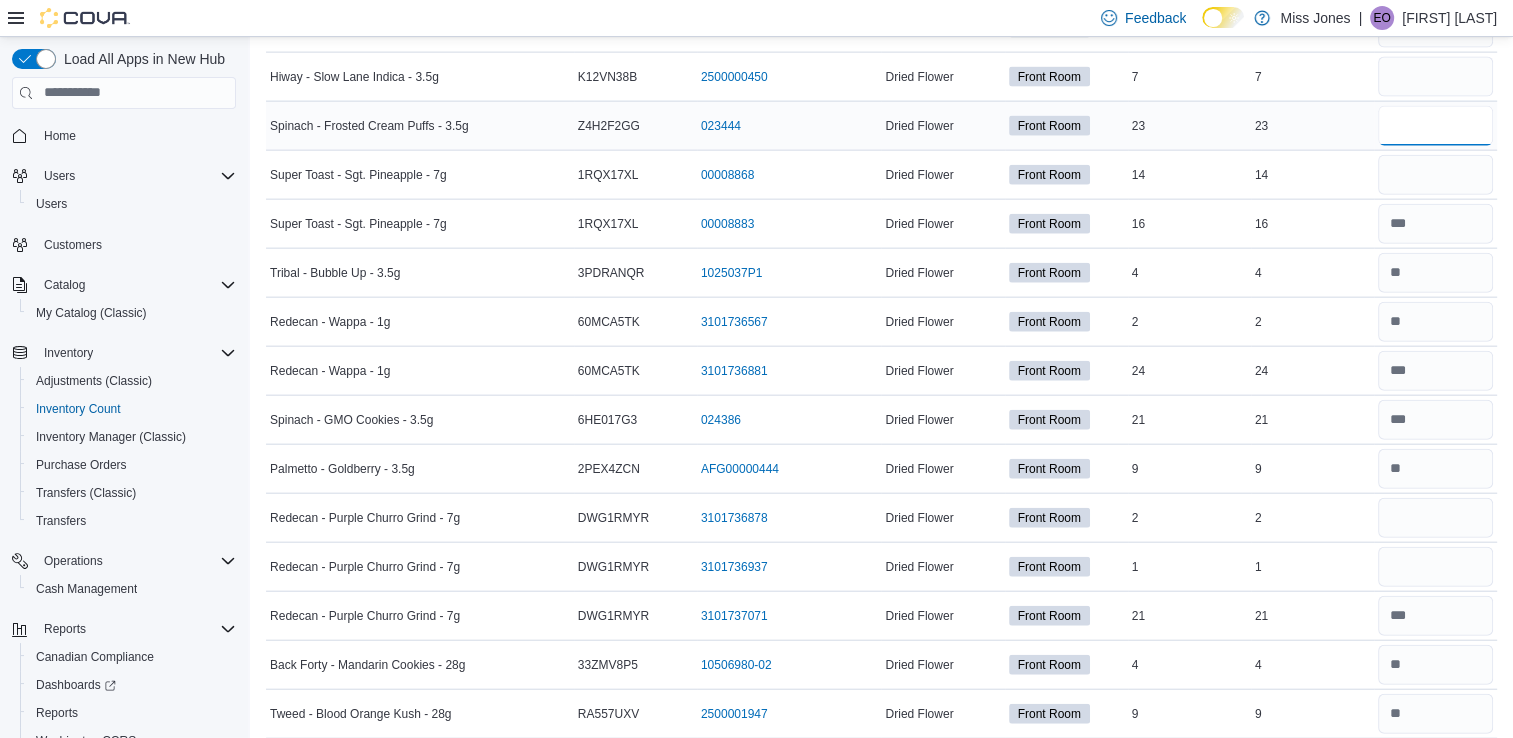 type 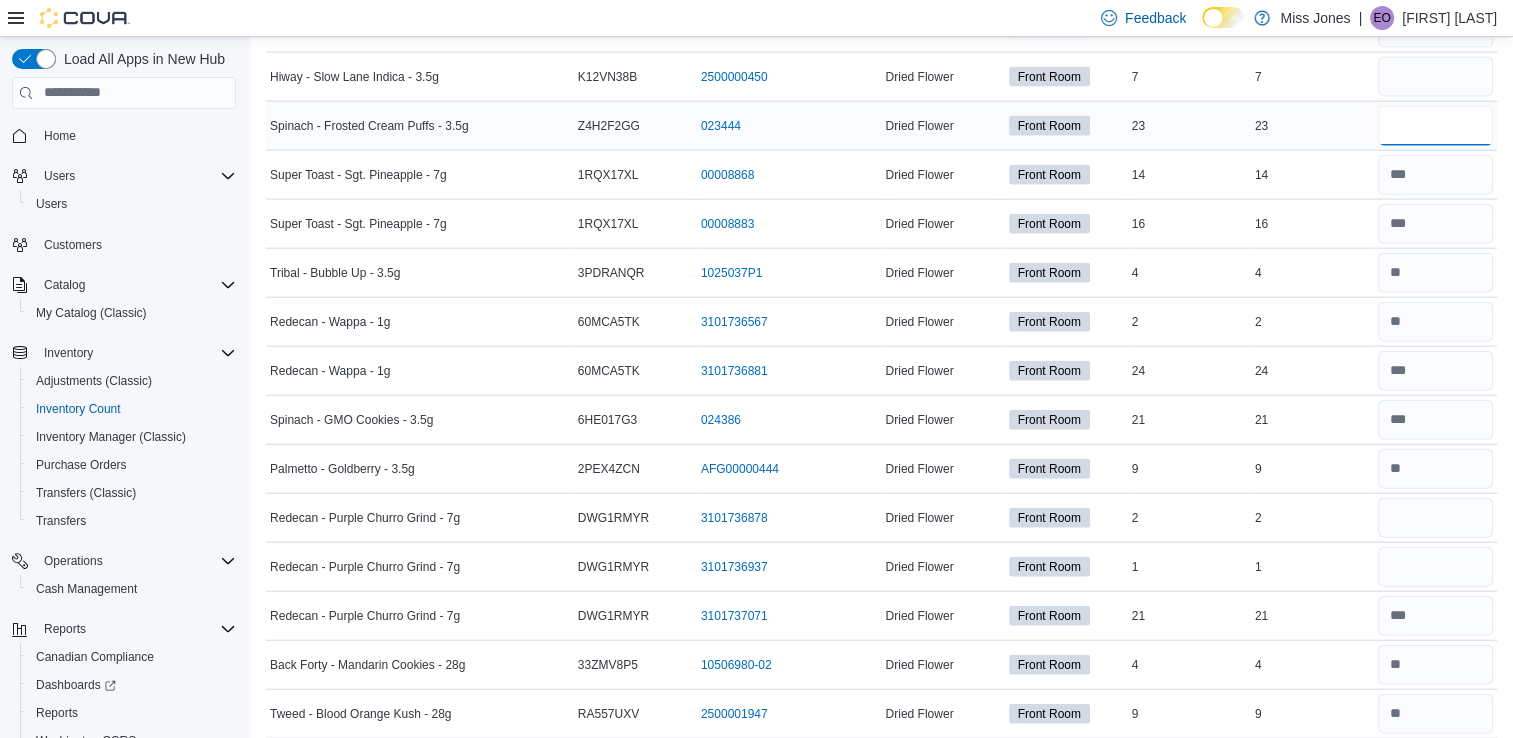 click at bounding box center (1435, 126) 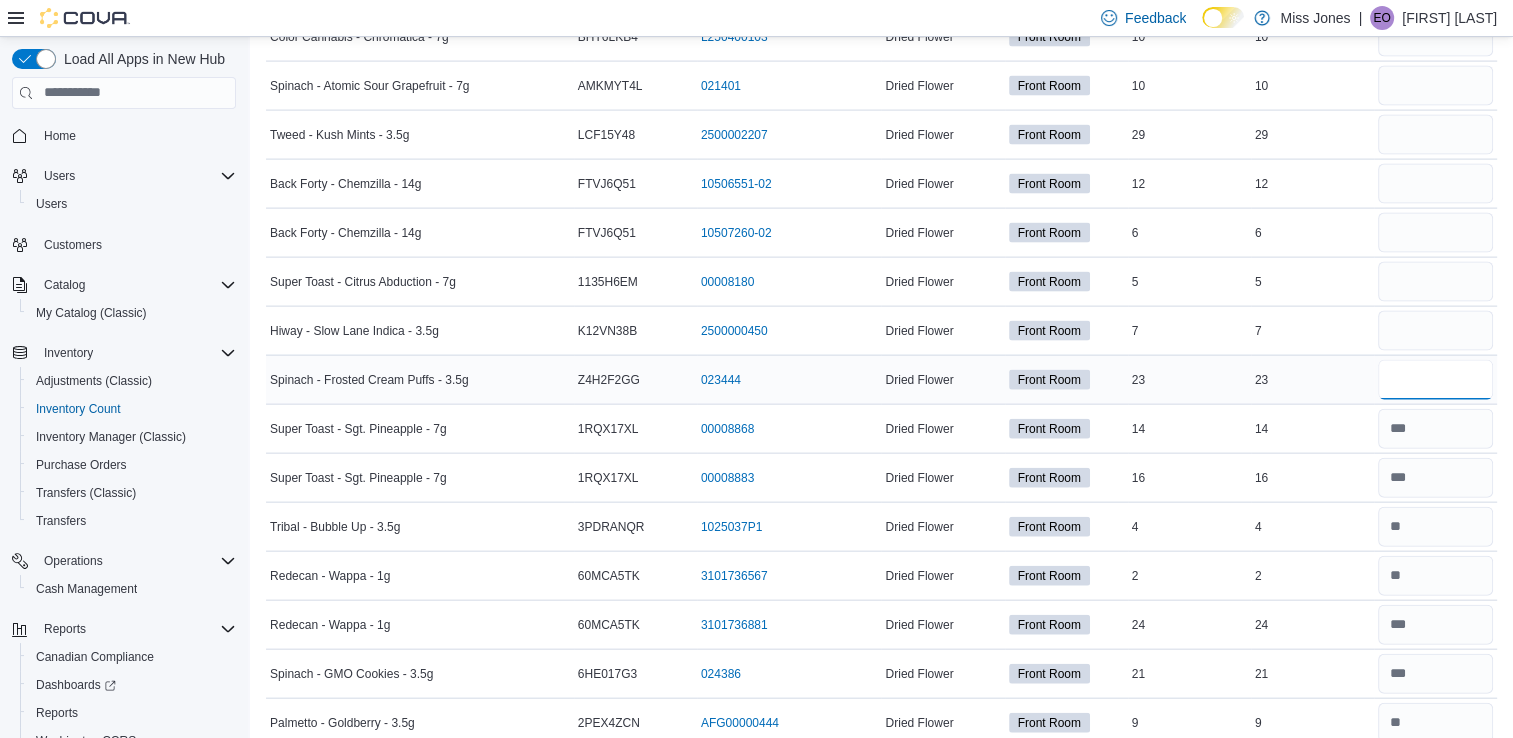 scroll, scrollTop: 4348, scrollLeft: 0, axis: vertical 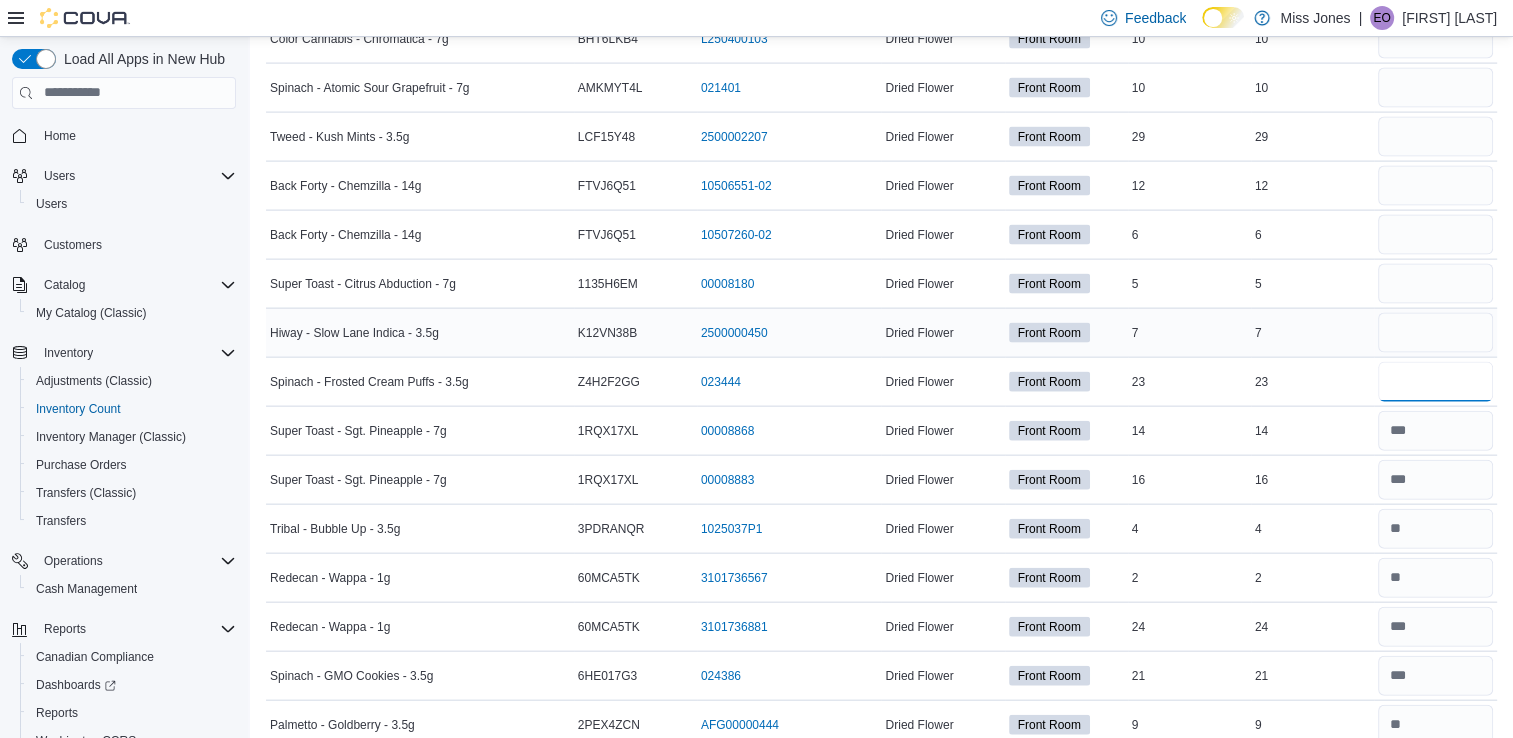 type on "**" 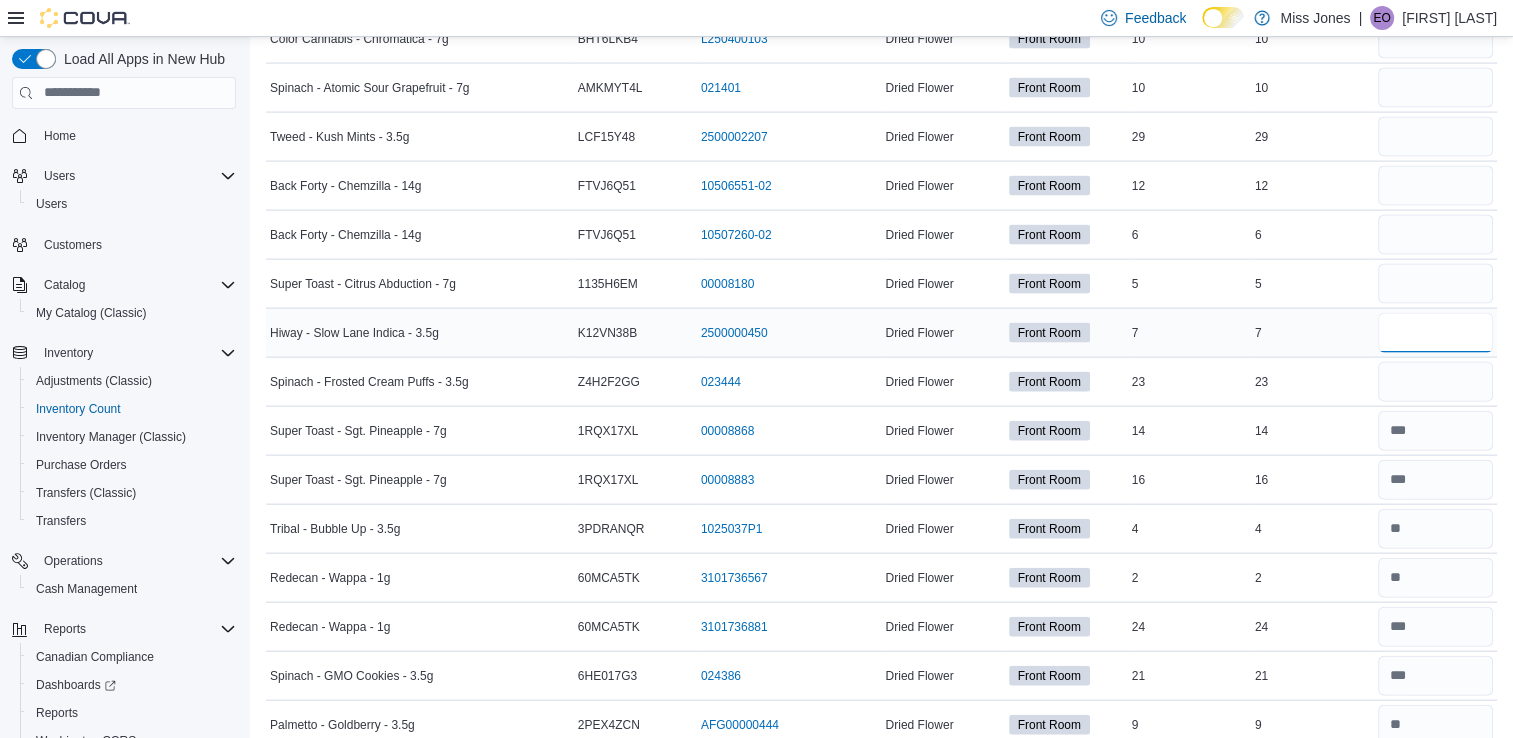 click at bounding box center [1435, 333] 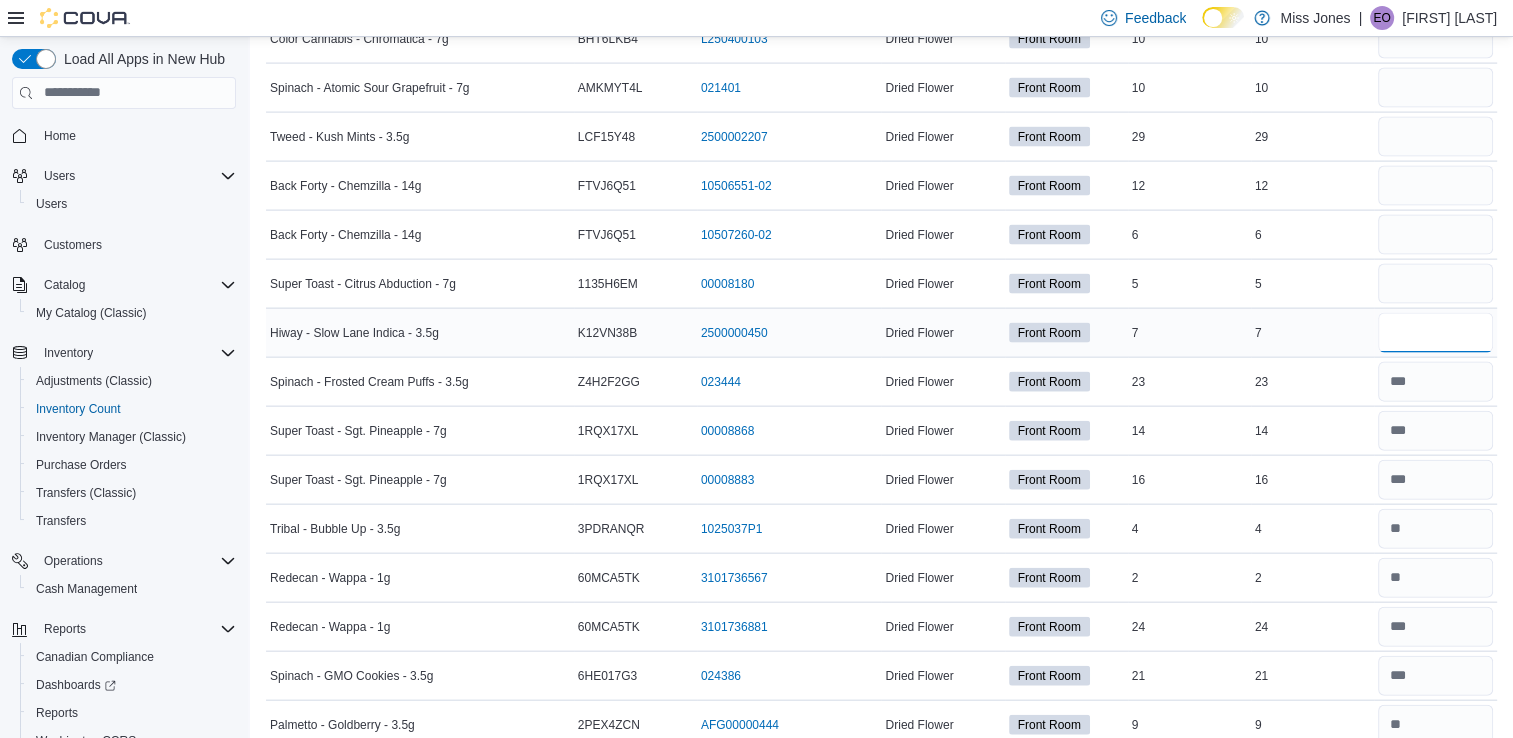 type on "*" 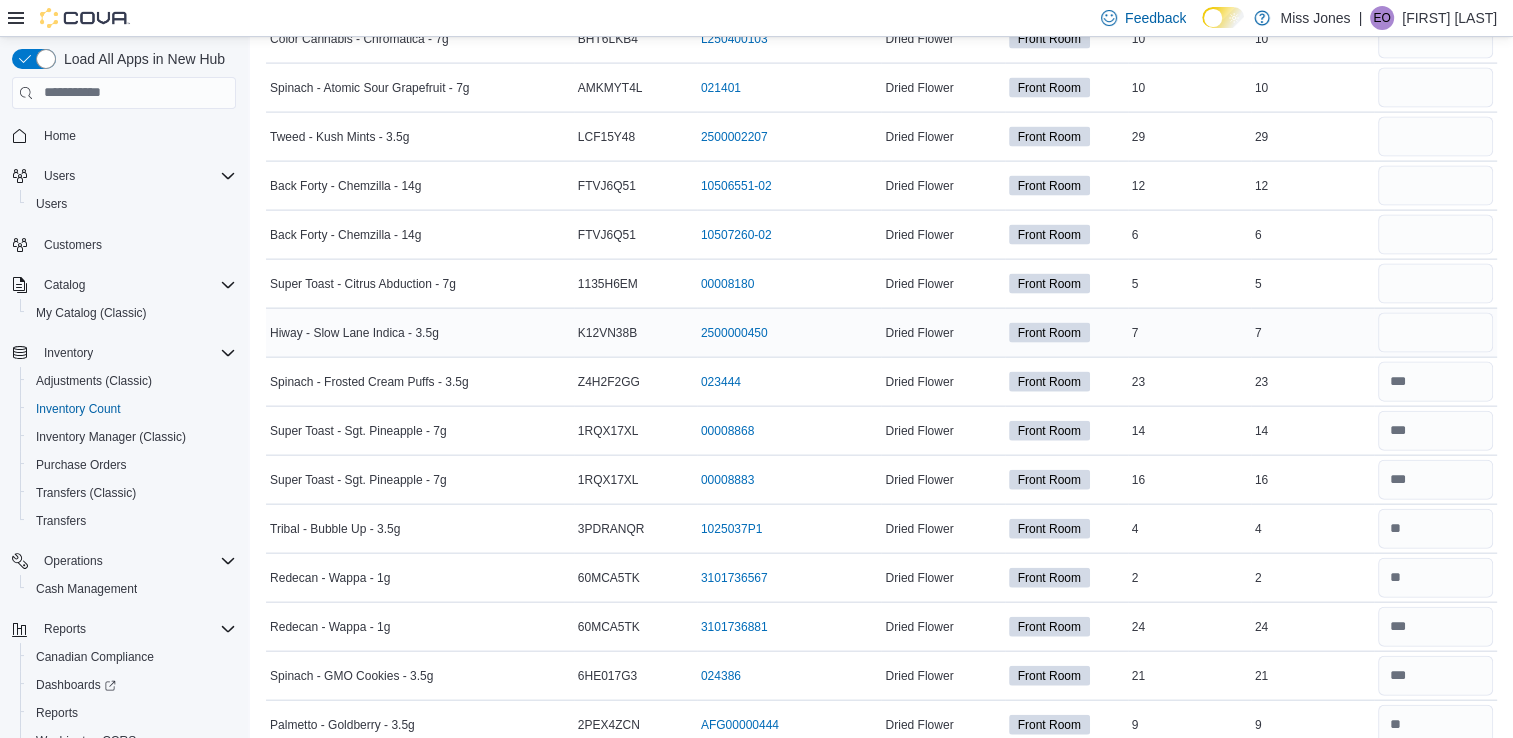 type 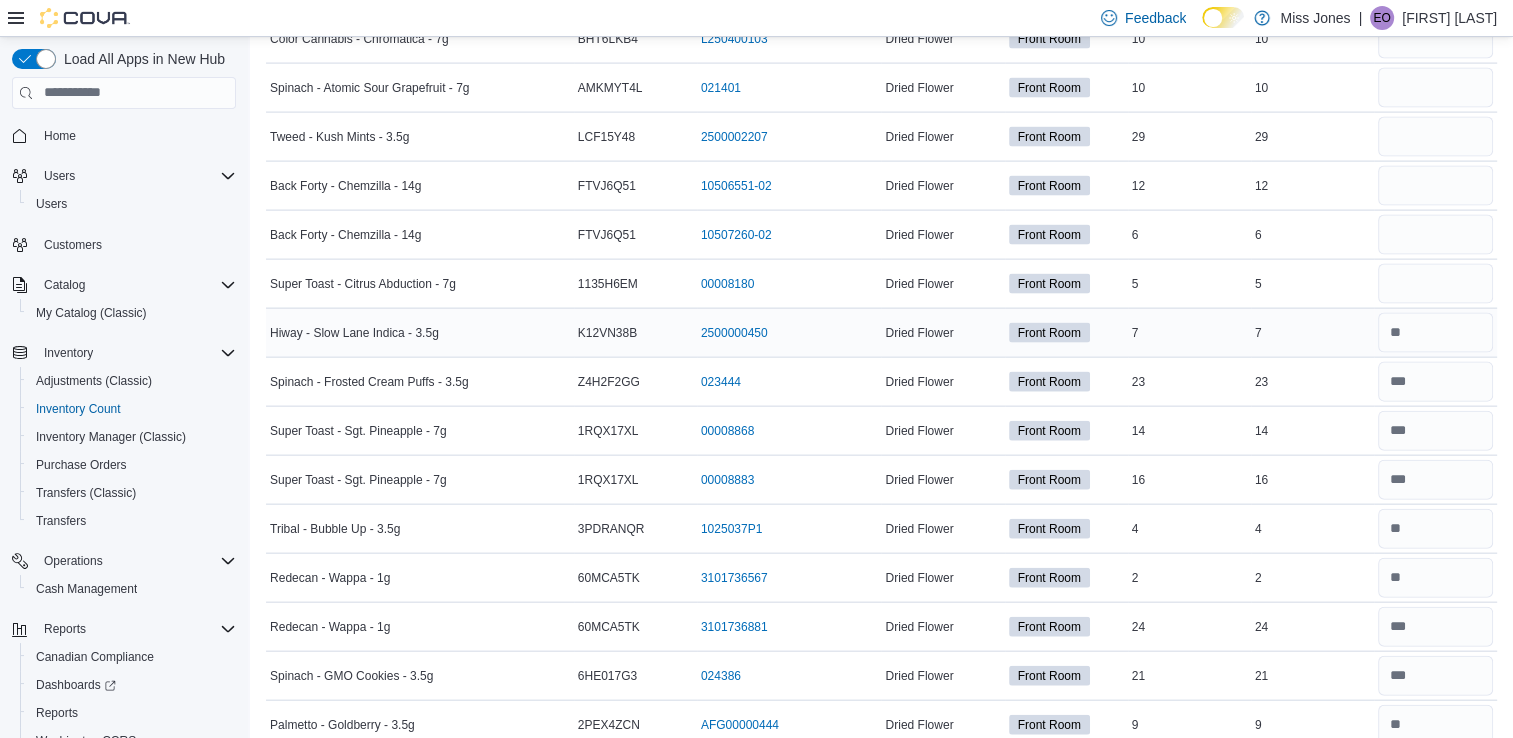 scroll, scrollTop: 4125, scrollLeft: 0, axis: vertical 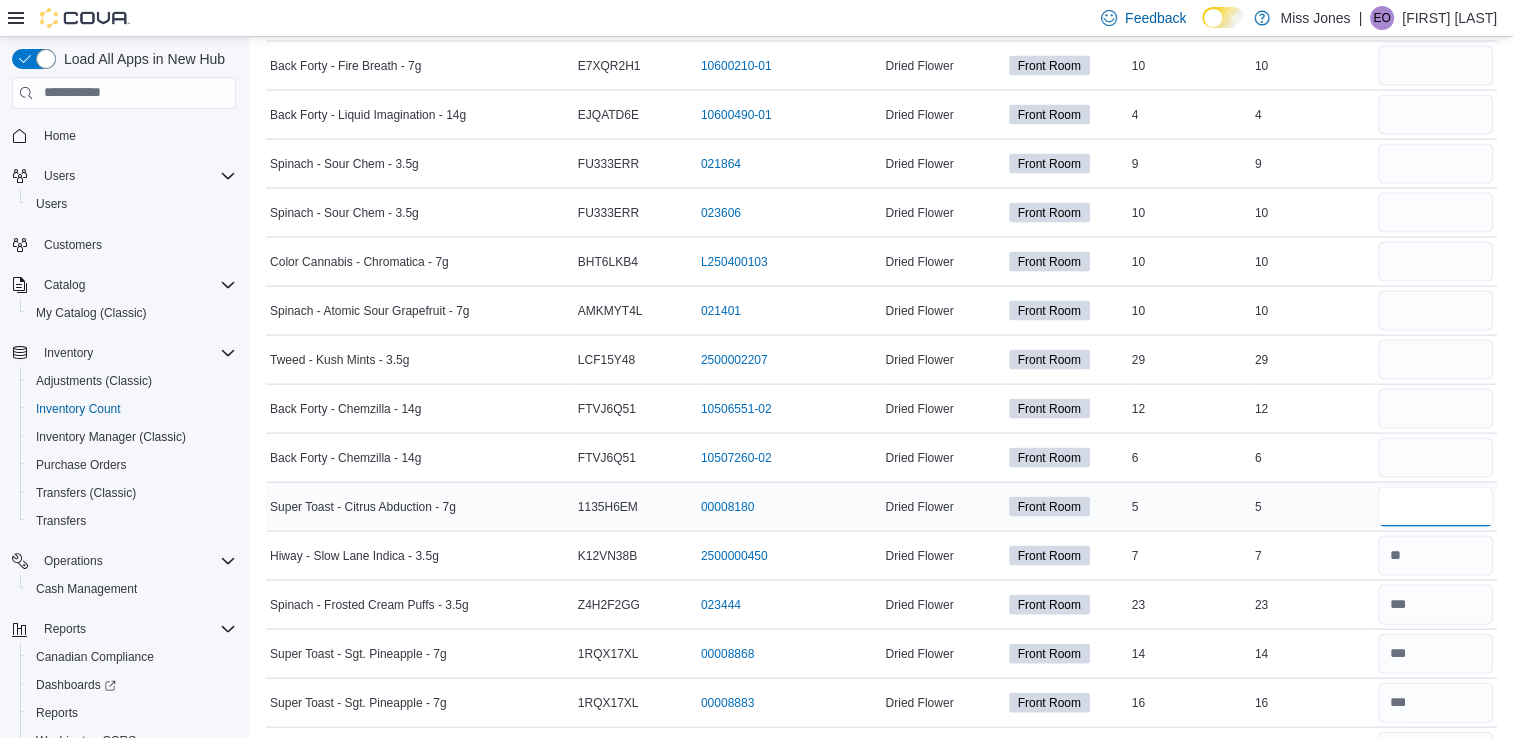 click at bounding box center (1435, 507) 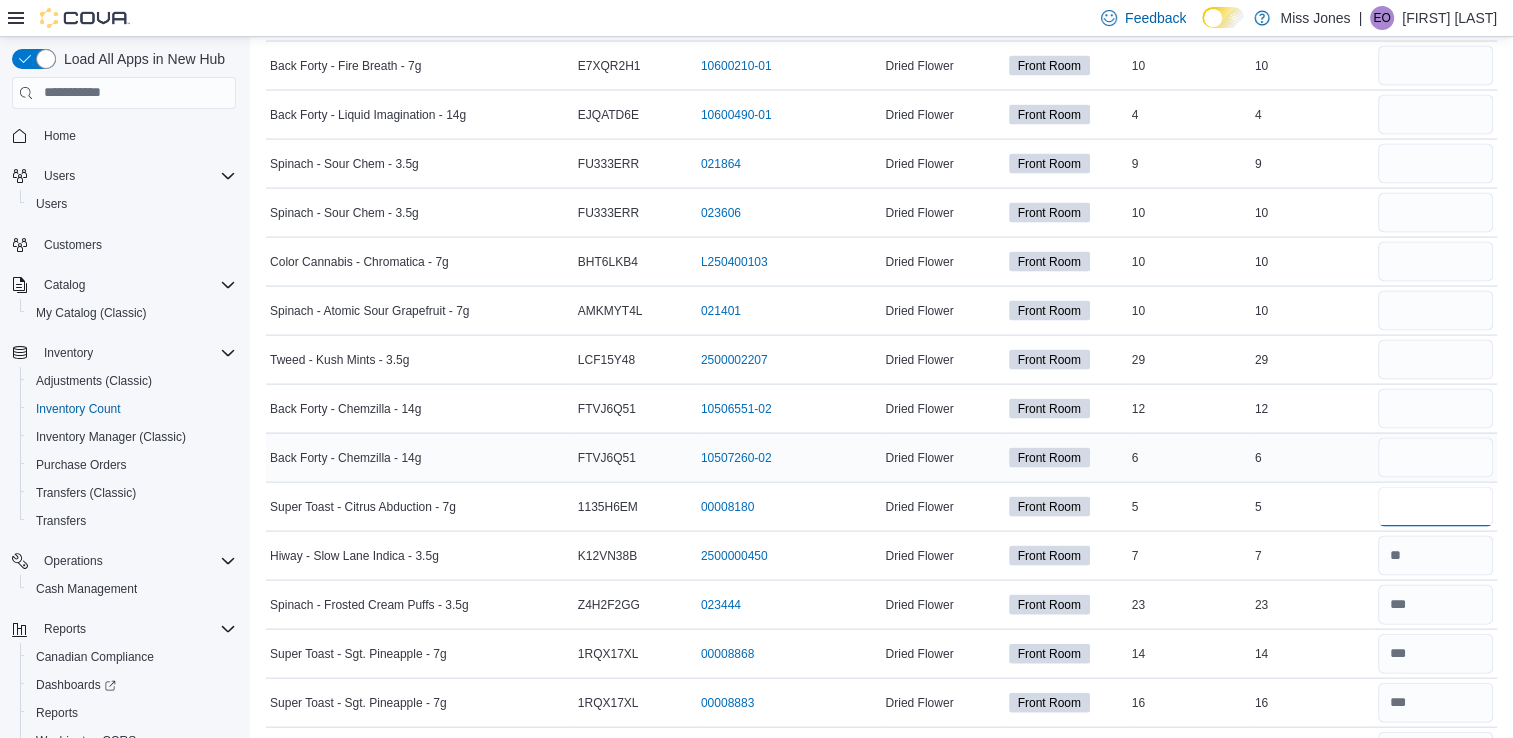 type on "*" 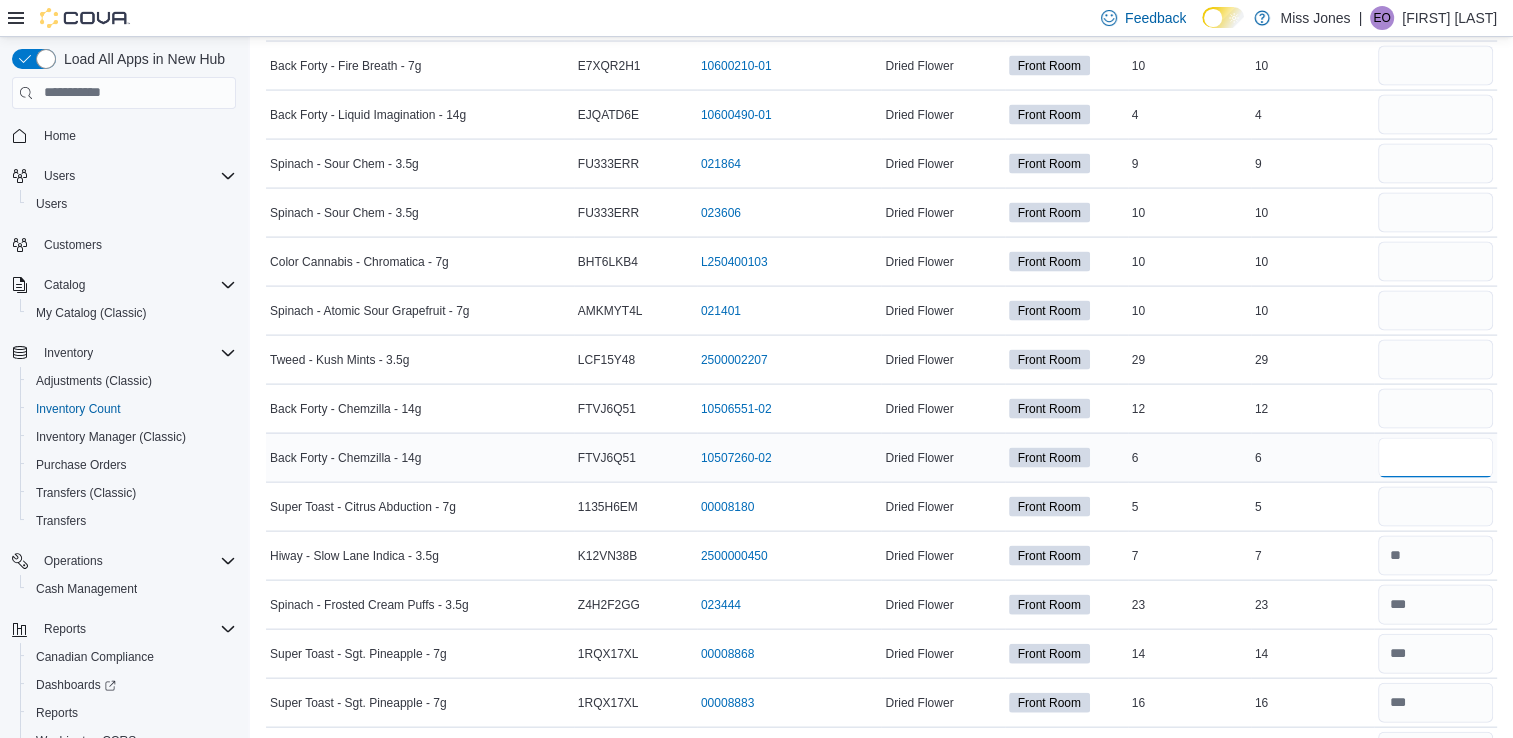 type 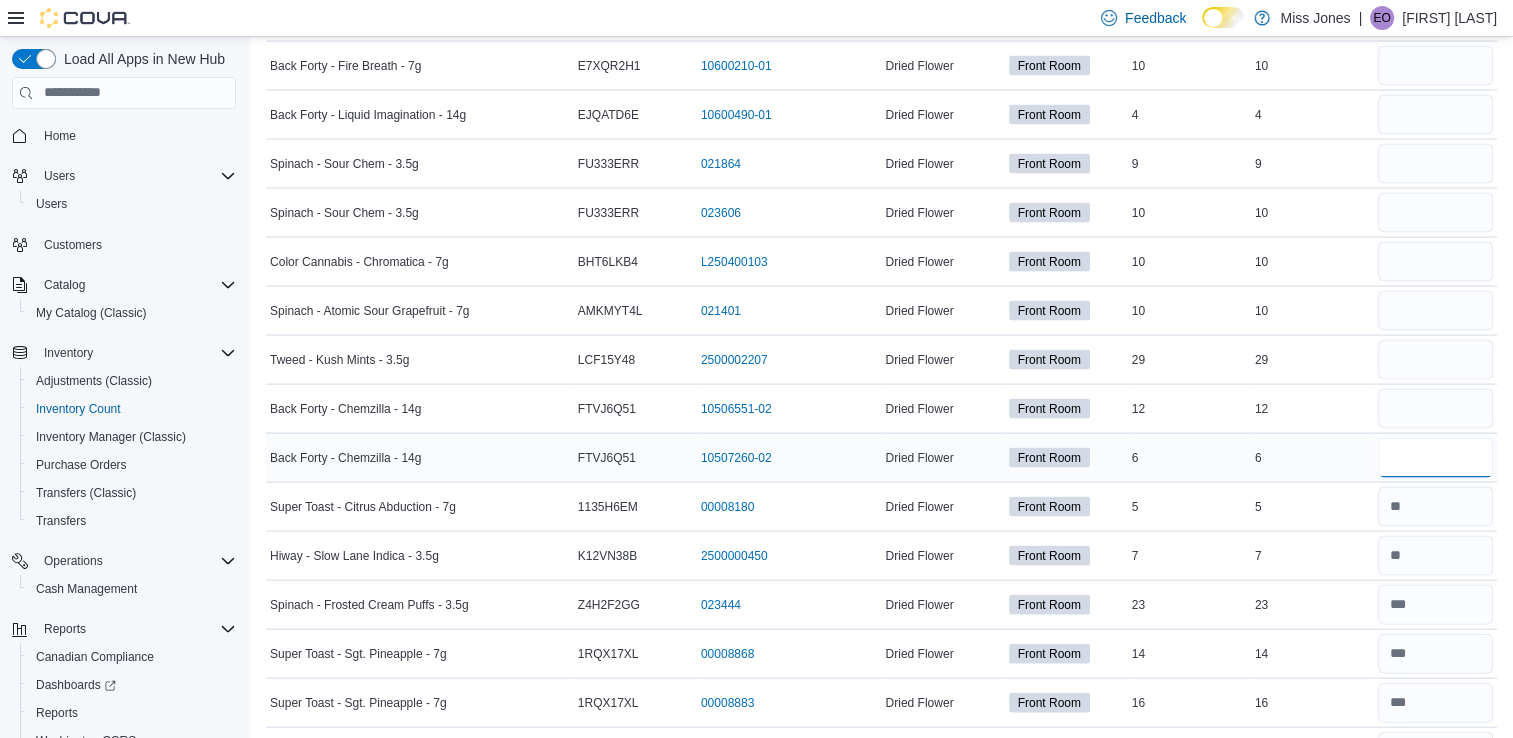 click at bounding box center [1435, 458] 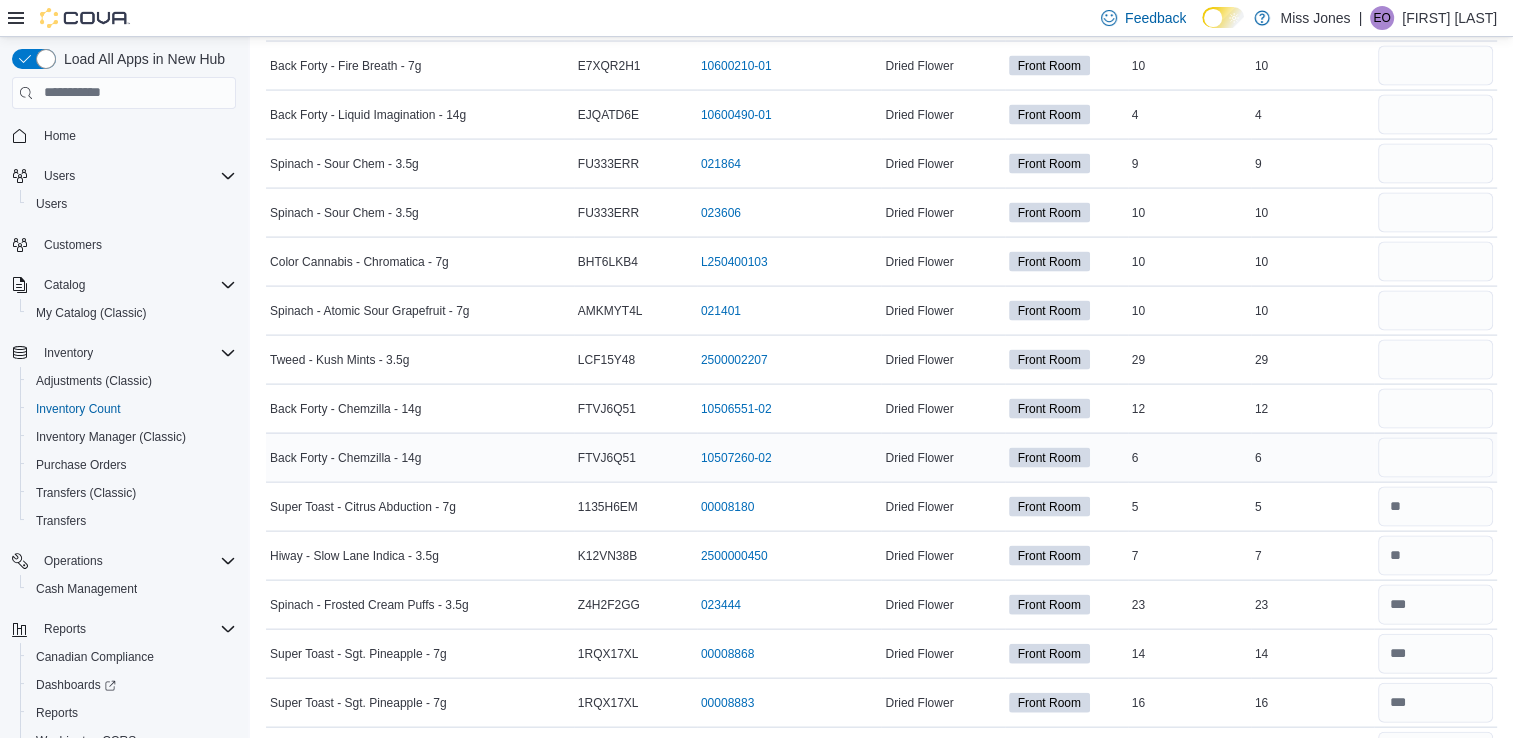 type 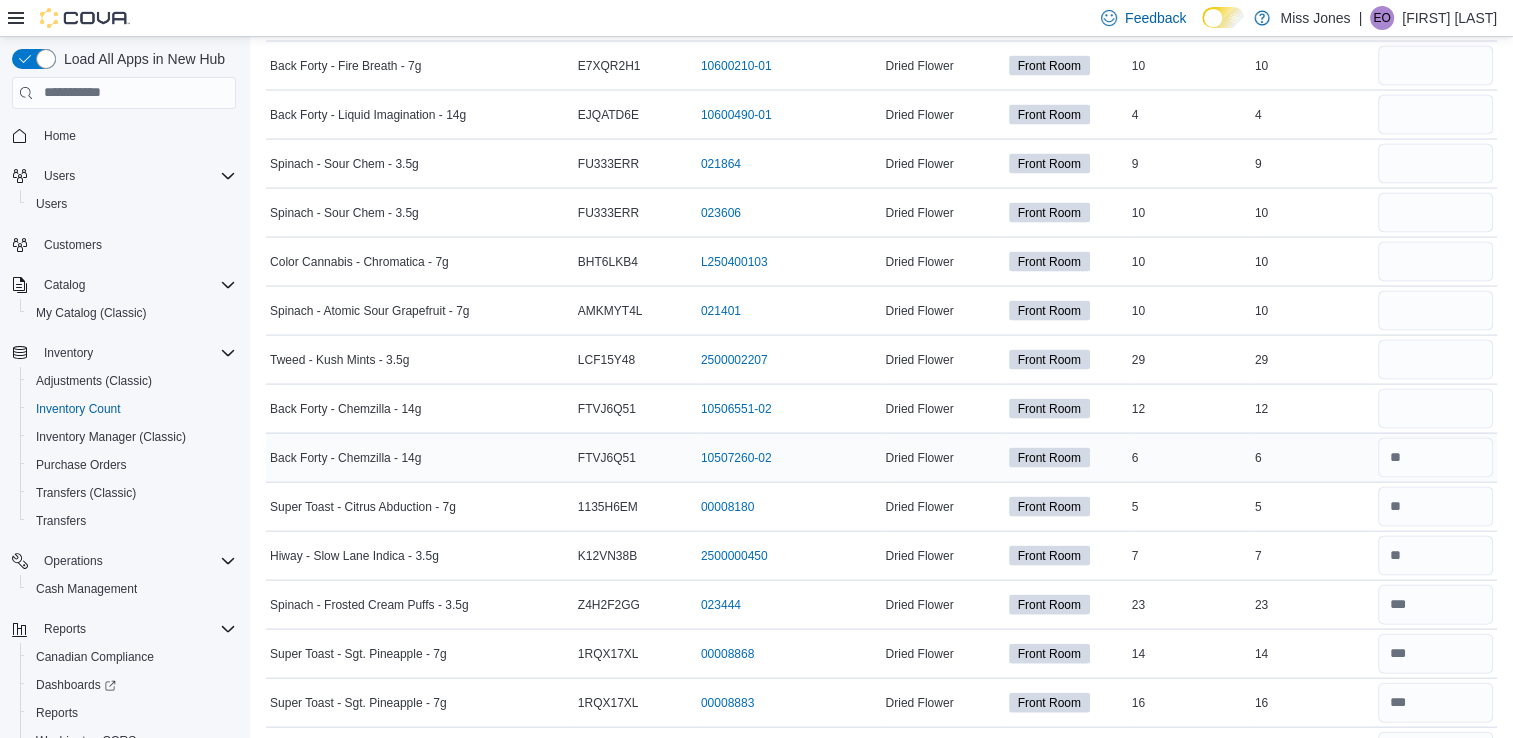 click at bounding box center (1435, 458) 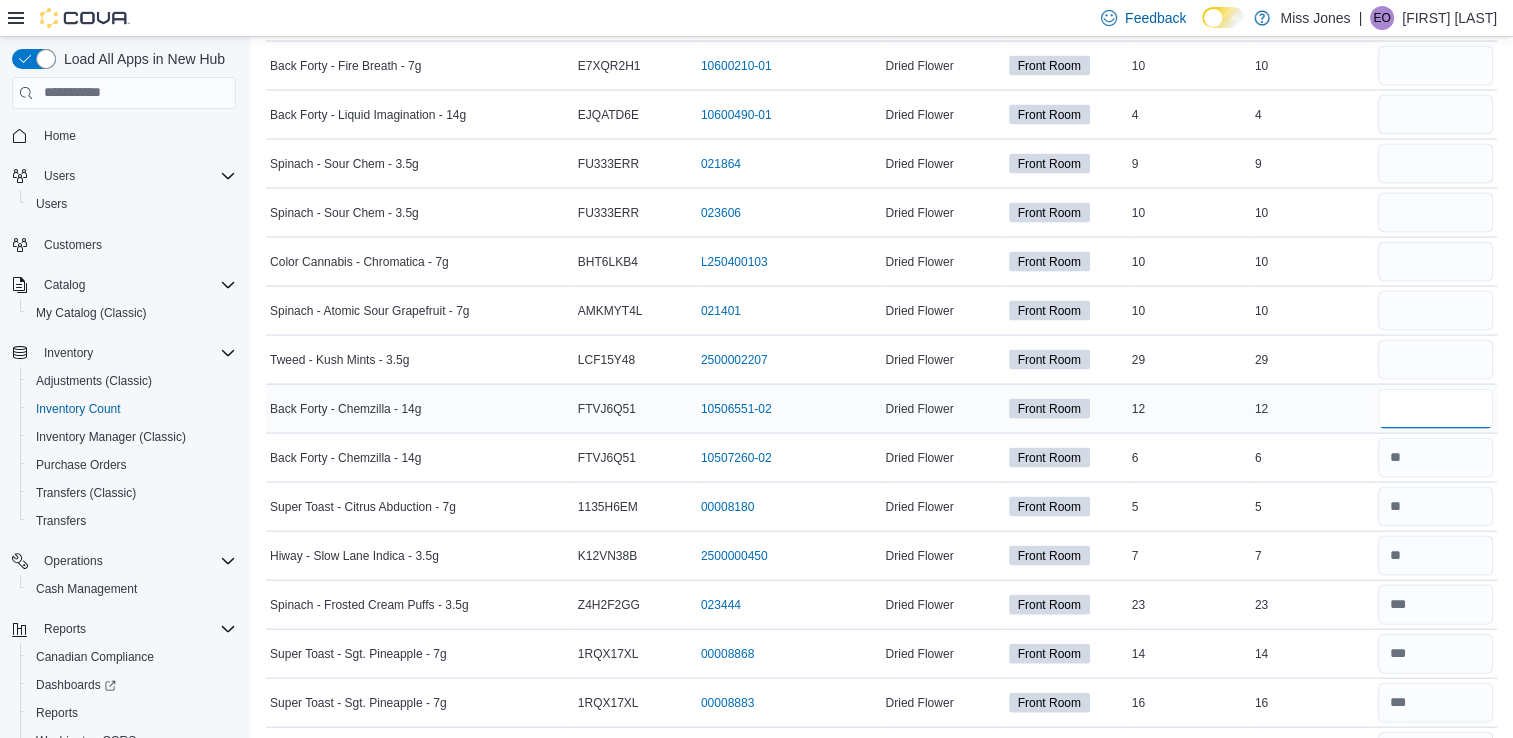 click at bounding box center [1435, 409] 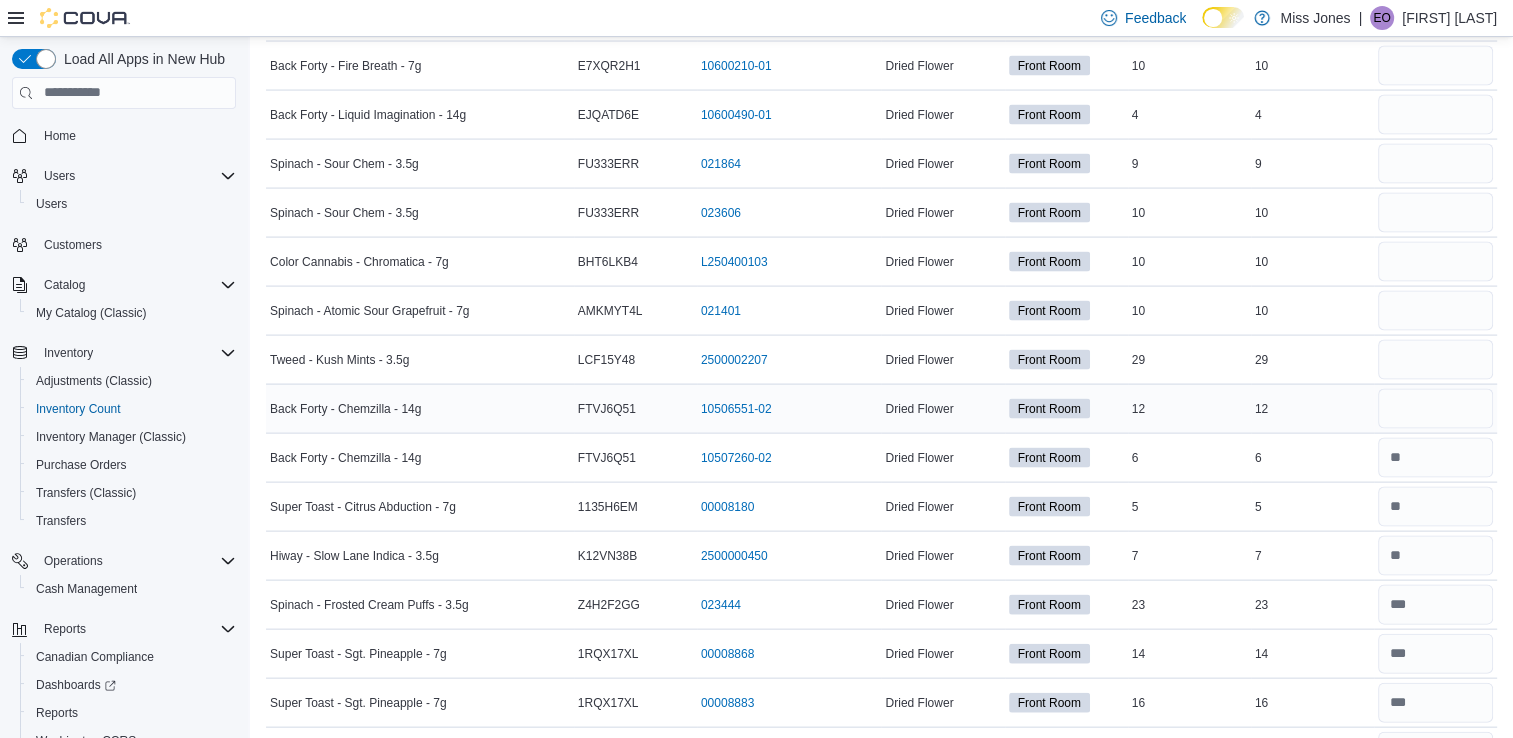 type 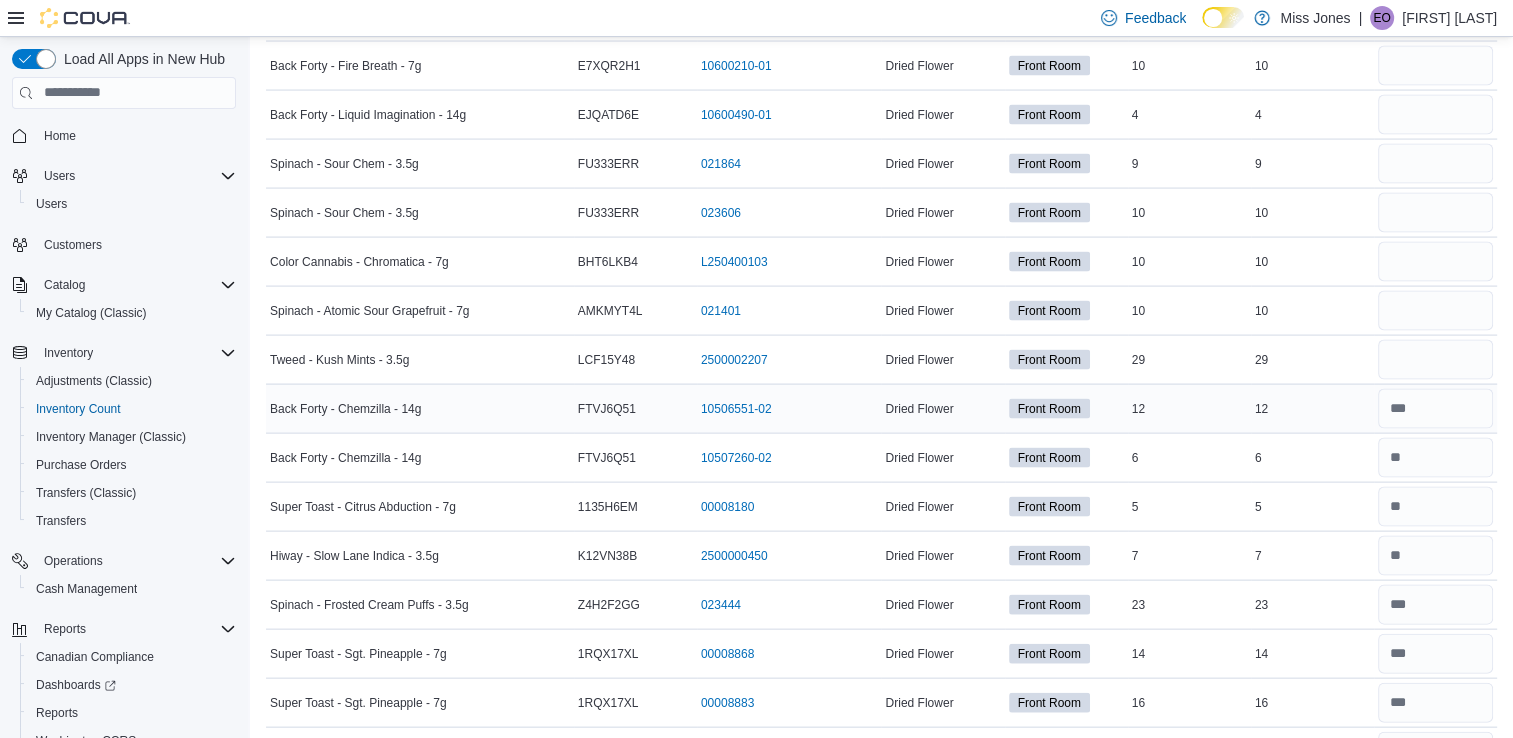 scroll, scrollTop: 3956, scrollLeft: 0, axis: vertical 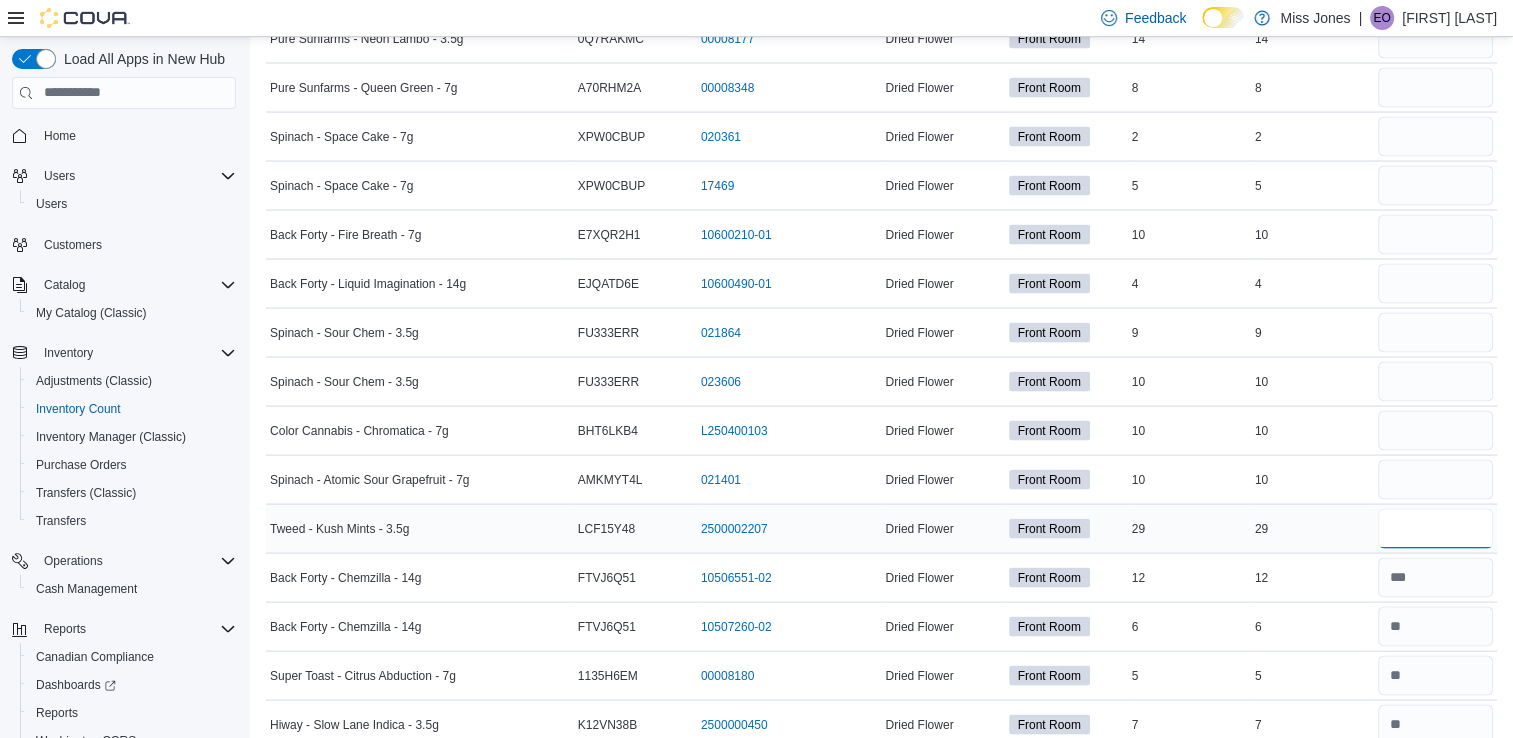 click at bounding box center (1435, 529) 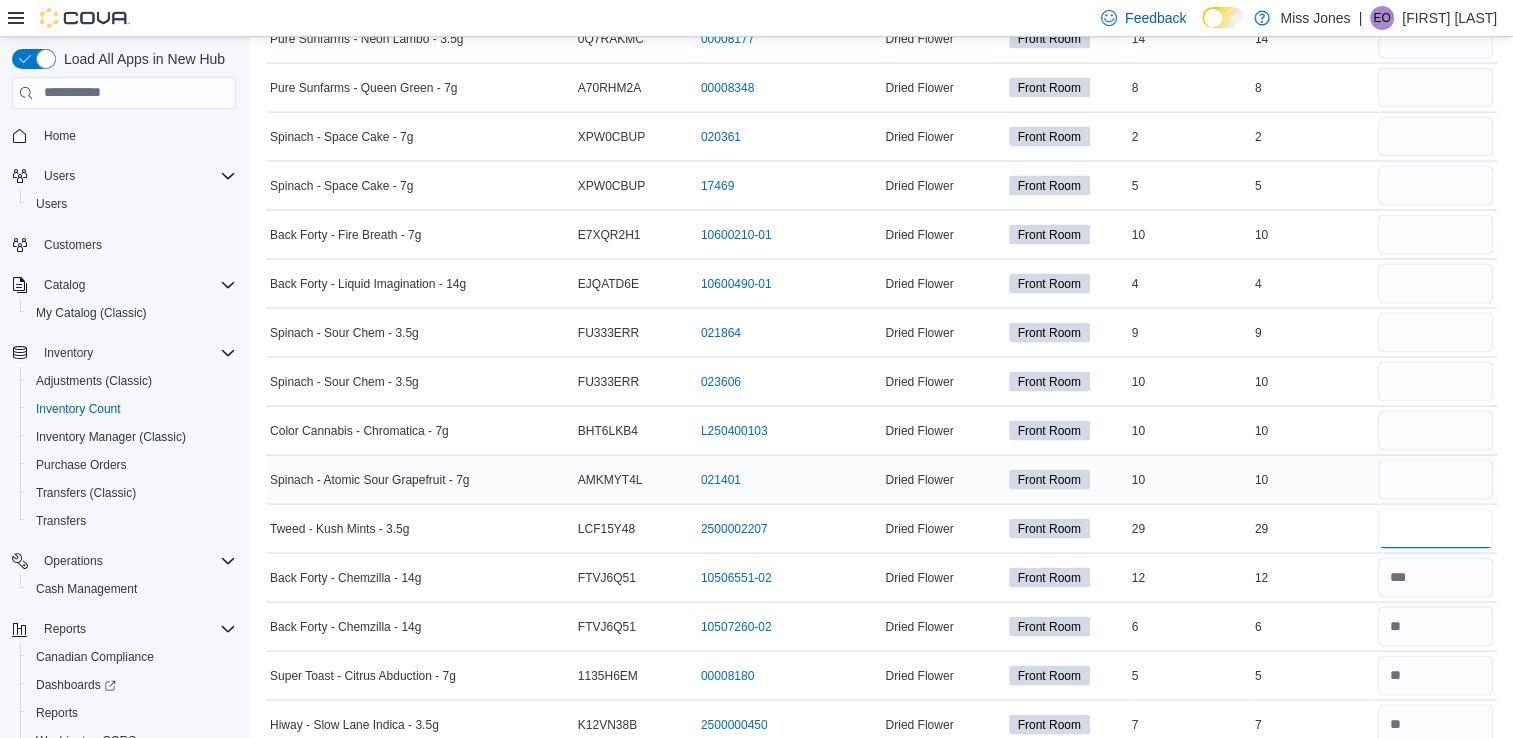 type on "**" 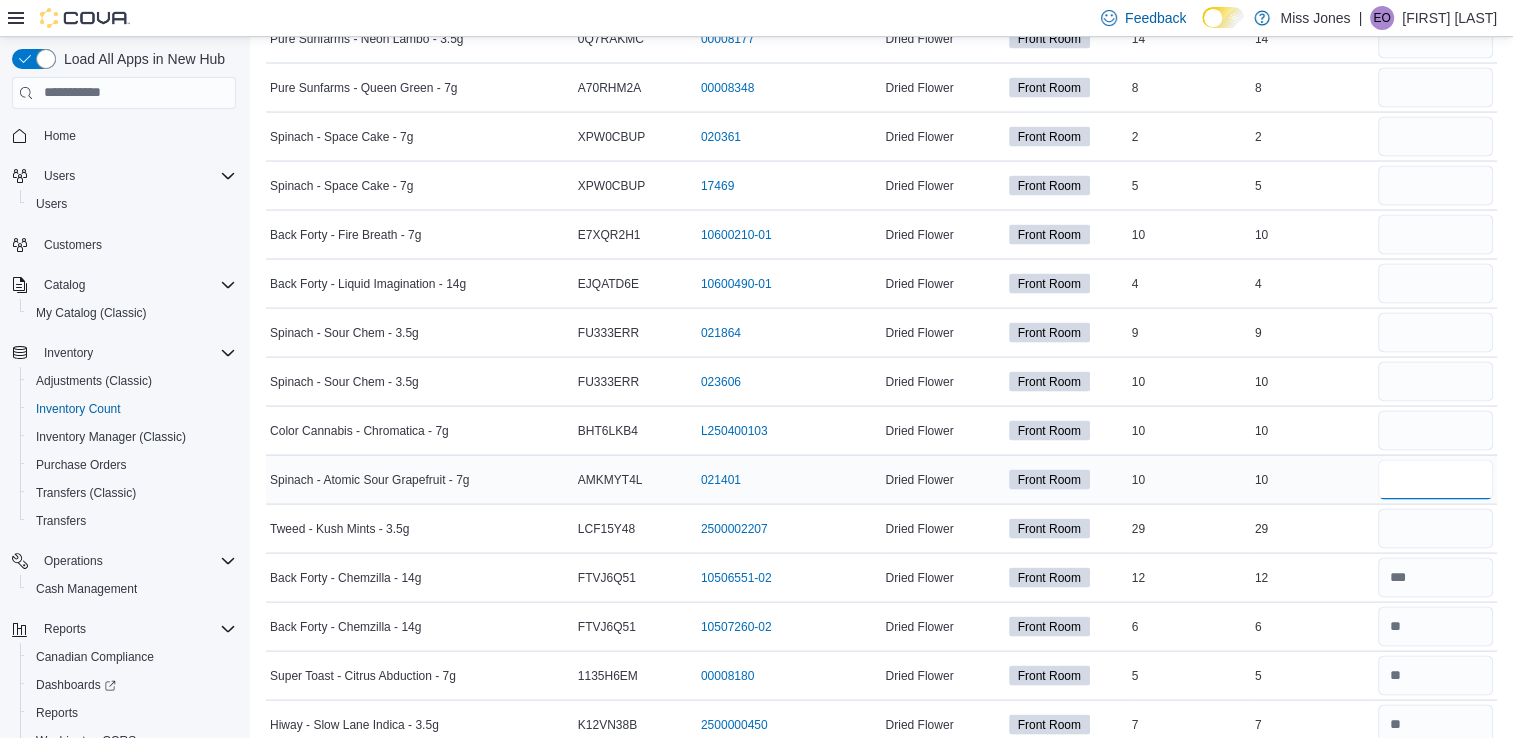 click at bounding box center [1435, 480] 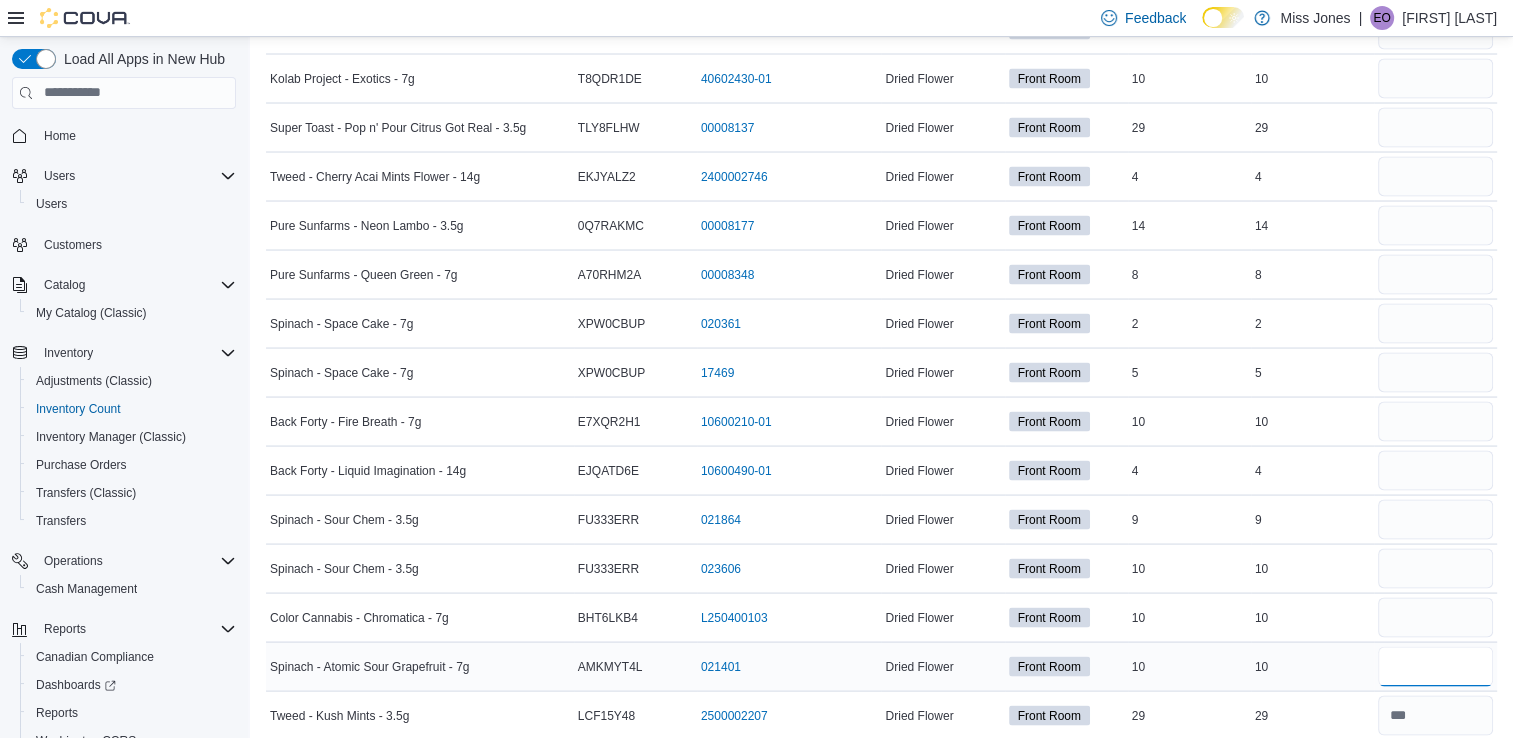 scroll, scrollTop: 3764, scrollLeft: 0, axis: vertical 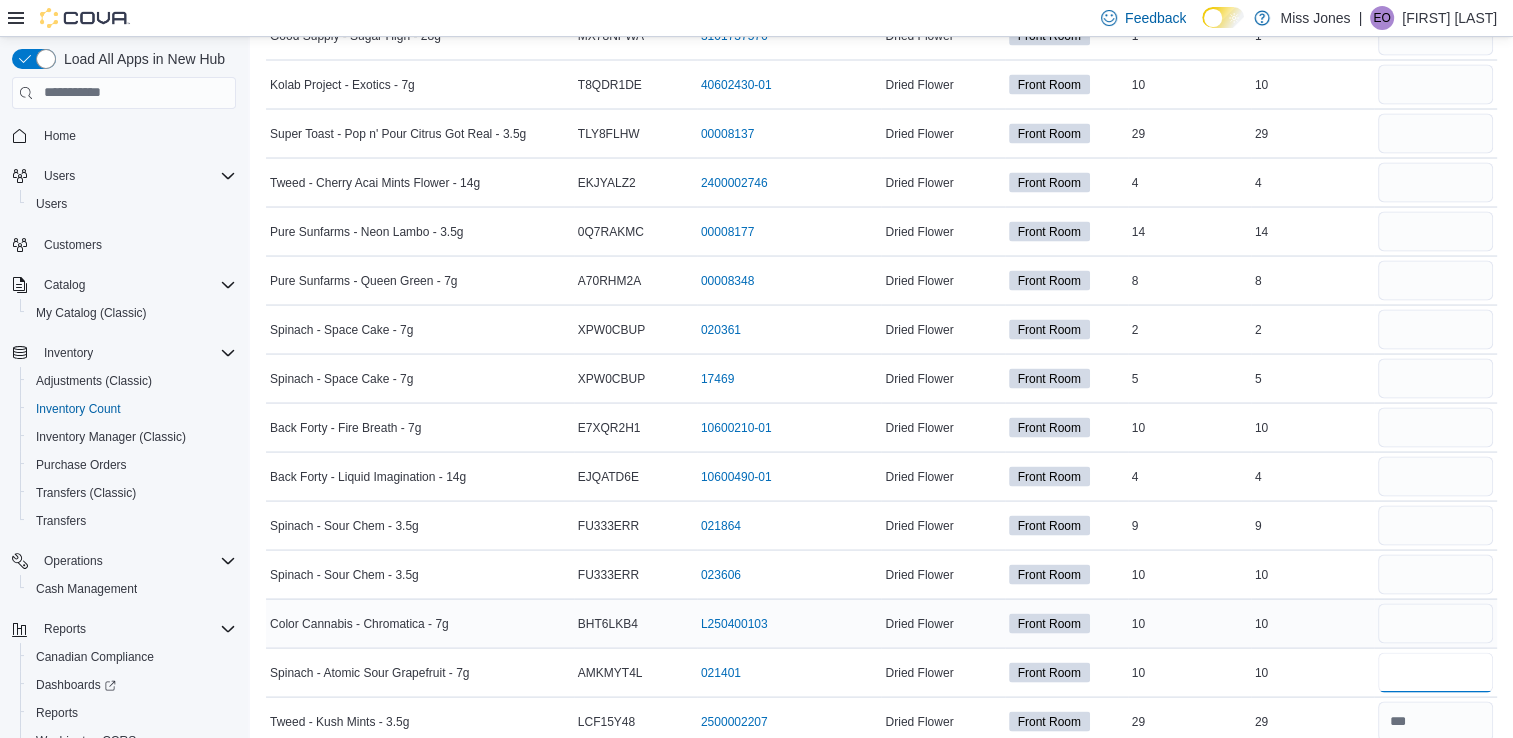 type on "**" 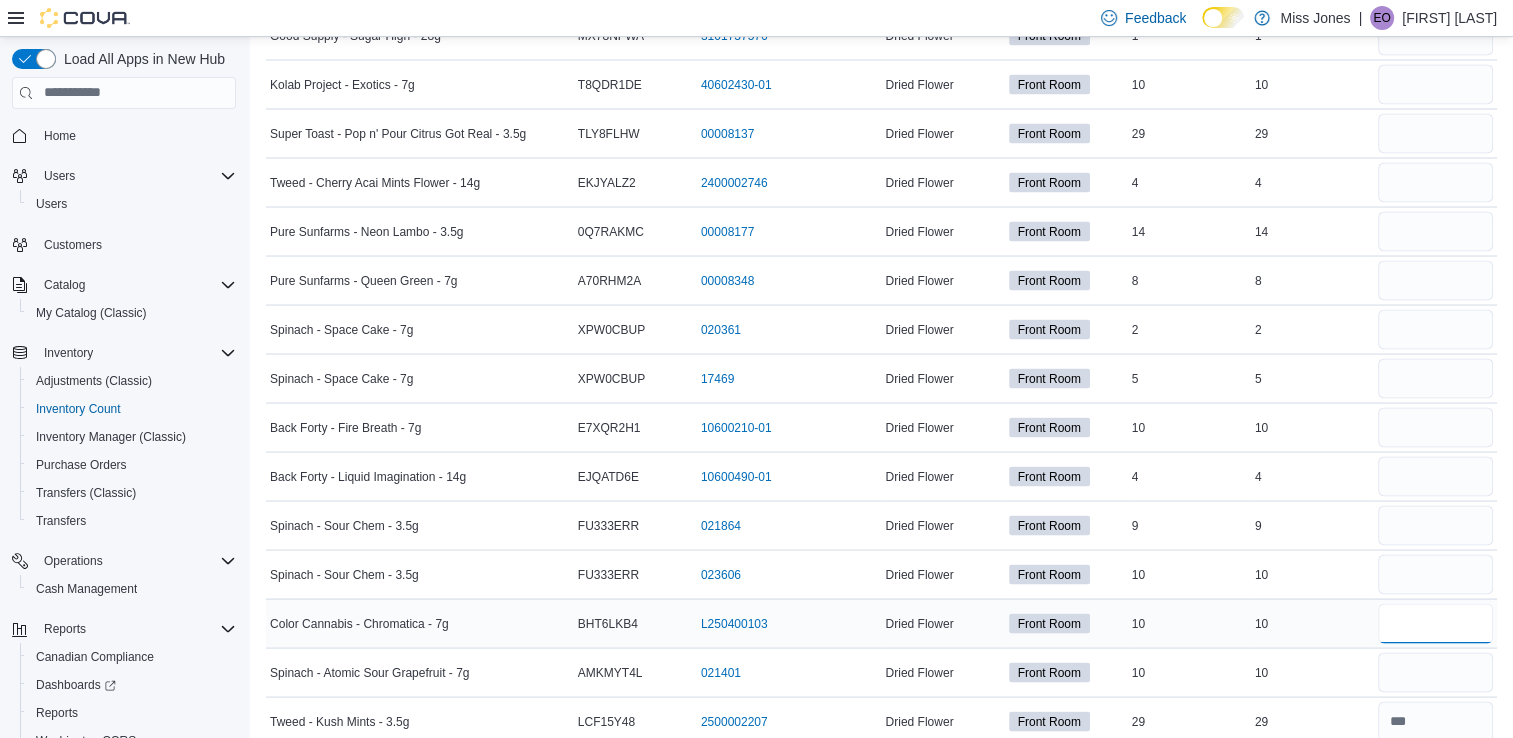 click at bounding box center (1435, 623) 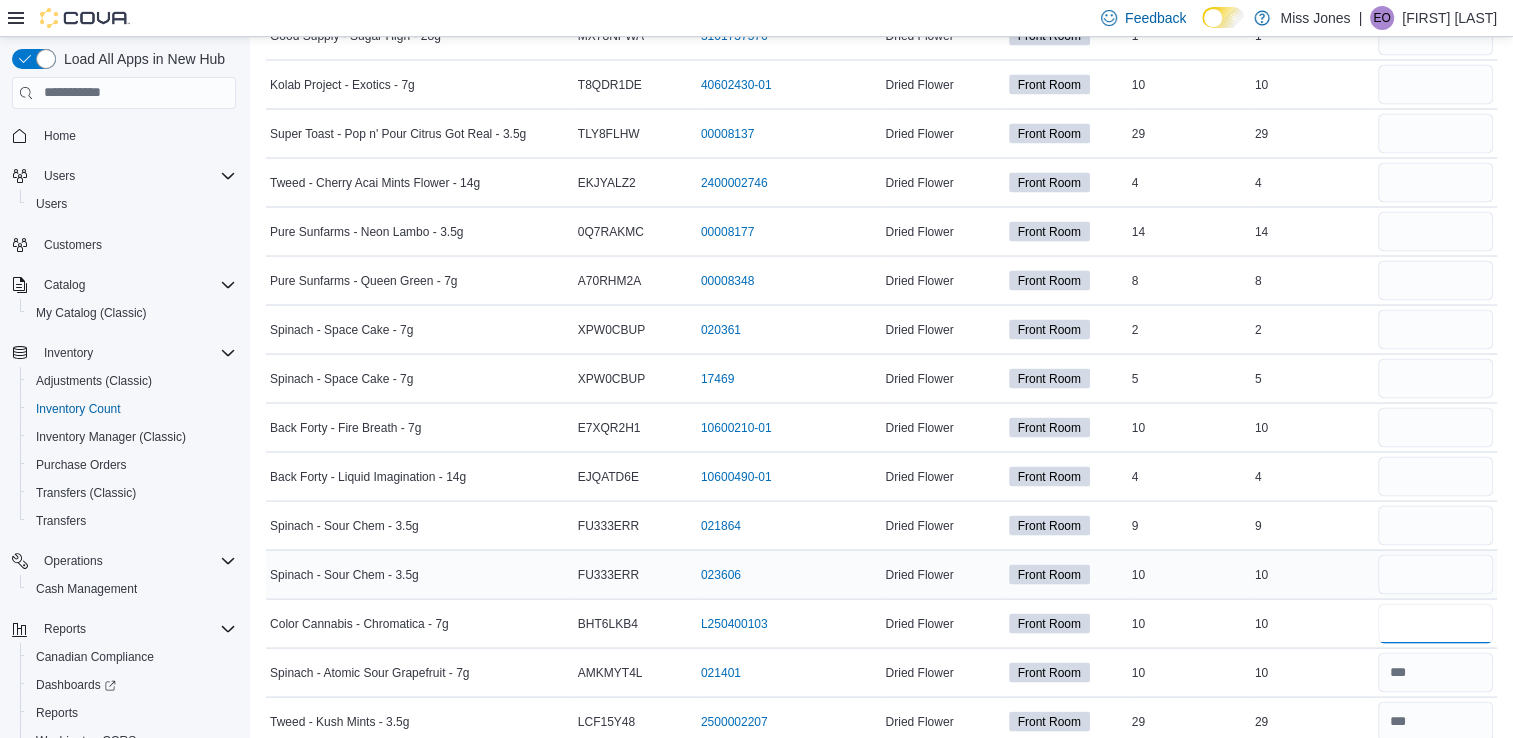 type on "**" 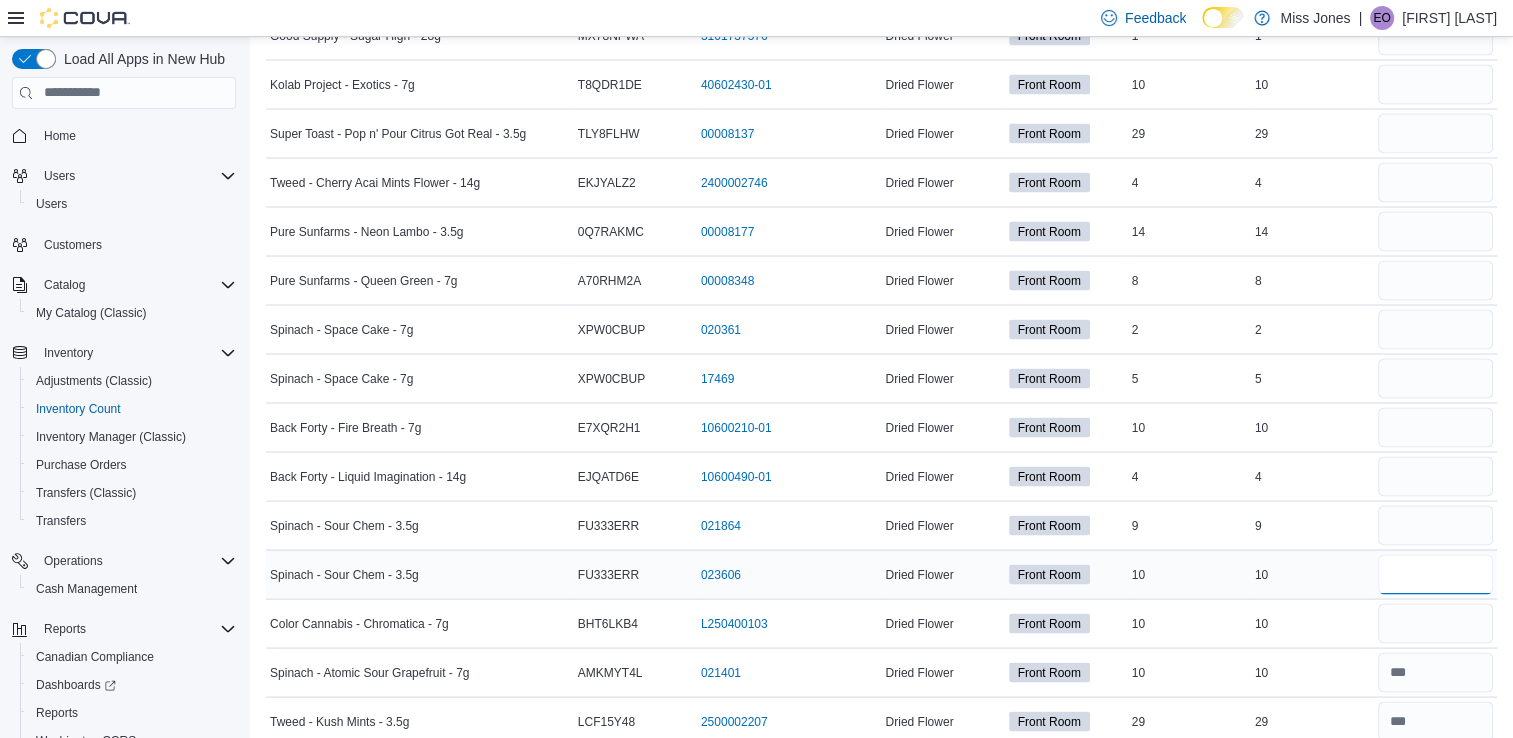 click at bounding box center (1435, 574) 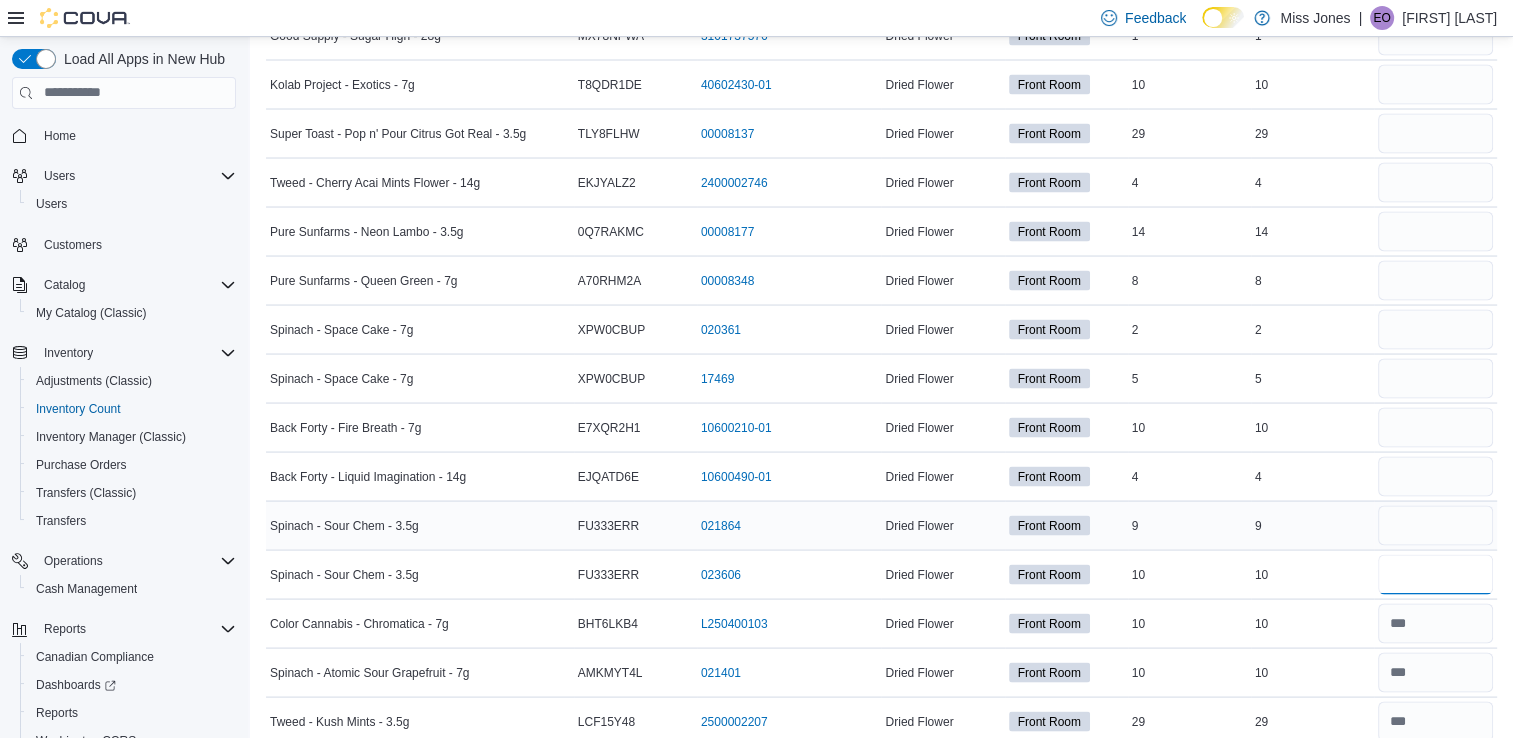 type on "**" 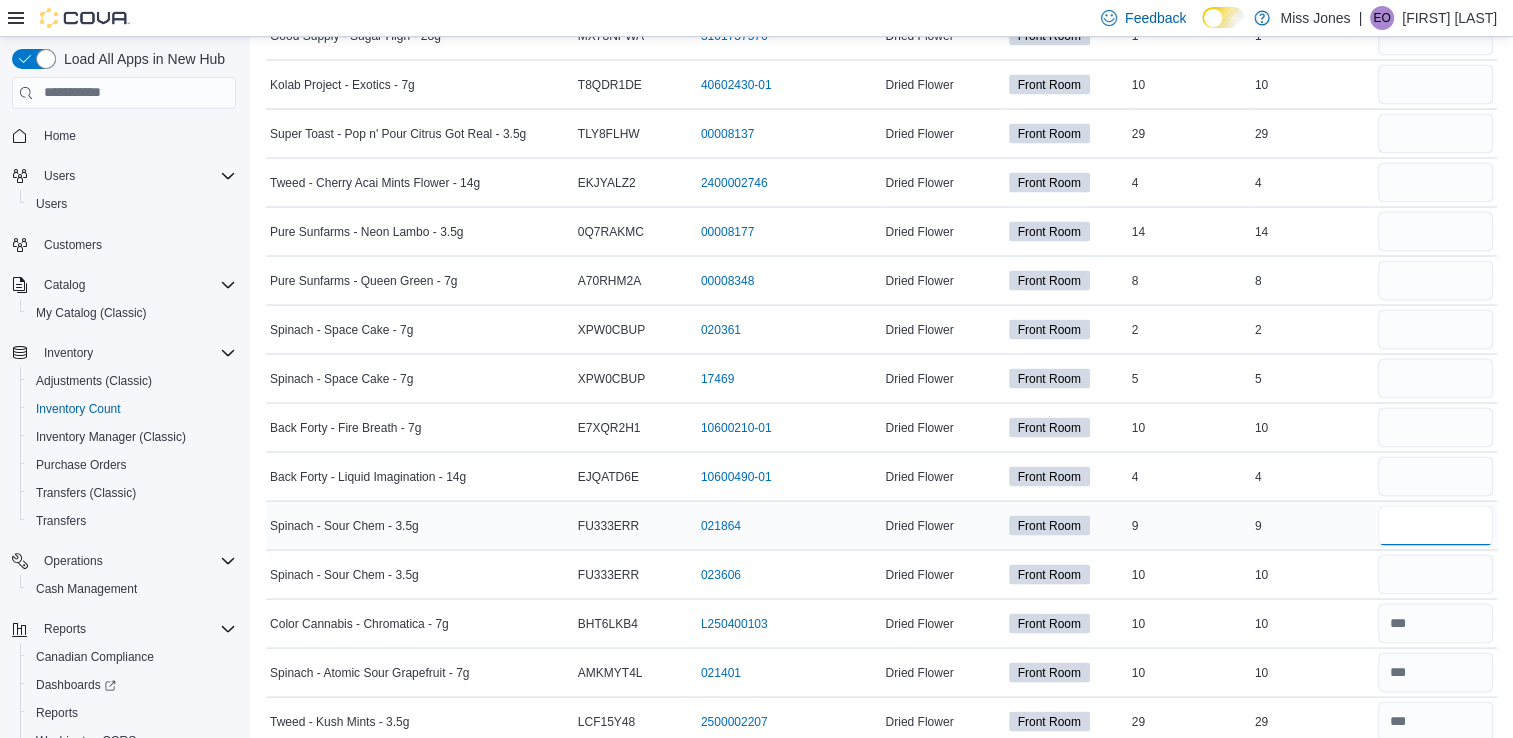 click at bounding box center [1435, 525] 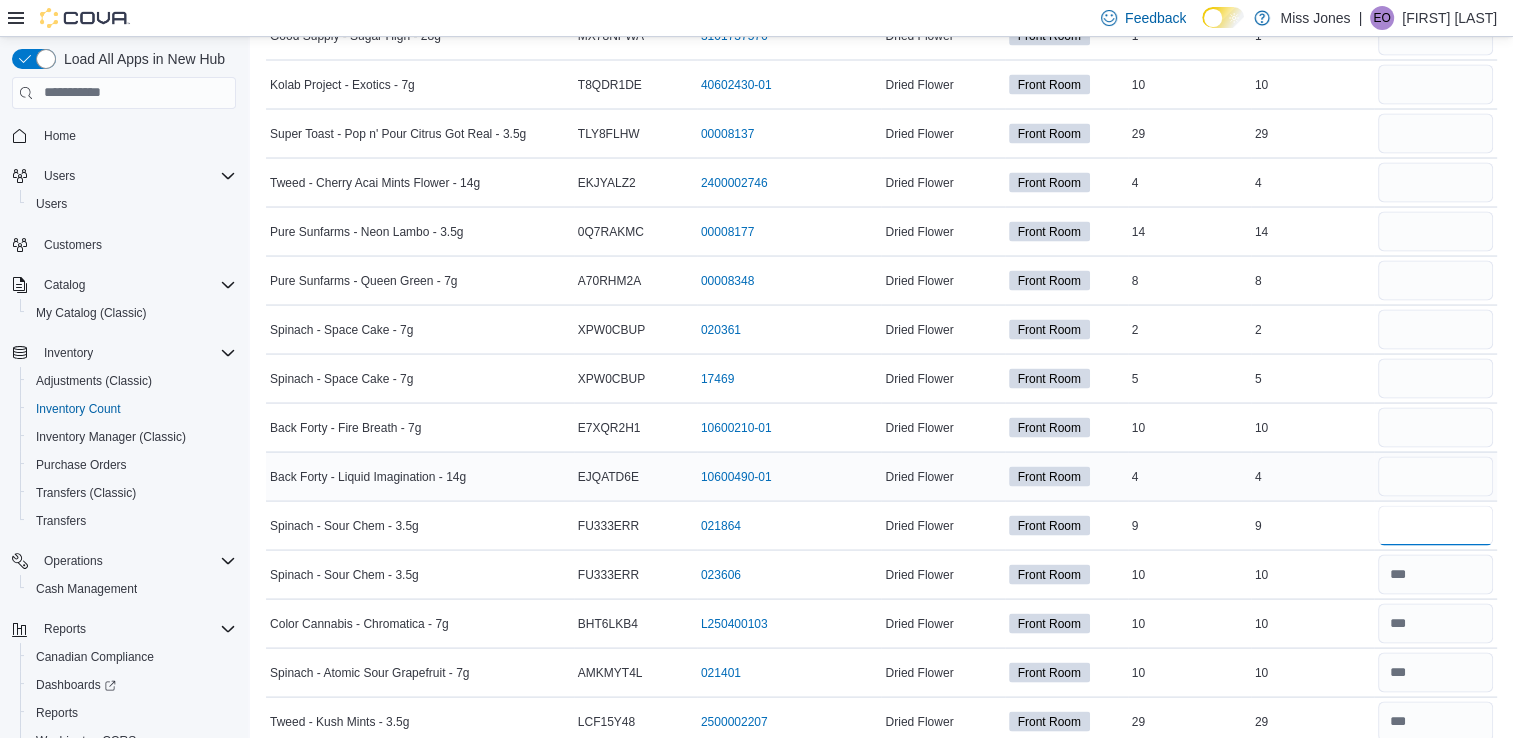 type on "*" 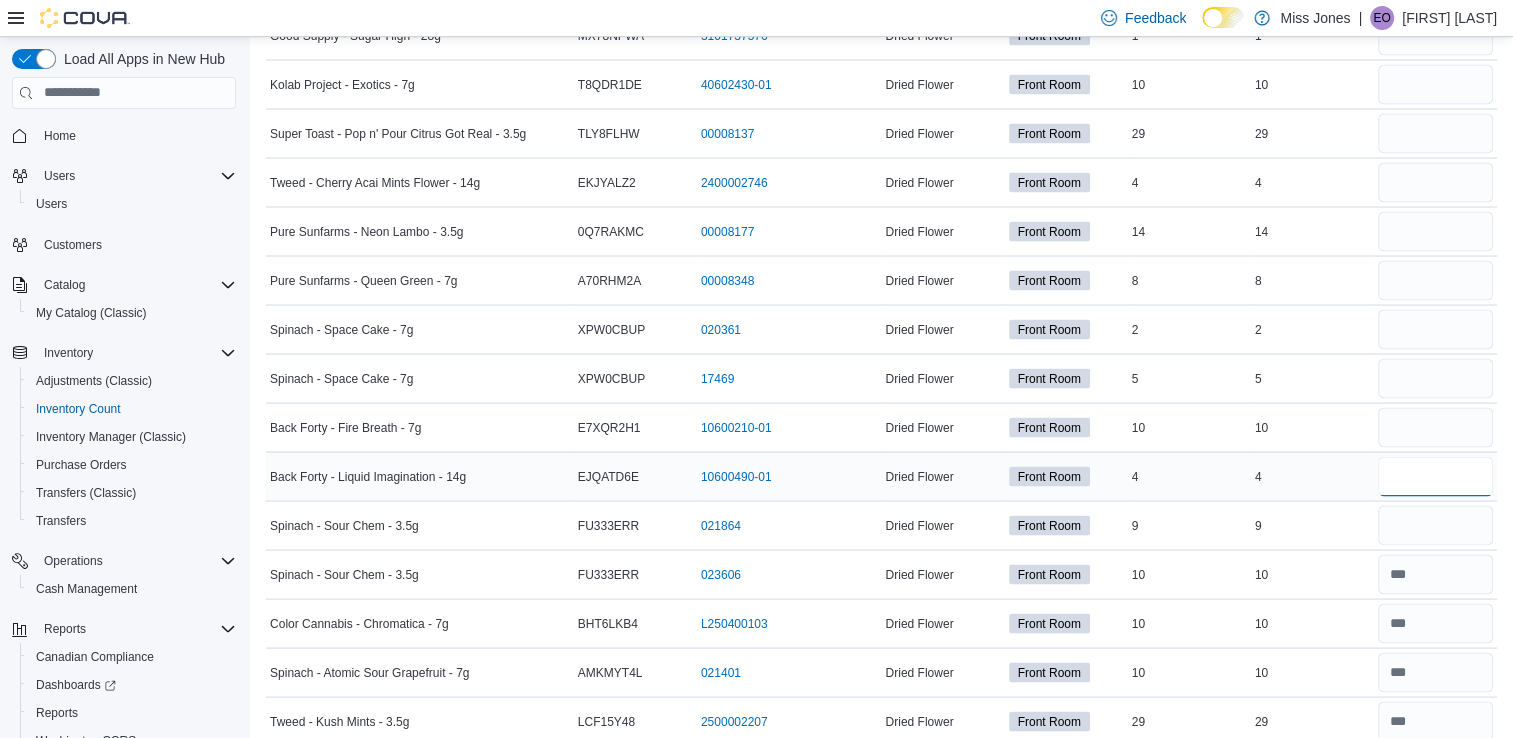 type 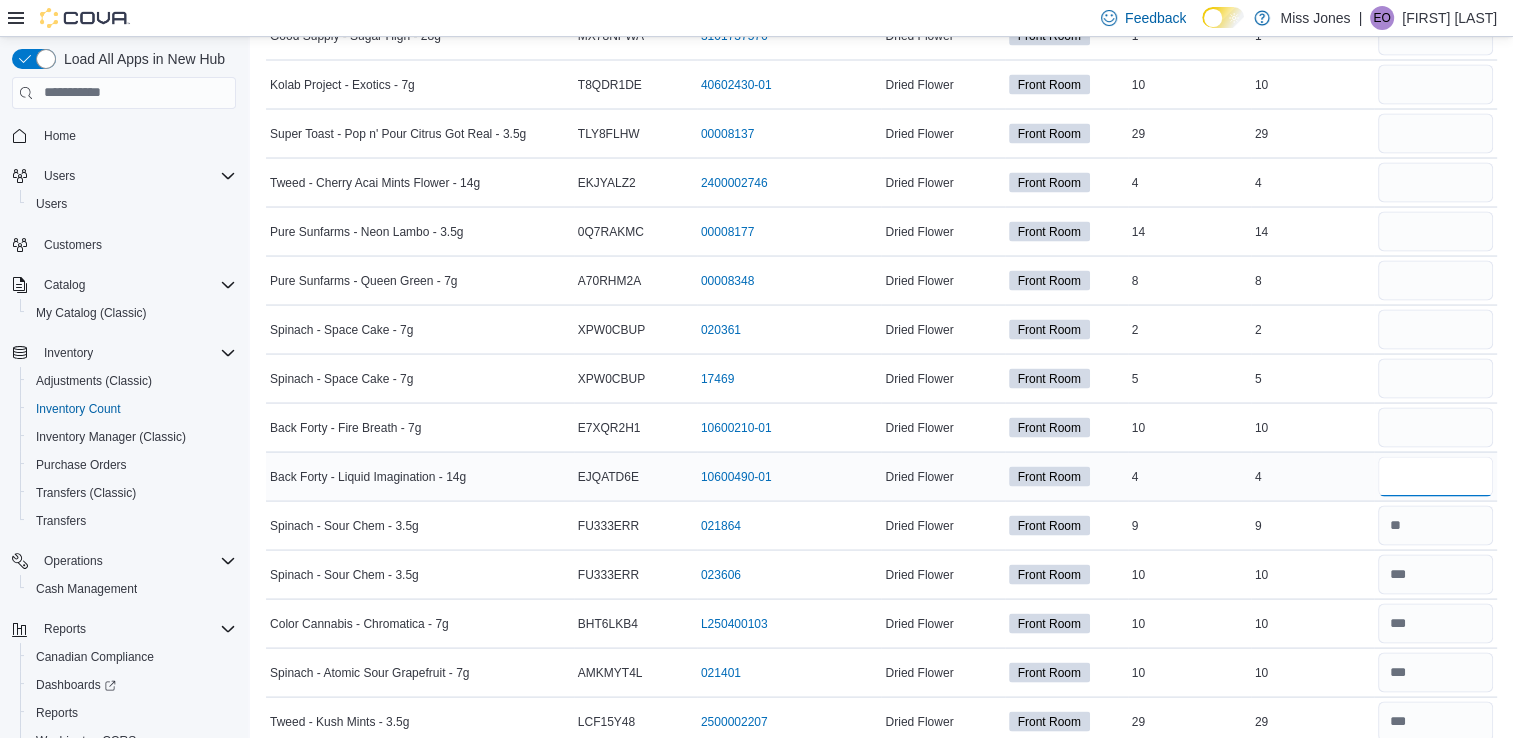 click at bounding box center [1435, 476] 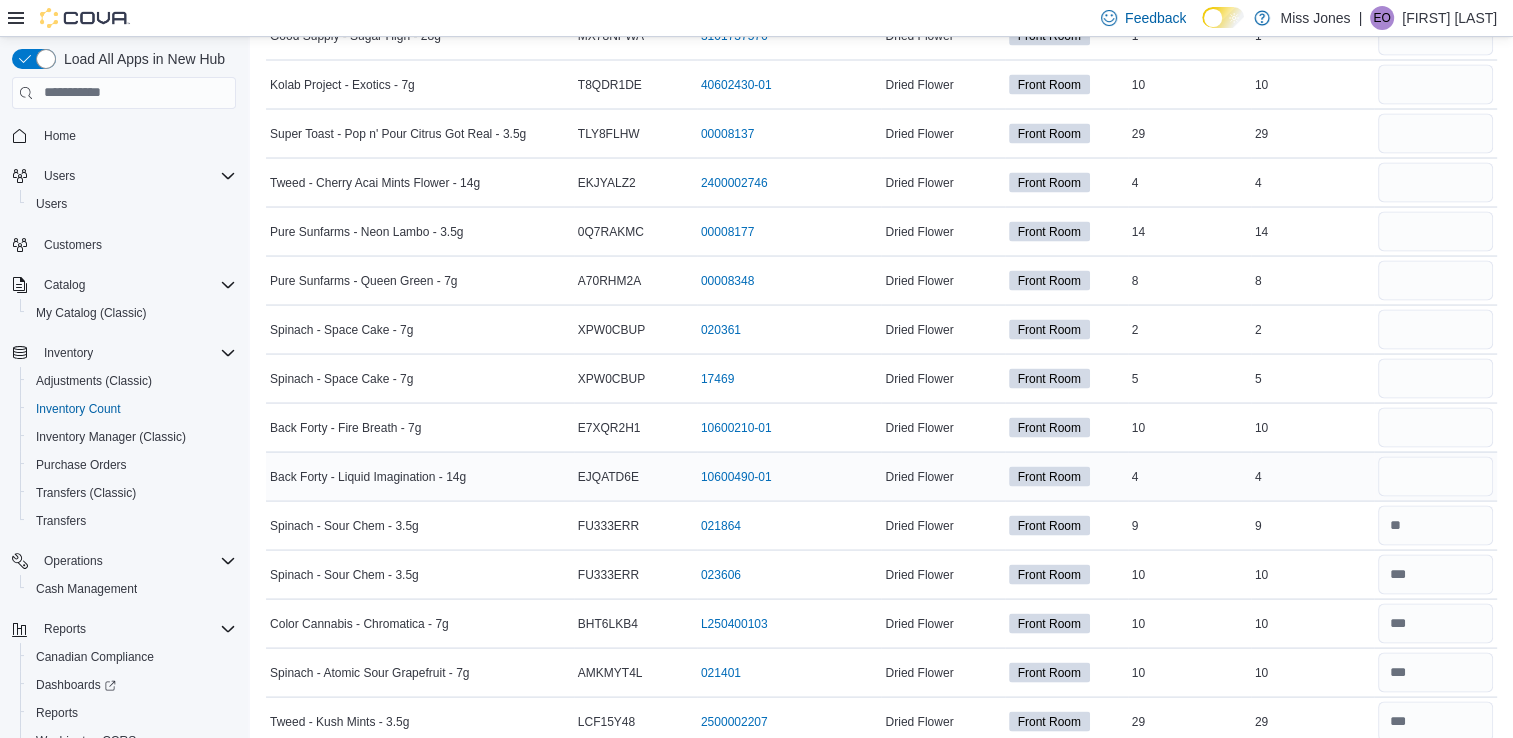 type 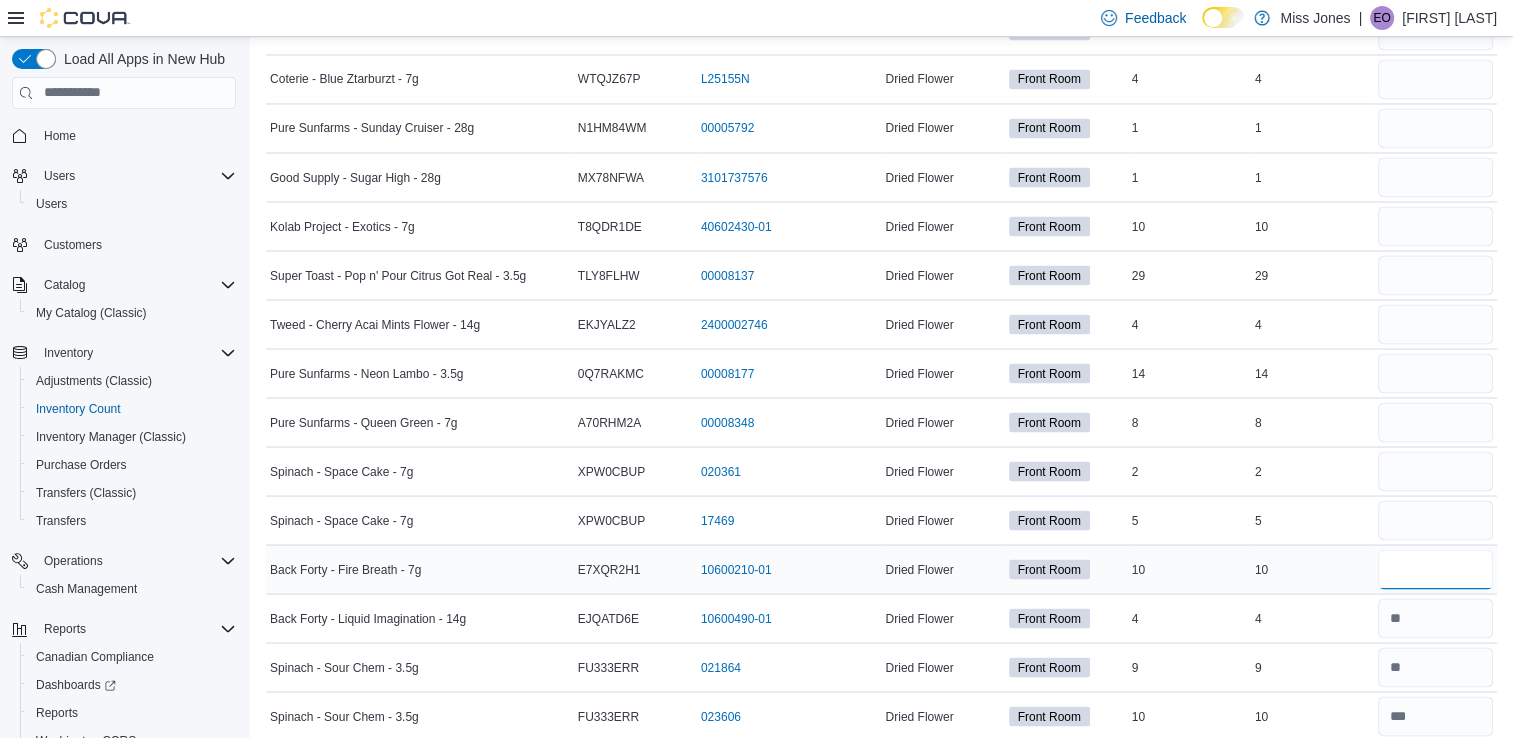 click at bounding box center [1435, 569] 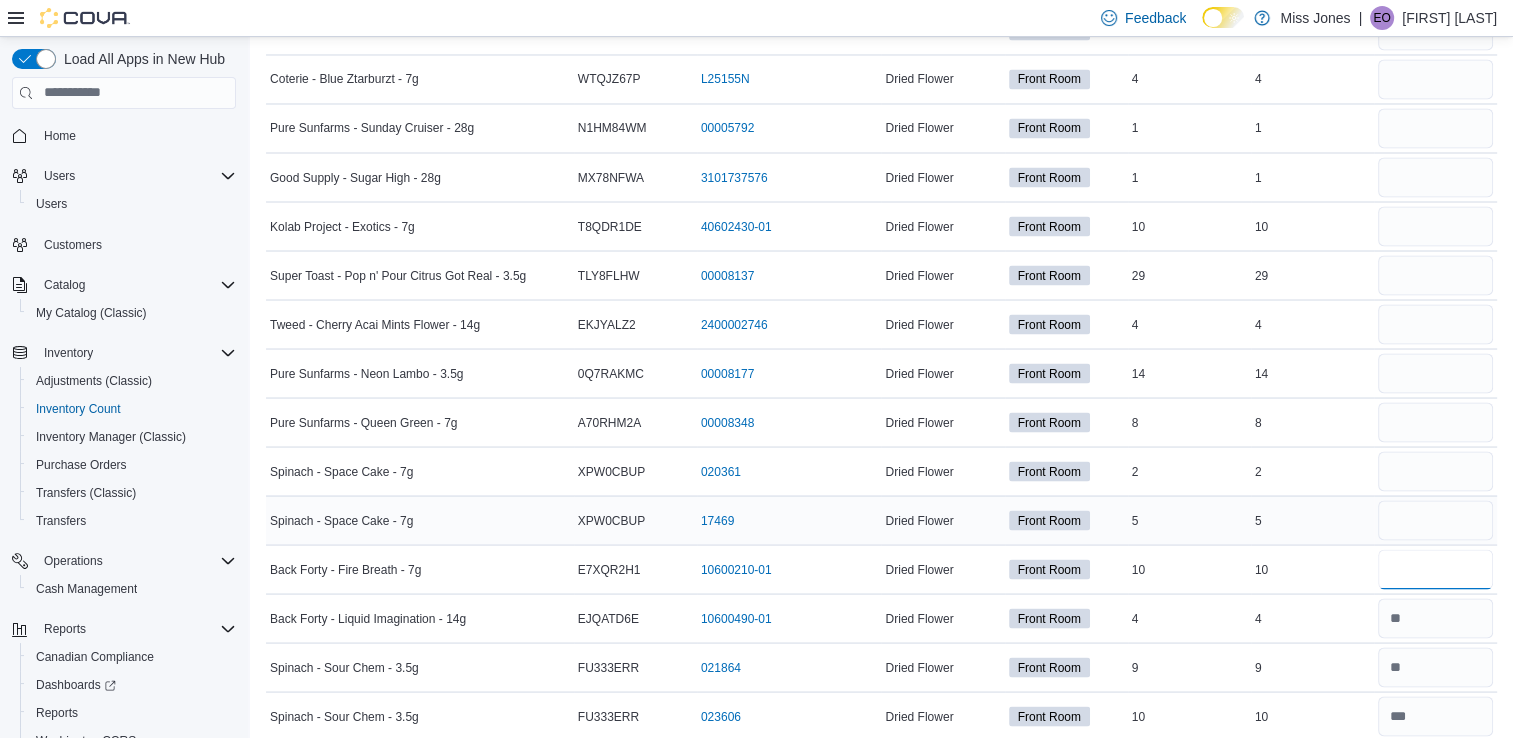 type on "**" 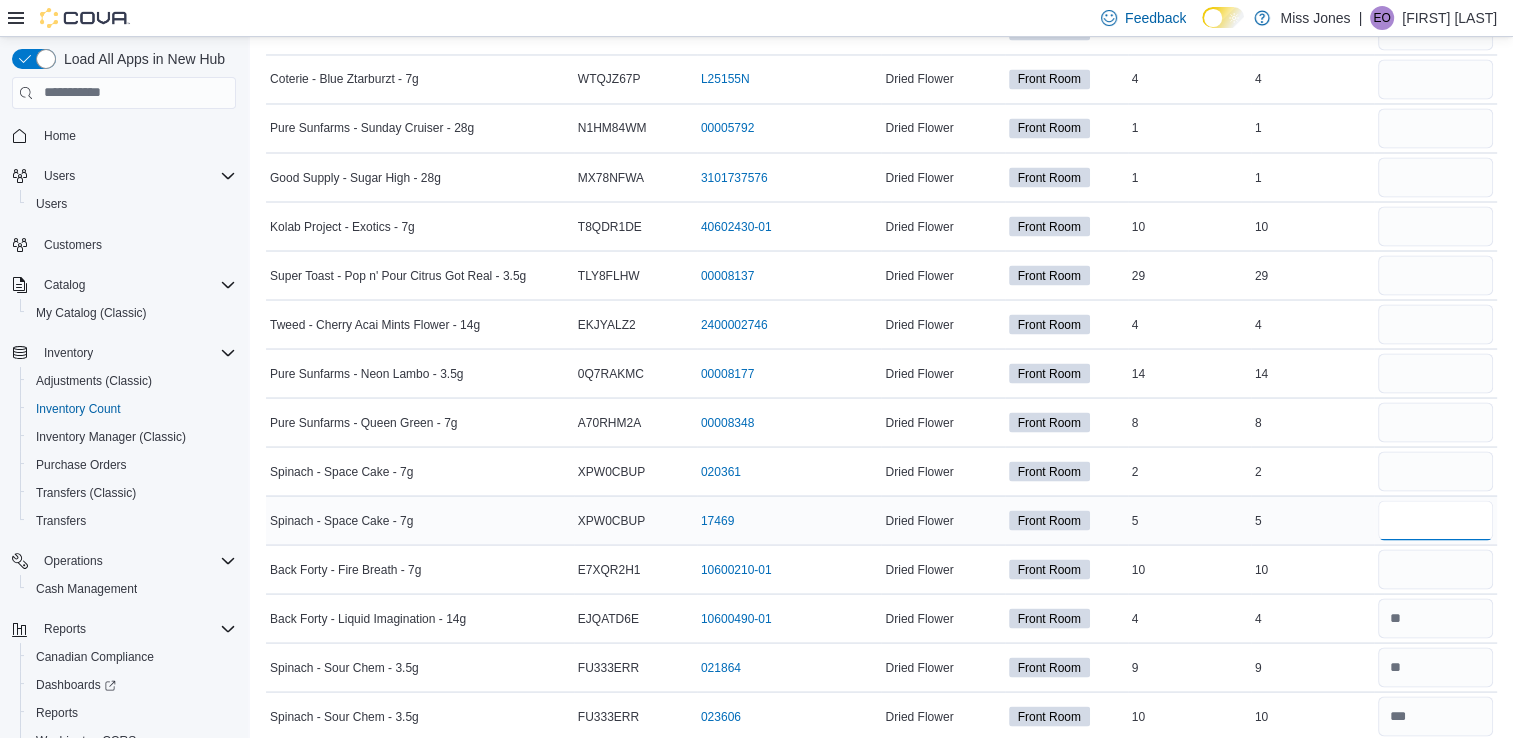 type 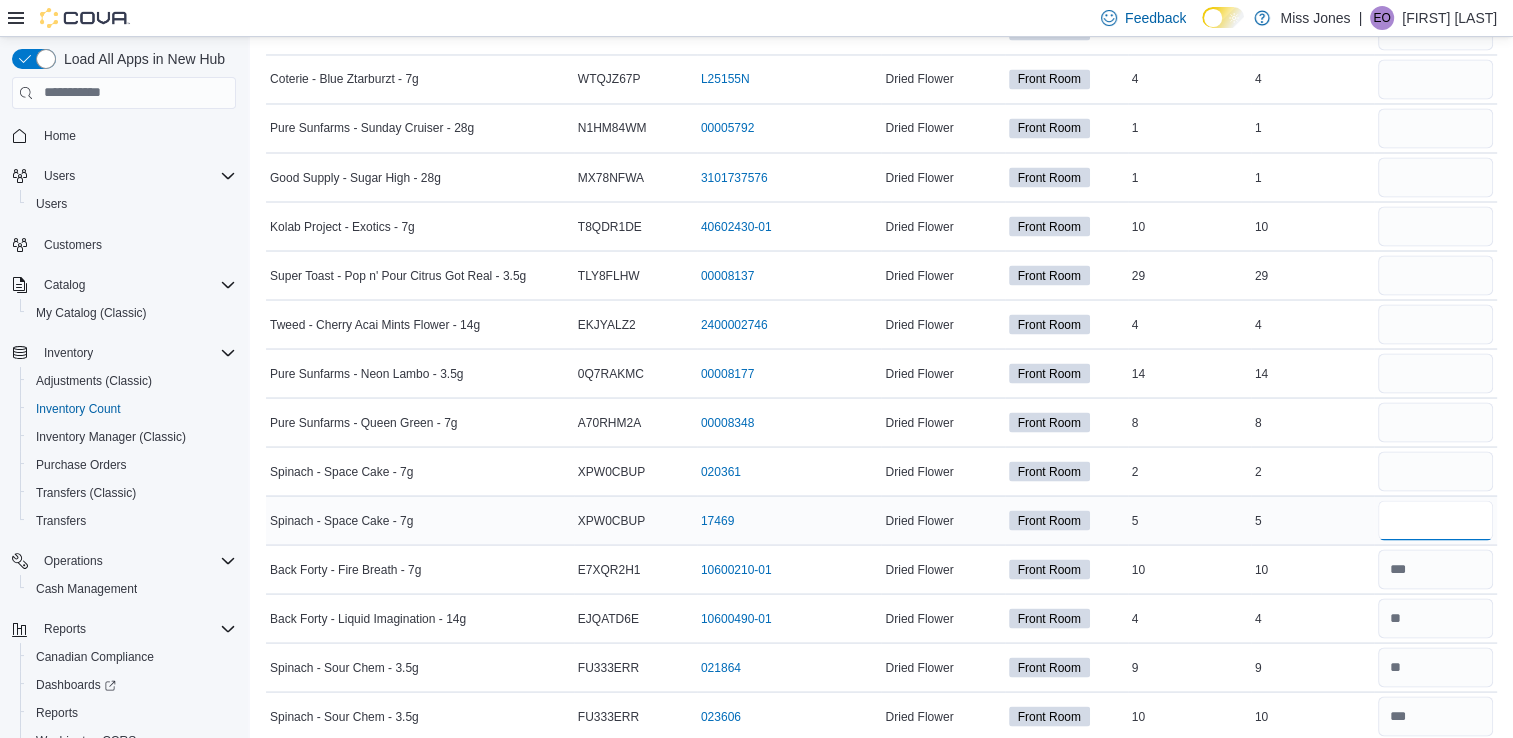 click at bounding box center (1435, 520) 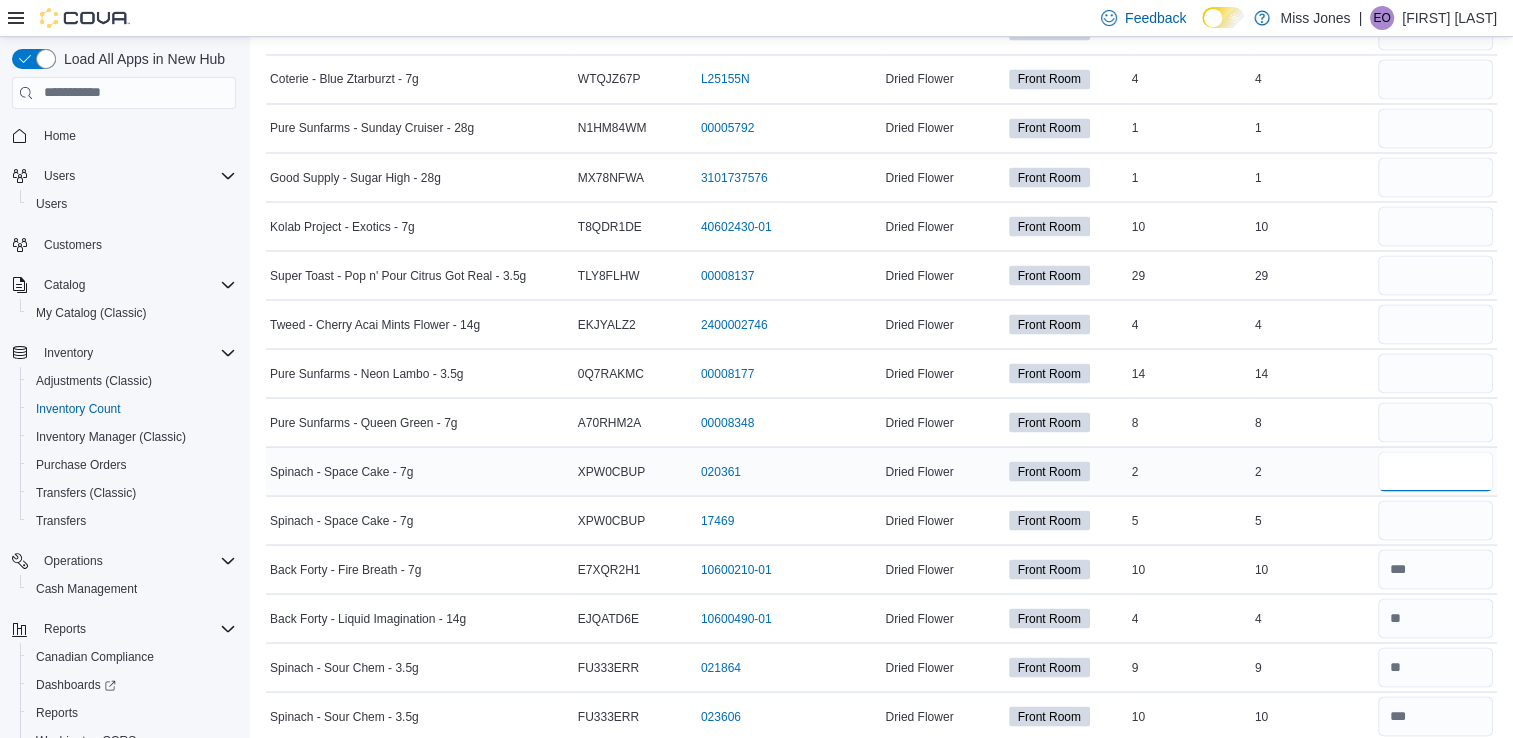 click at bounding box center [1435, 471] 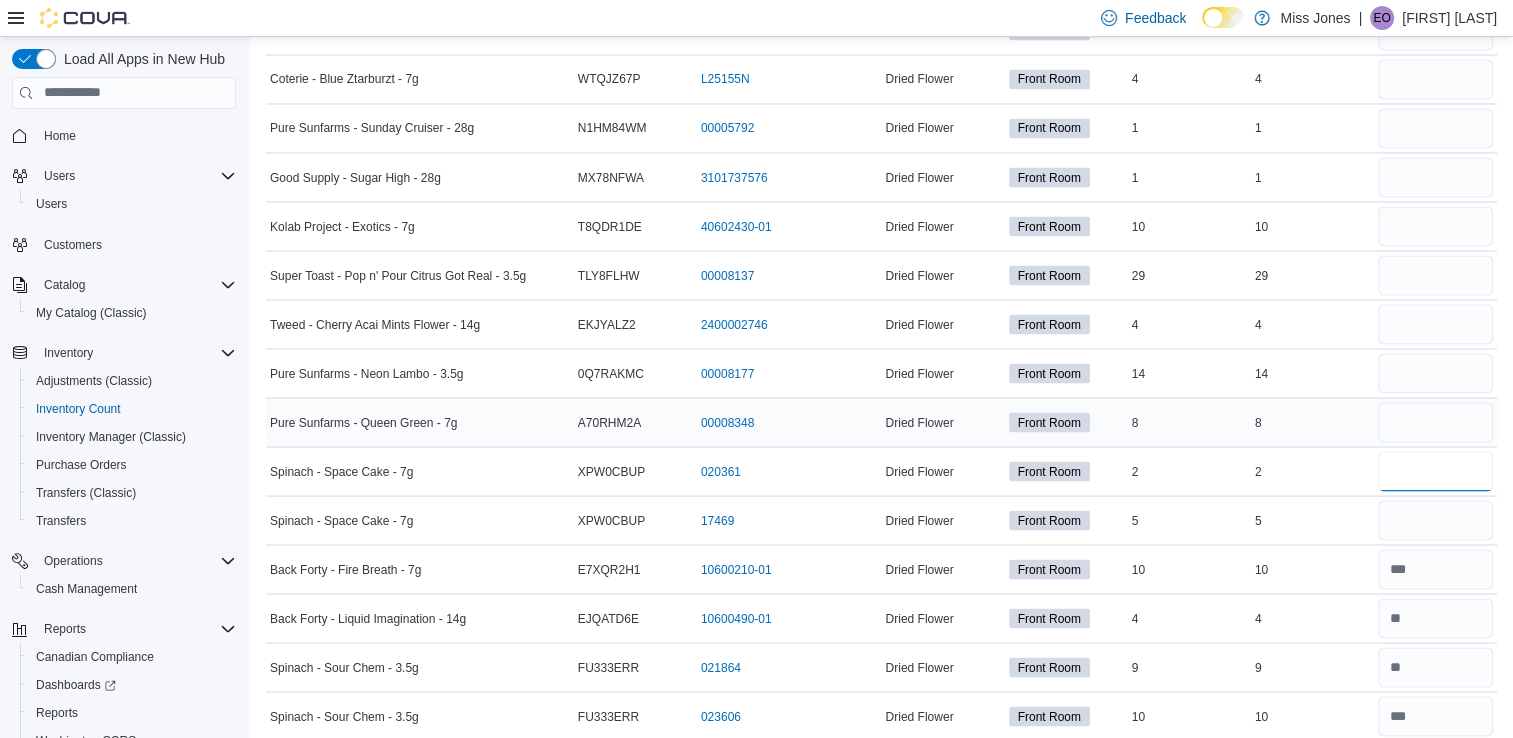 type on "*" 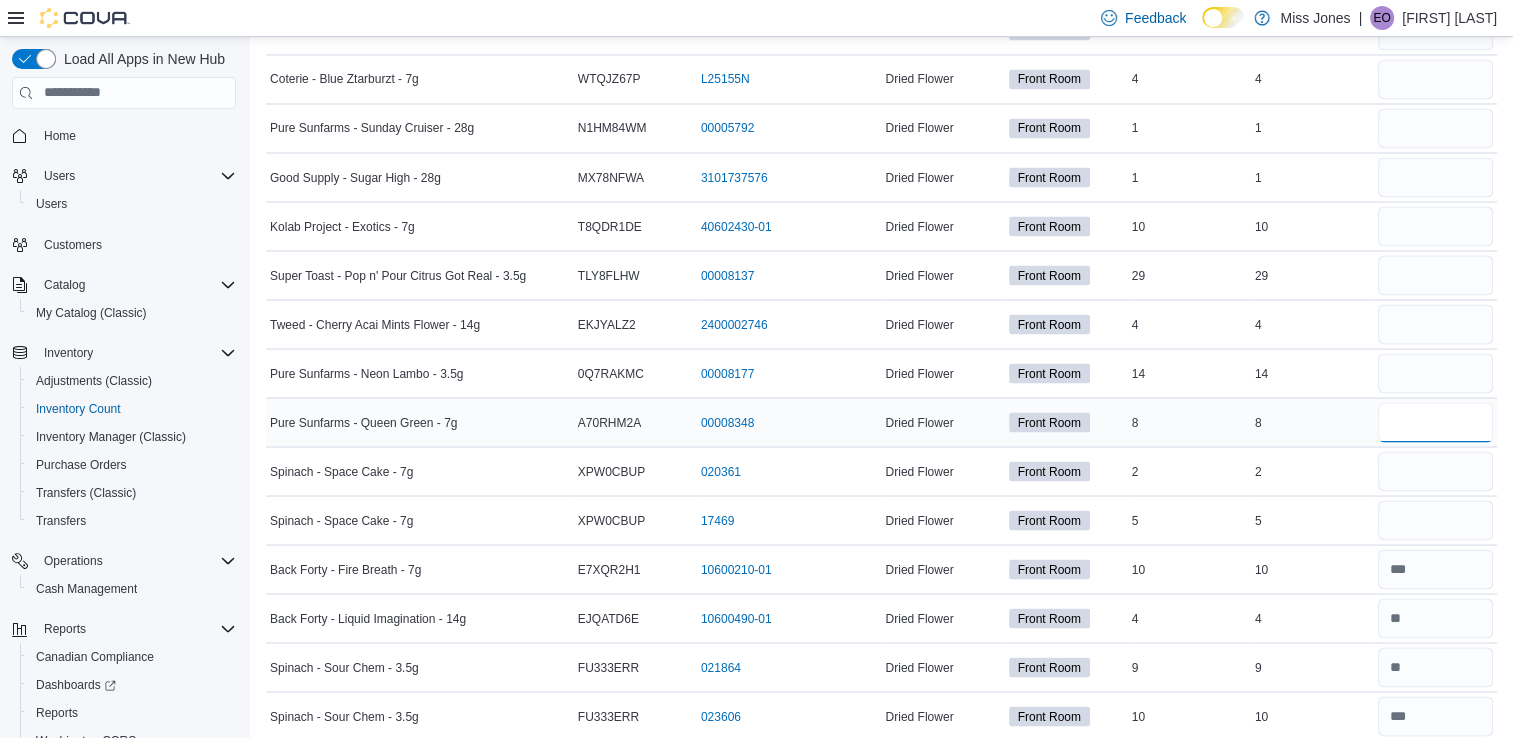 click at bounding box center [1435, 422] 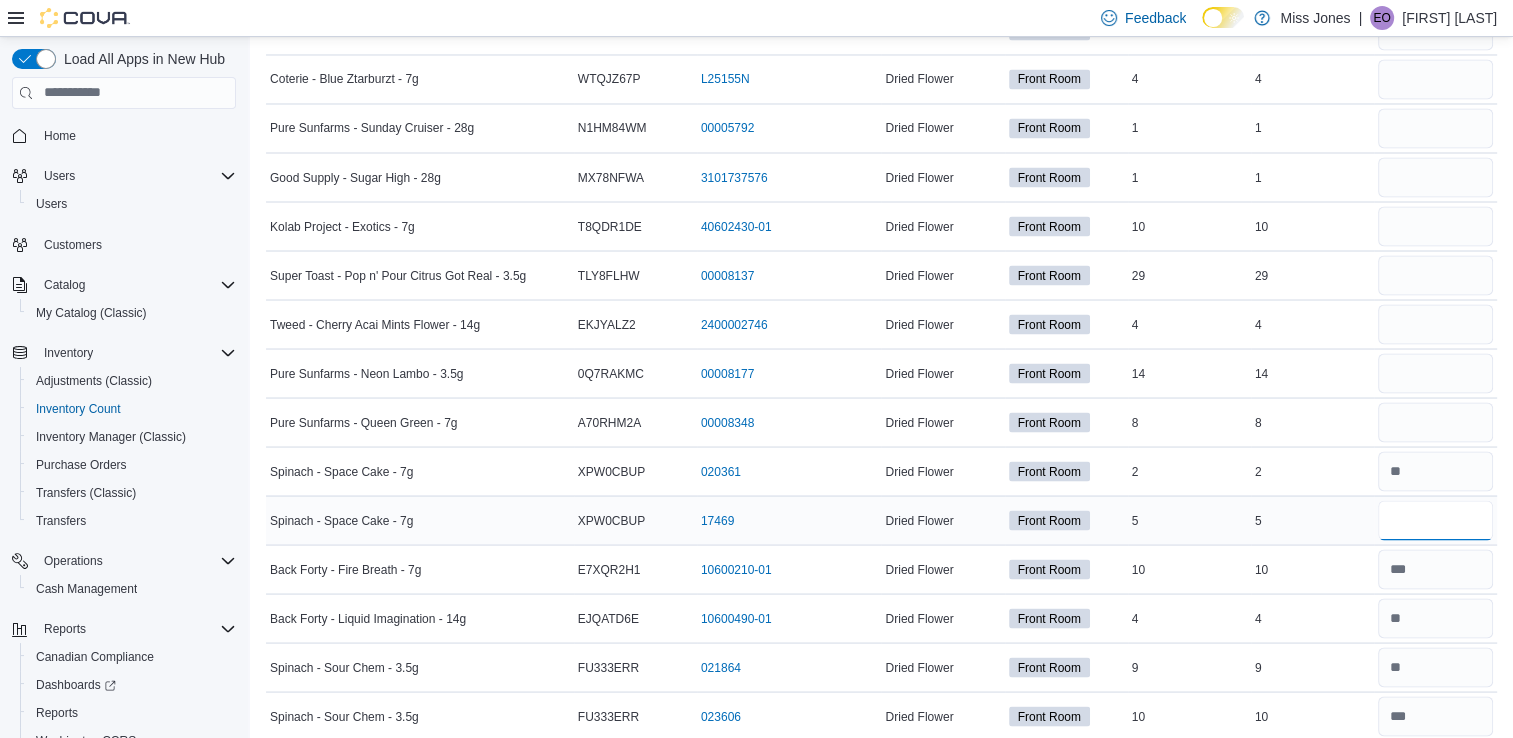 click at bounding box center [1435, 520] 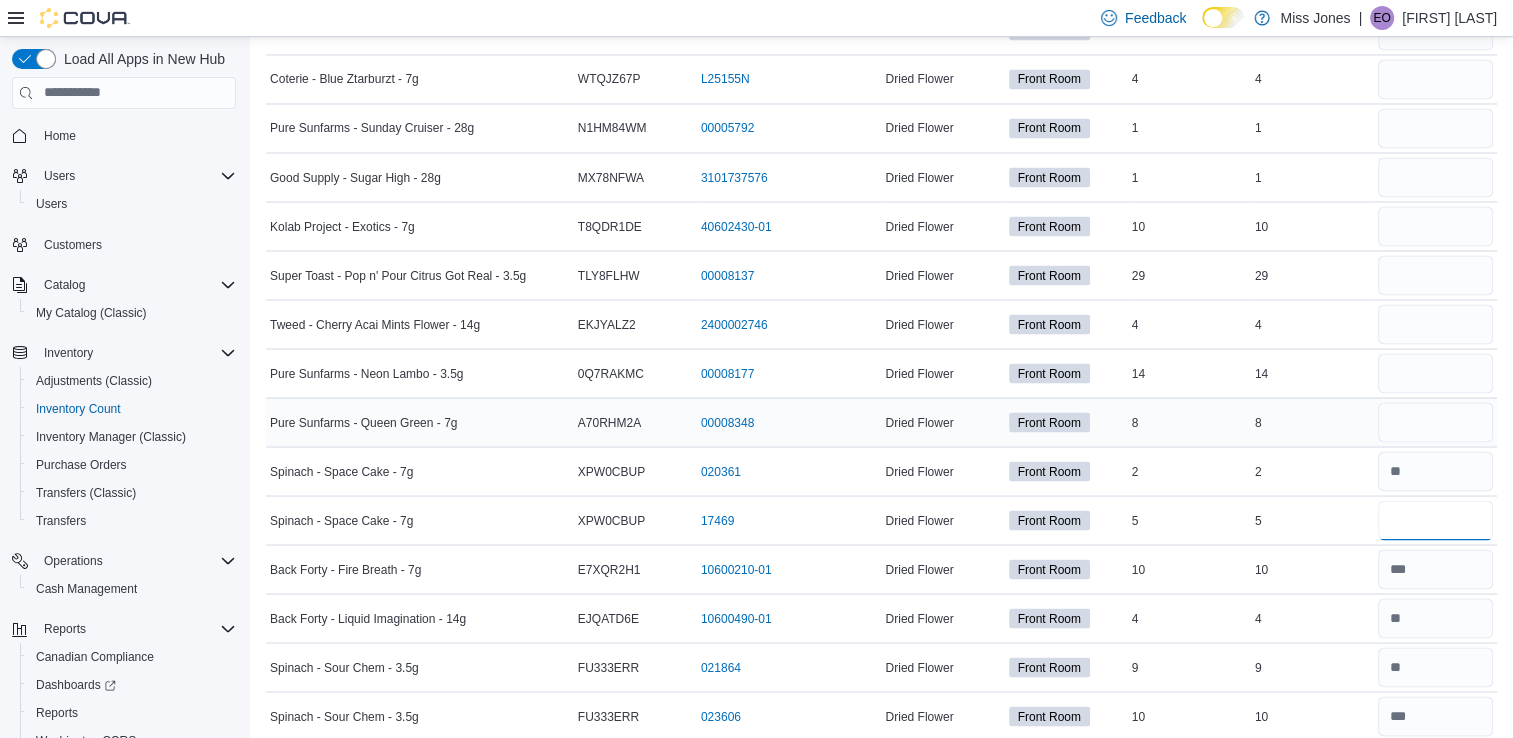 type on "*" 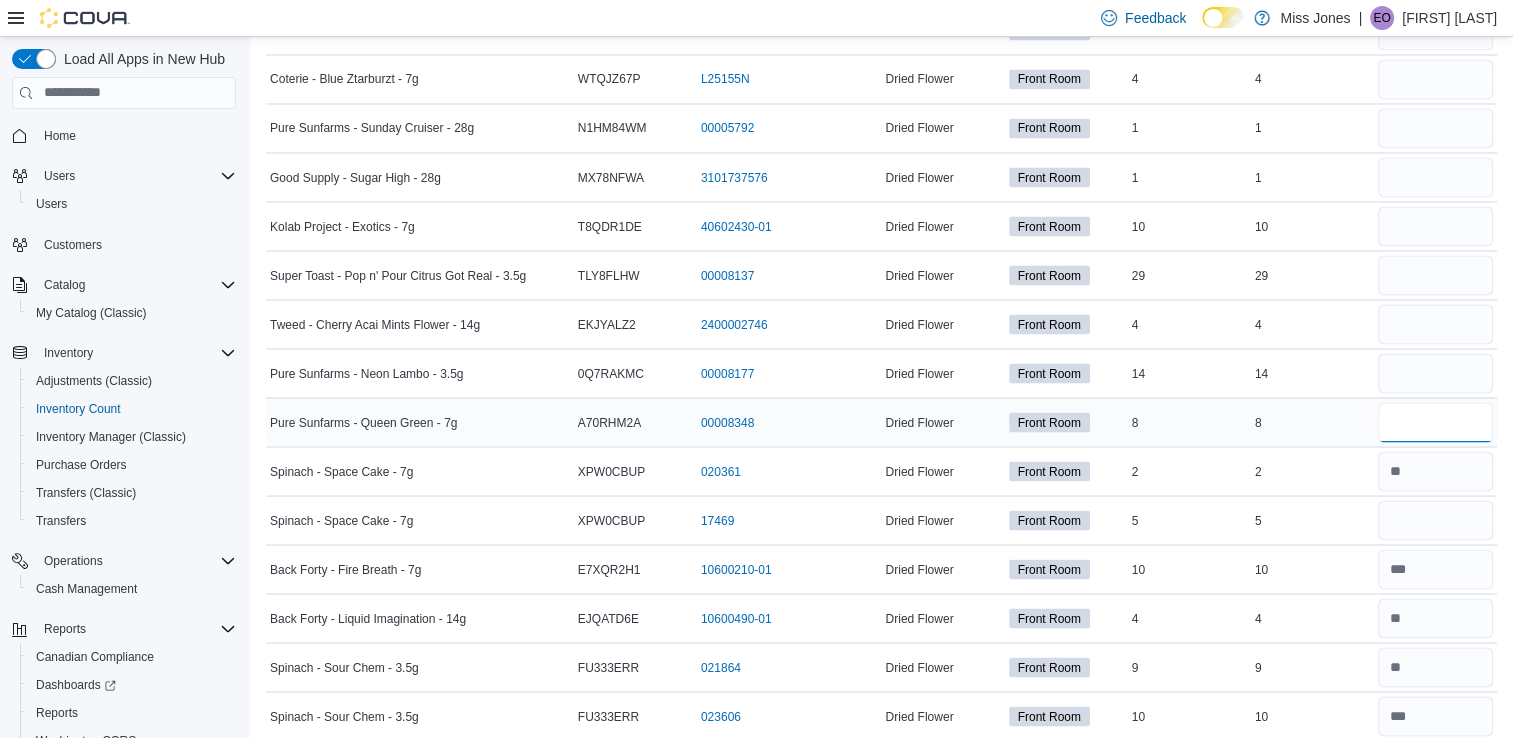 click at bounding box center [1435, 422] 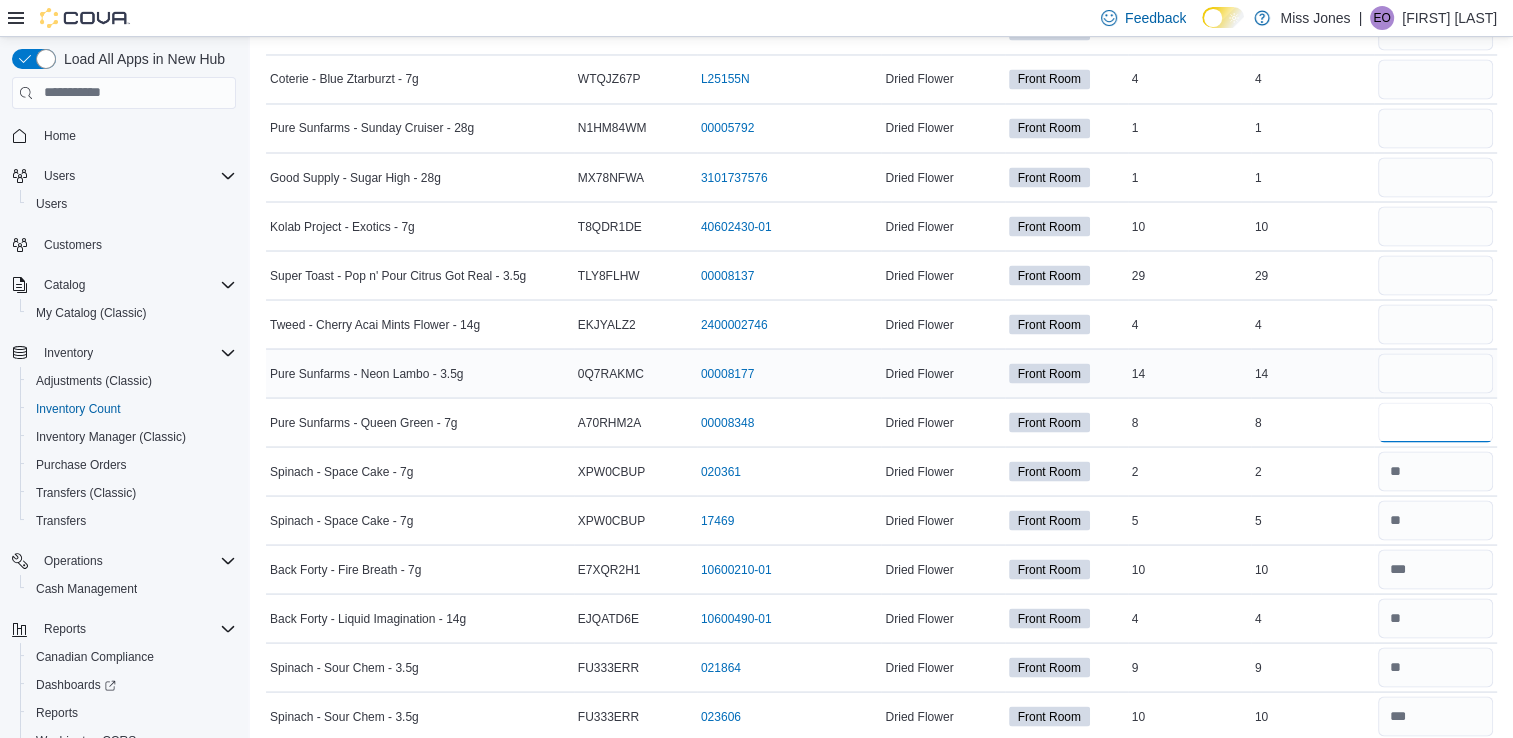 type on "*" 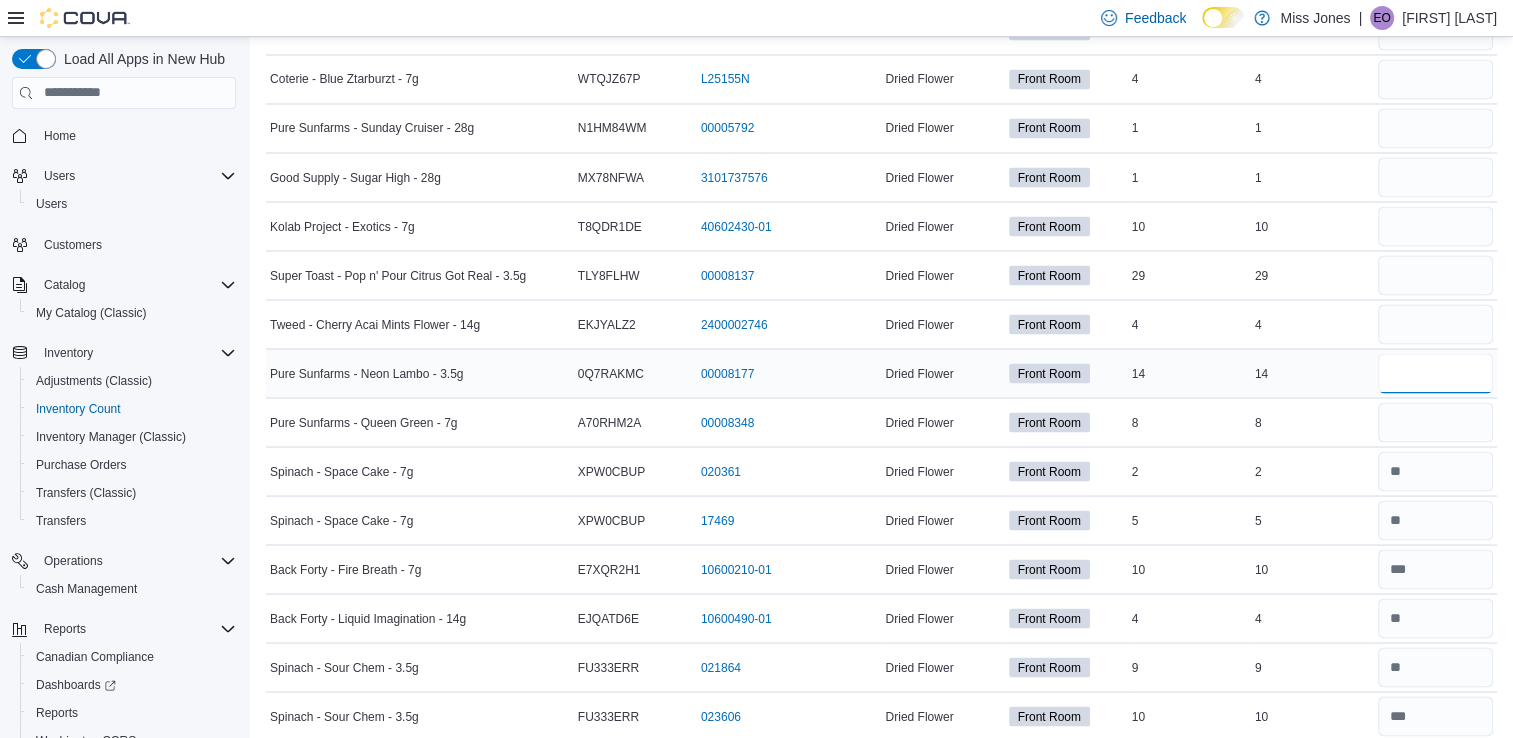 click at bounding box center (1435, 373) 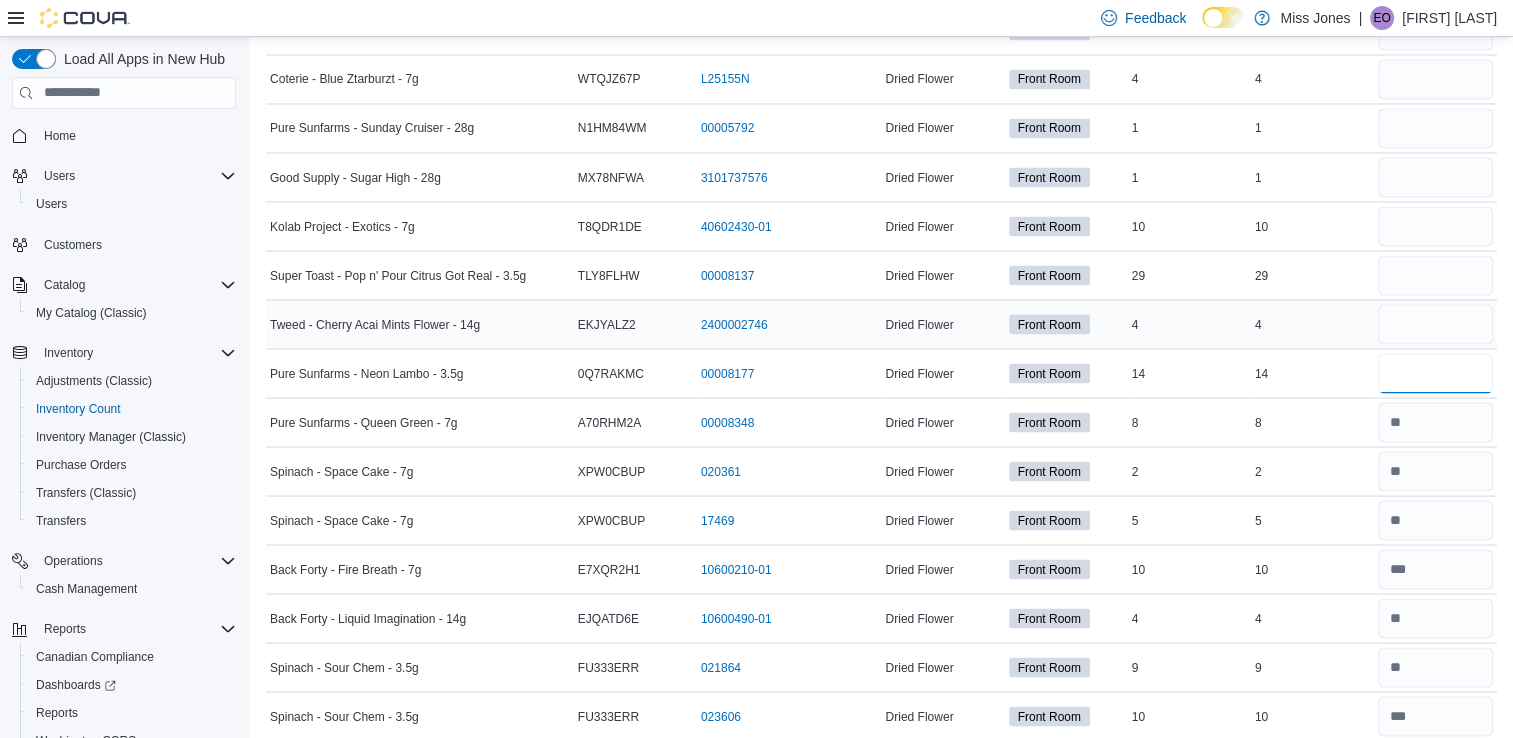 type on "**" 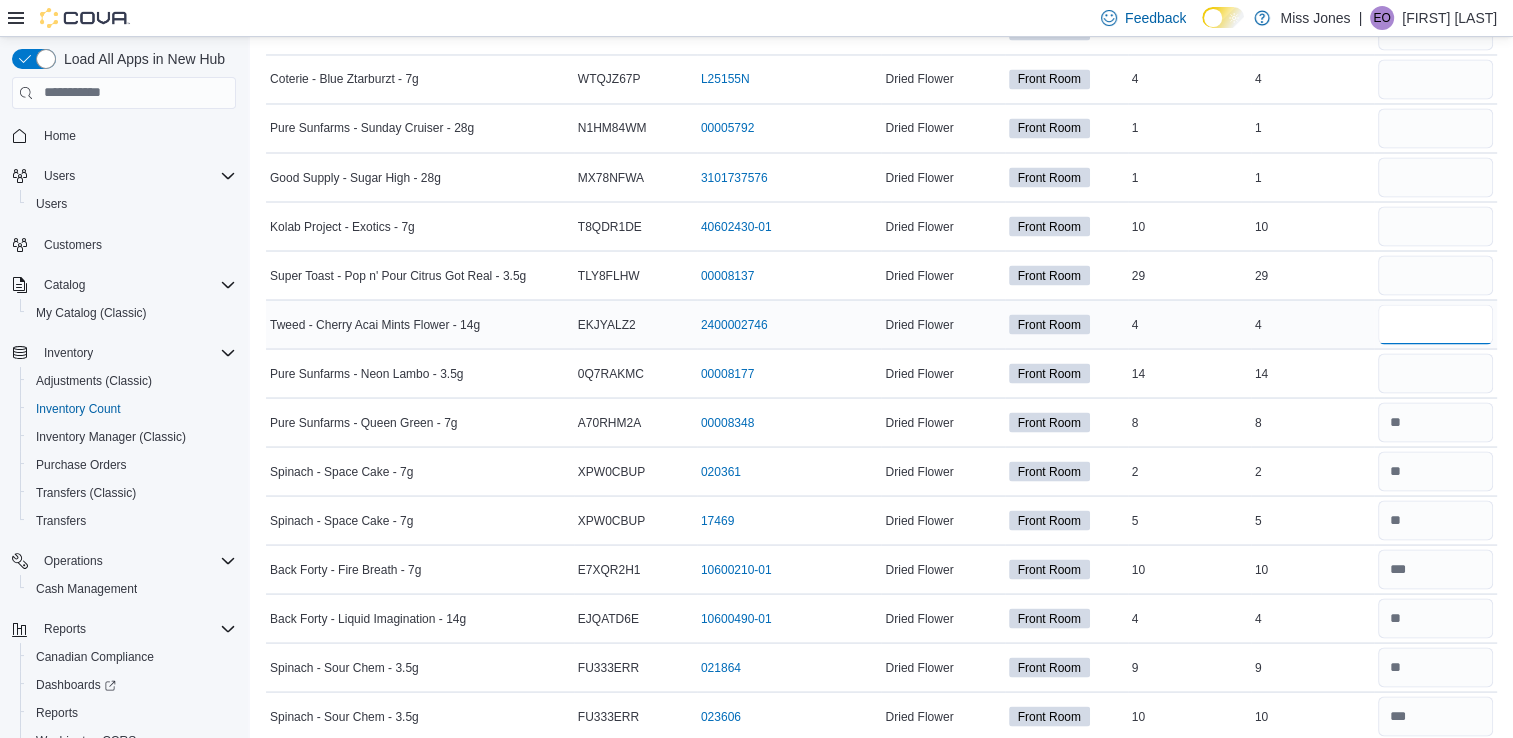 type 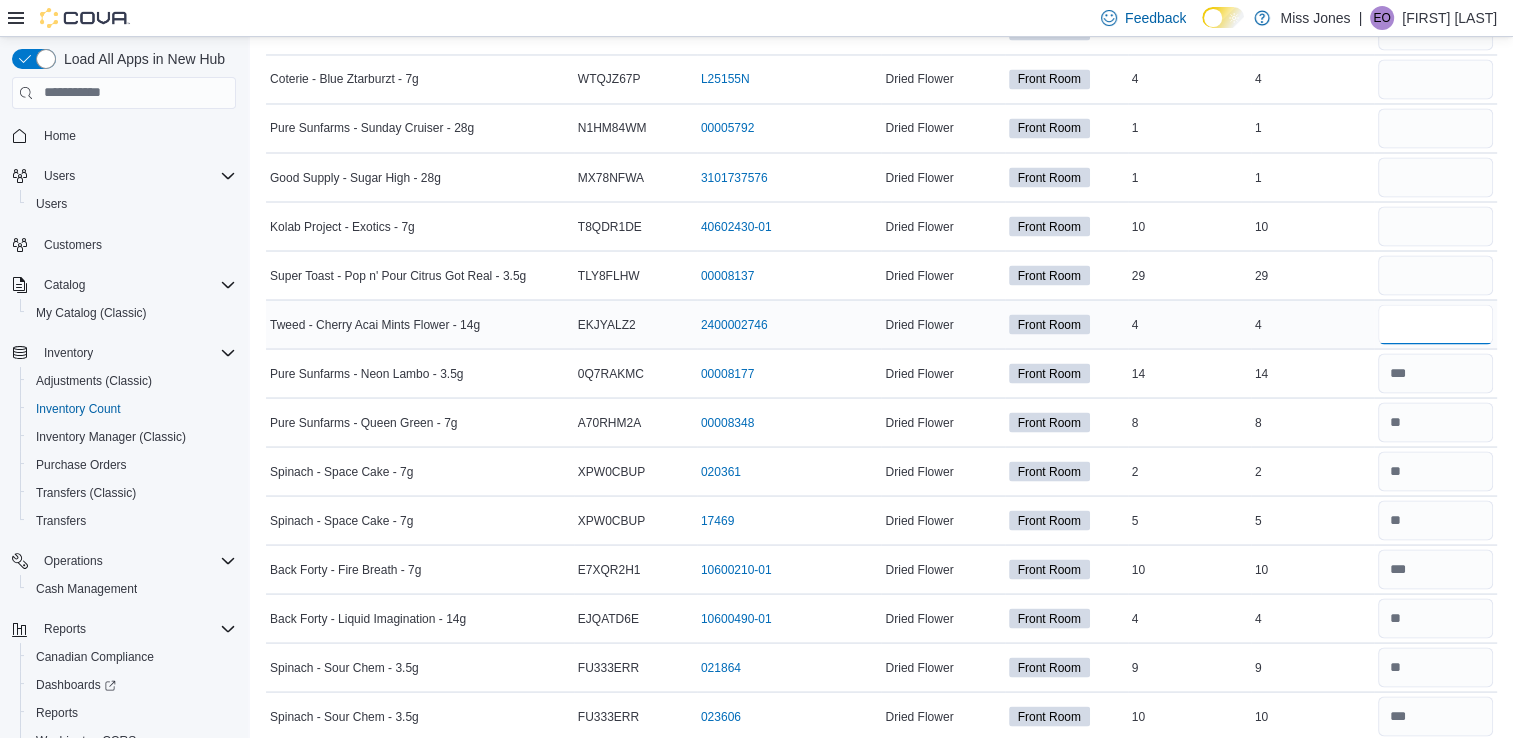 click at bounding box center [1435, 324] 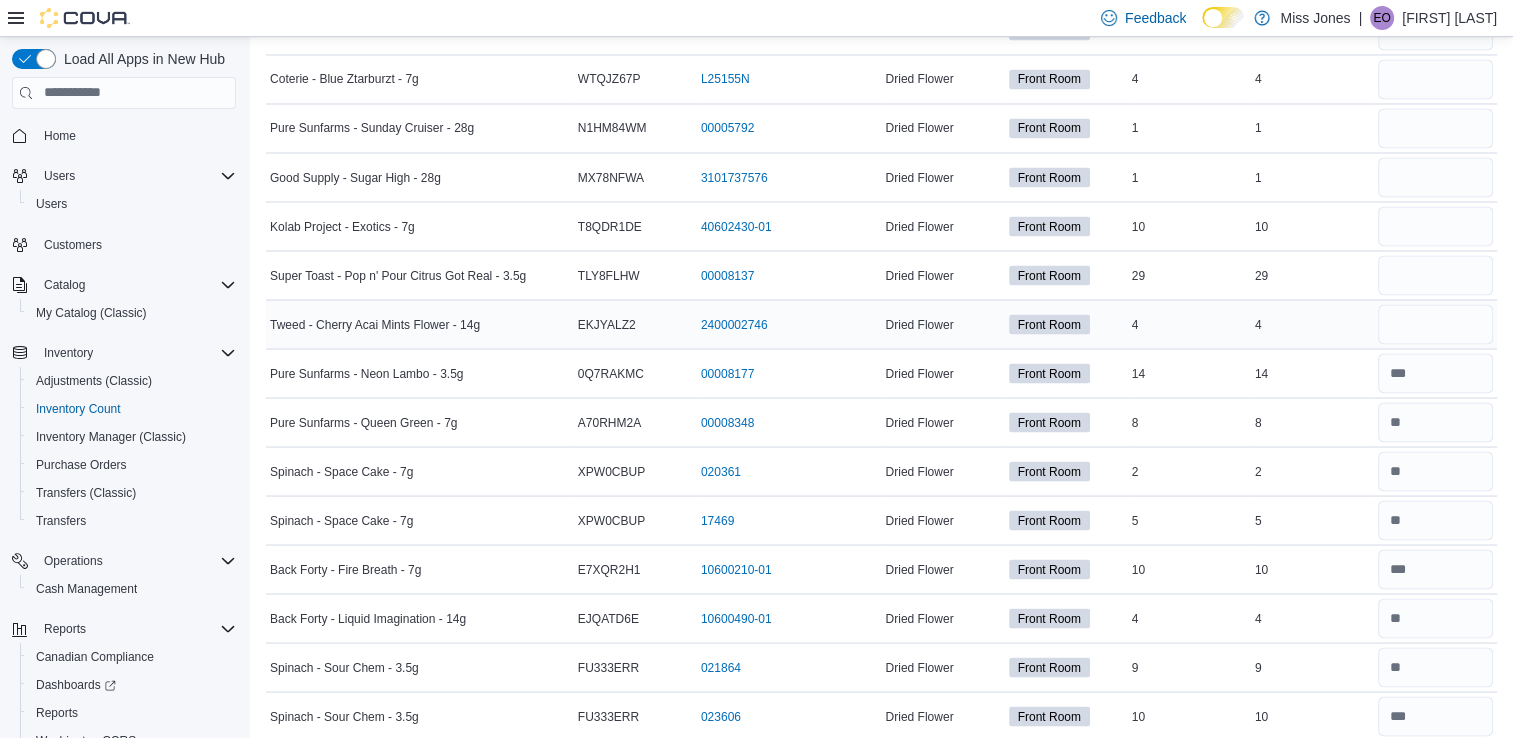 type 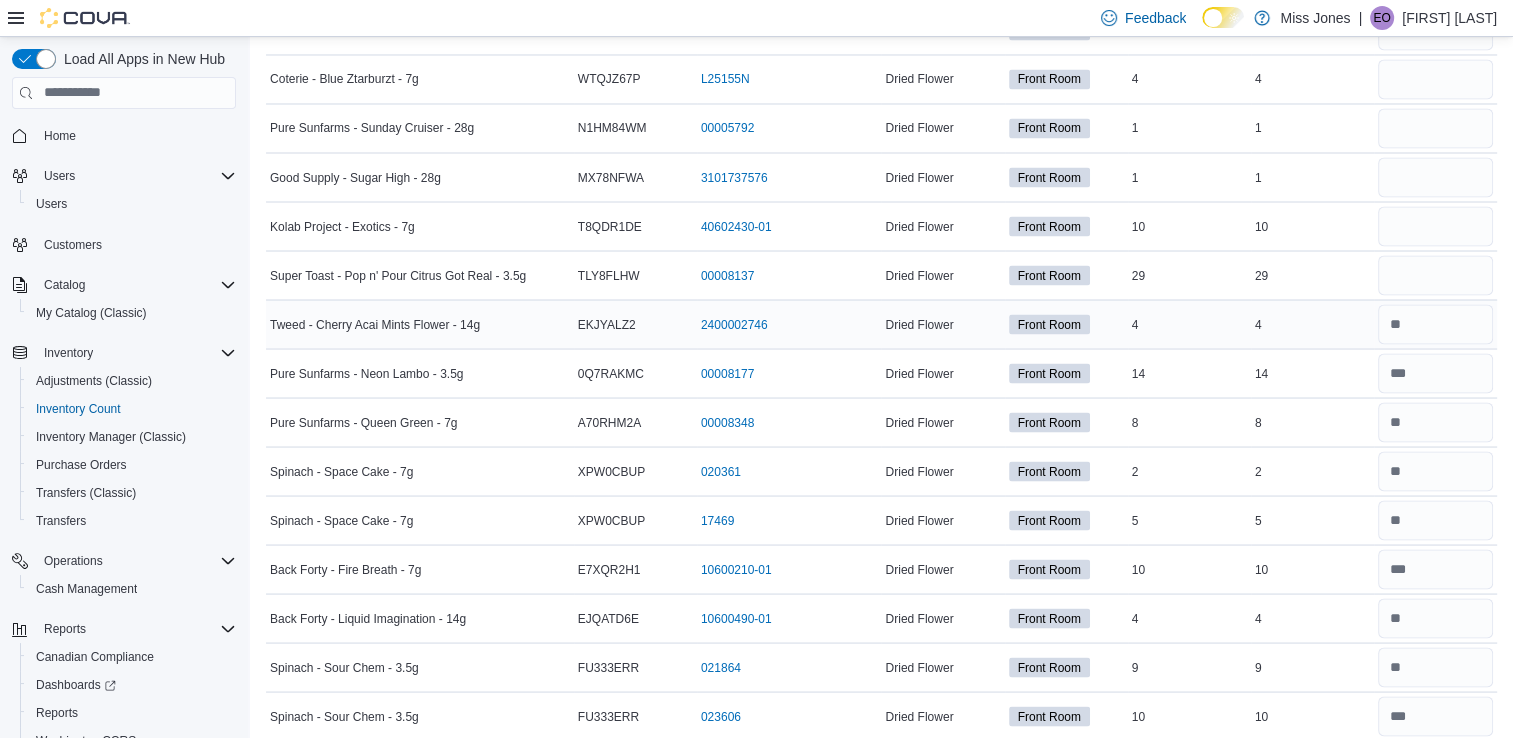 scroll, scrollTop: 3498, scrollLeft: 0, axis: vertical 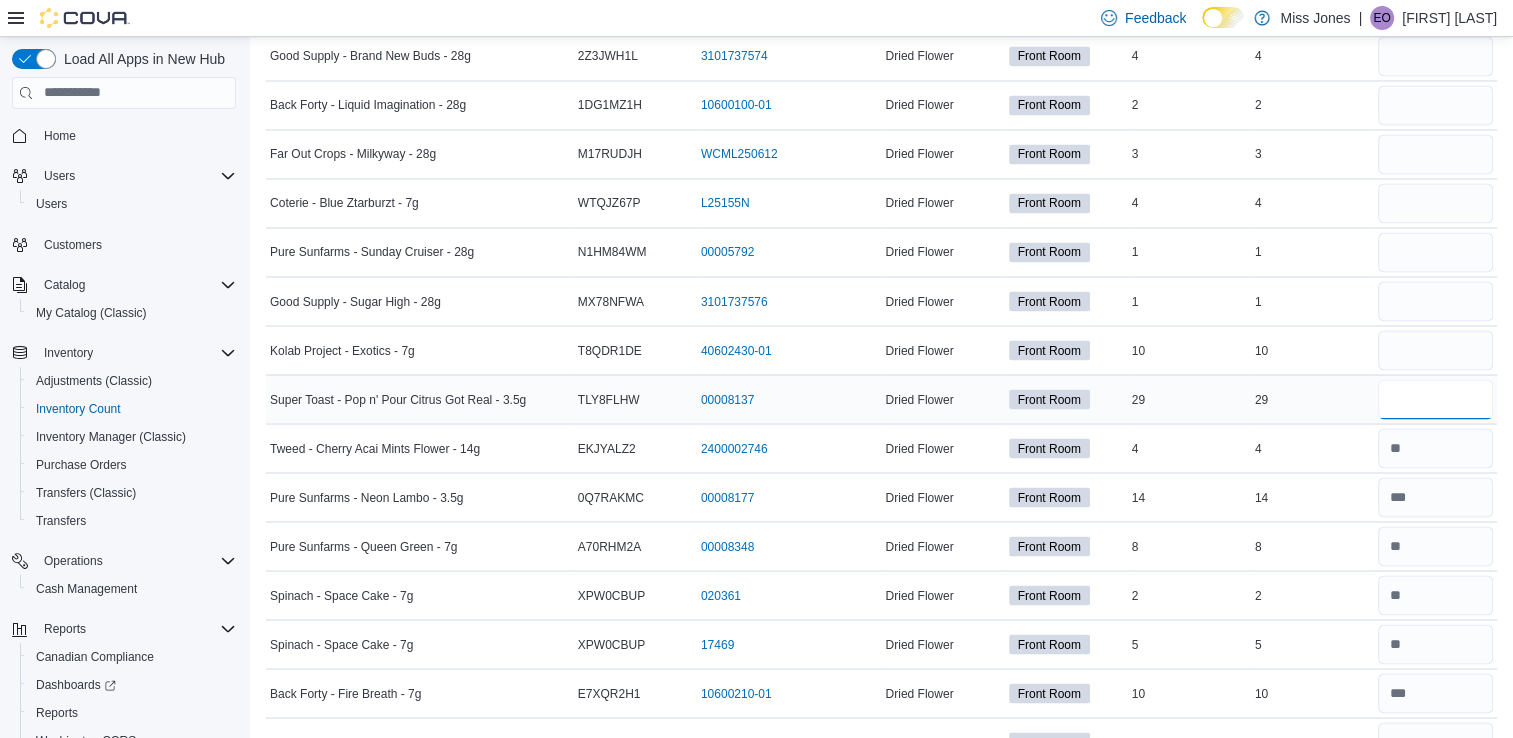 click at bounding box center (1435, 399) 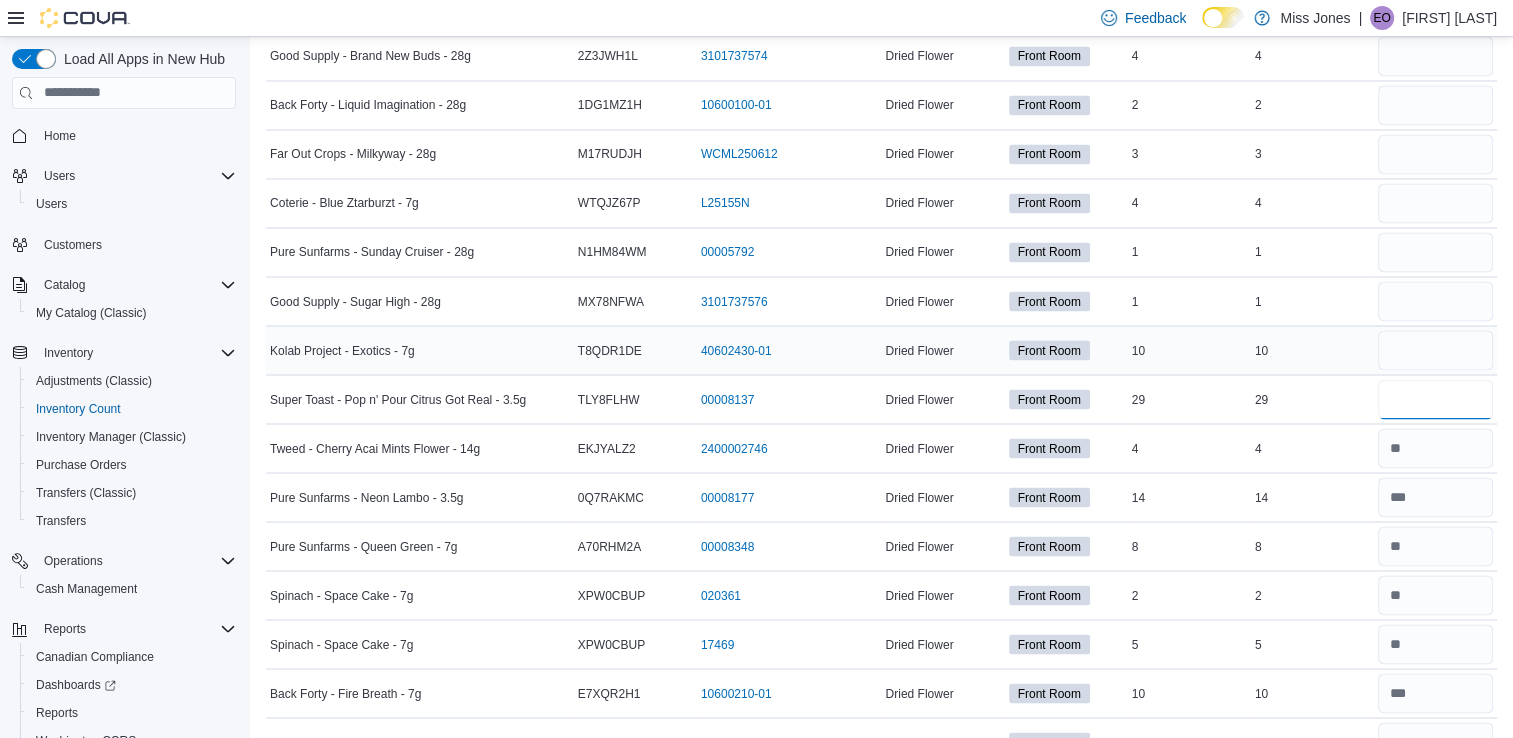 type on "**" 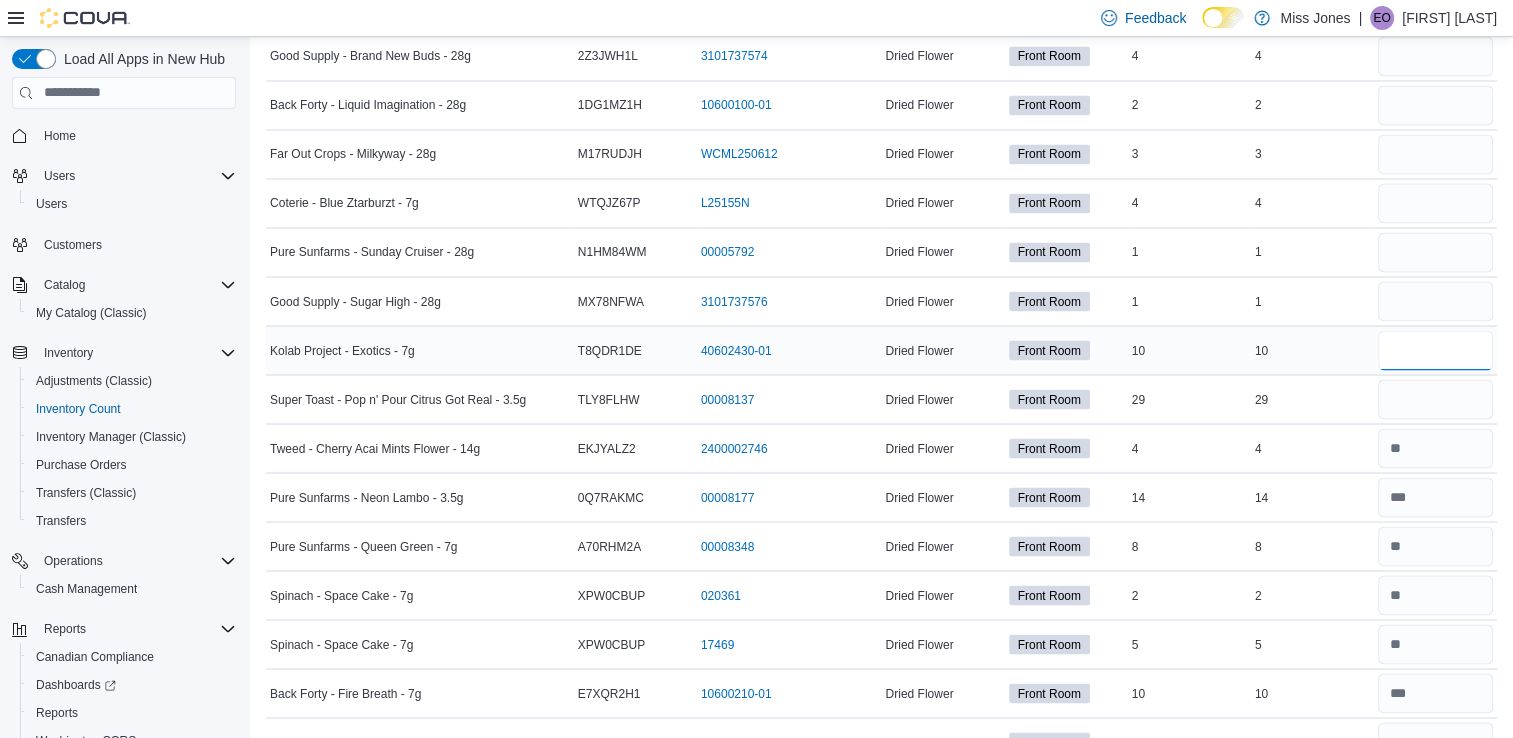 type 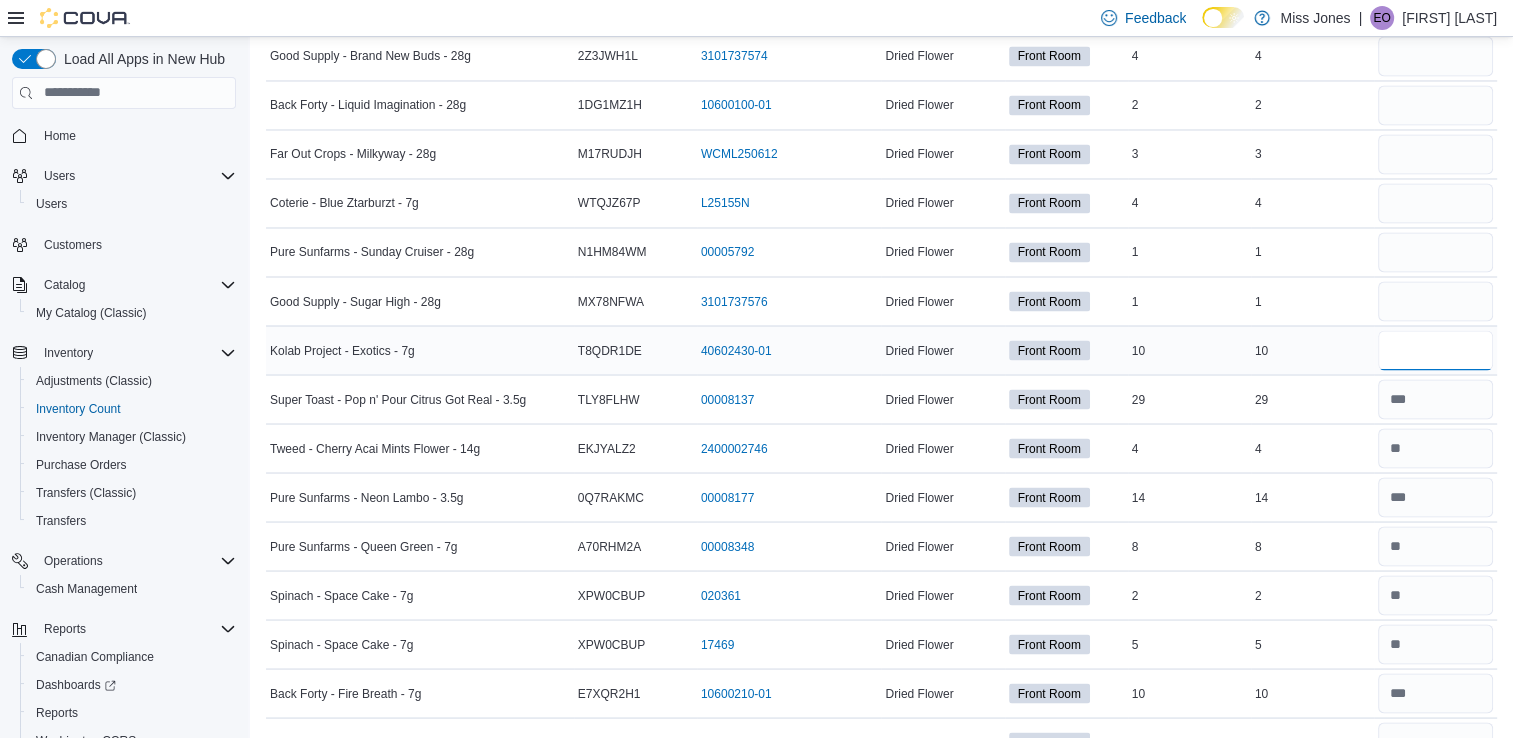 click at bounding box center [1435, 350] 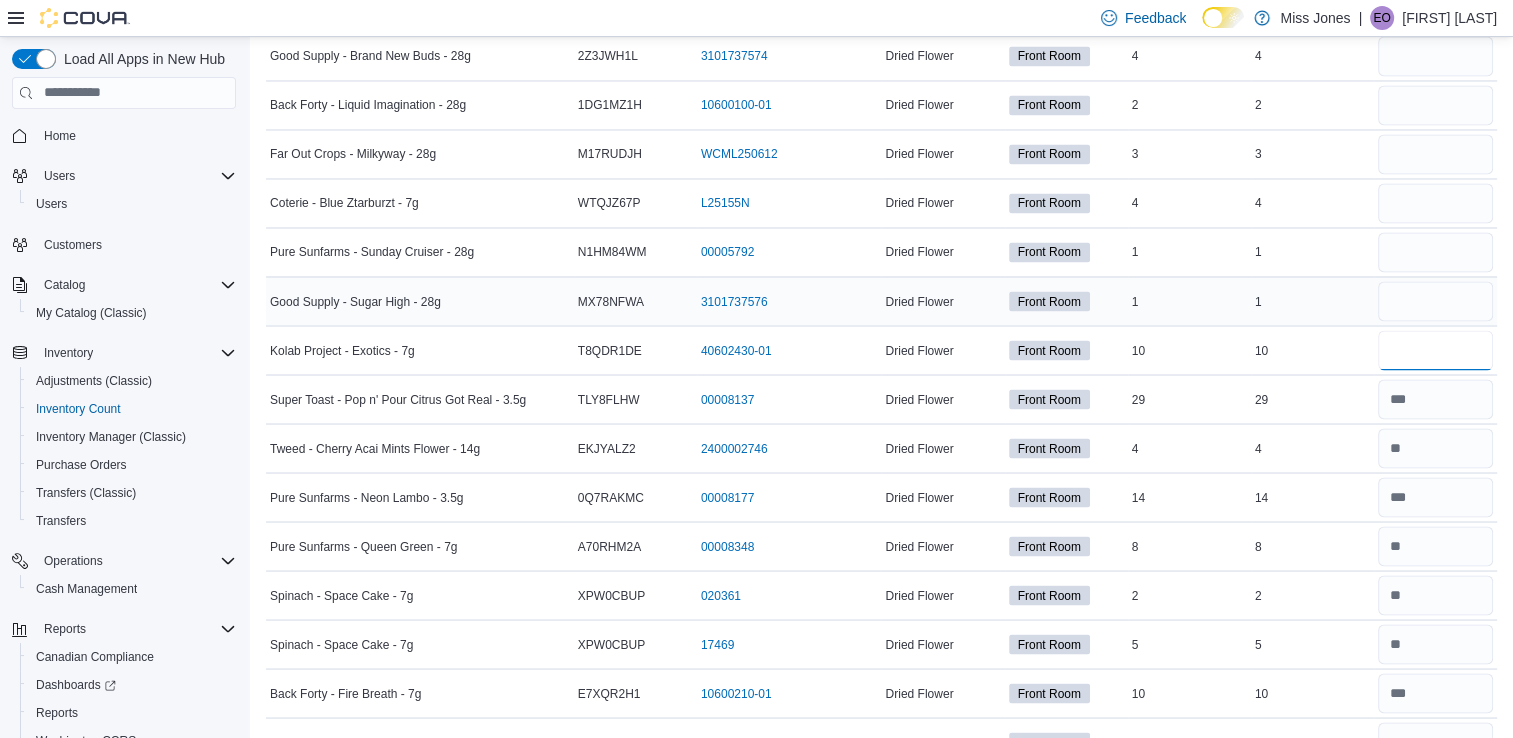 type on "**" 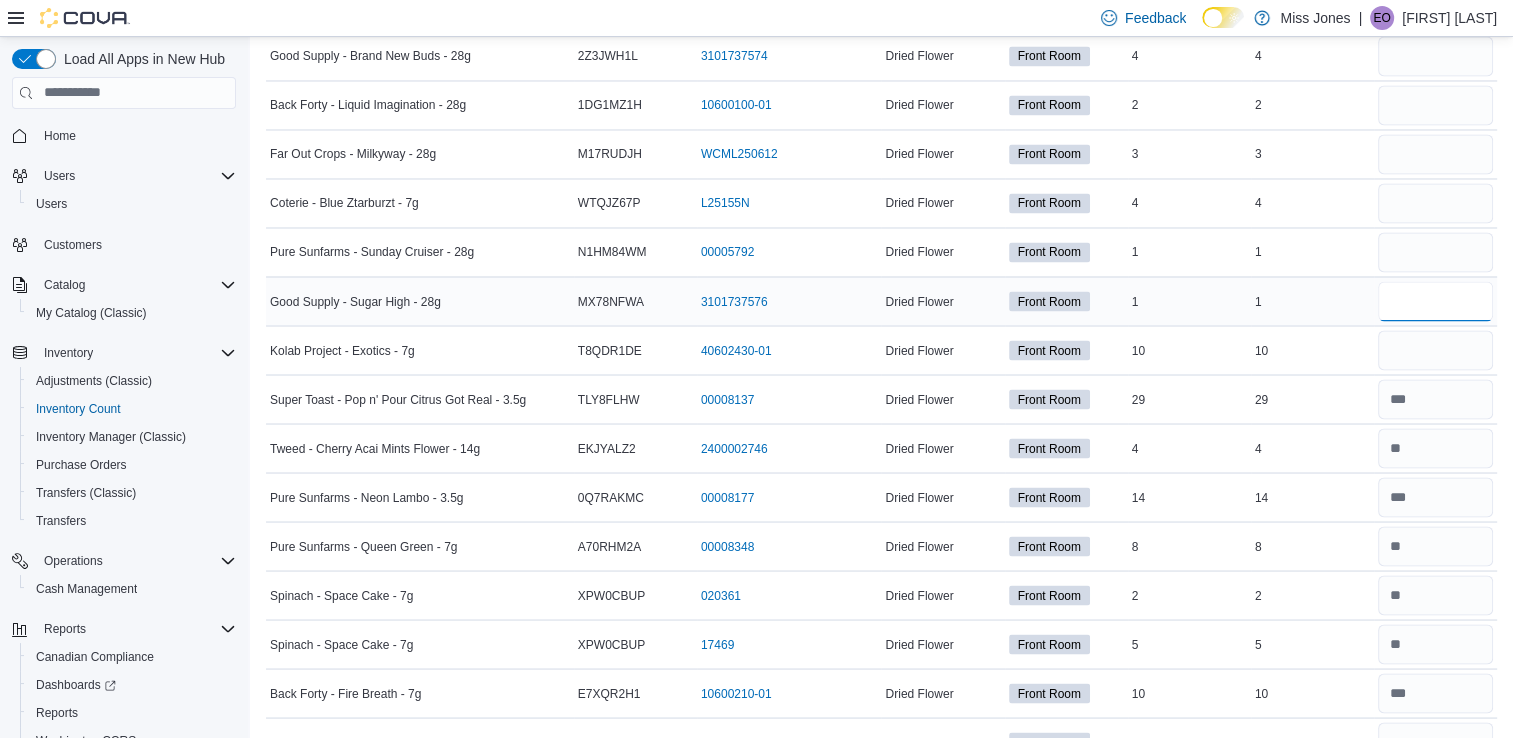 click at bounding box center (1435, 301) 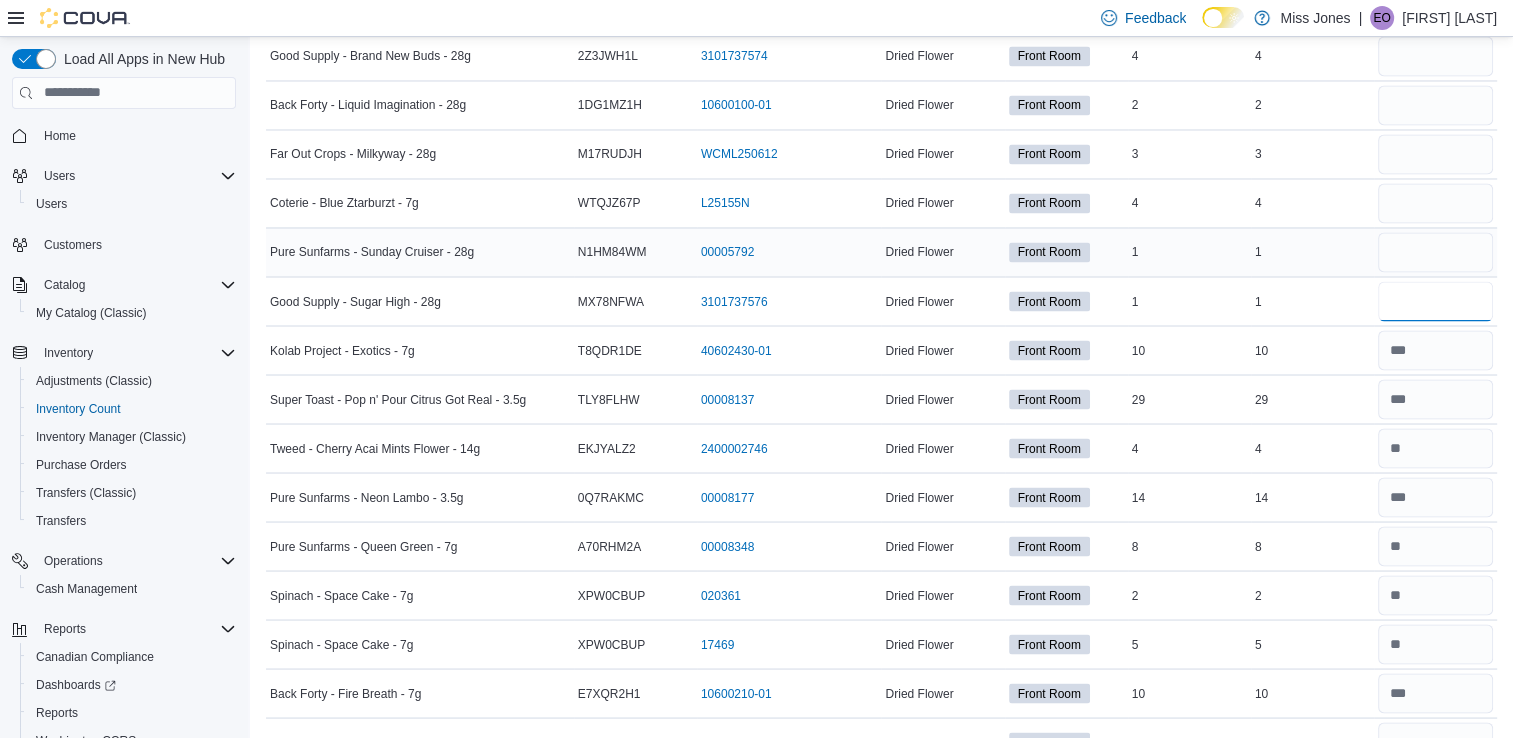 type on "*" 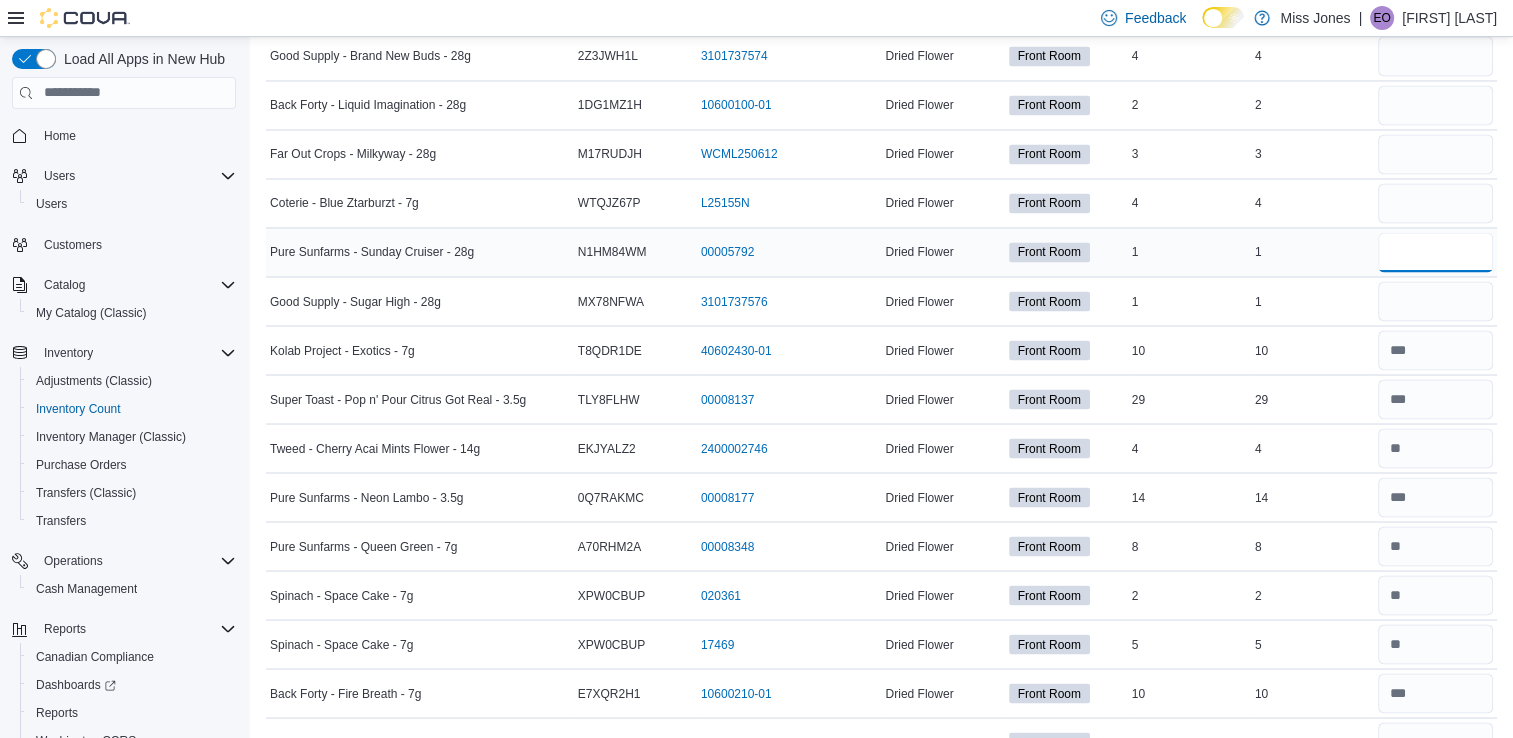 type 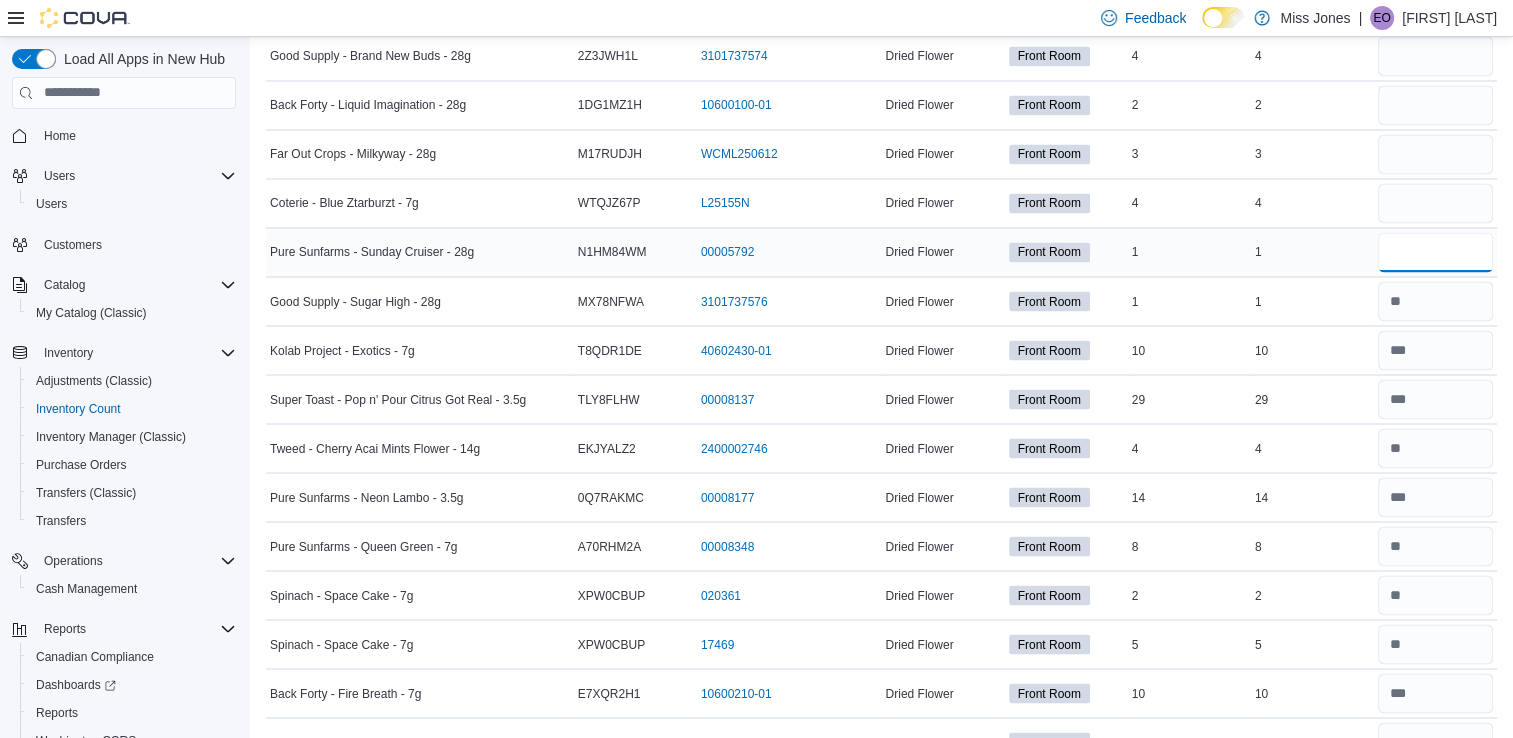 click at bounding box center (1435, 252) 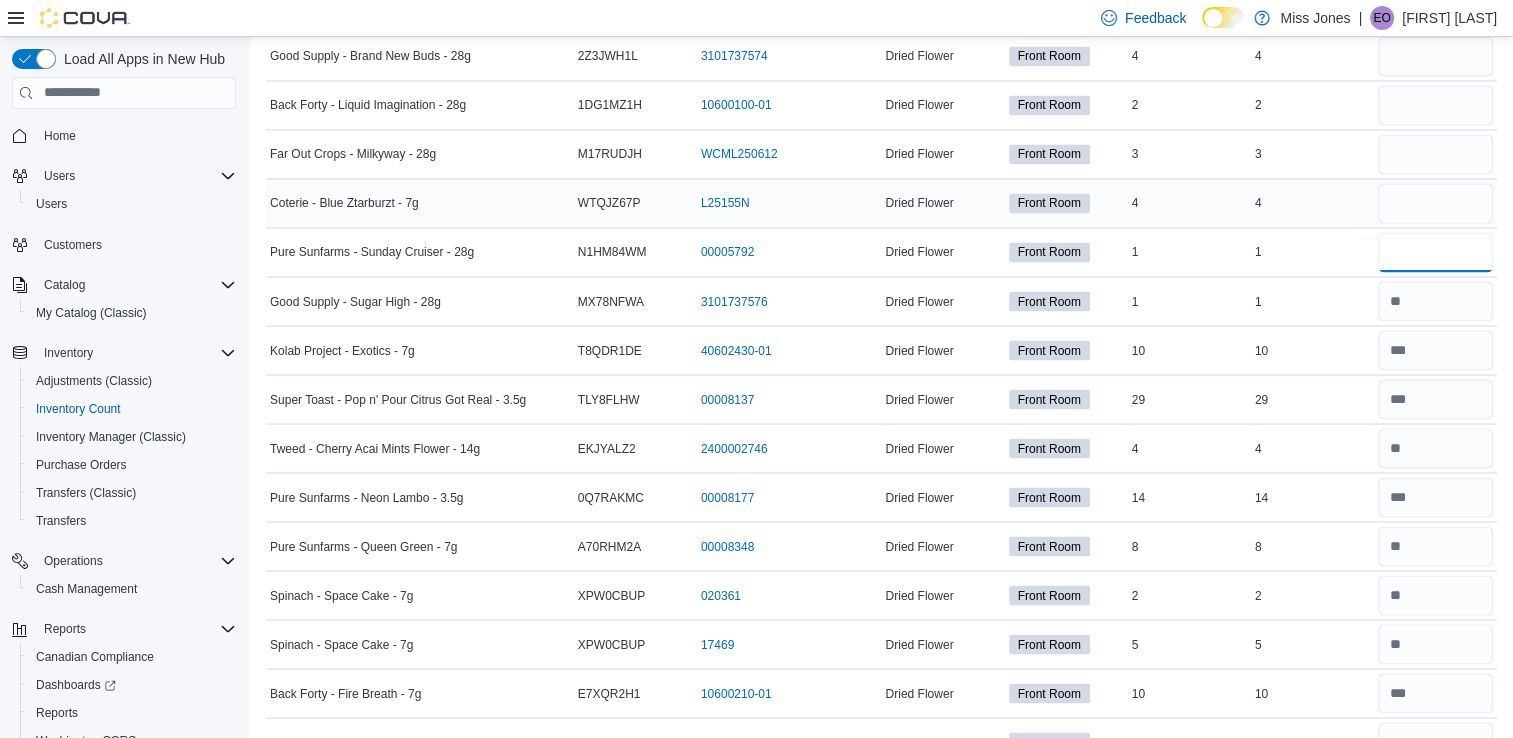 type on "*" 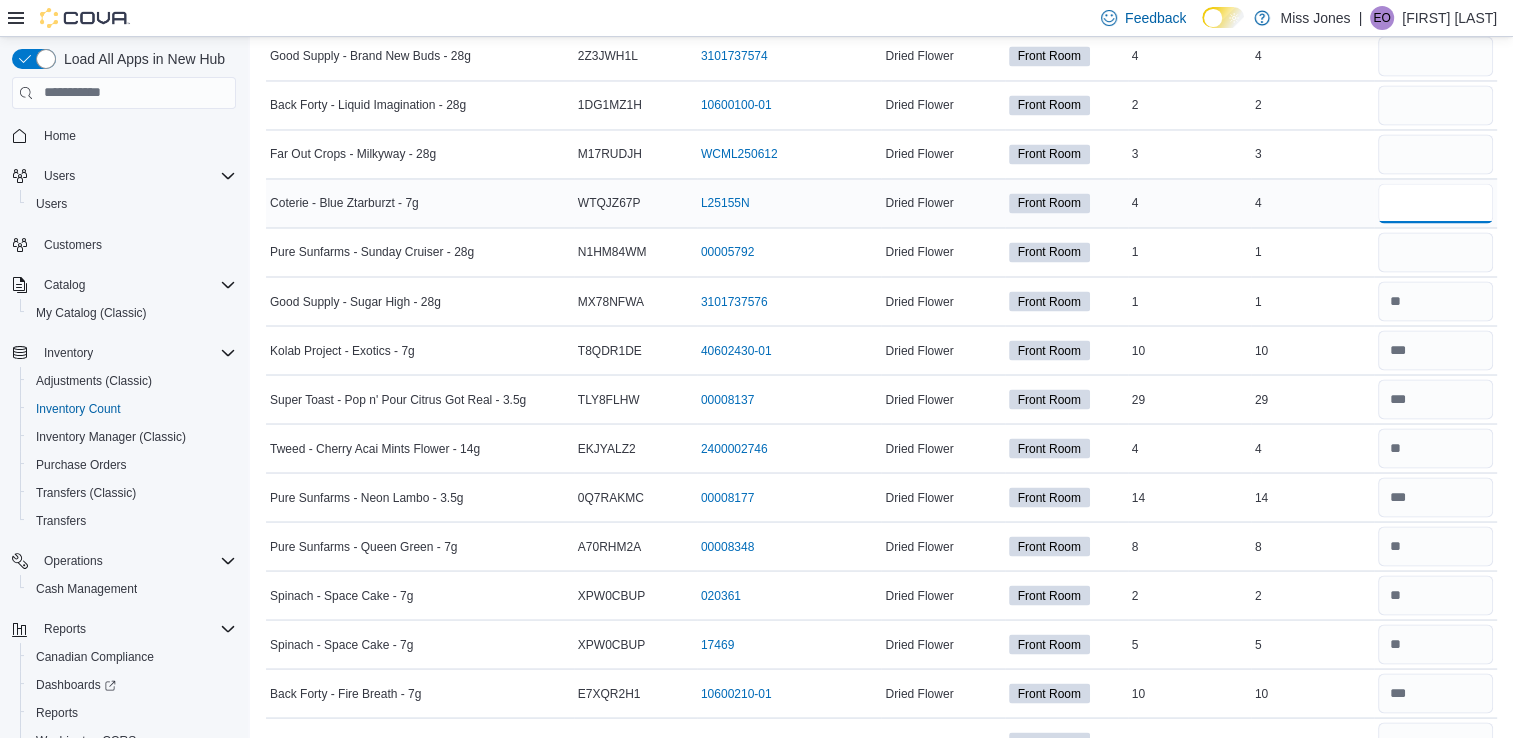 type 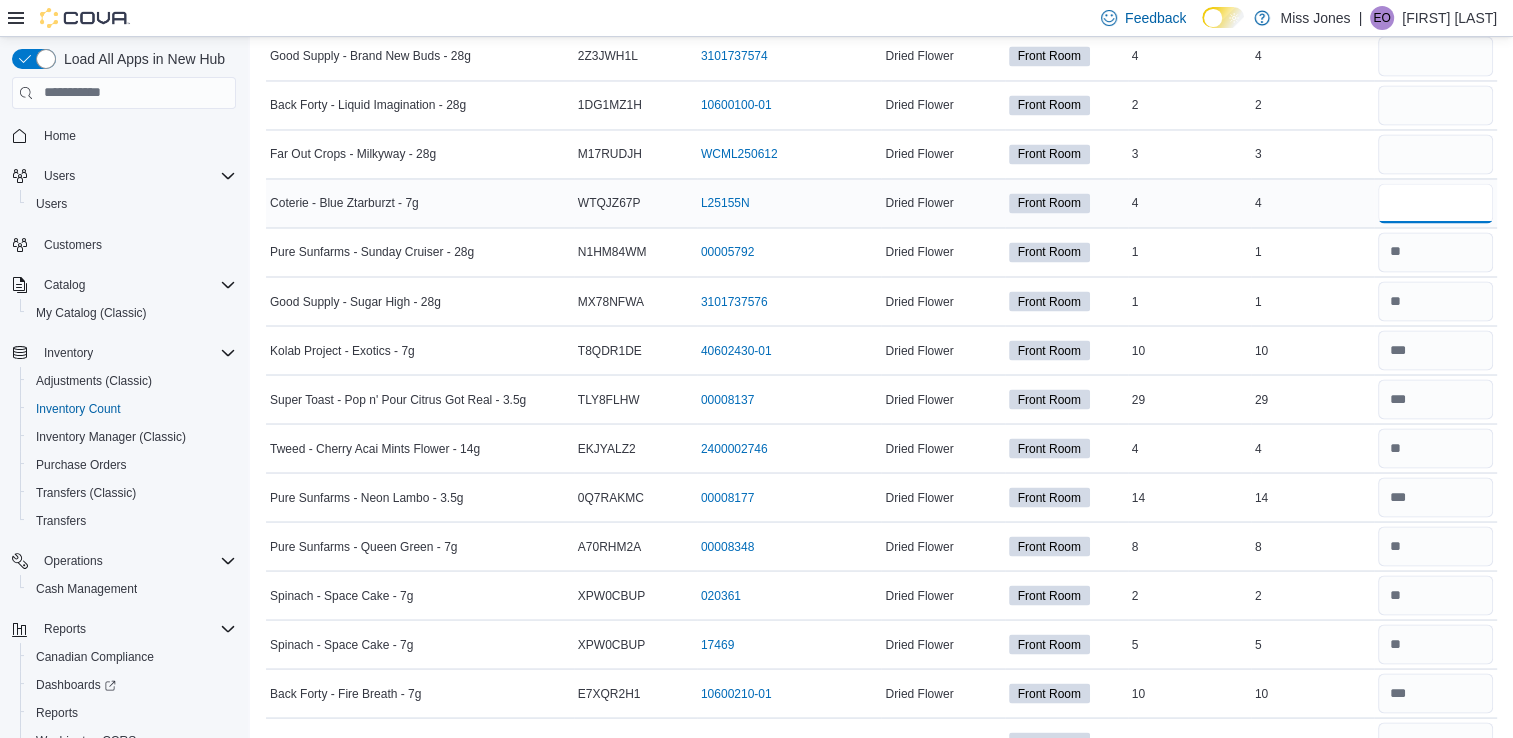 click at bounding box center [1435, 203] 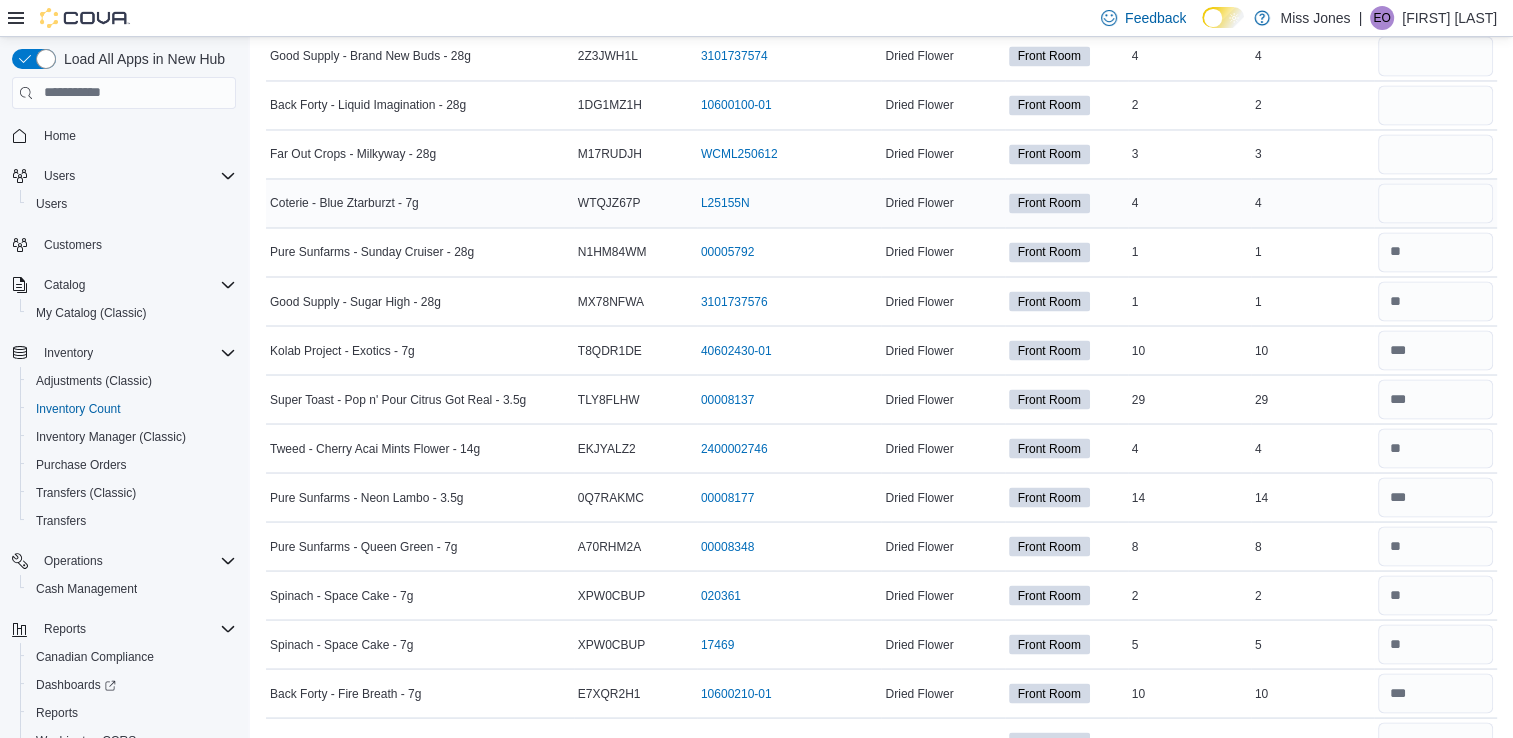 type 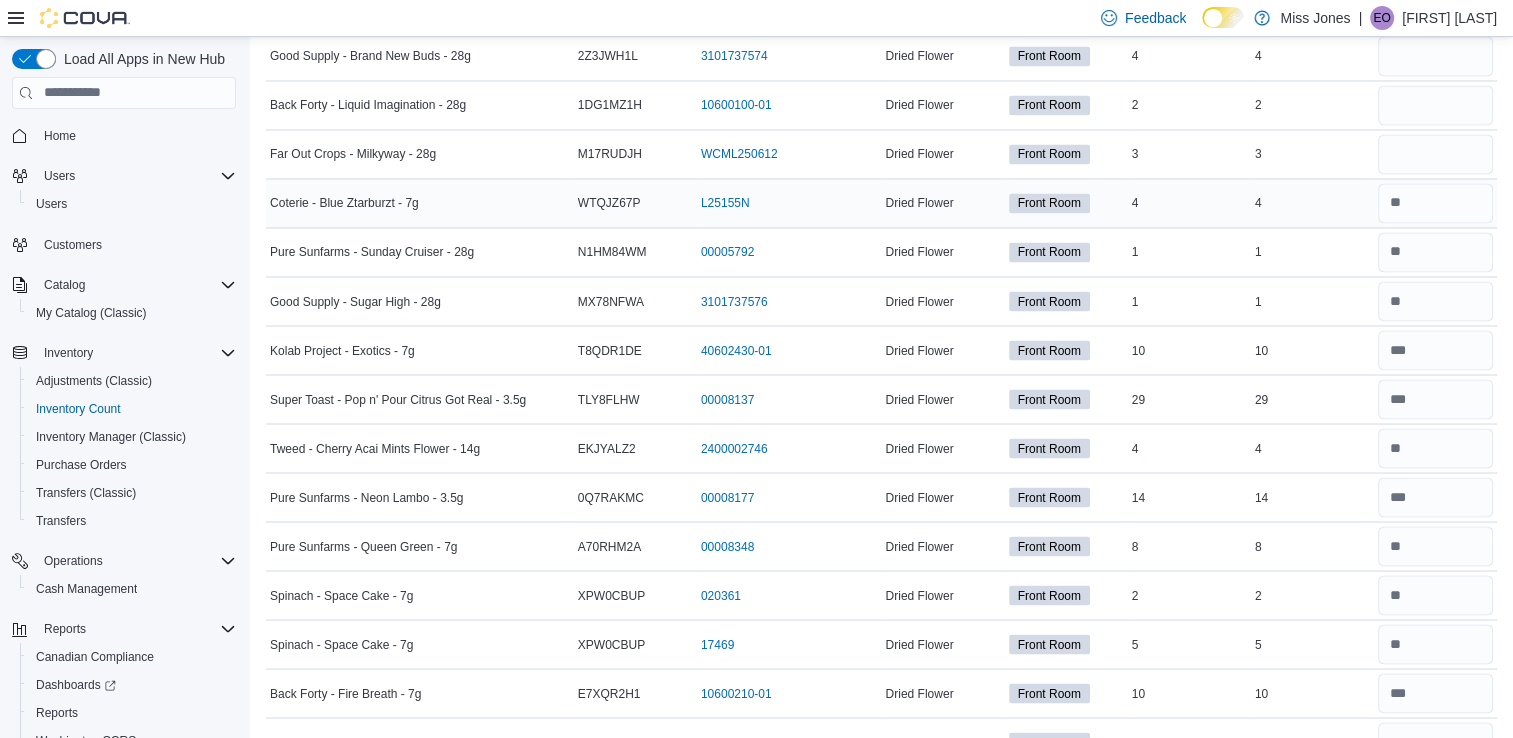 scroll, scrollTop: 3422, scrollLeft: 0, axis: vertical 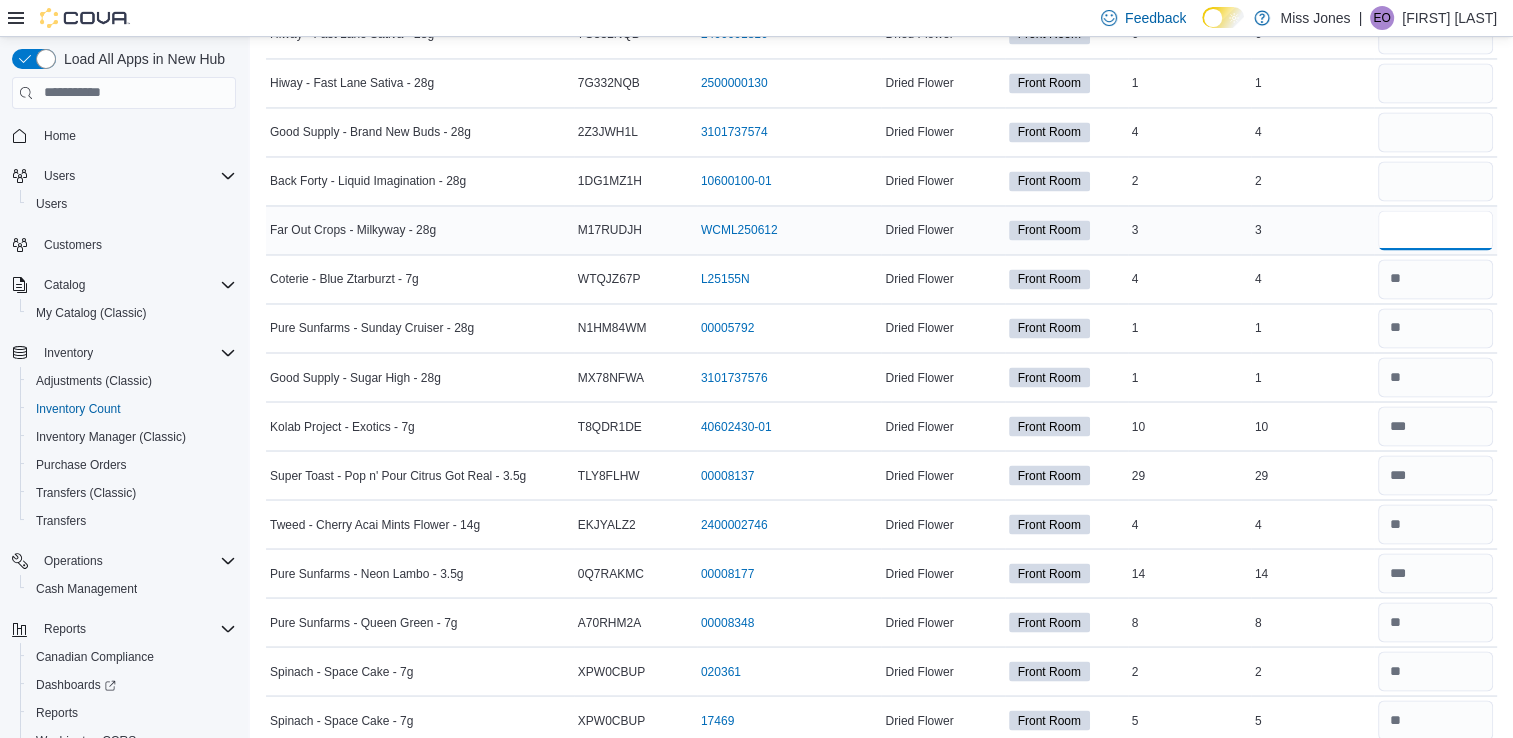 click at bounding box center [1435, 230] 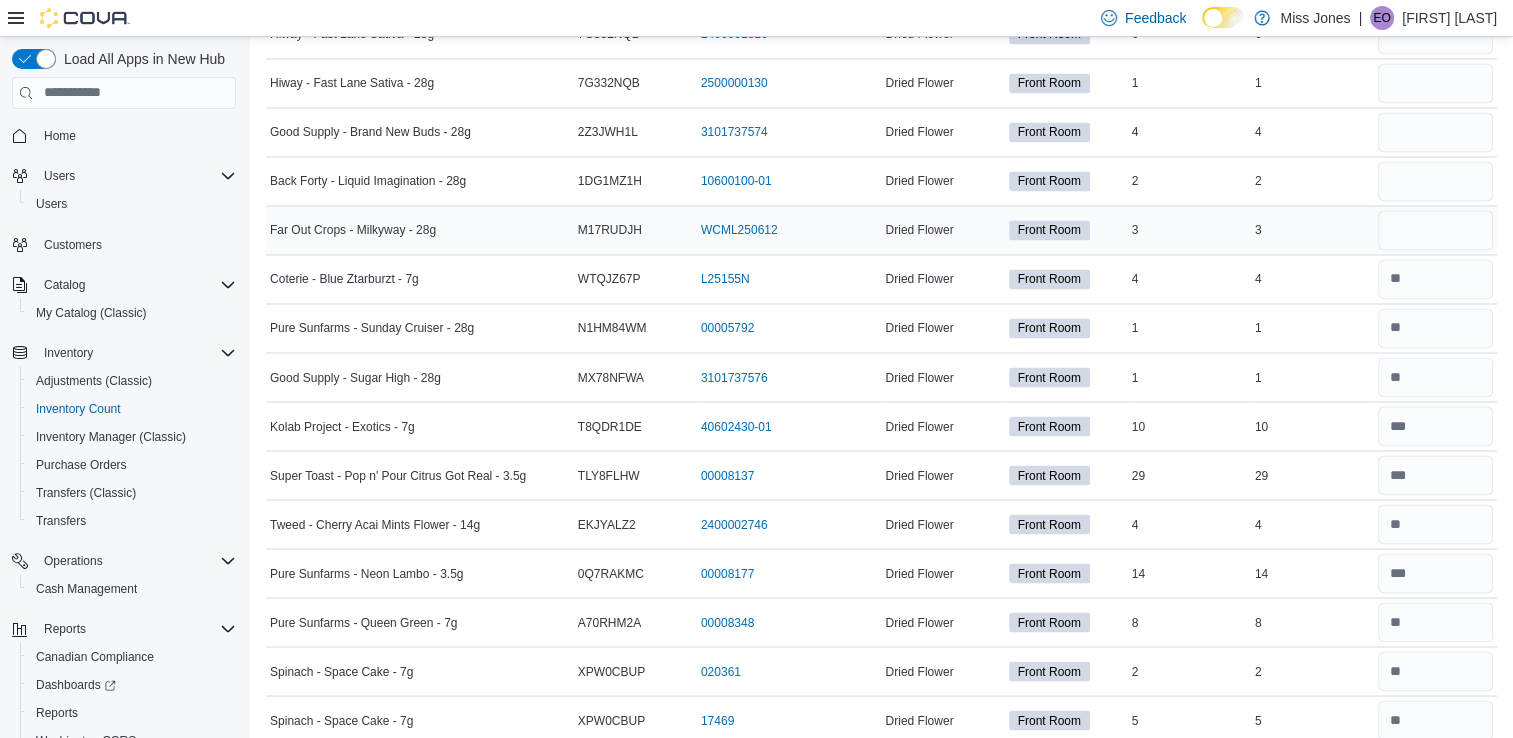 type 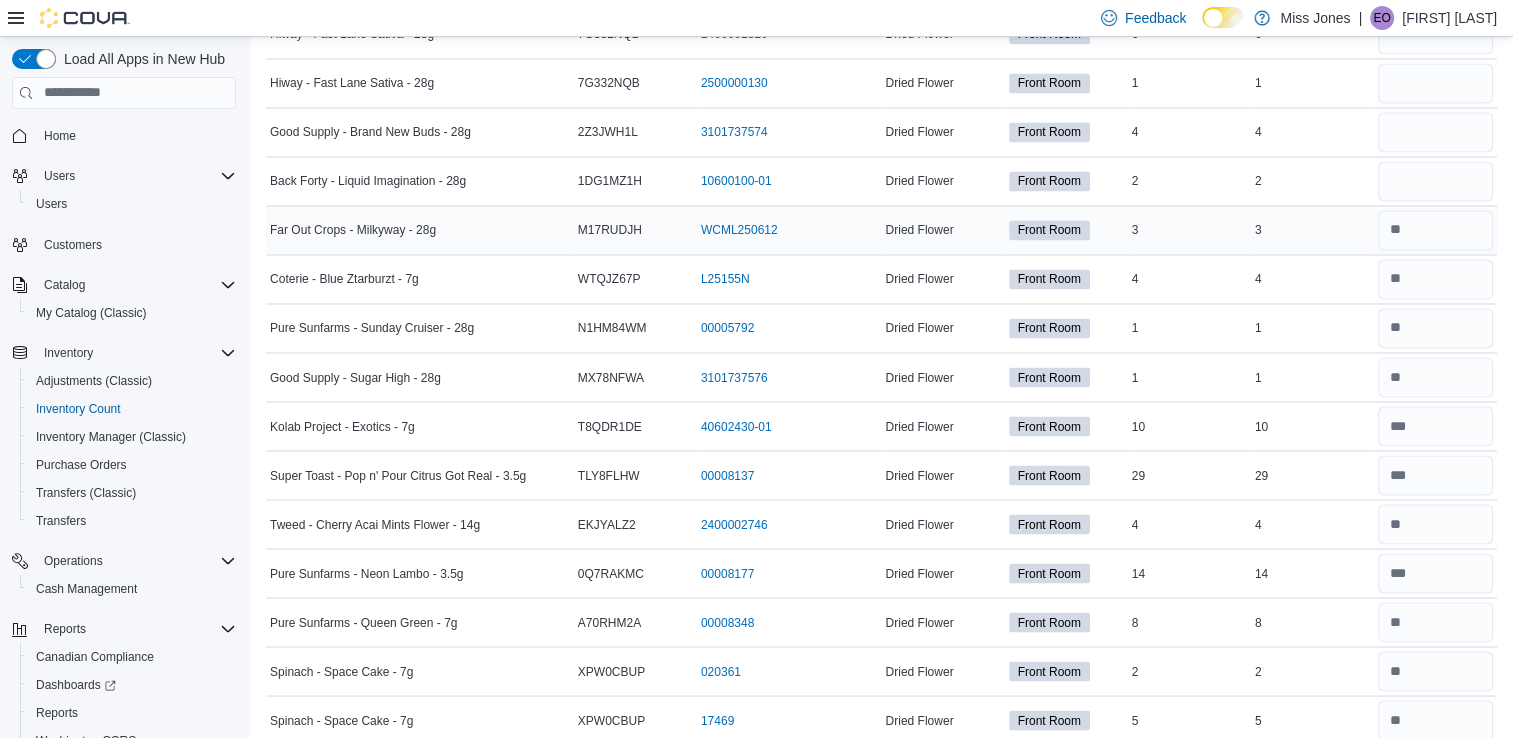 scroll, scrollTop: 3360, scrollLeft: 0, axis: vertical 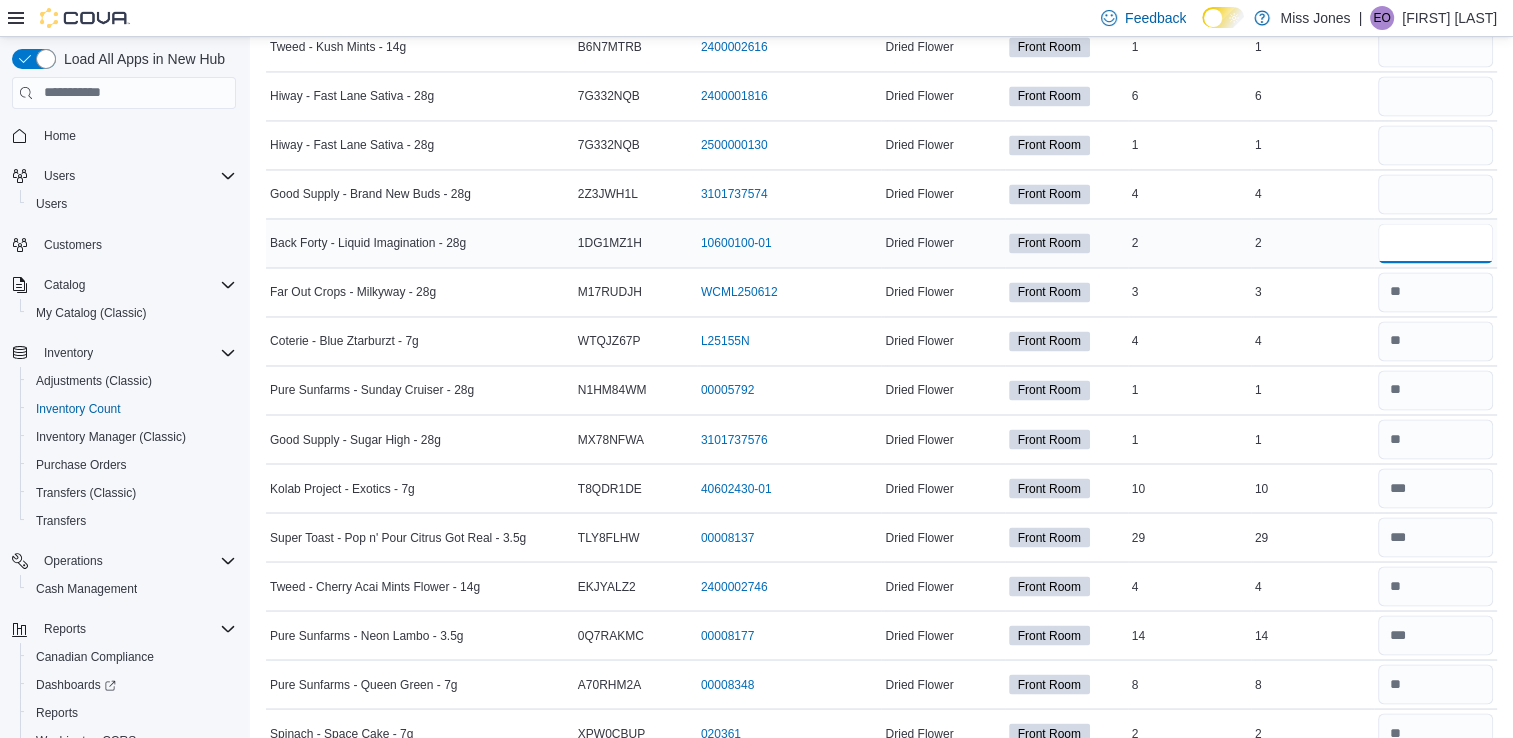 click at bounding box center (1435, 243) 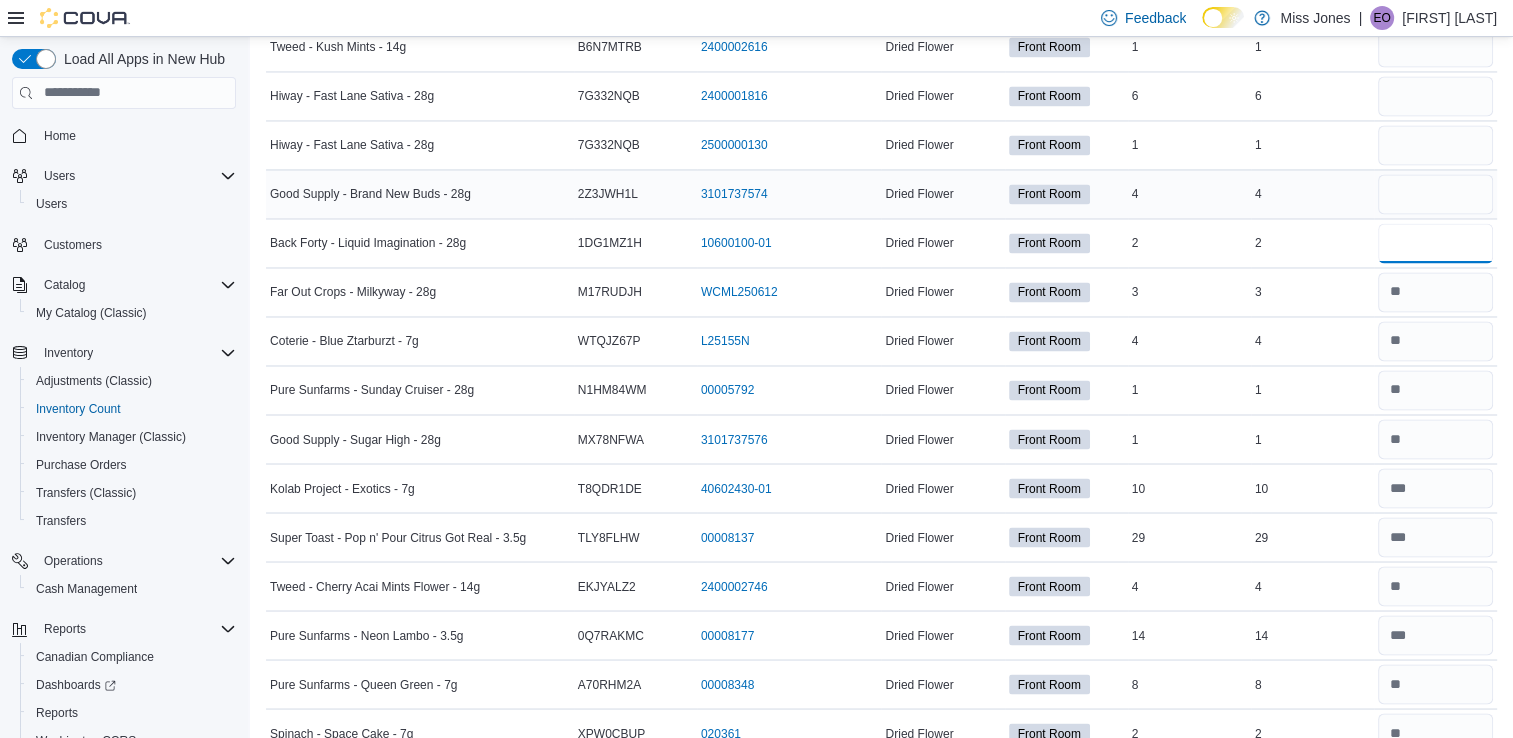 type on "*" 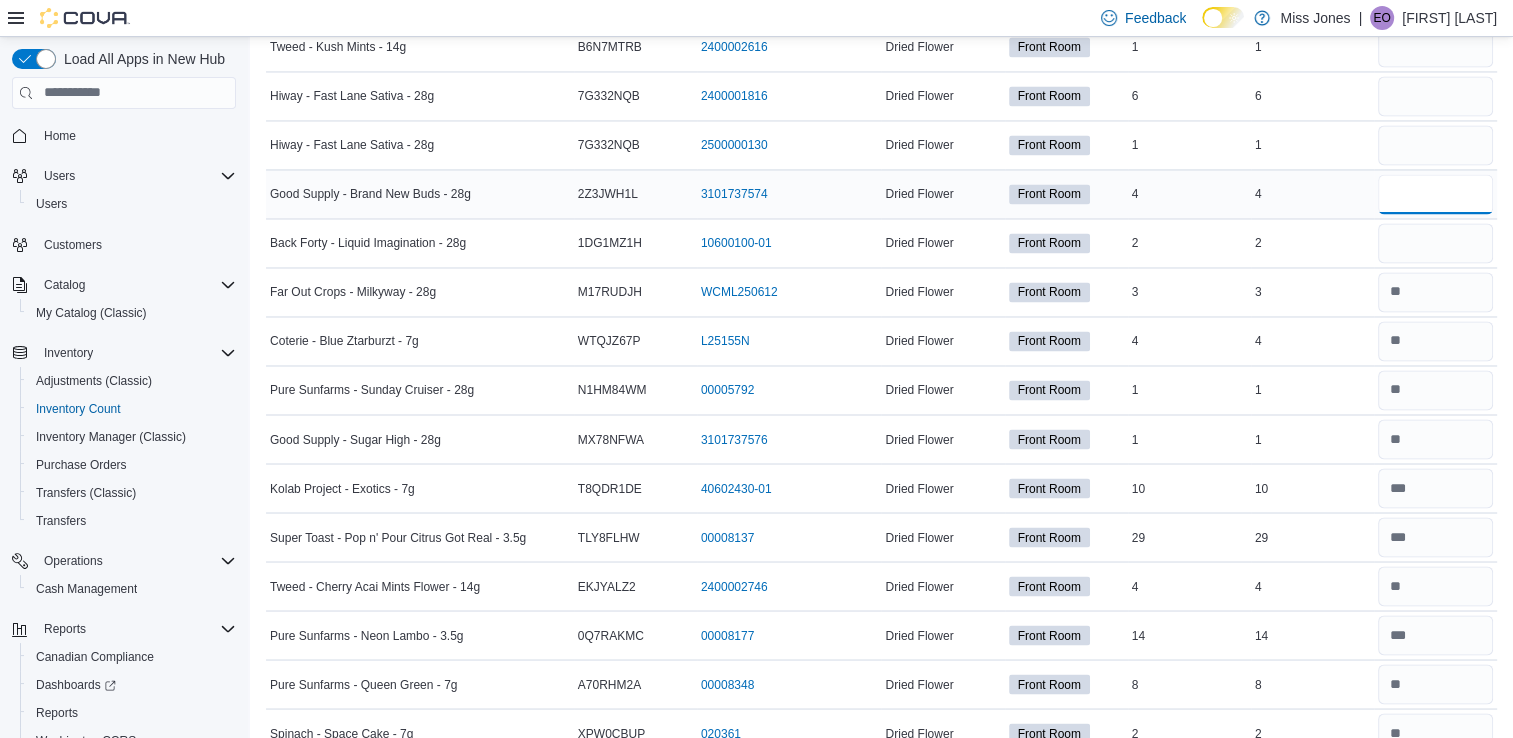 type 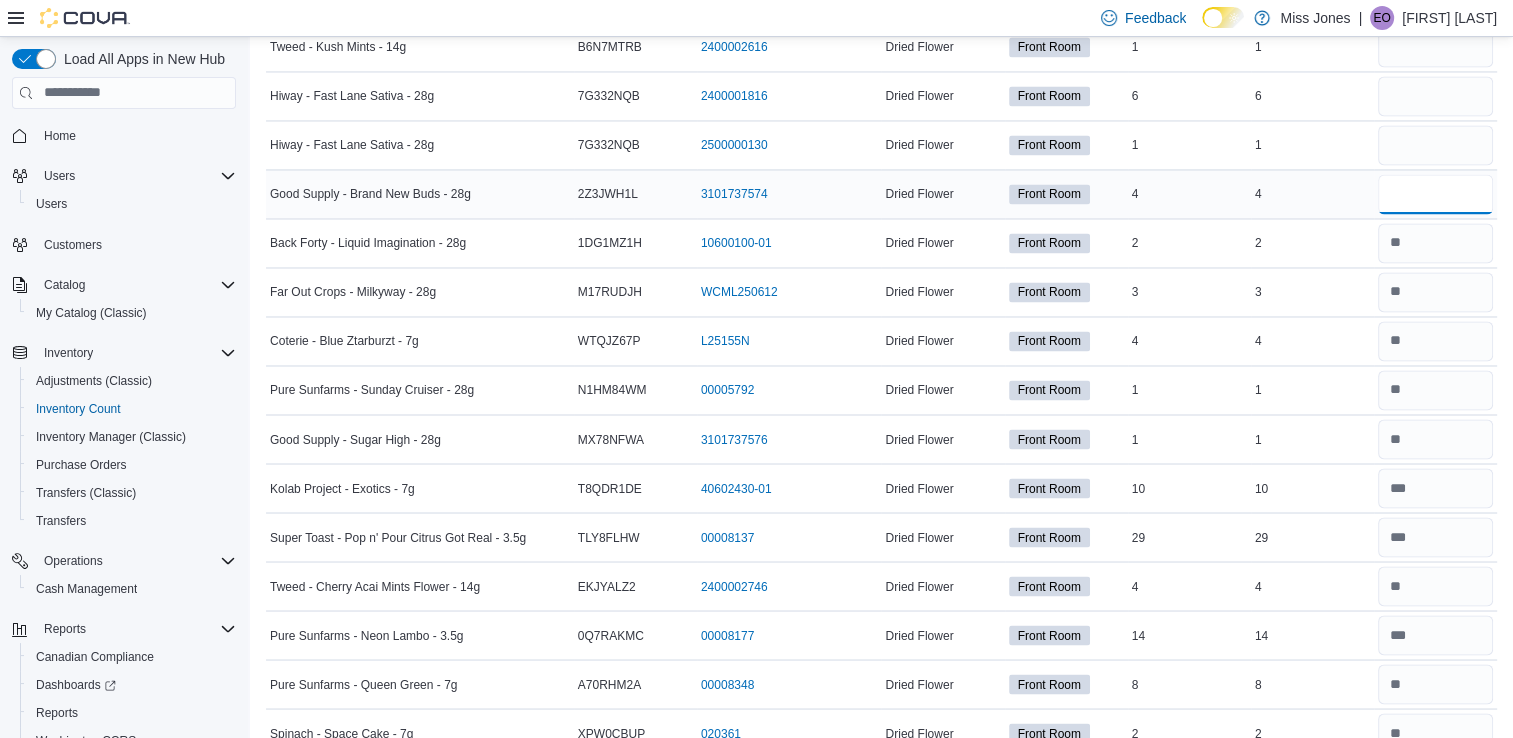 click at bounding box center [1435, 194] 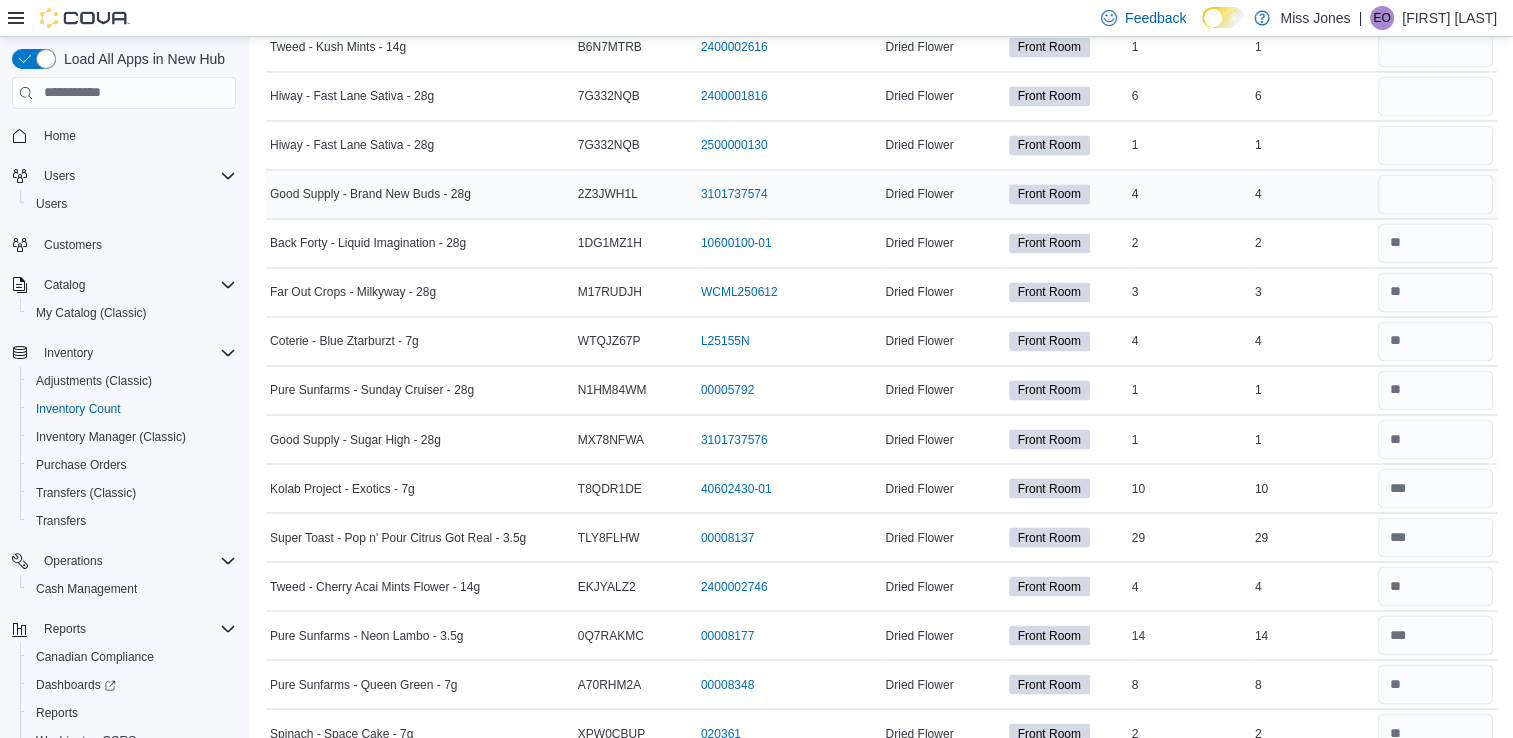 type 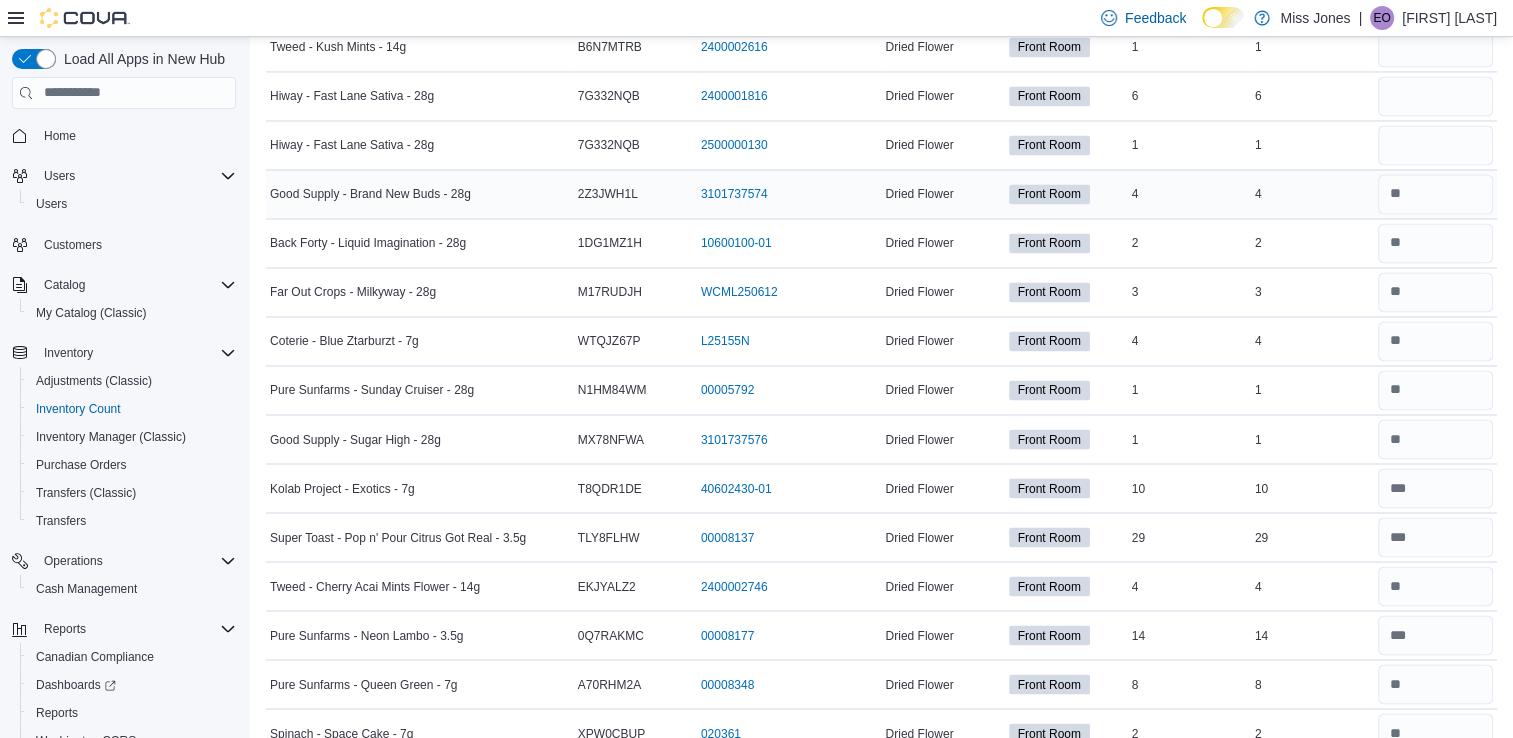 scroll, scrollTop: 3322, scrollLeft: 0, axis: vertical 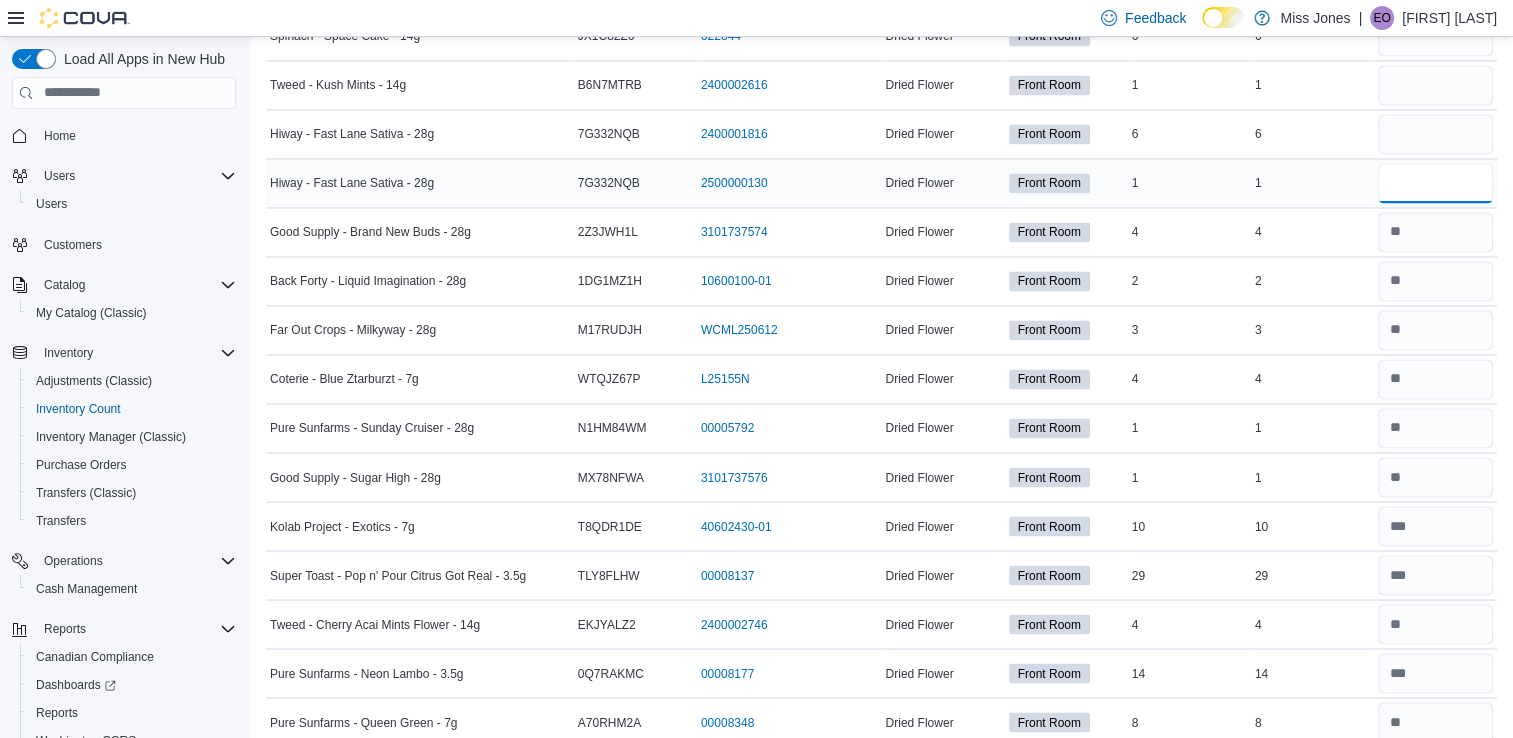 click at bounding box center [1435, 183] 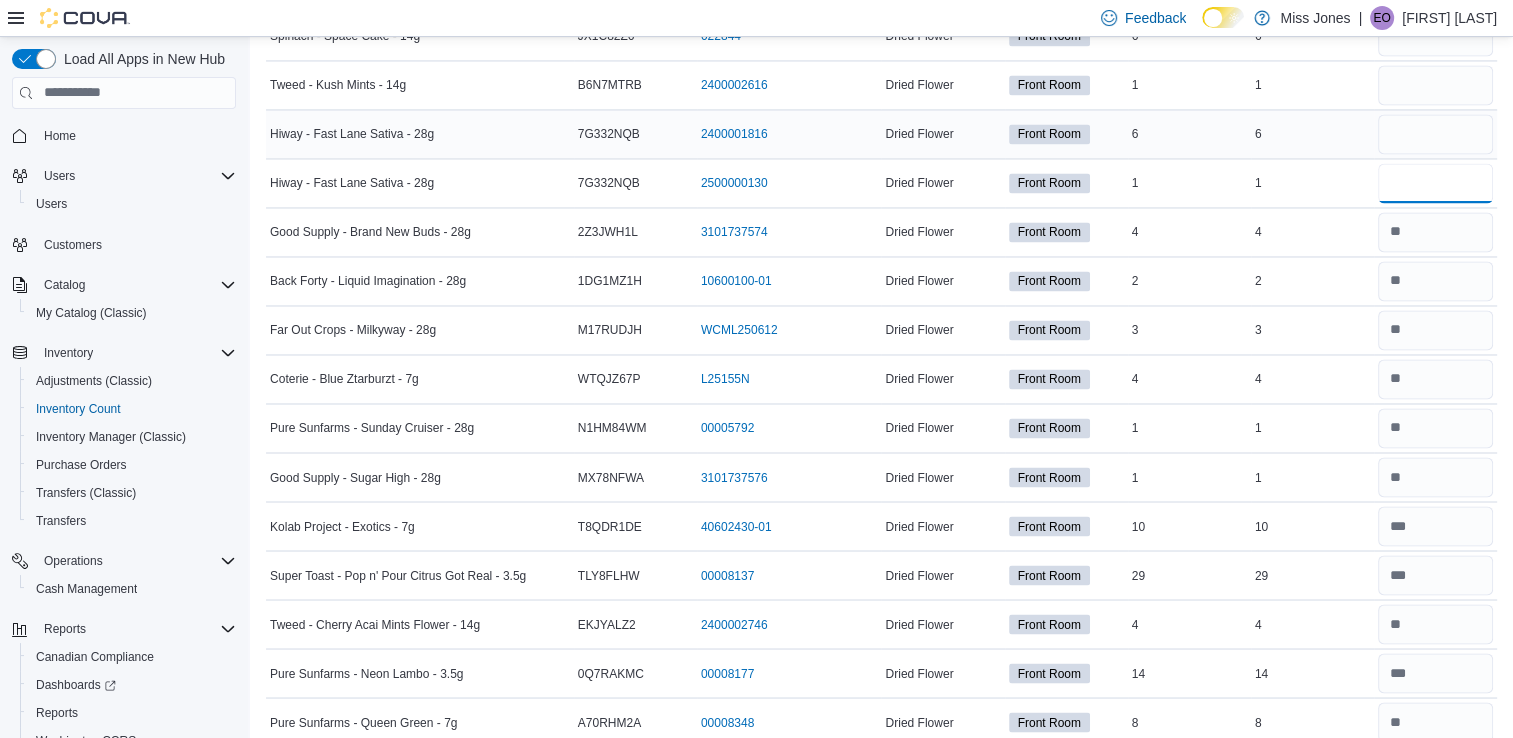 type on "*" 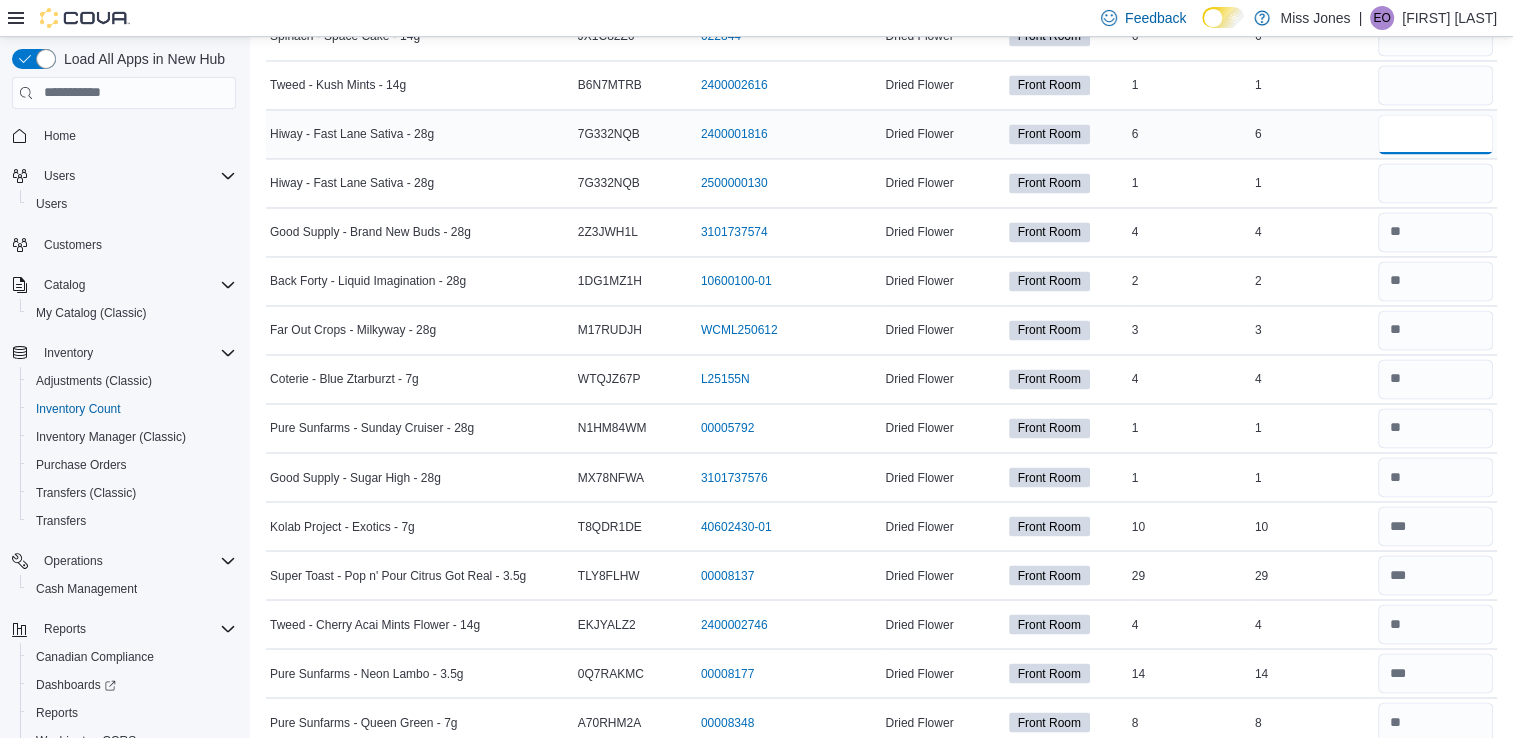 type 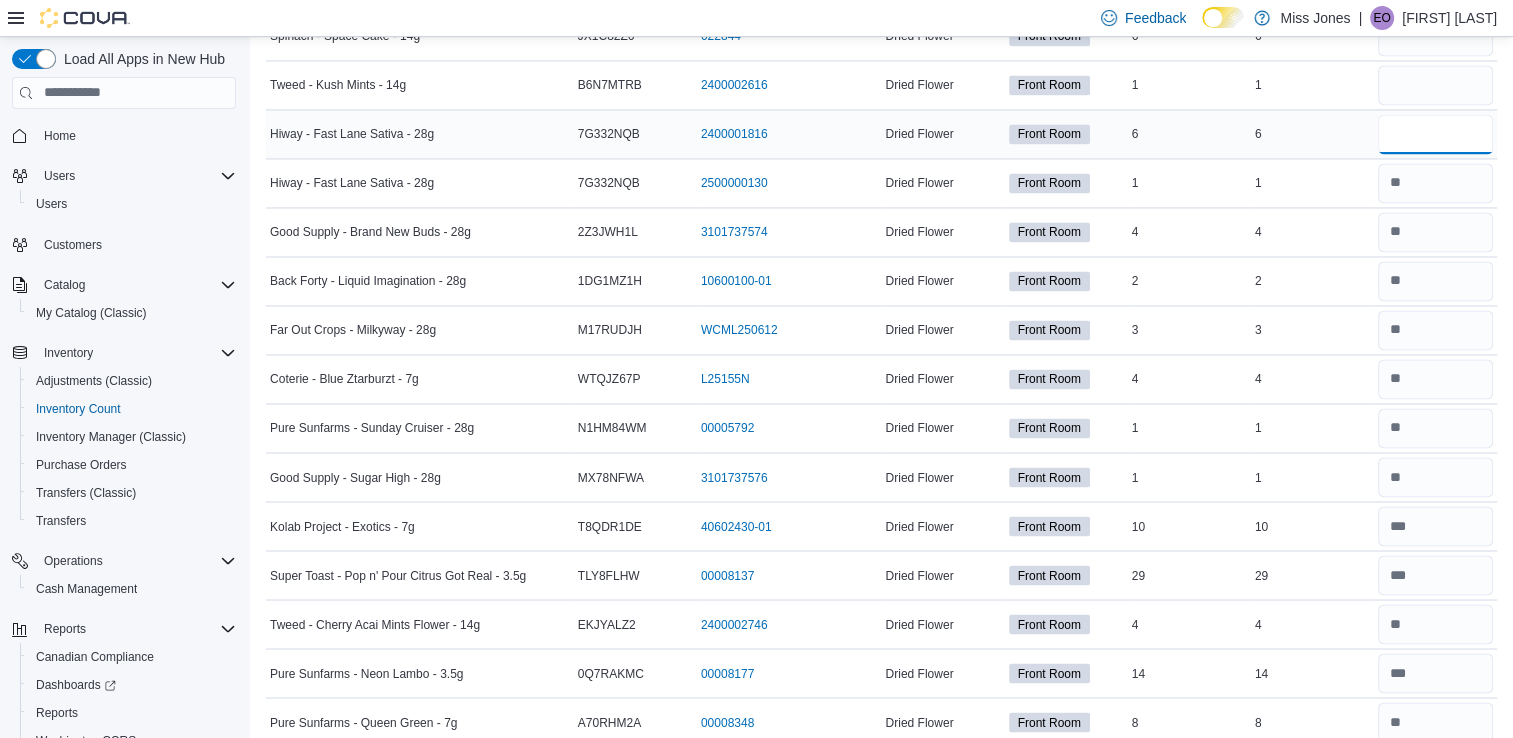 click at bounding box center [1435, 134] 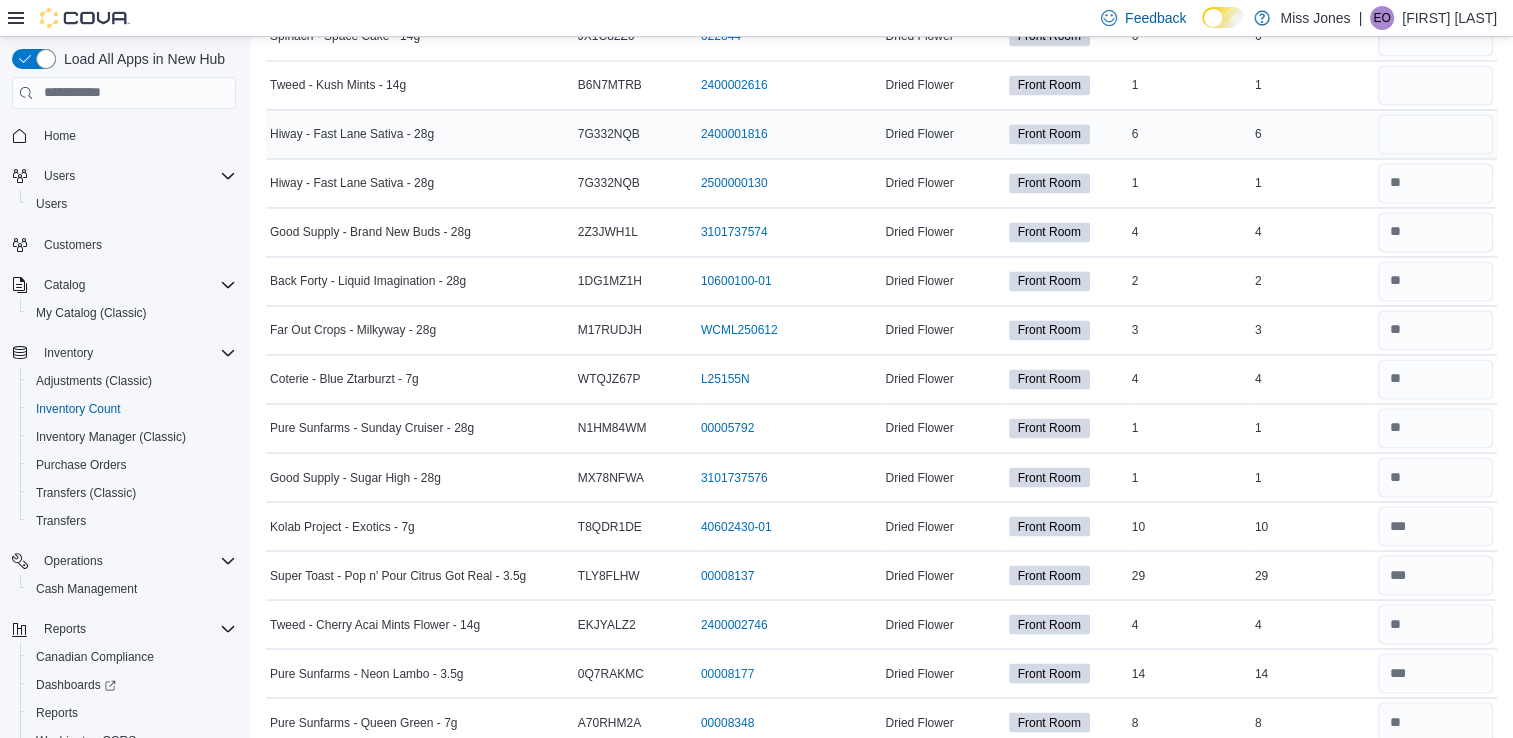 type 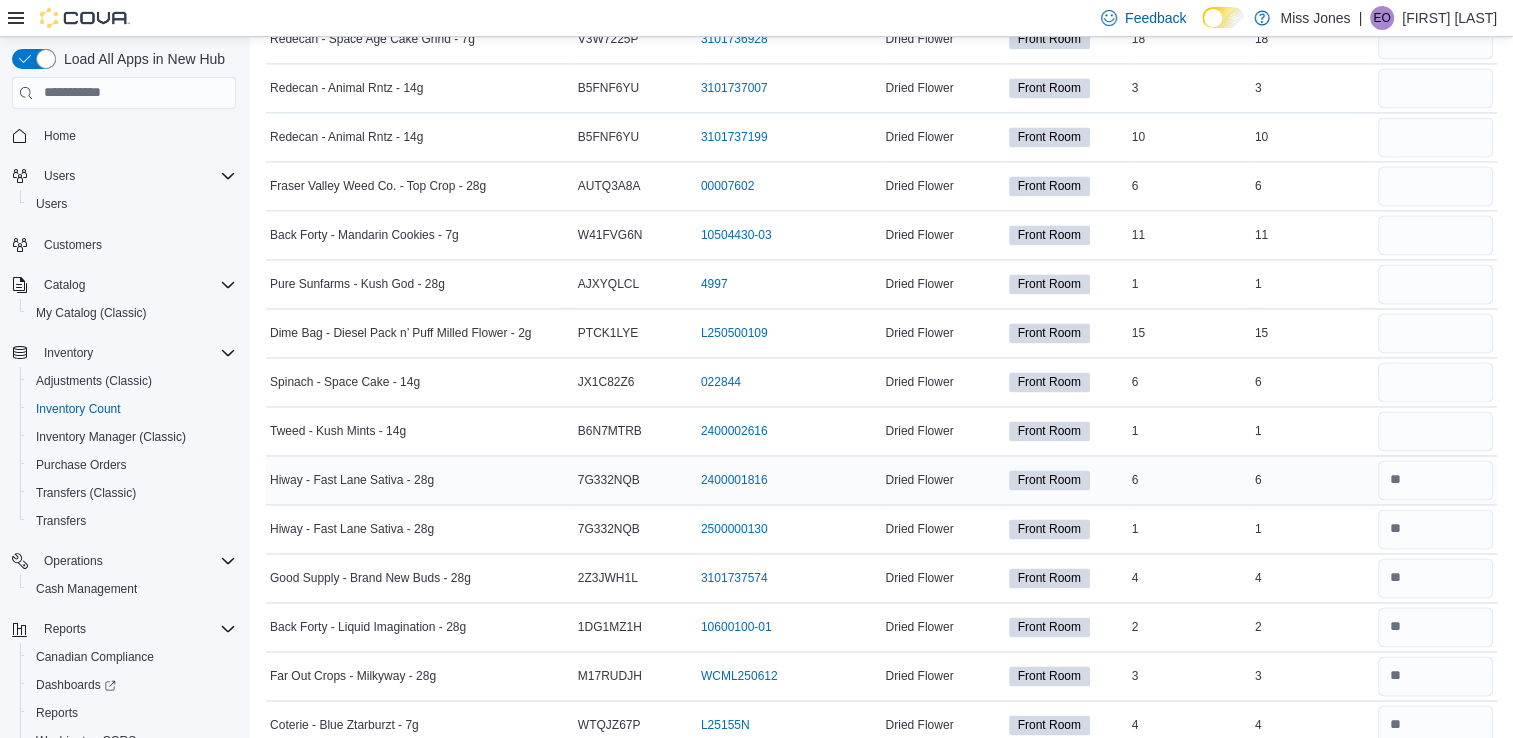 scroll, scrollTop: 2974, scrollLeft: 0, axis: vertical 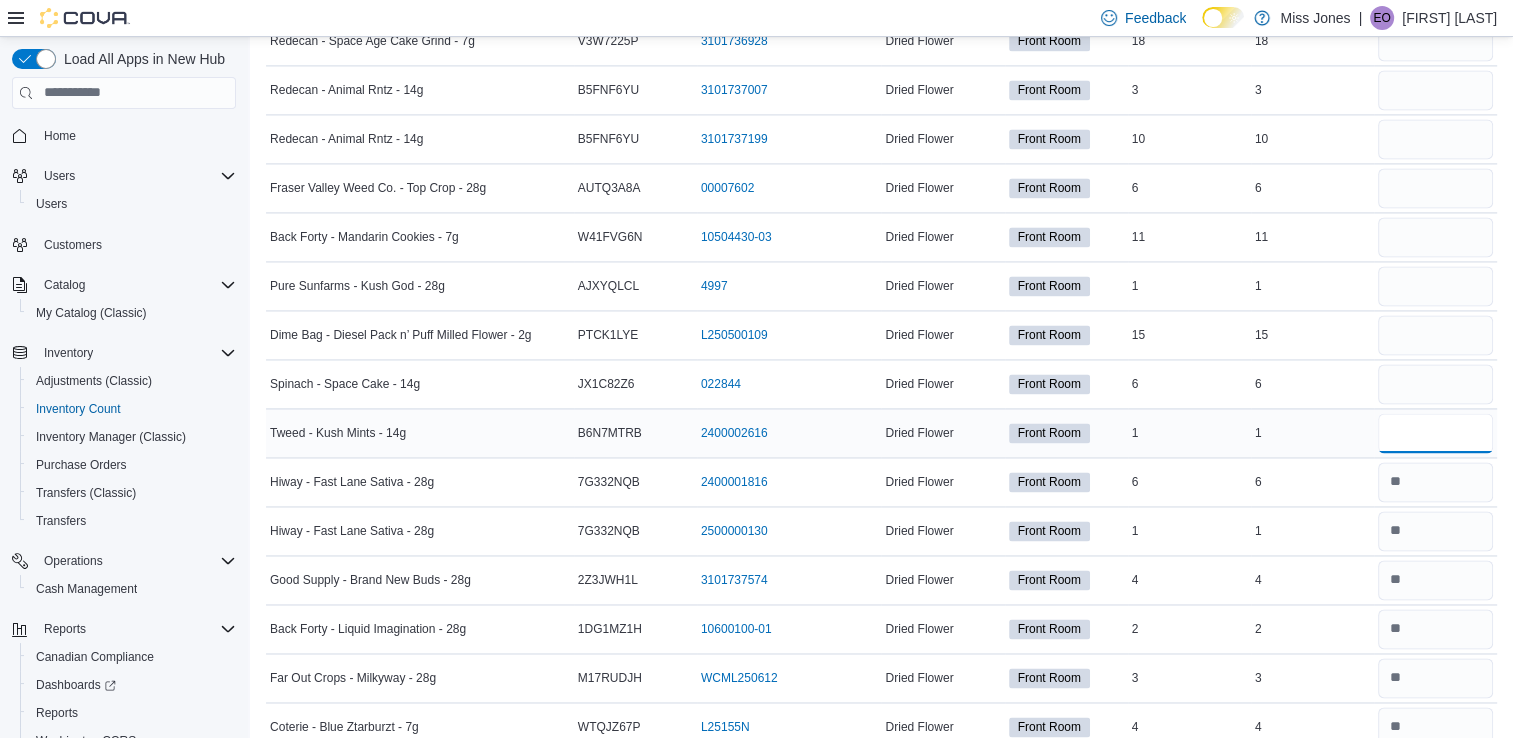 click at bounding box center (1435, 433) 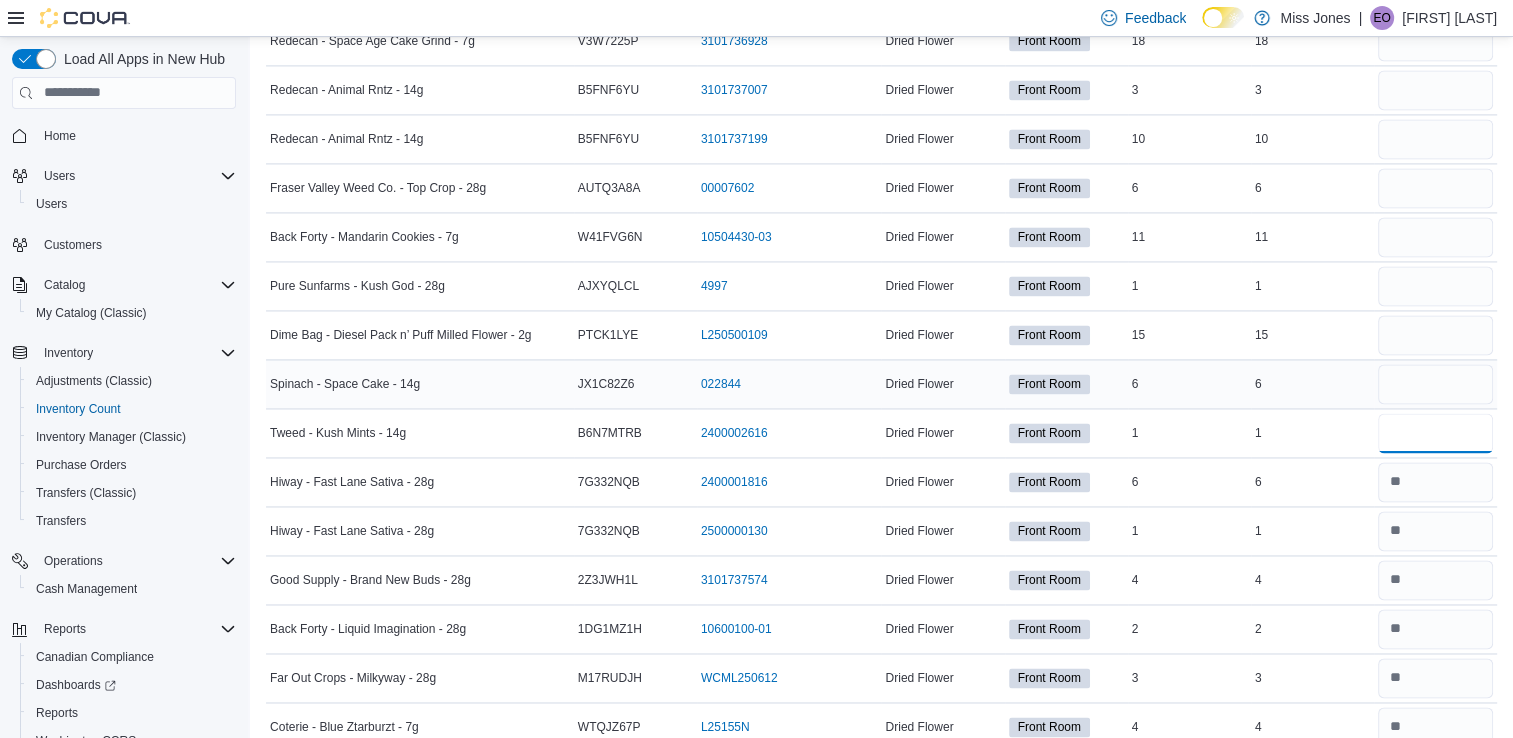 type on "*" 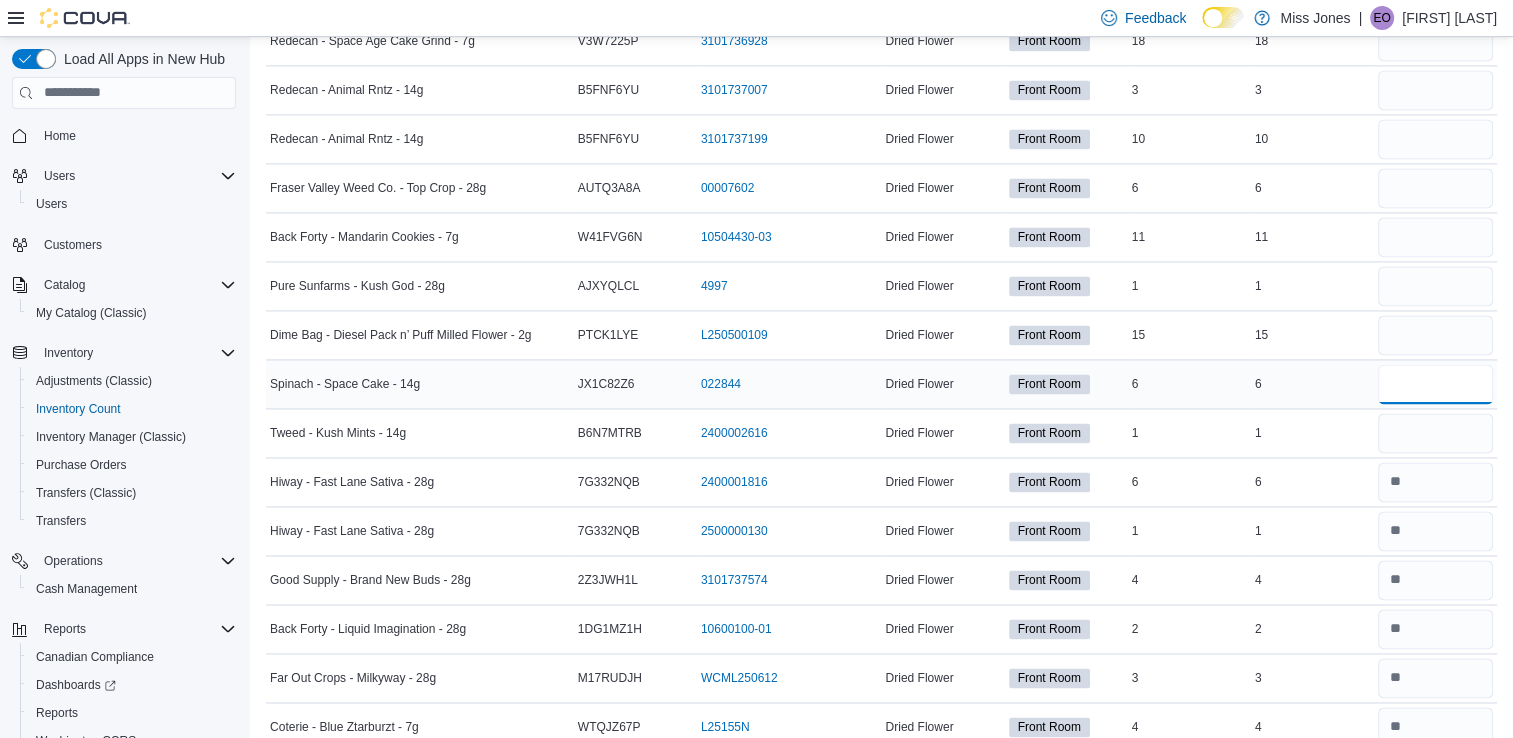 click at bounding box center (1435, 384) 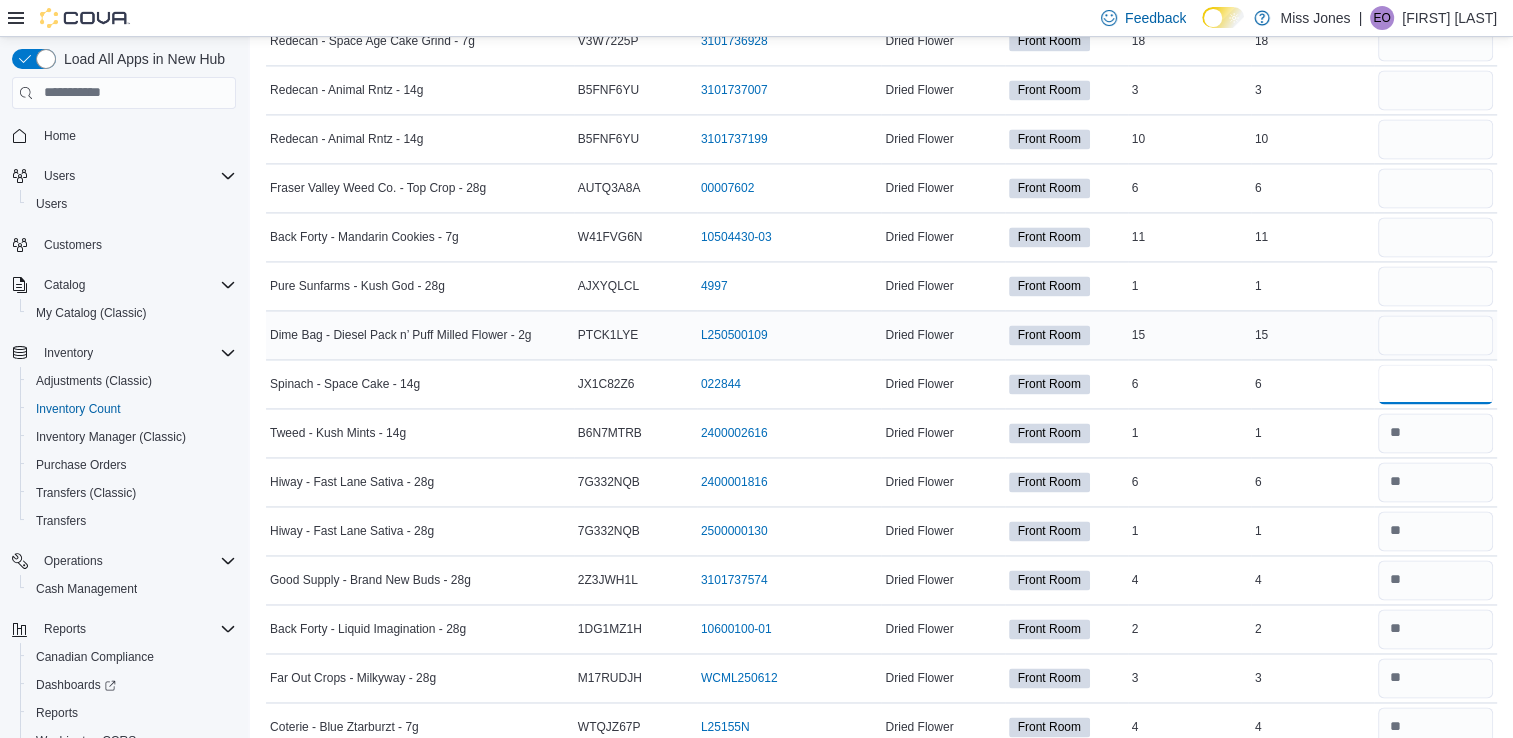 type on "*" 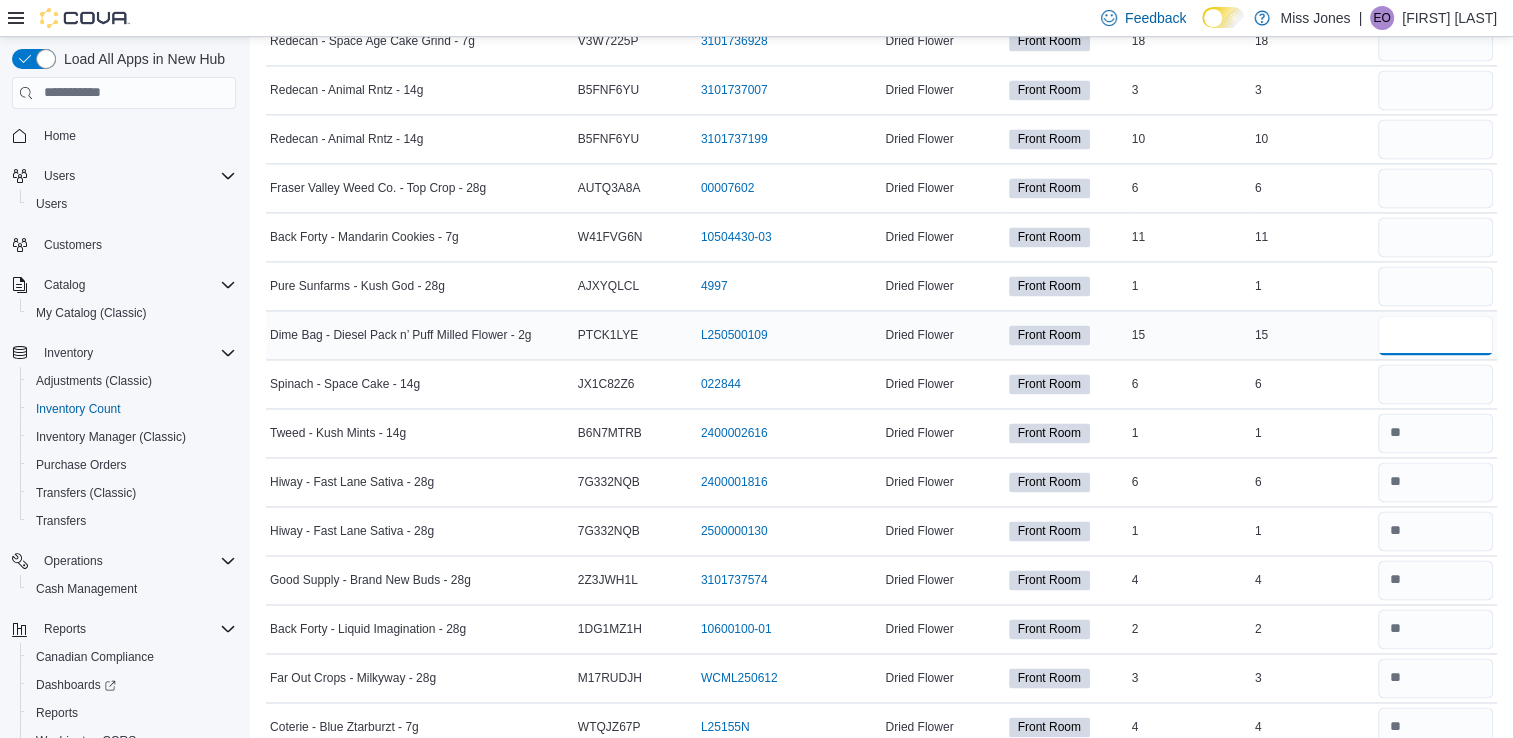 type 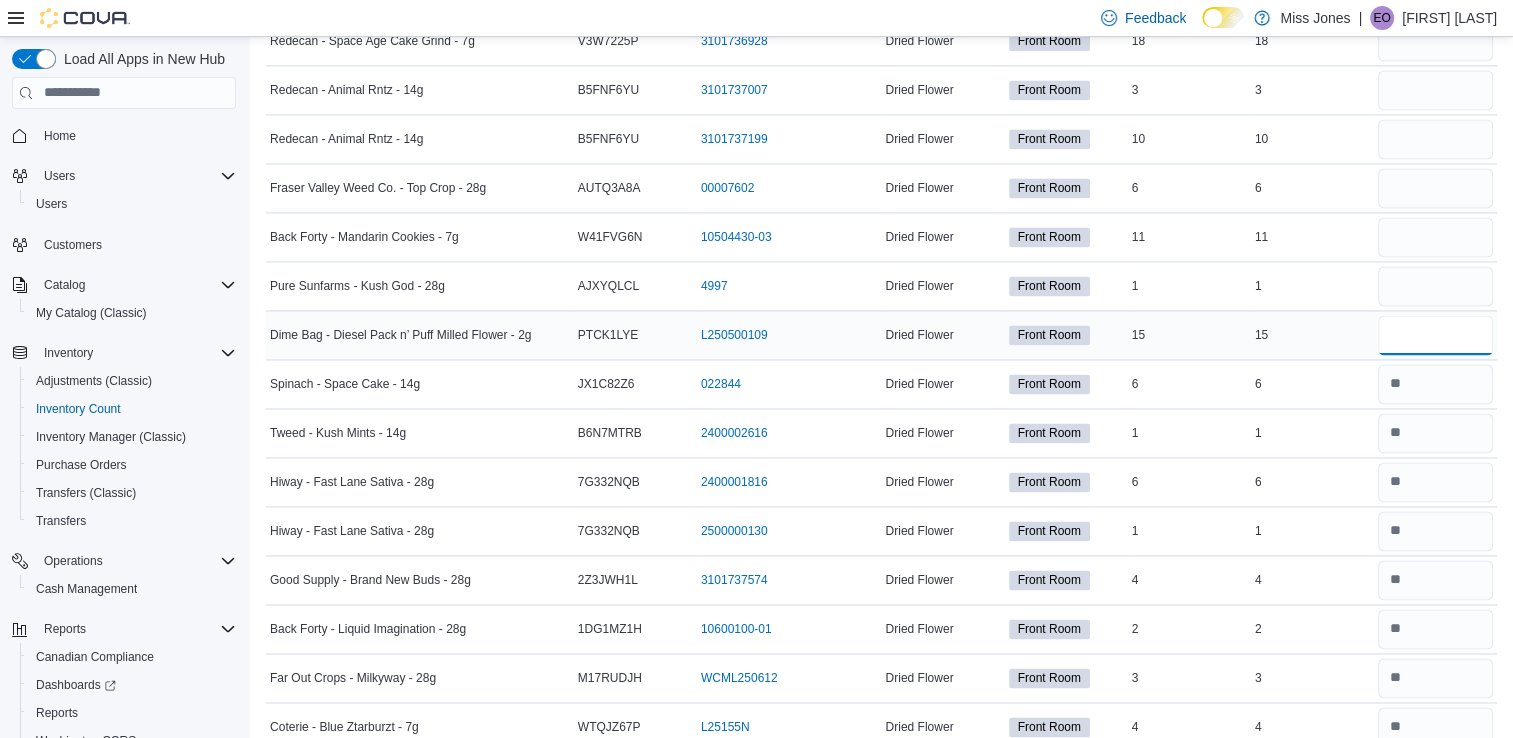 click at bounding box center [1435, 335] 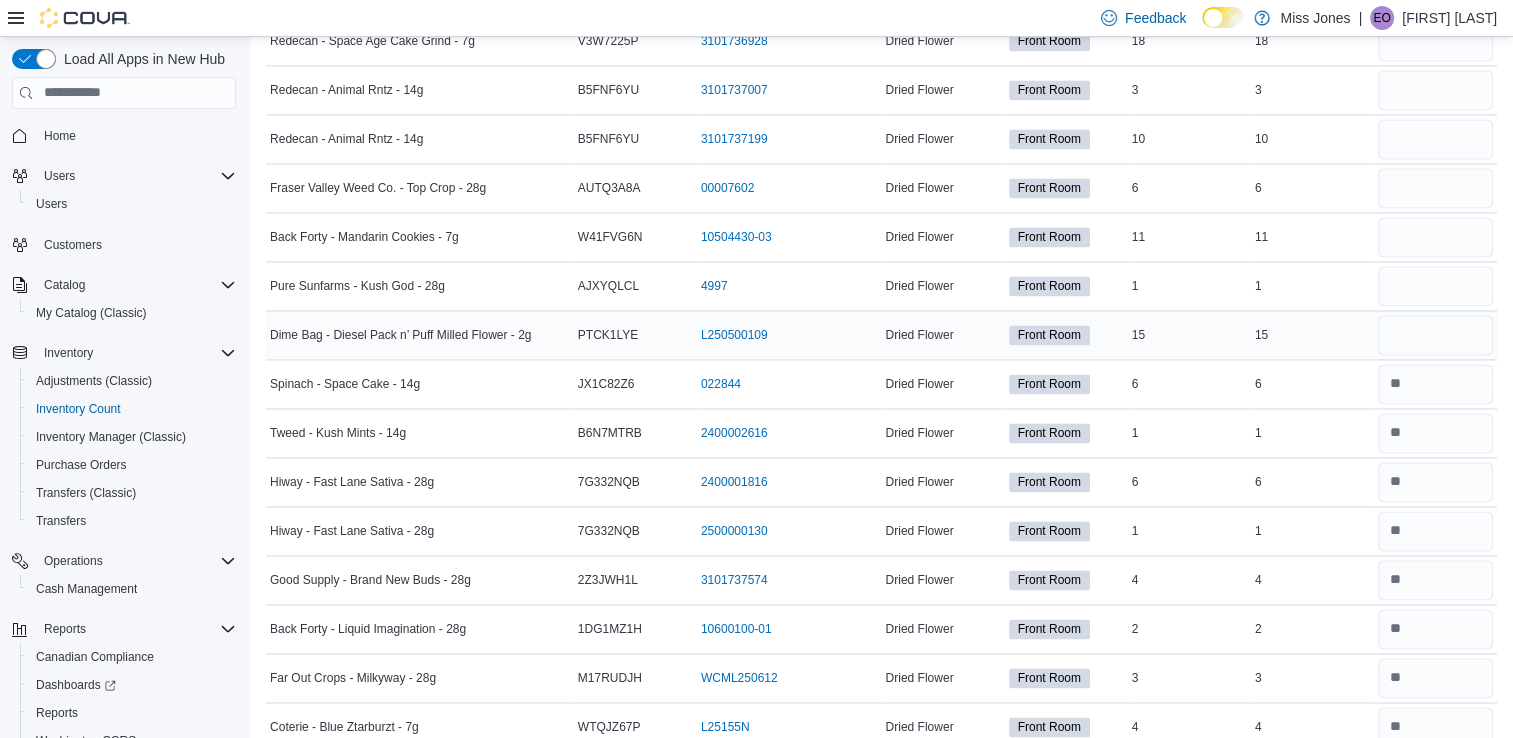 type 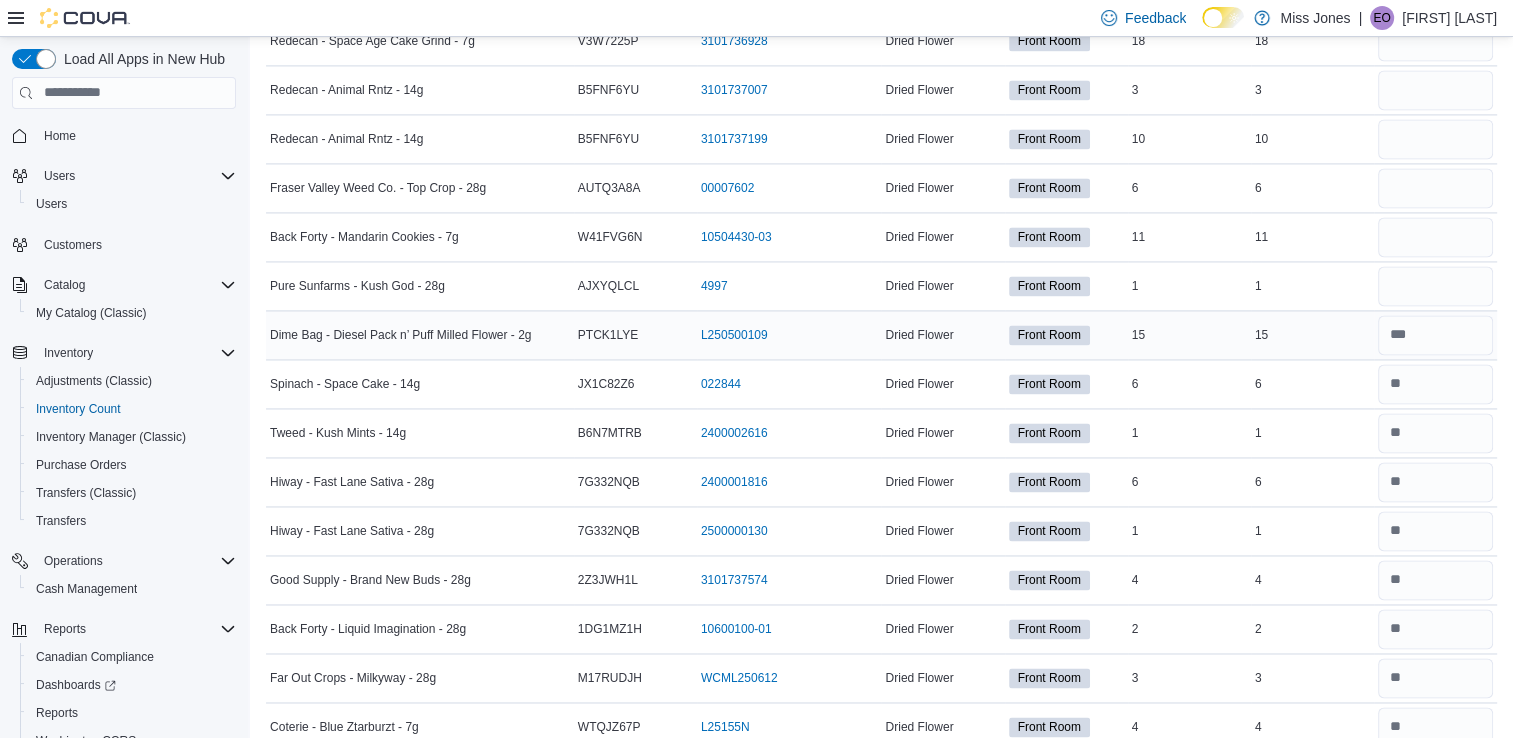 scroll, scrollTop: 2896, scrollLeft: 0, axis: vertical 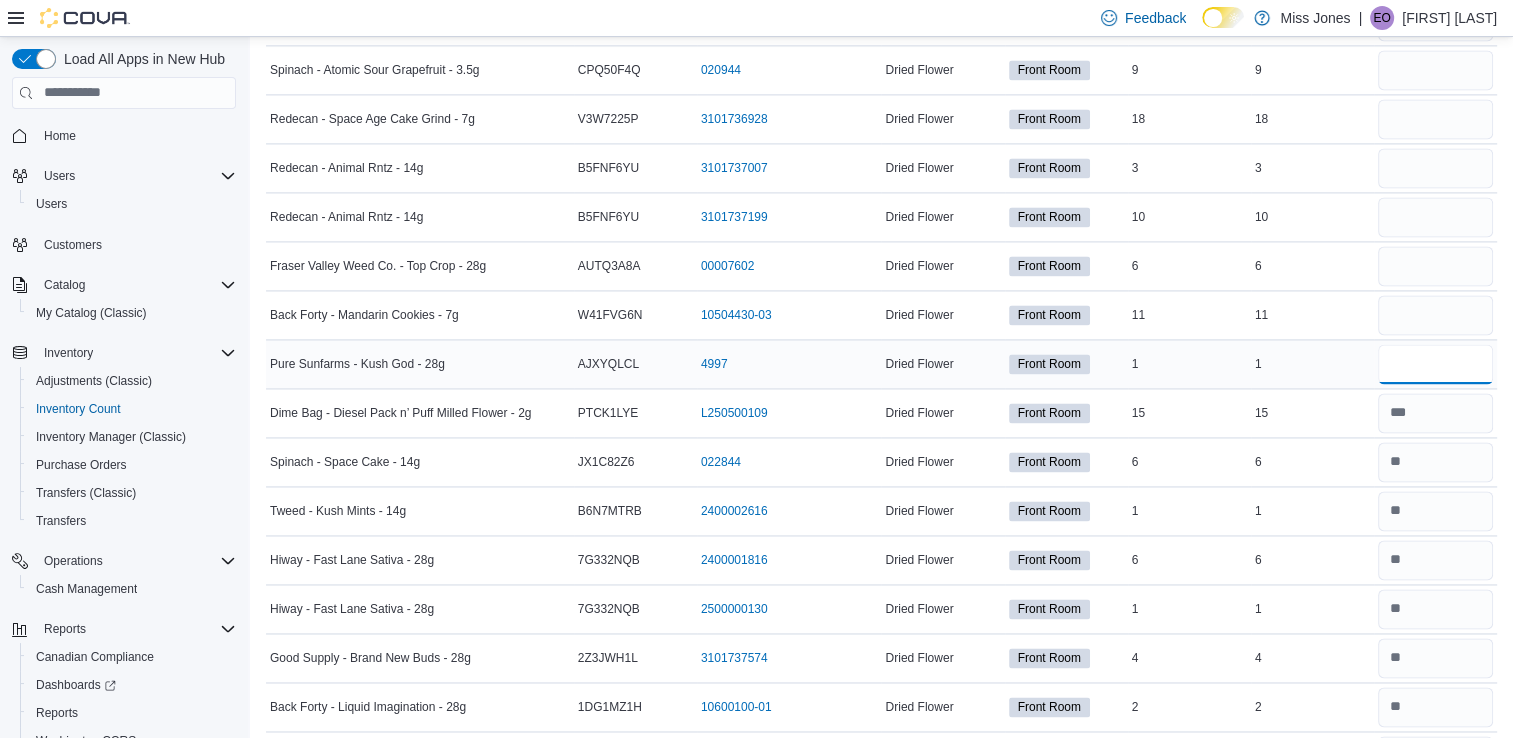 click at bounding box center (1435, 364) 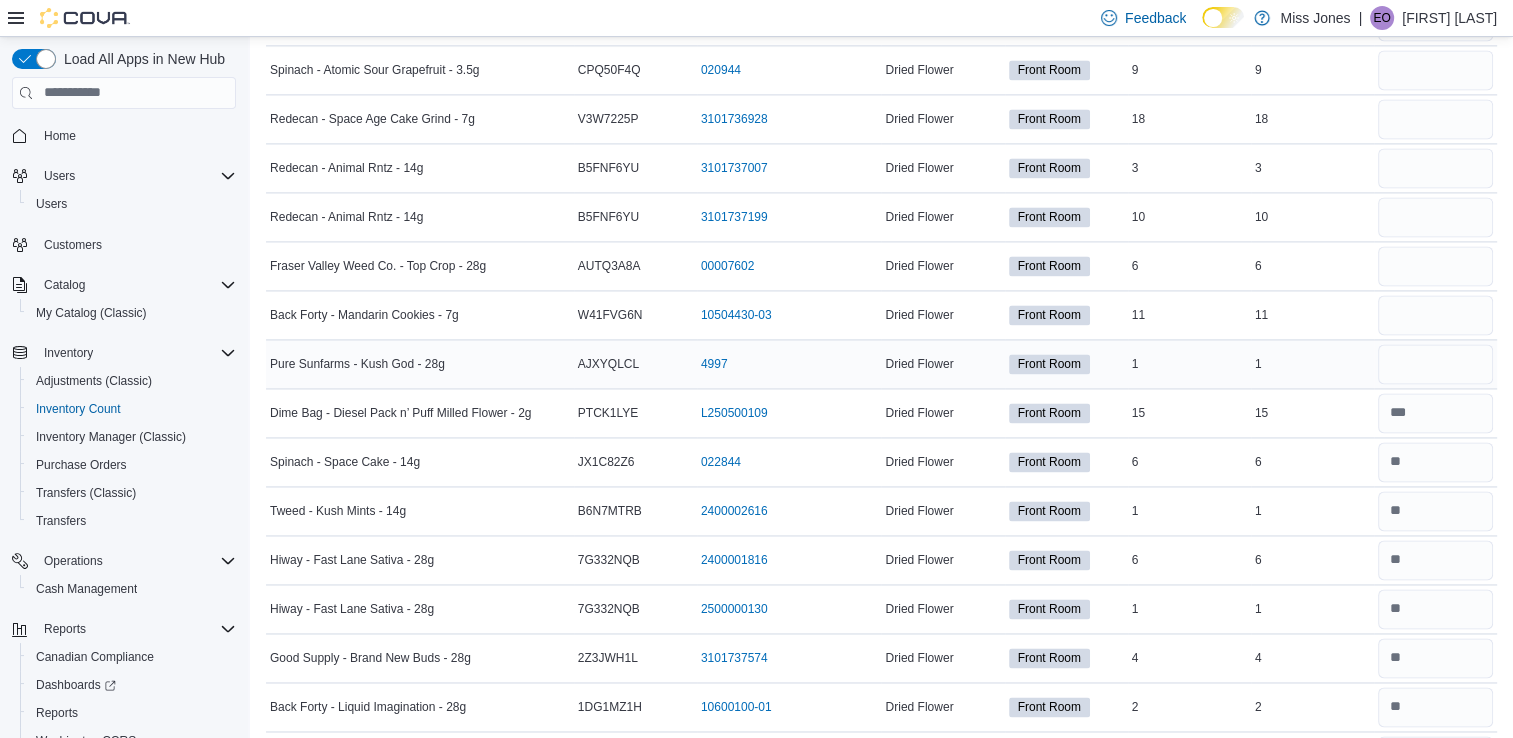type 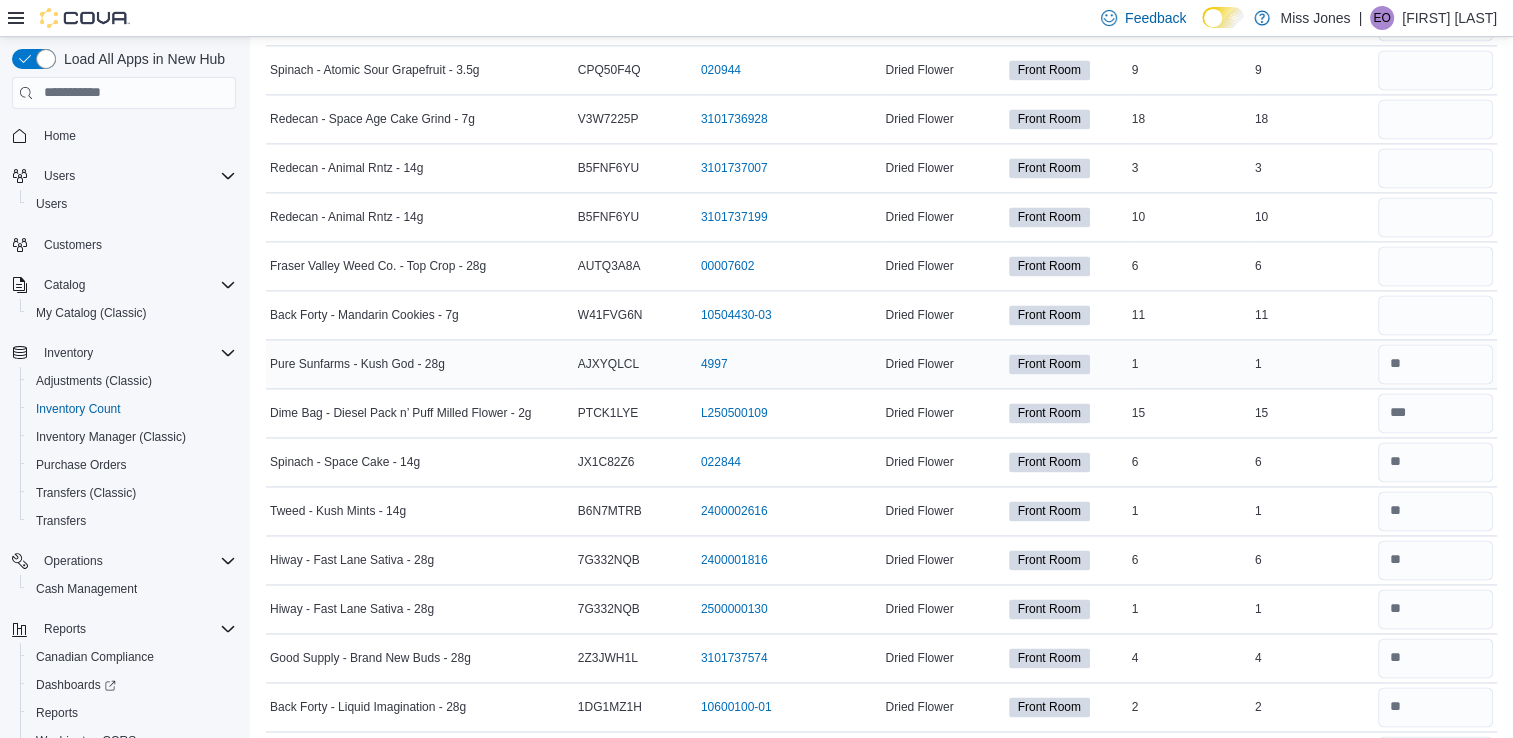 scroll, scrollTop: 2740, scrollLeft: 0, axis: vertical 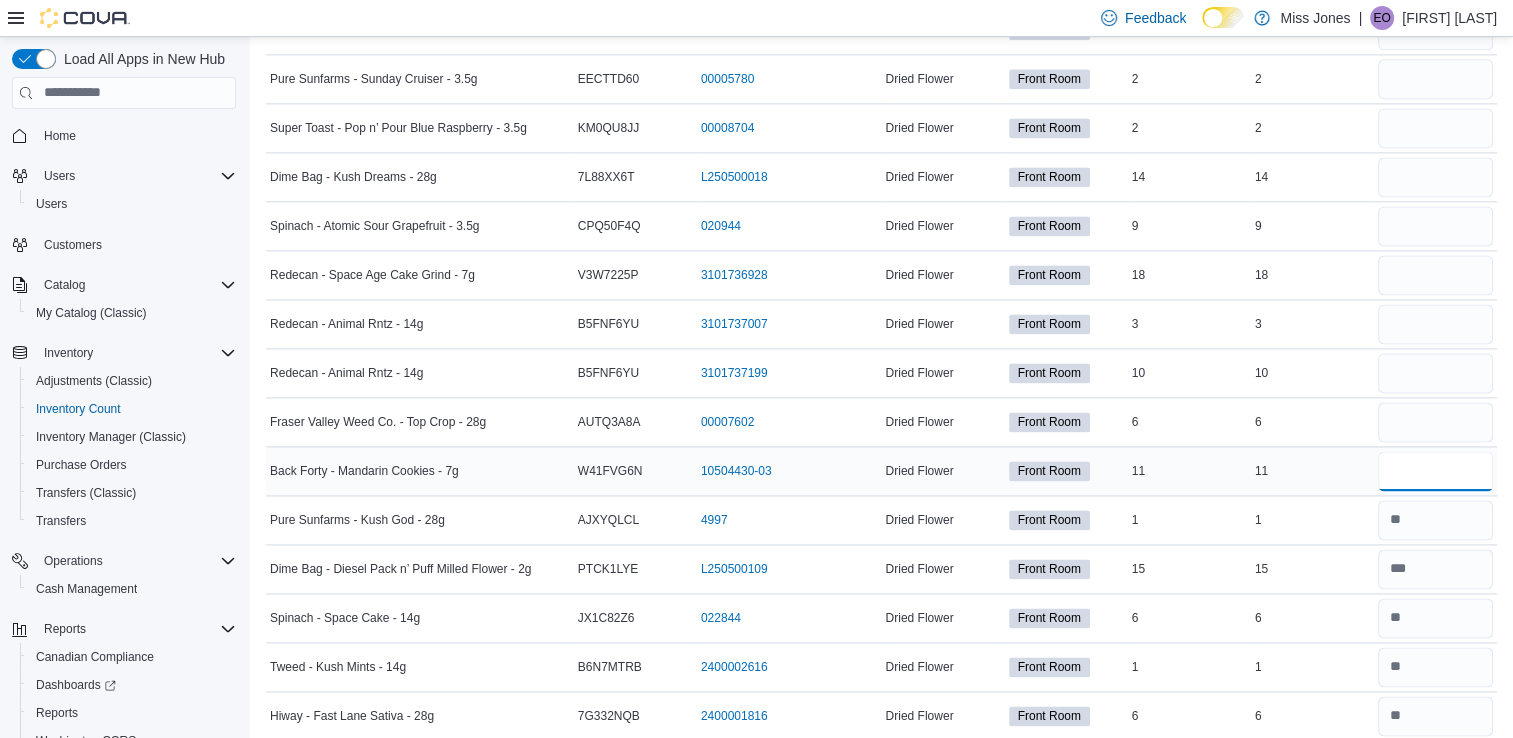 click at bounding box center [1435, 471] 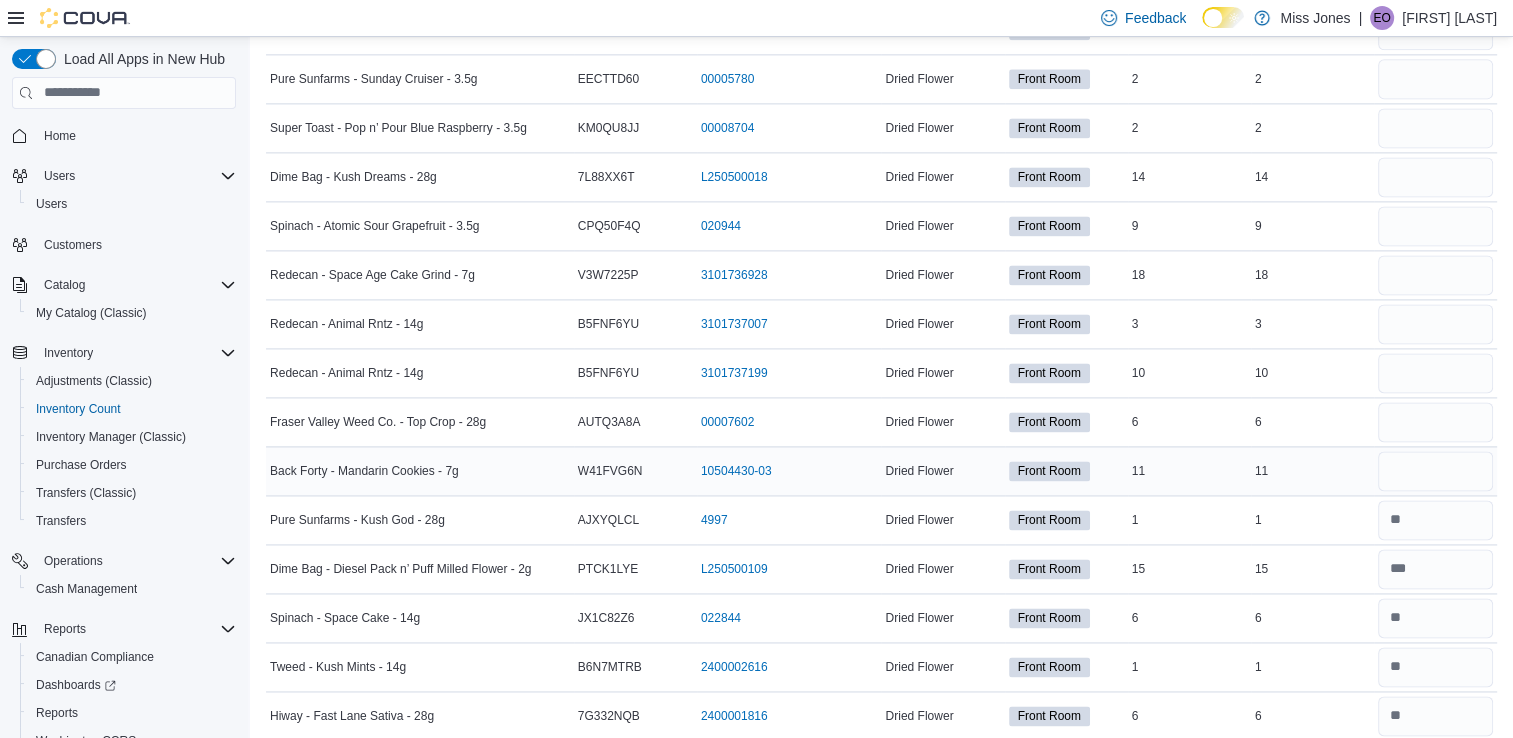 type 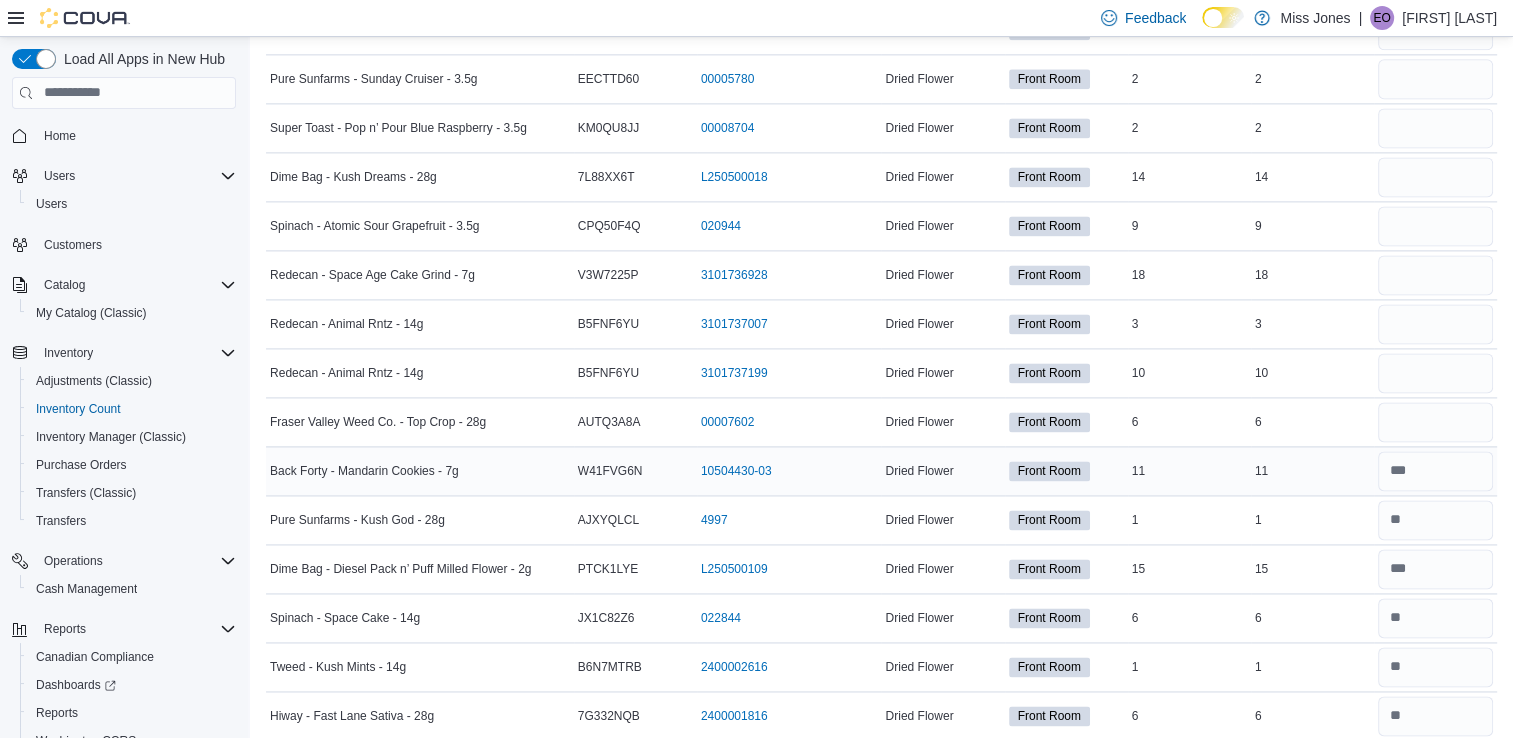 scroll, scrollTop: 2642, scrollLeft: 0, axis: vertical 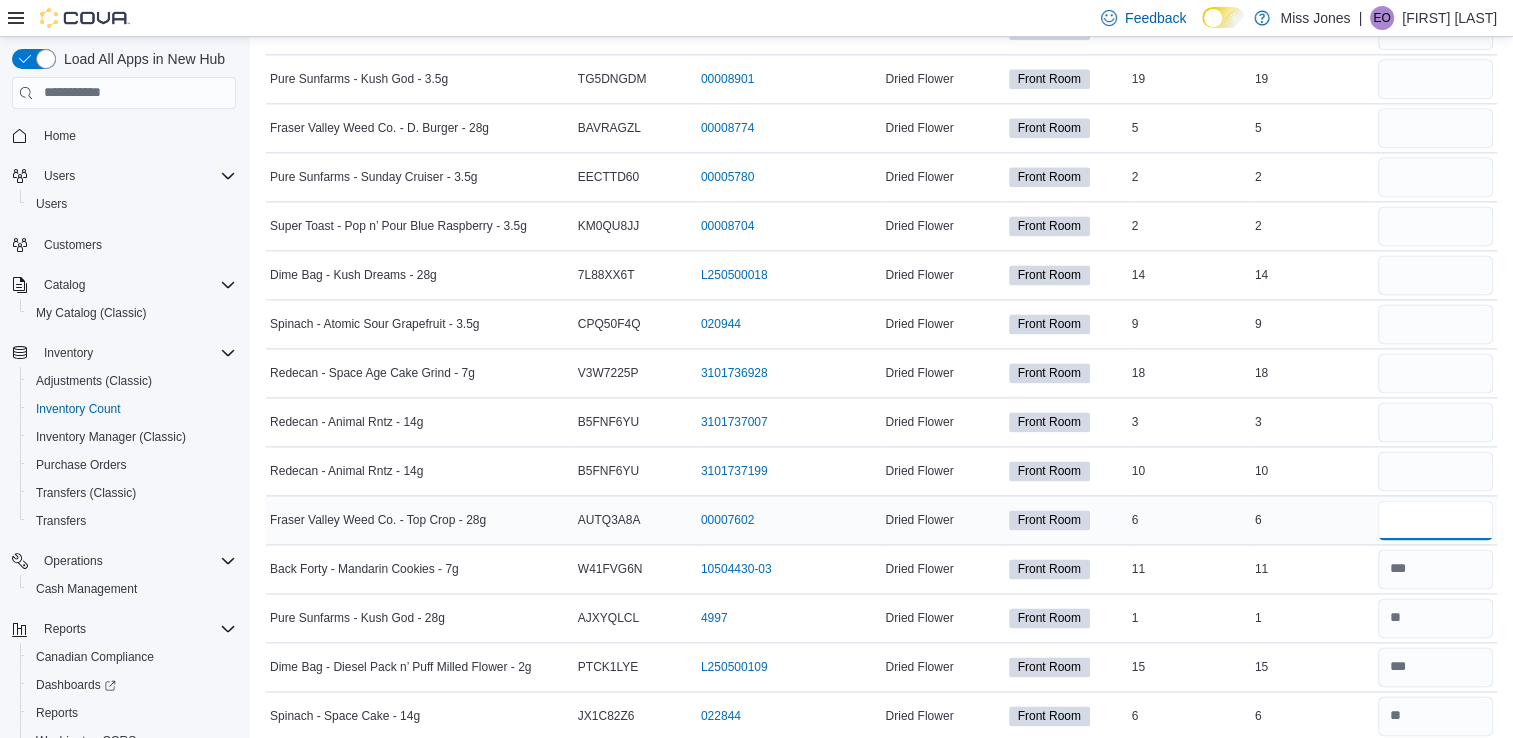 click at bounding box center (1435, 520) 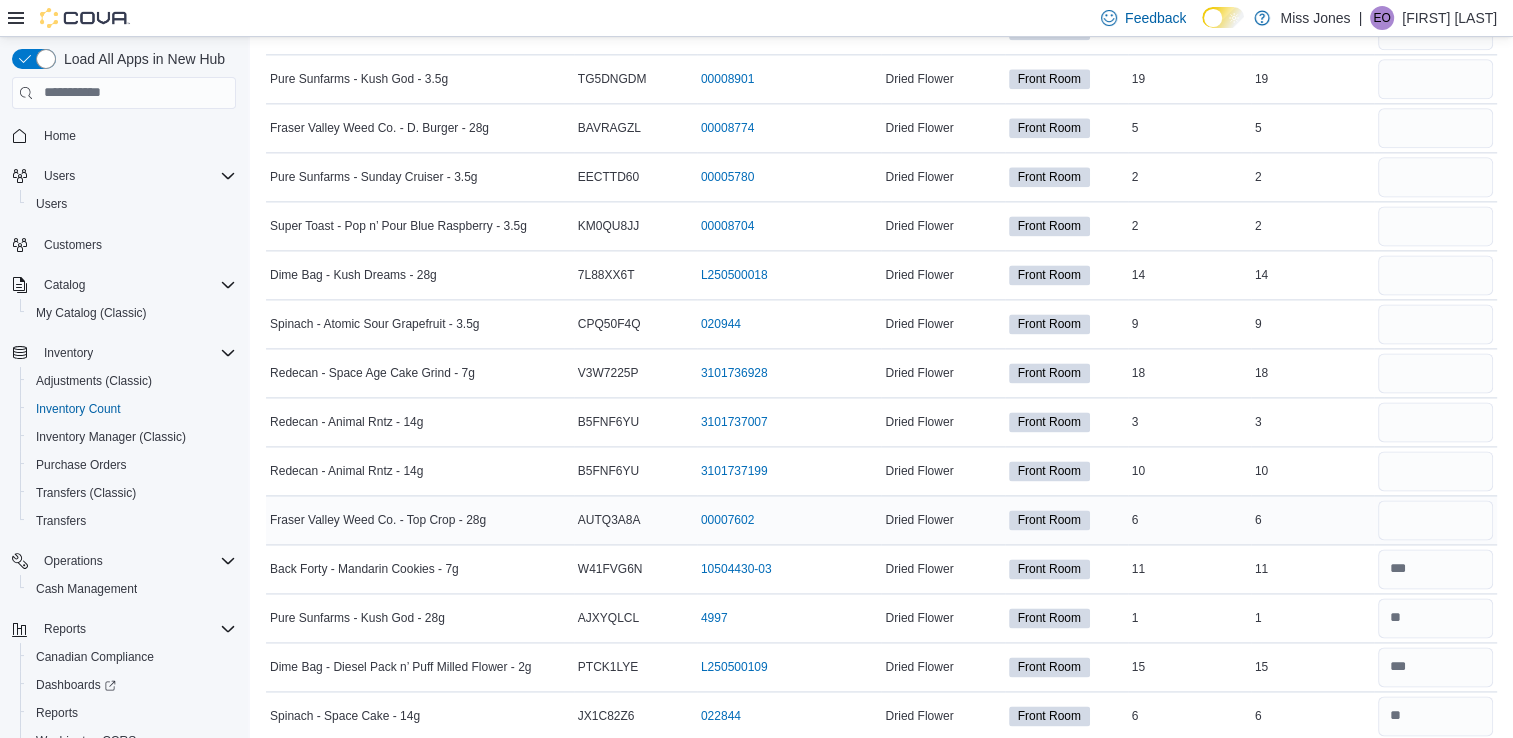 type 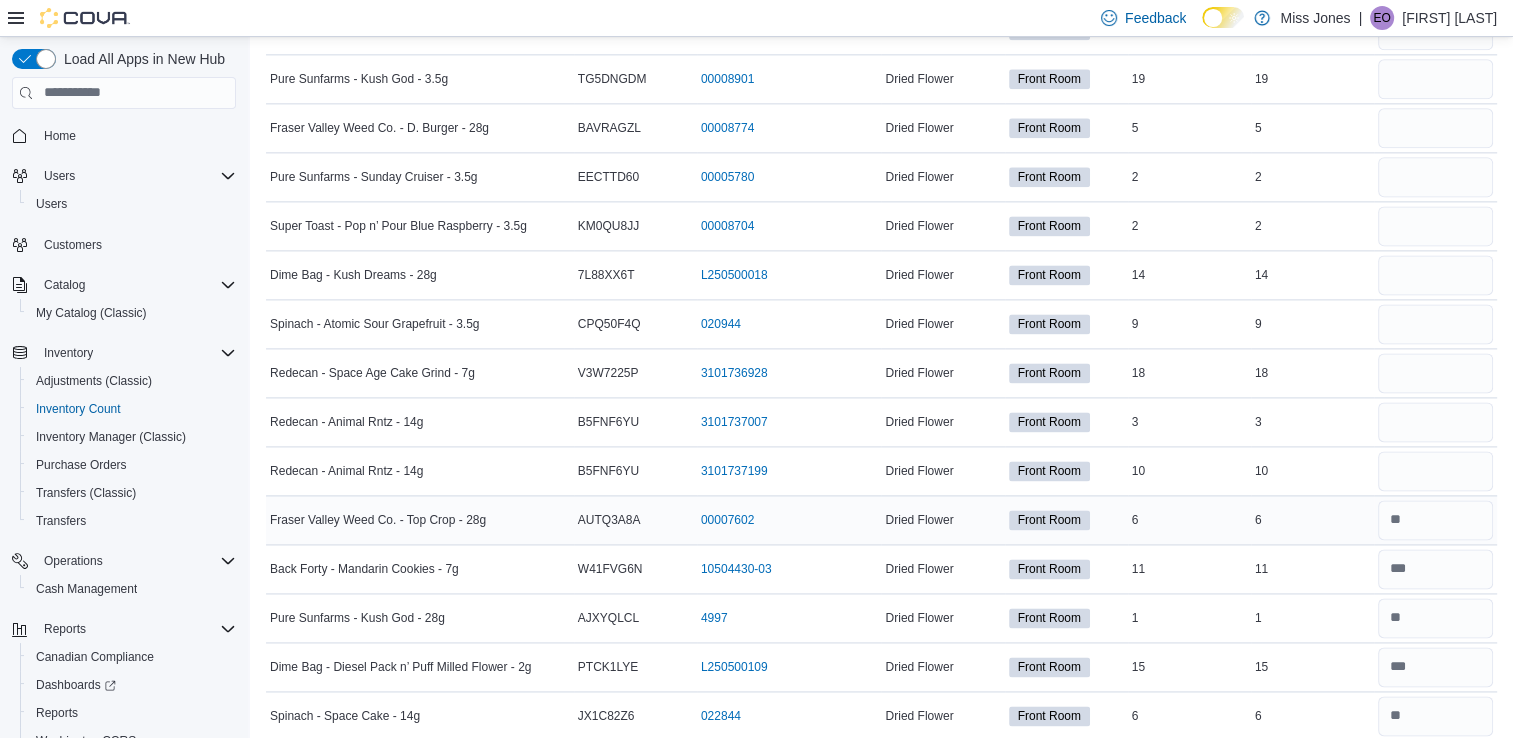 scroll, scrollTop: 2614, scrollLeft: 0, axis: vertical 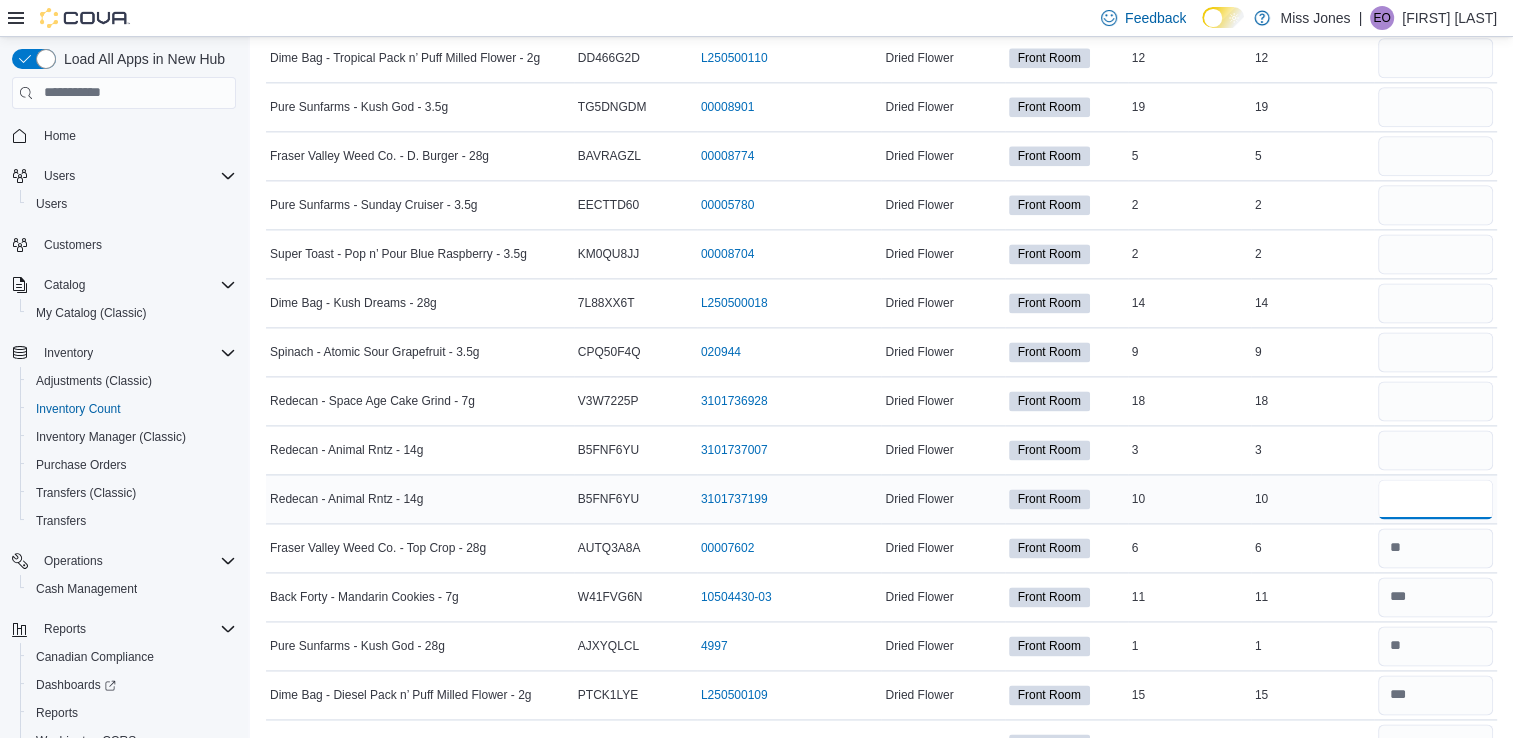 click at bounding box center (1435, 499) 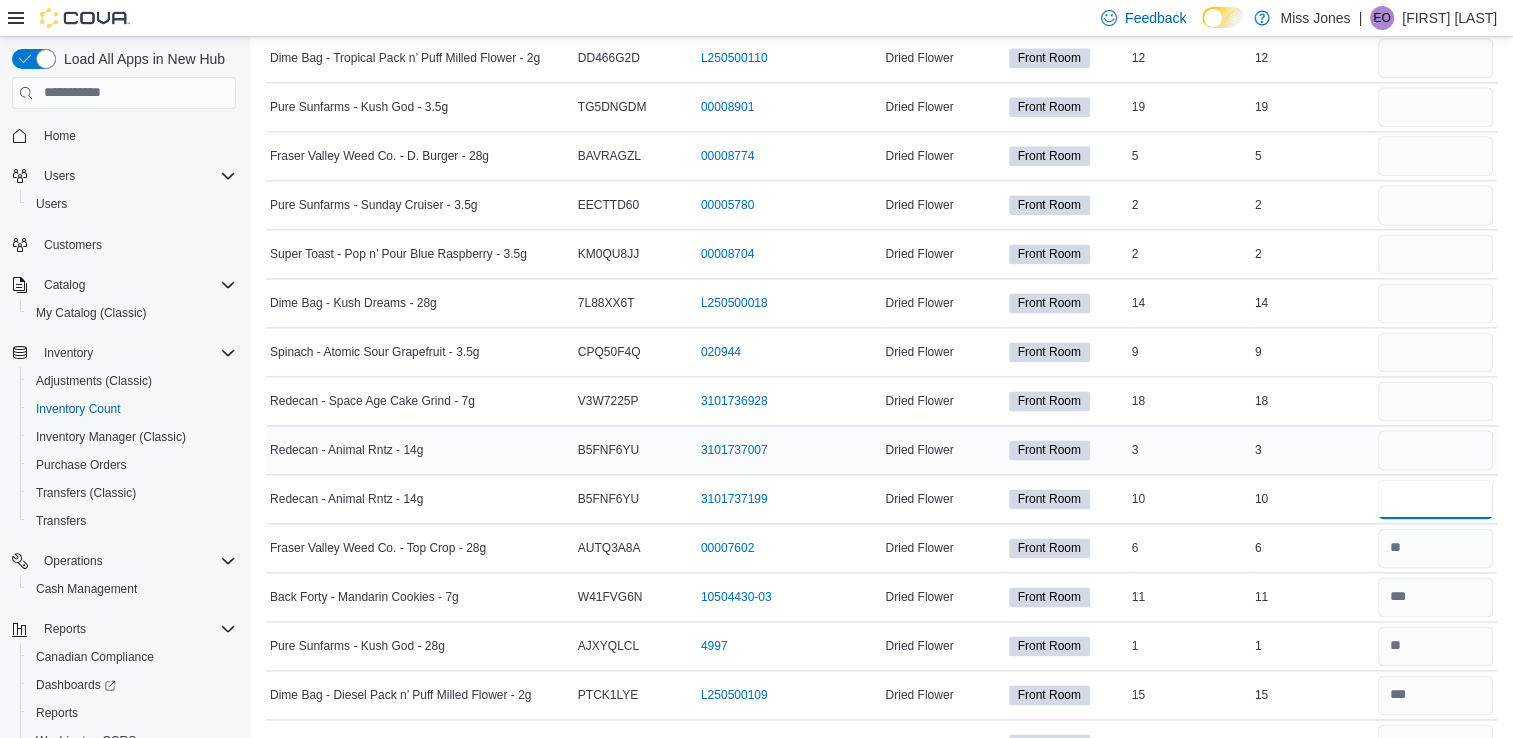 type on "**" 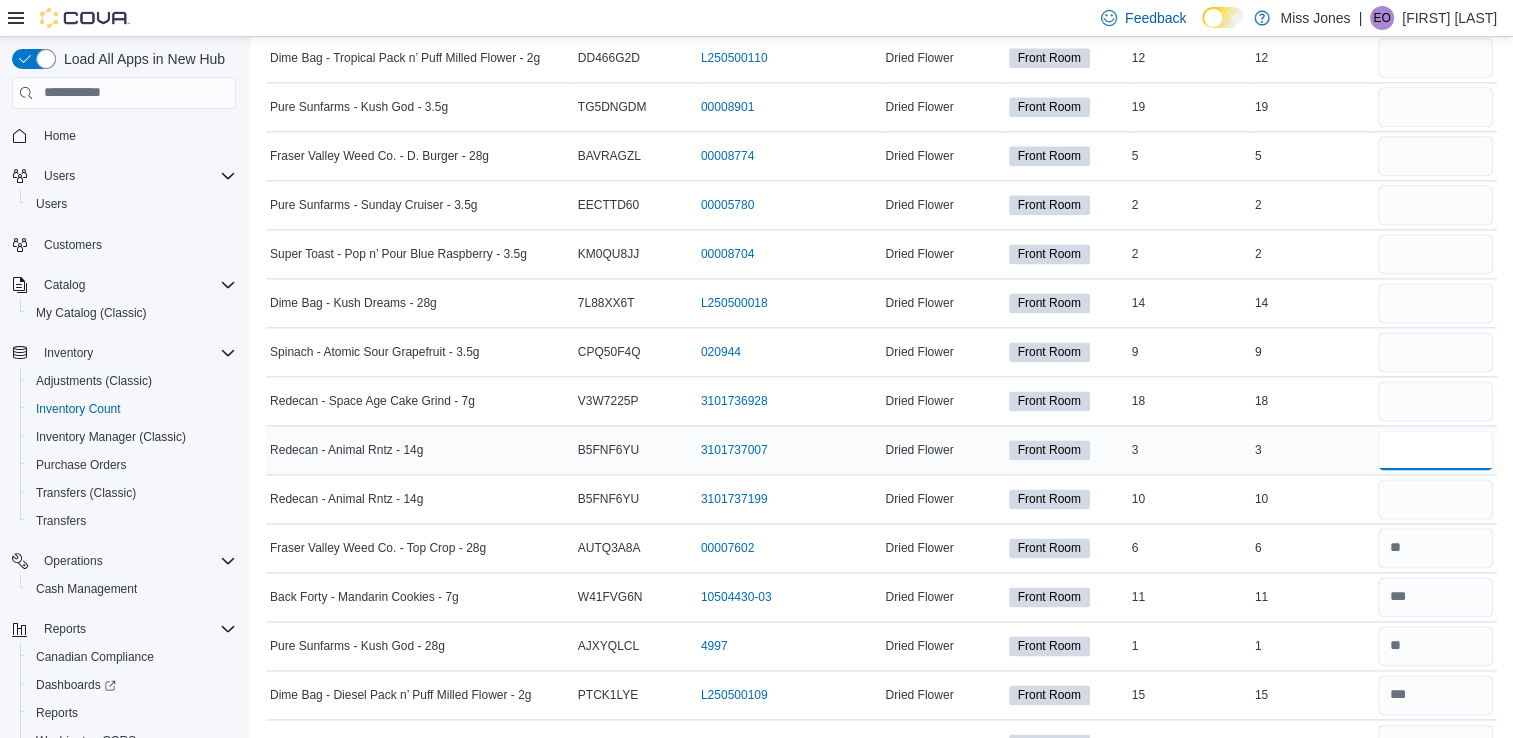 type 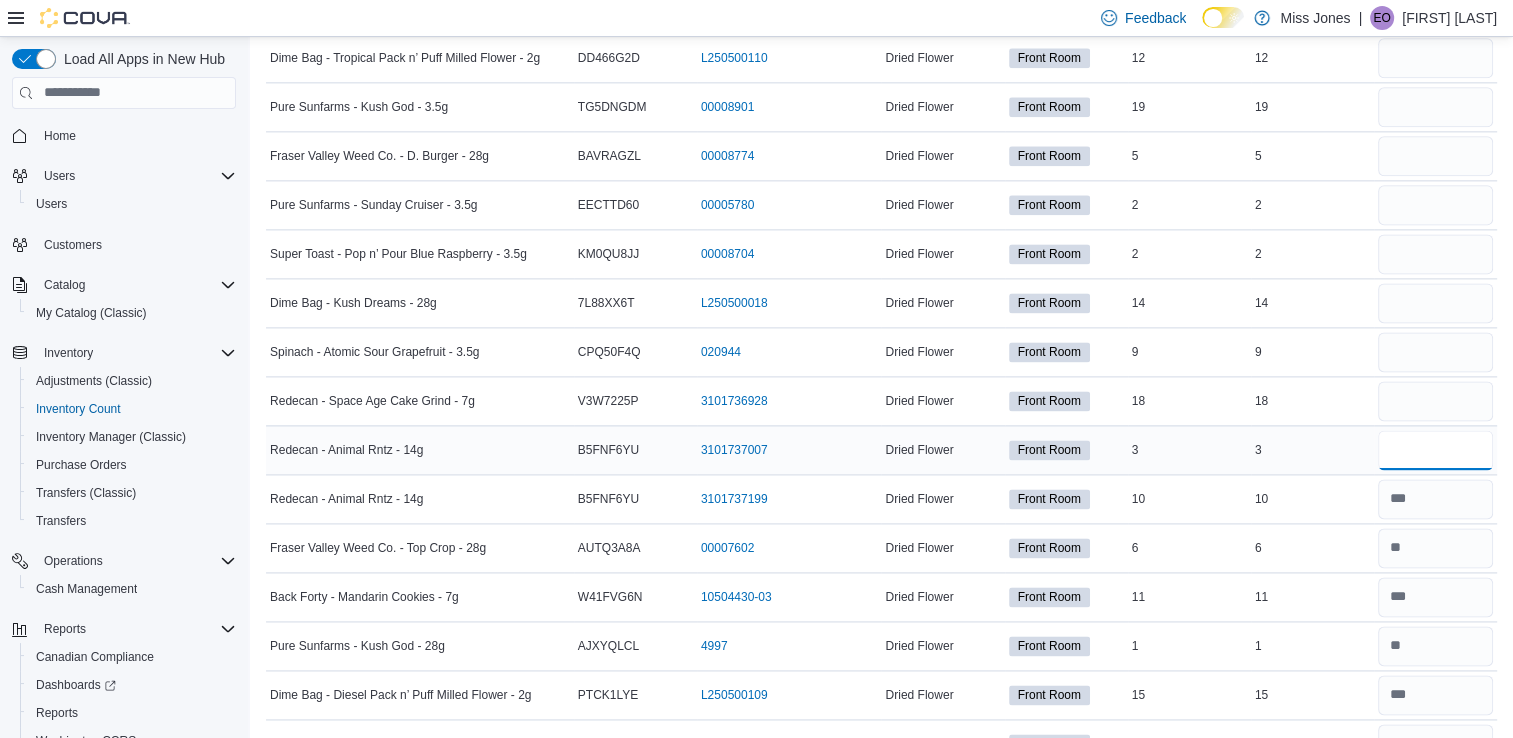 type on "*" 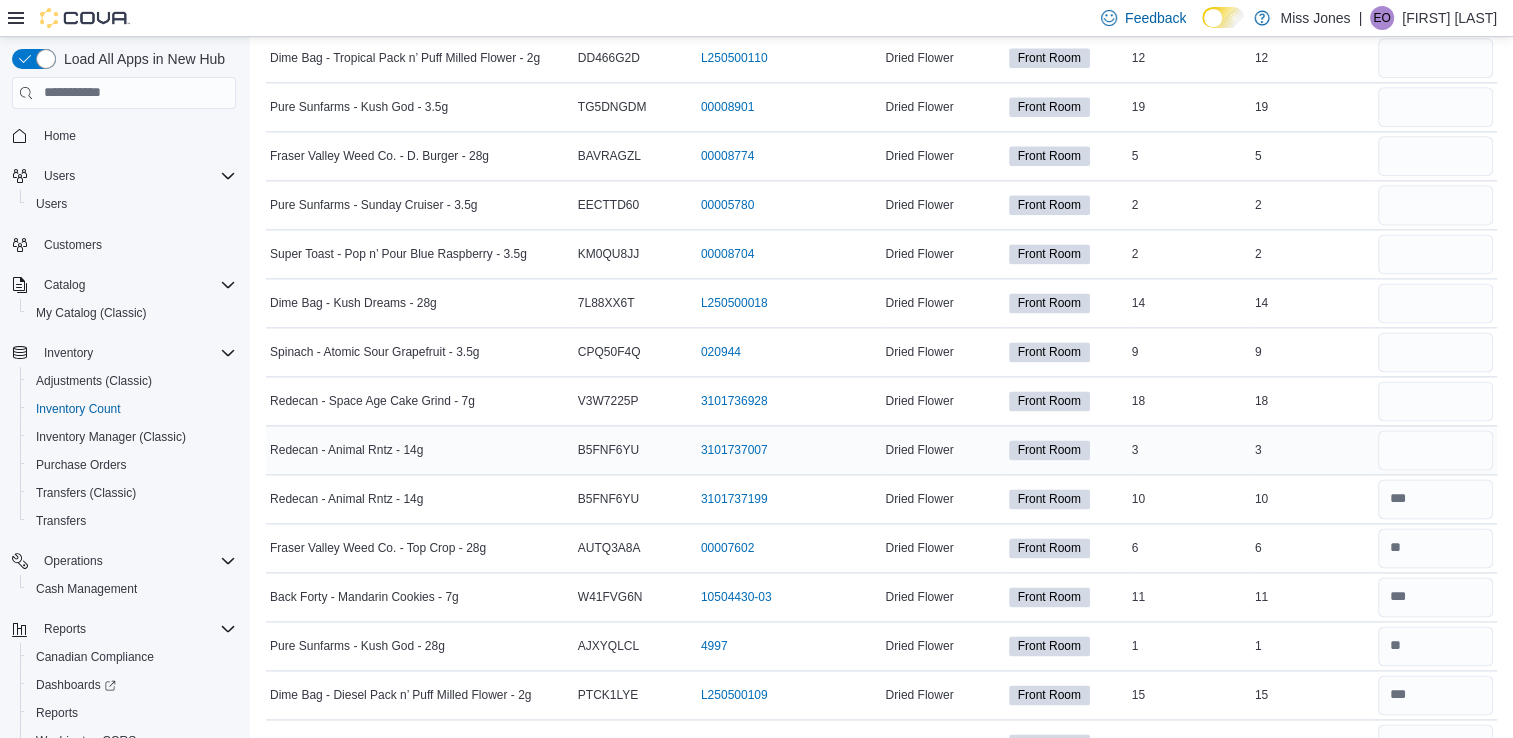 type 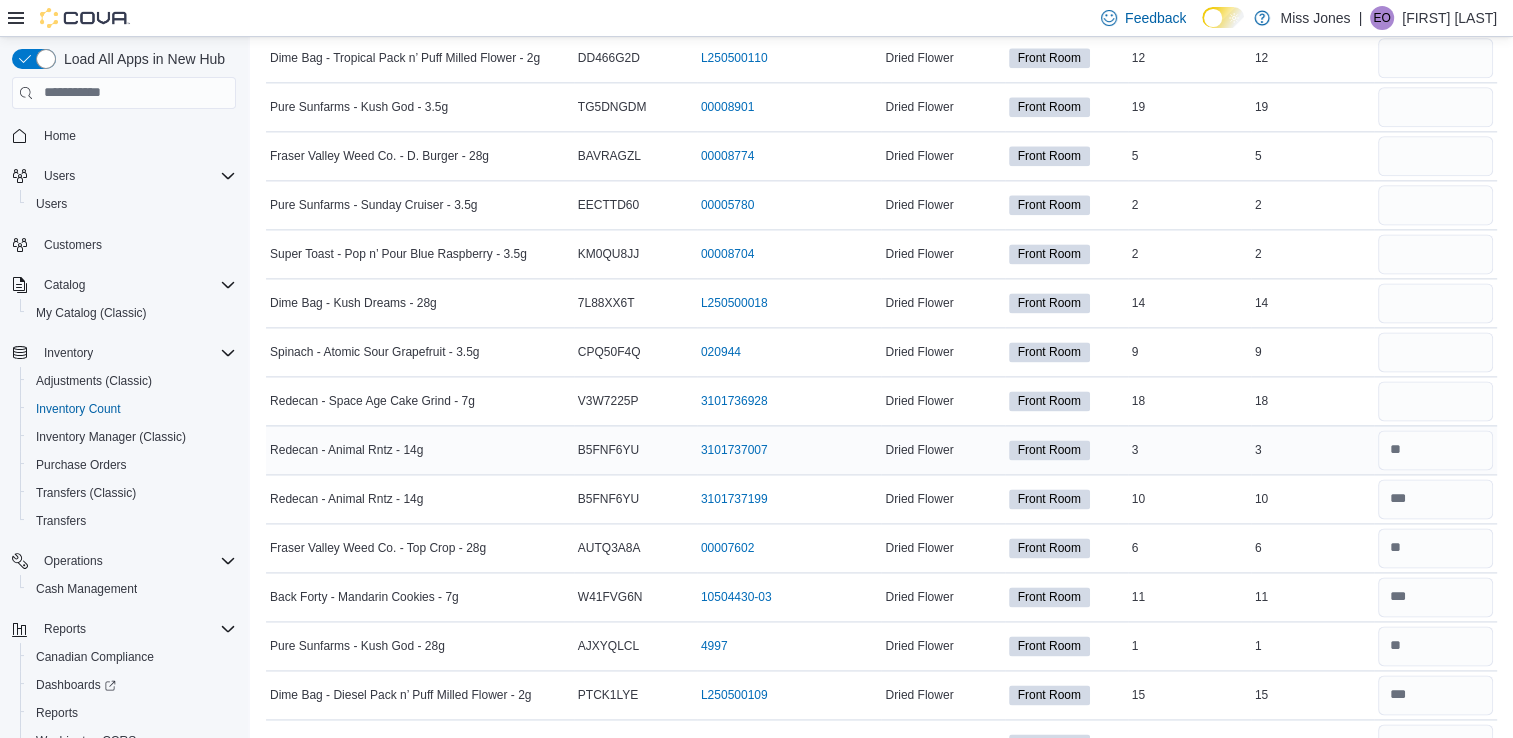 scroll, scrollTop: 2608, scrollLeft: 0, axis: vertical 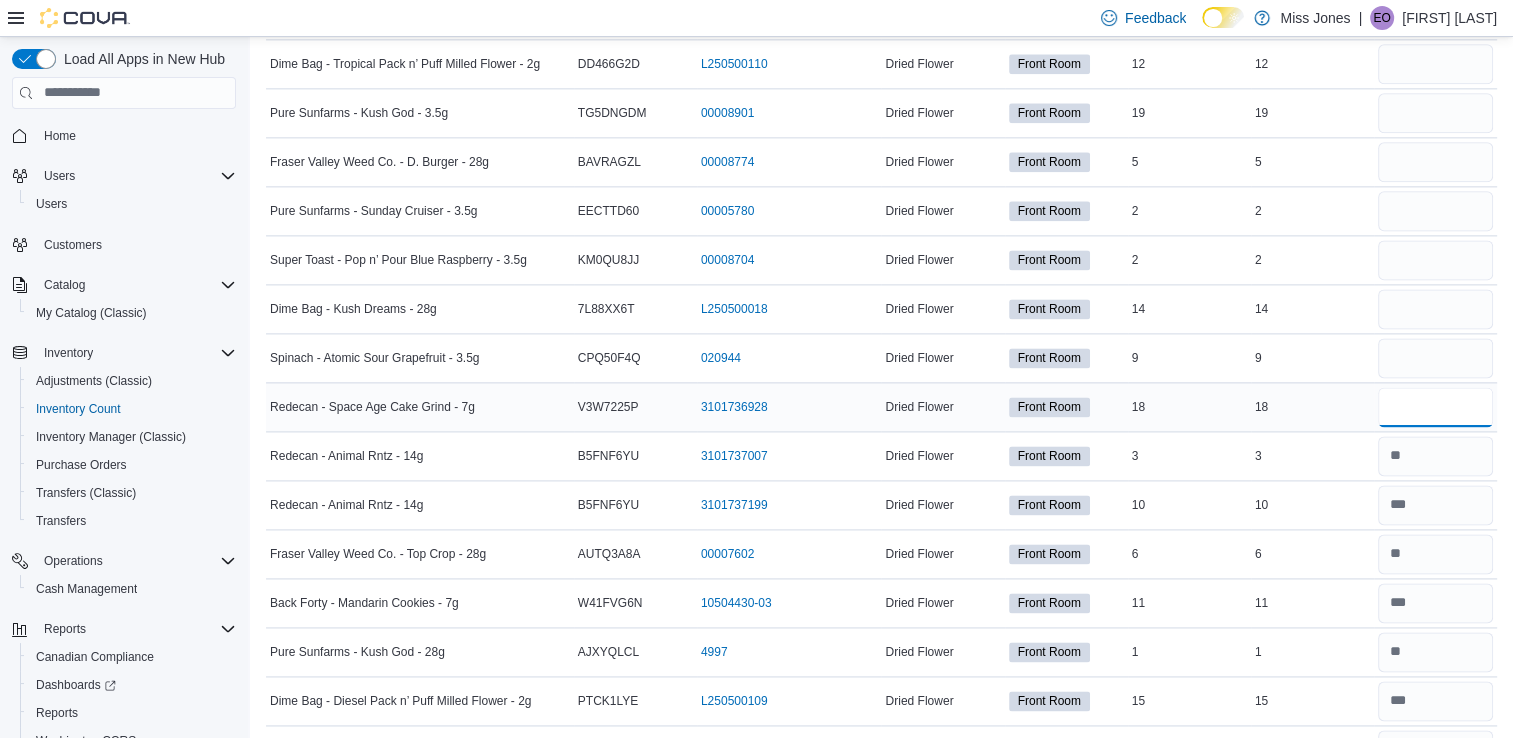 click at bounding box center (1435, 407) 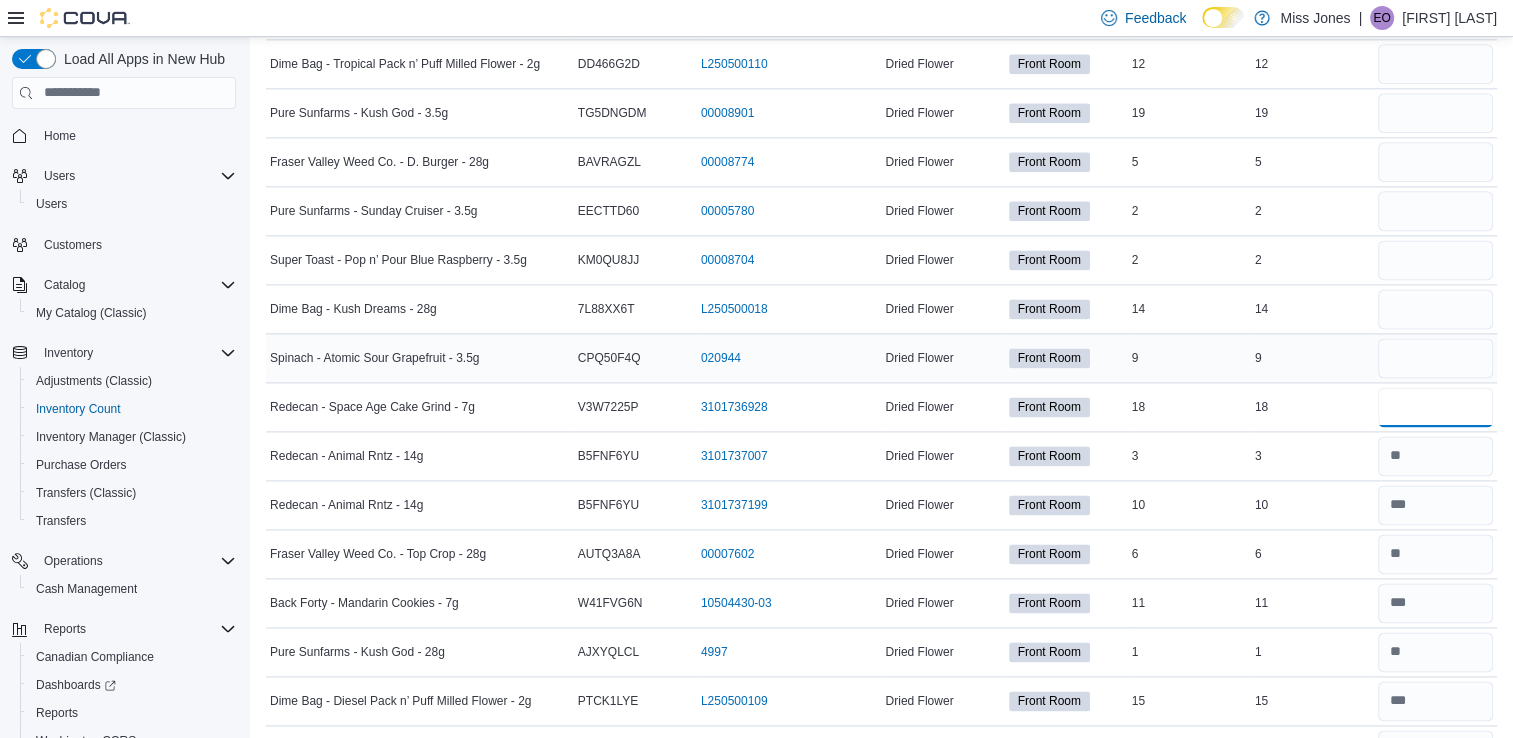 type on "**" 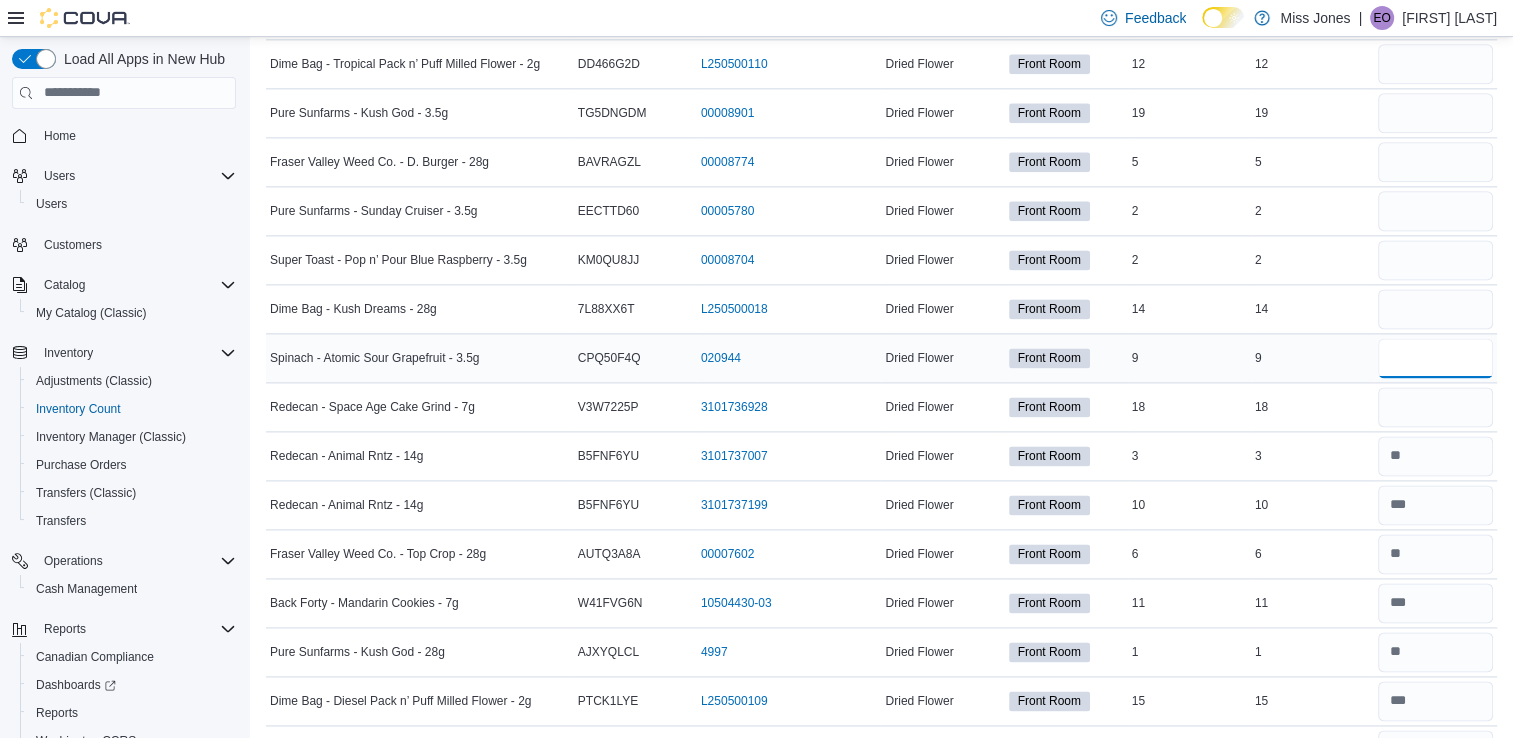 type 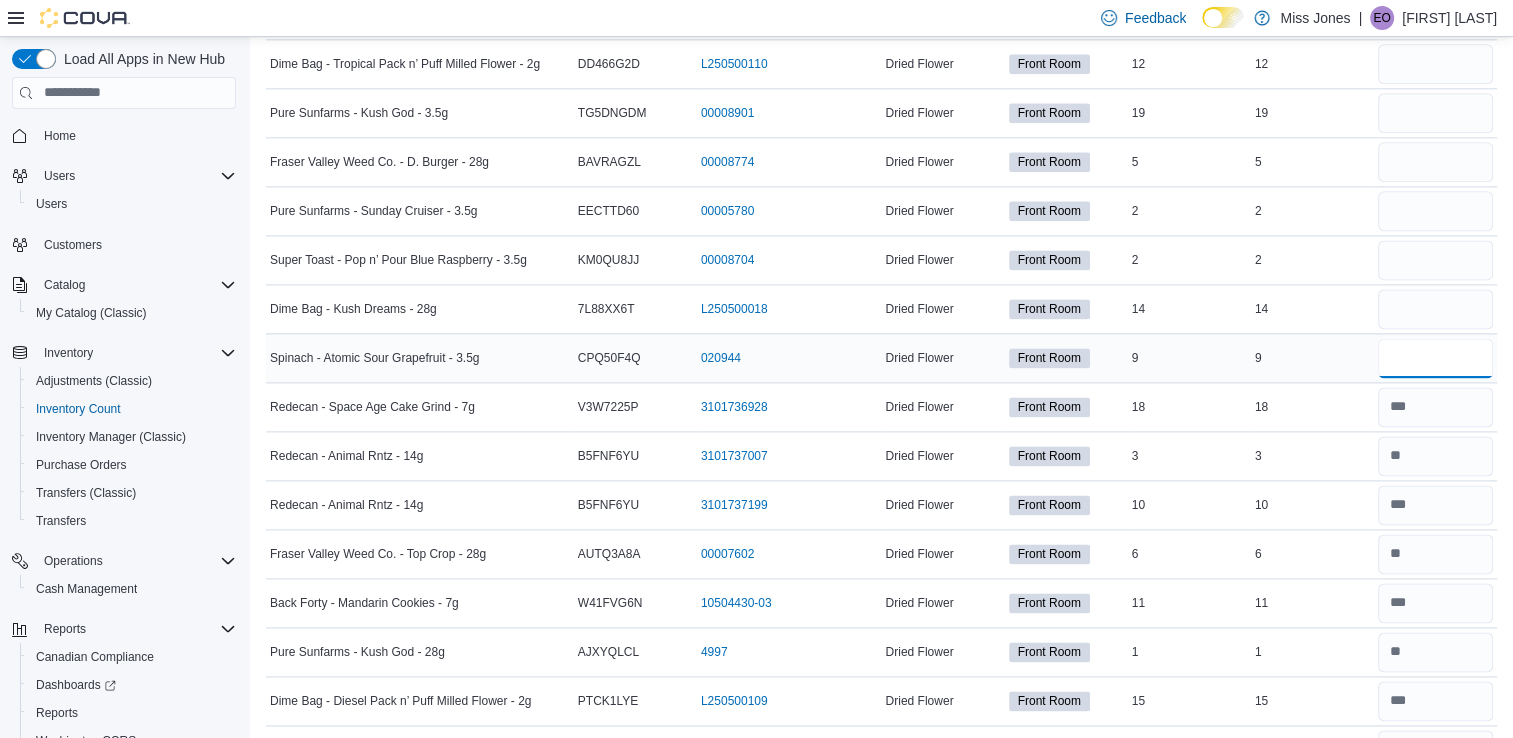 click at bounding box center [1435, 358] 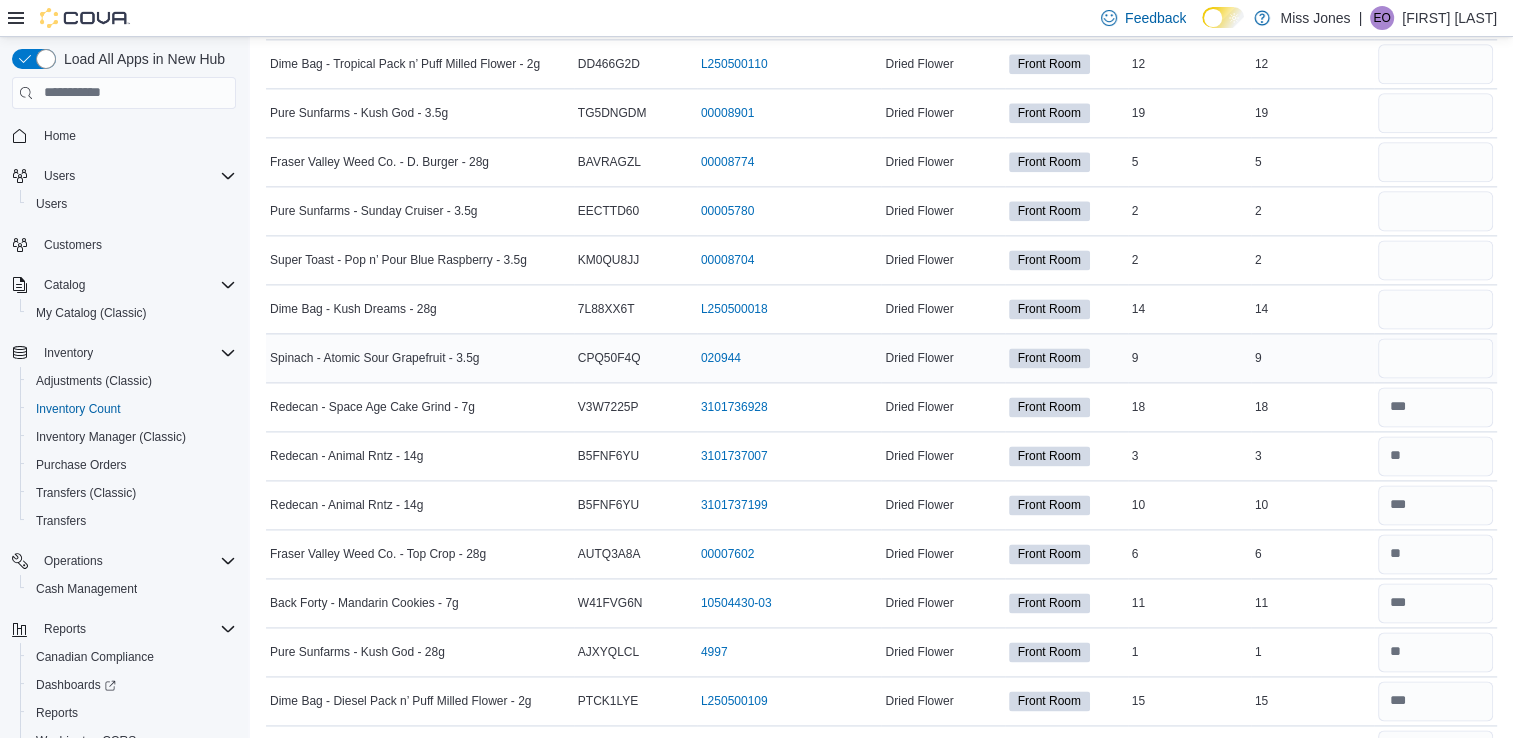 type 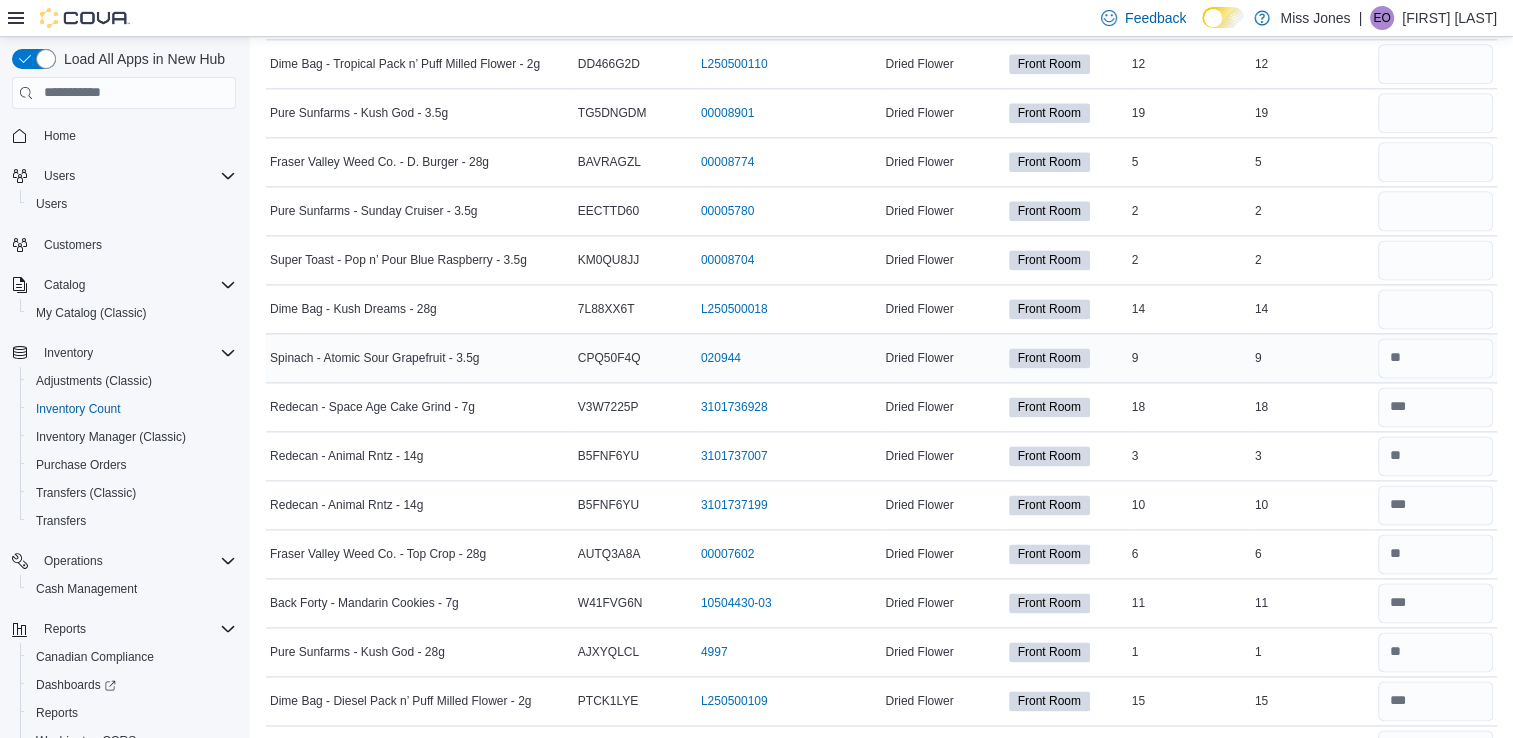 scroll, scrollTop: 2520, scrollLeft: 0, axis: vertical 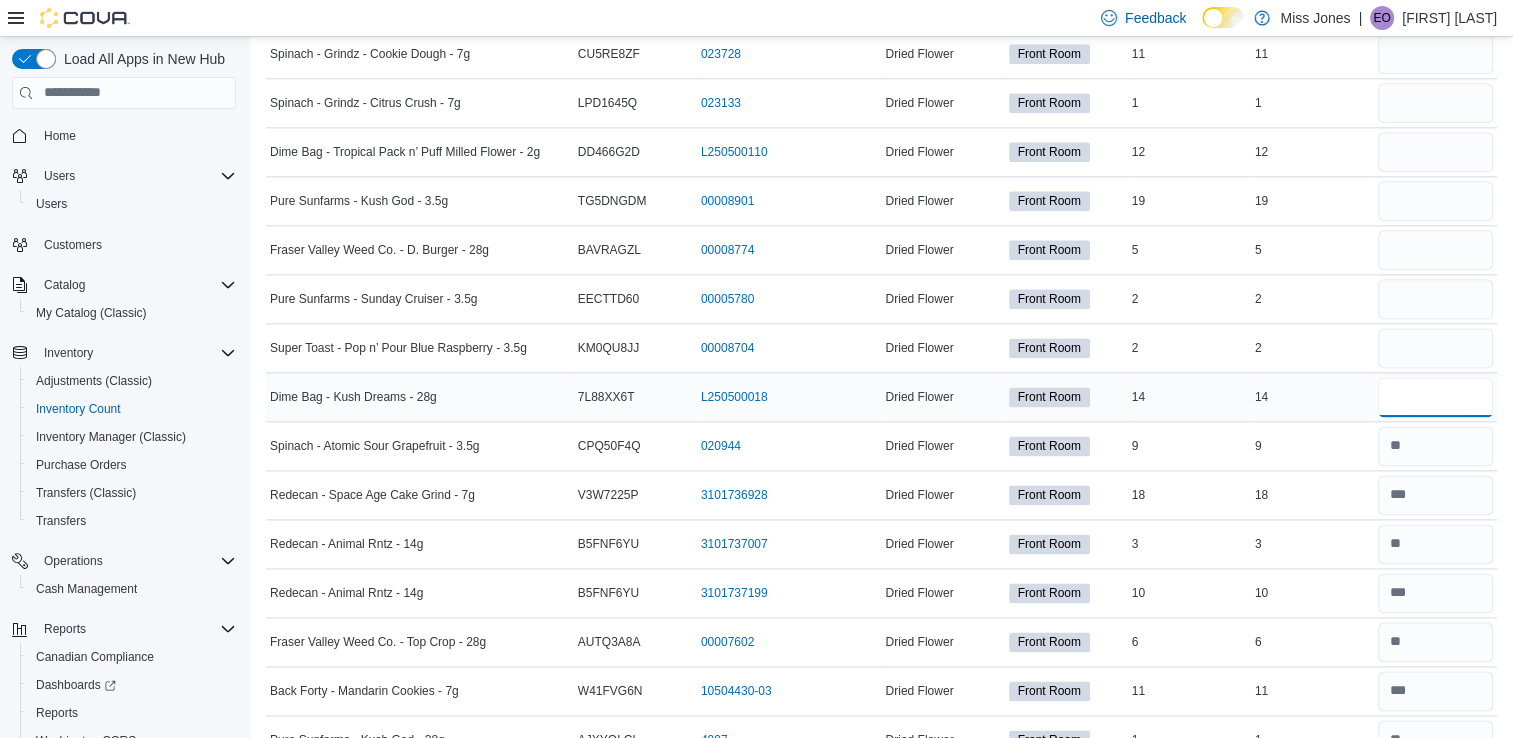 click at bounding box center (1435, 397) 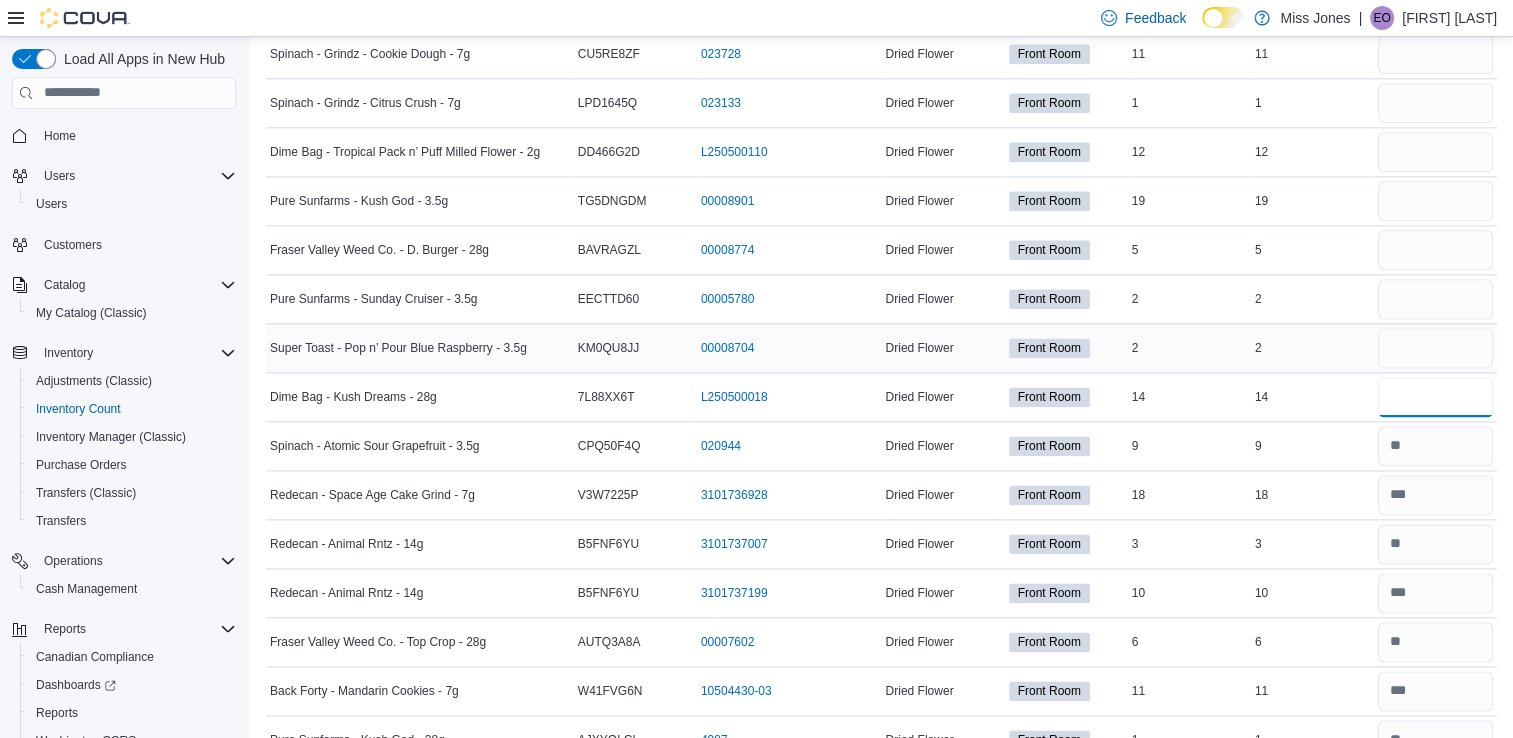 type on "**" 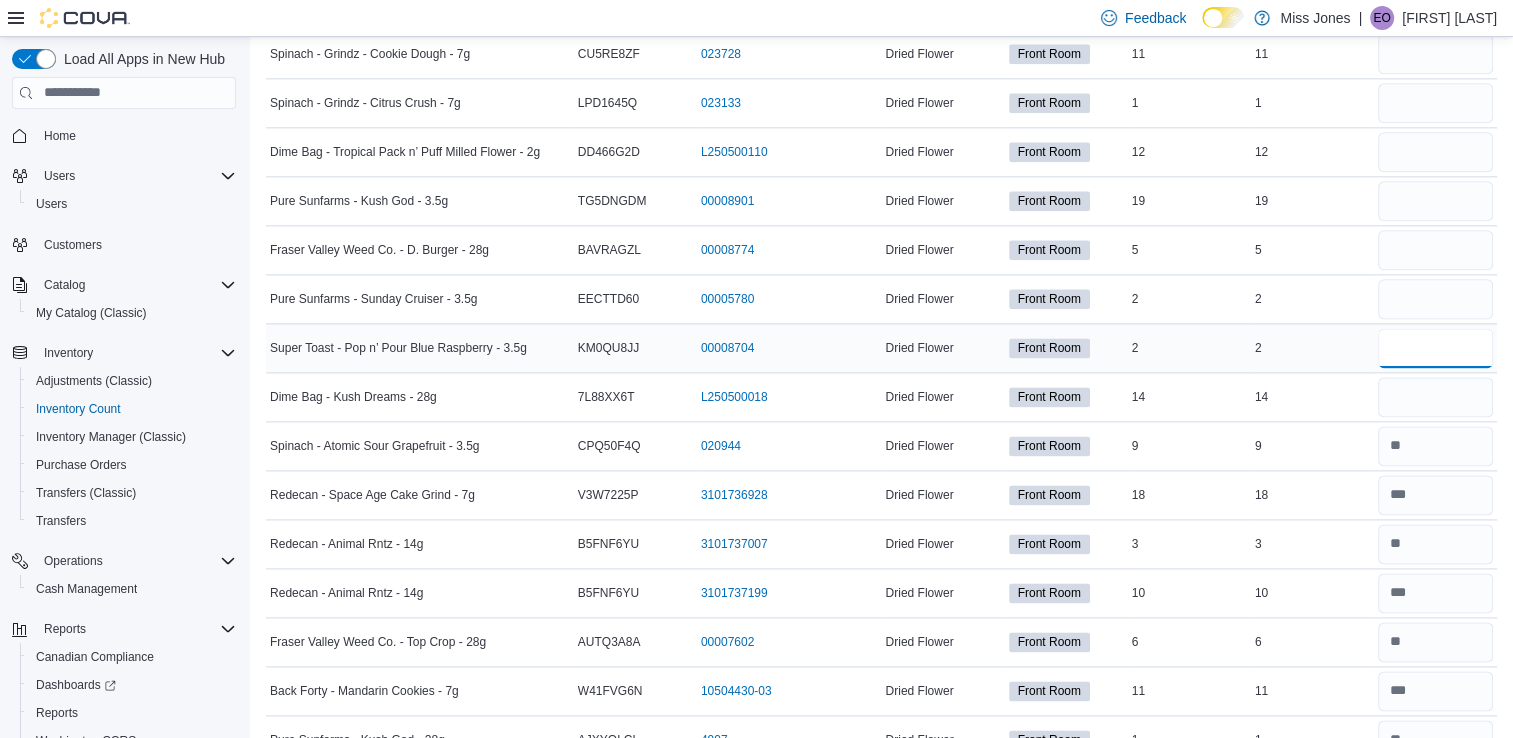 type 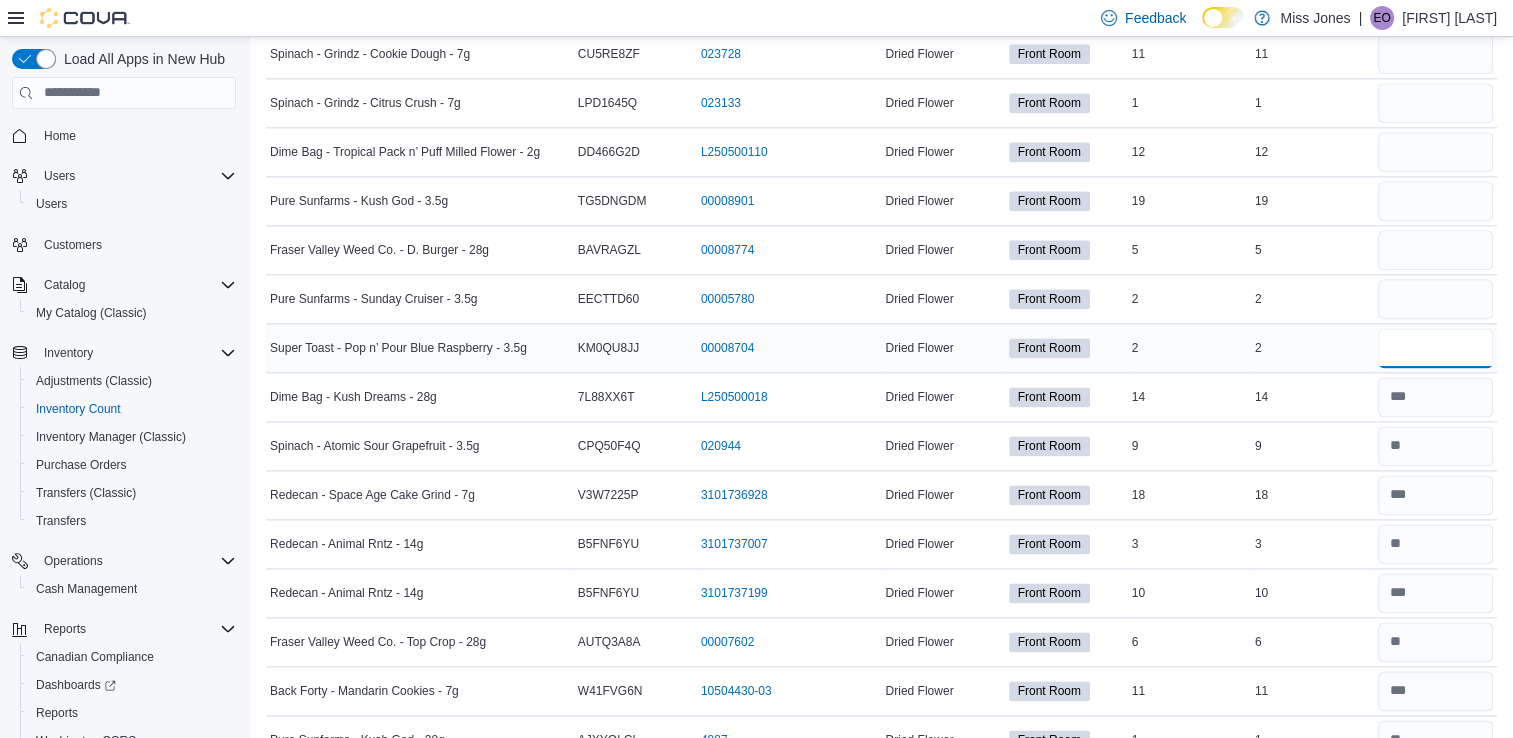 click at bounding box center (1435, 348) 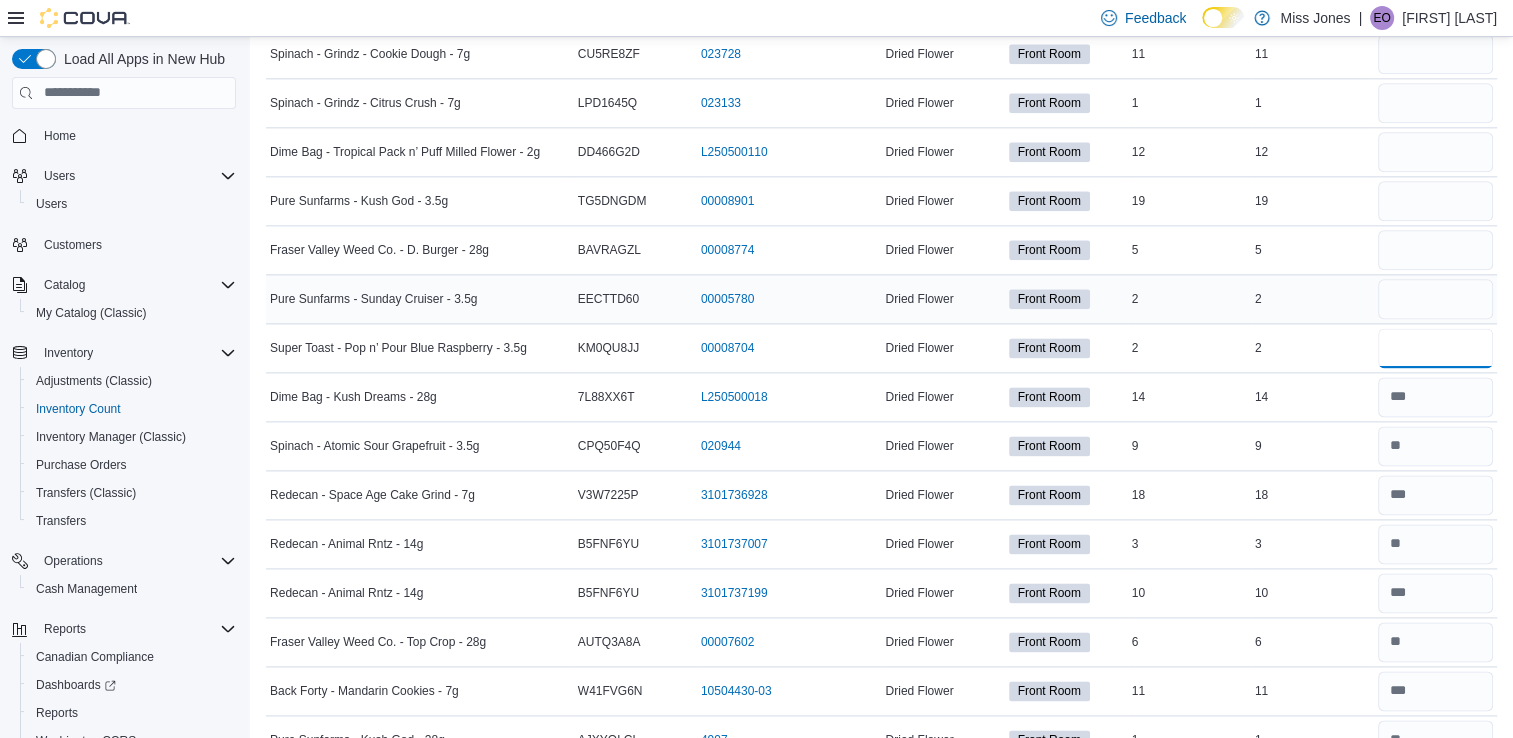 type on "*" 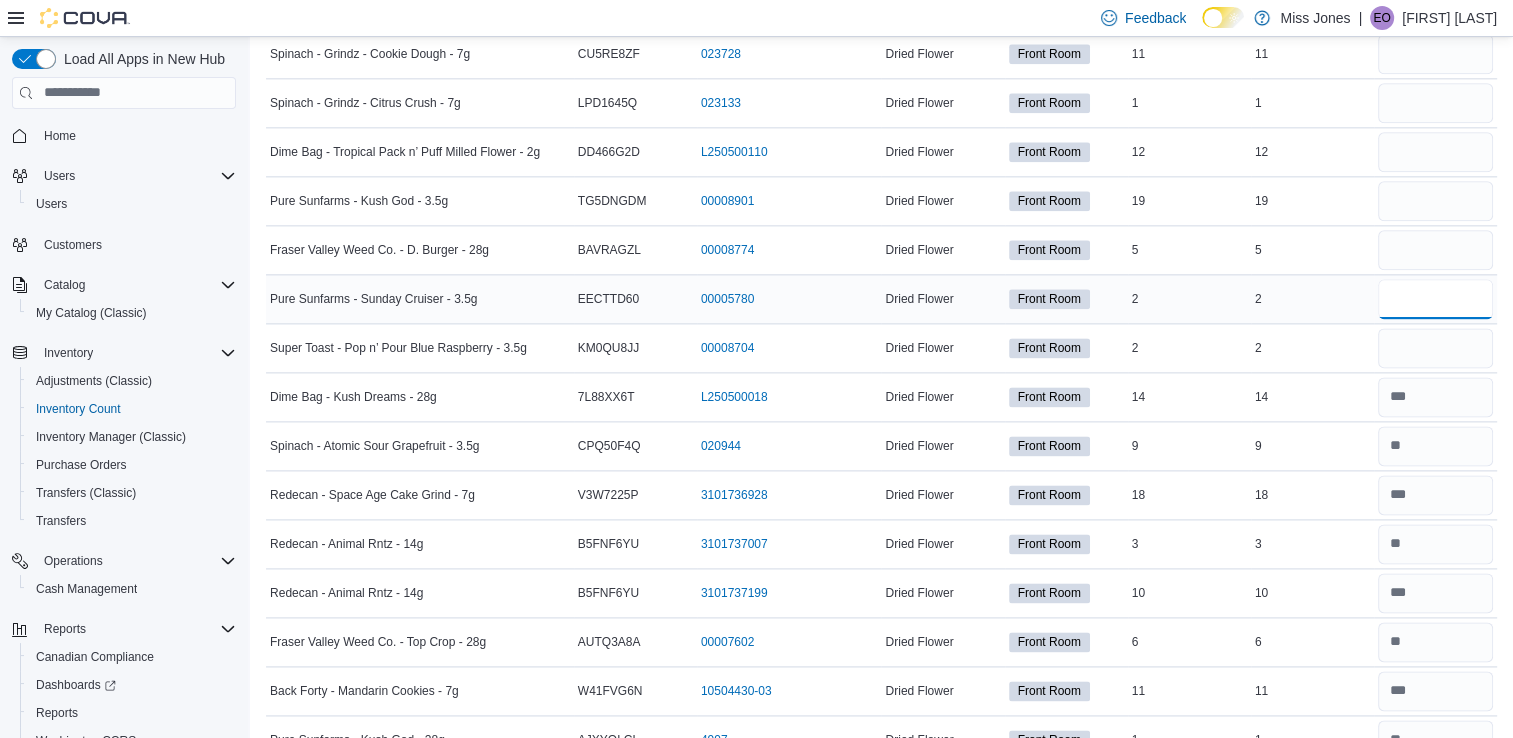 type 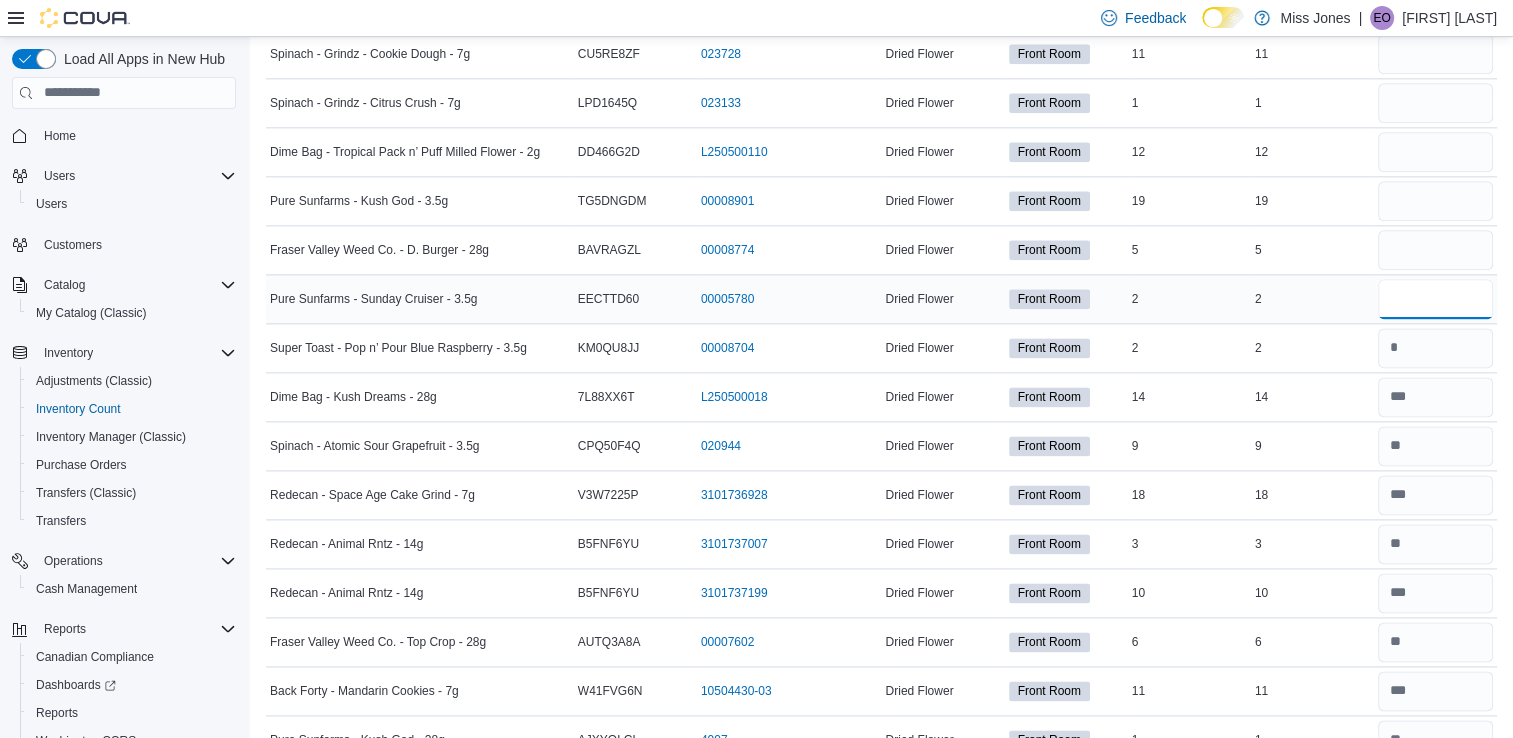 click at bounding box center [1435, 299] 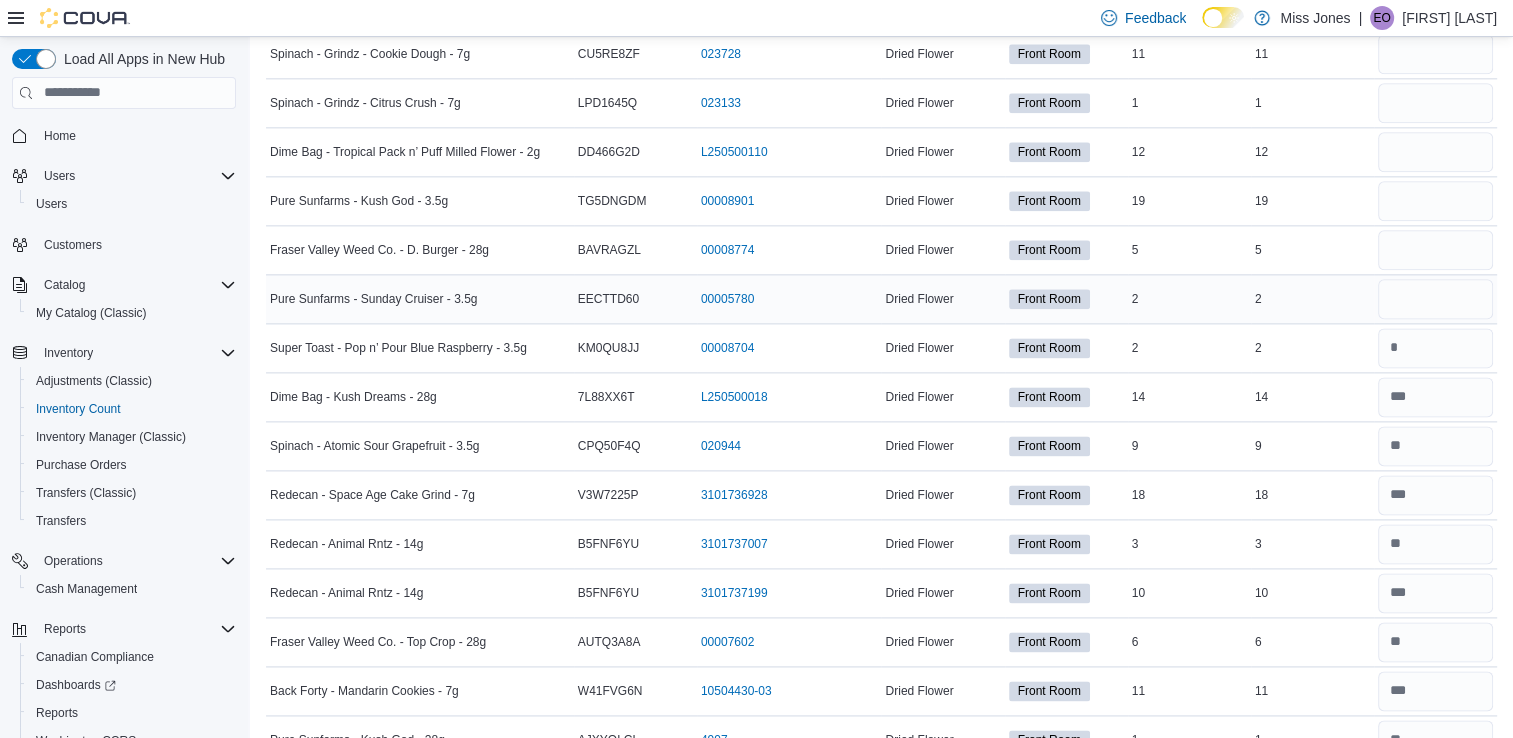 type 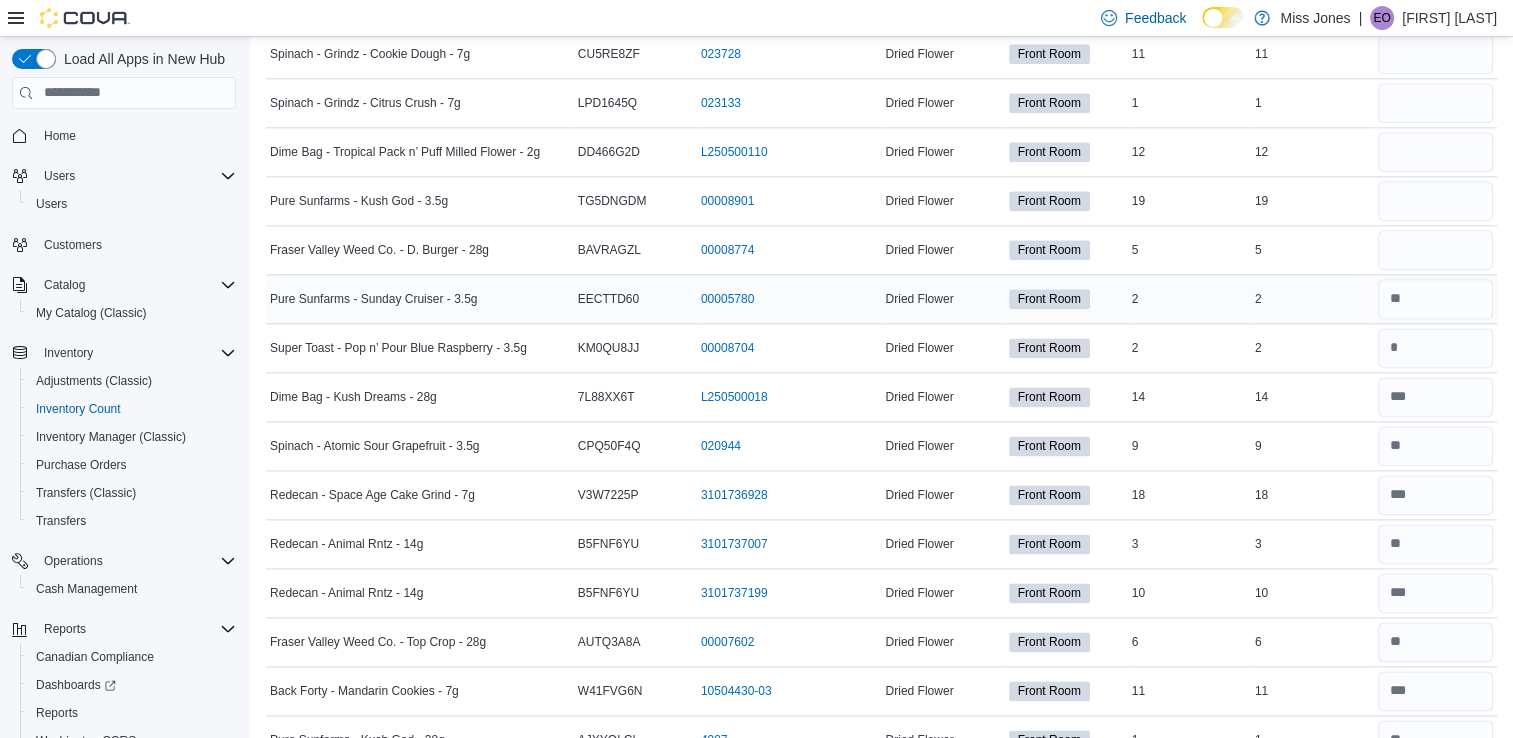 scroll, scrollTop: 2413, scrollLeft: 0, axis: vertical 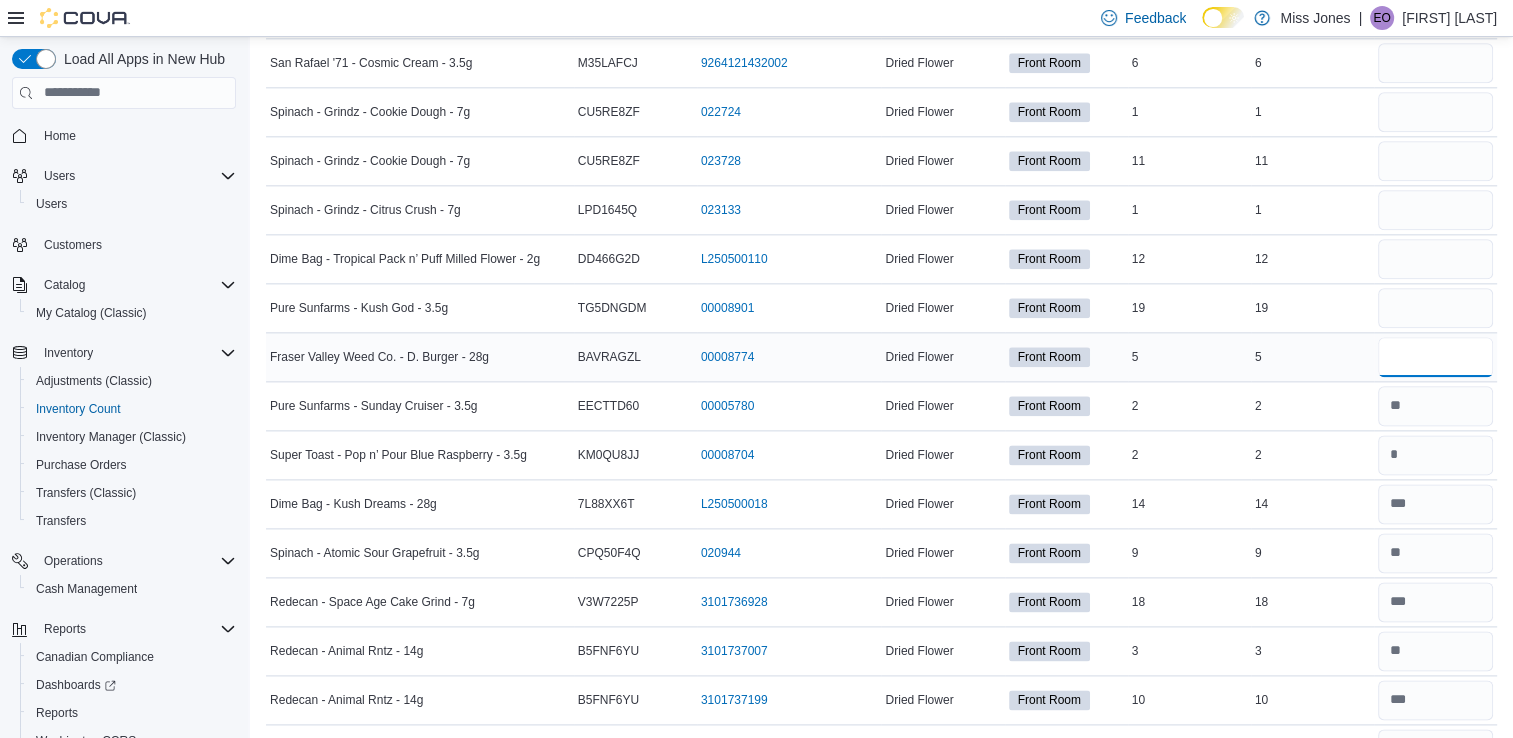 click at bounding box center [1435, 357] 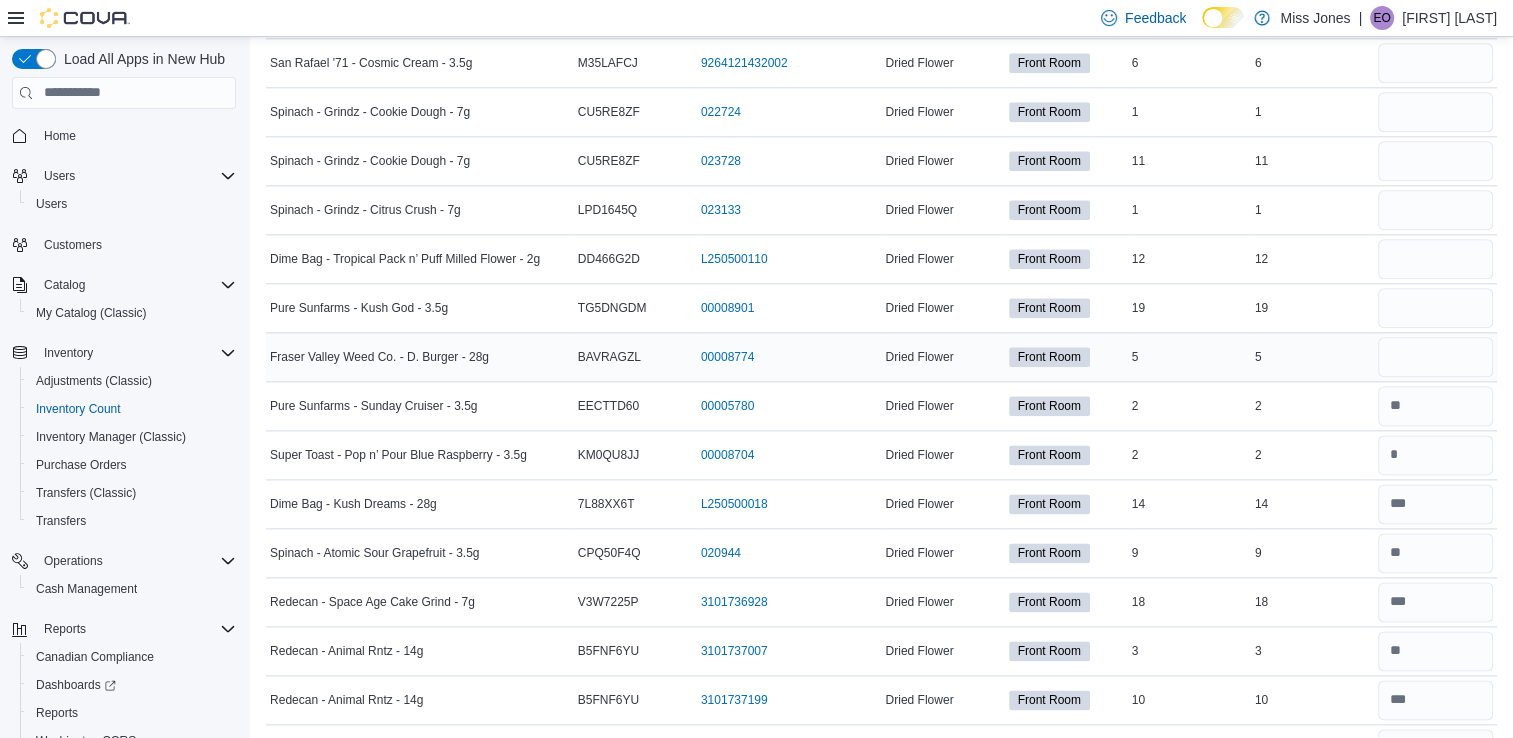 type 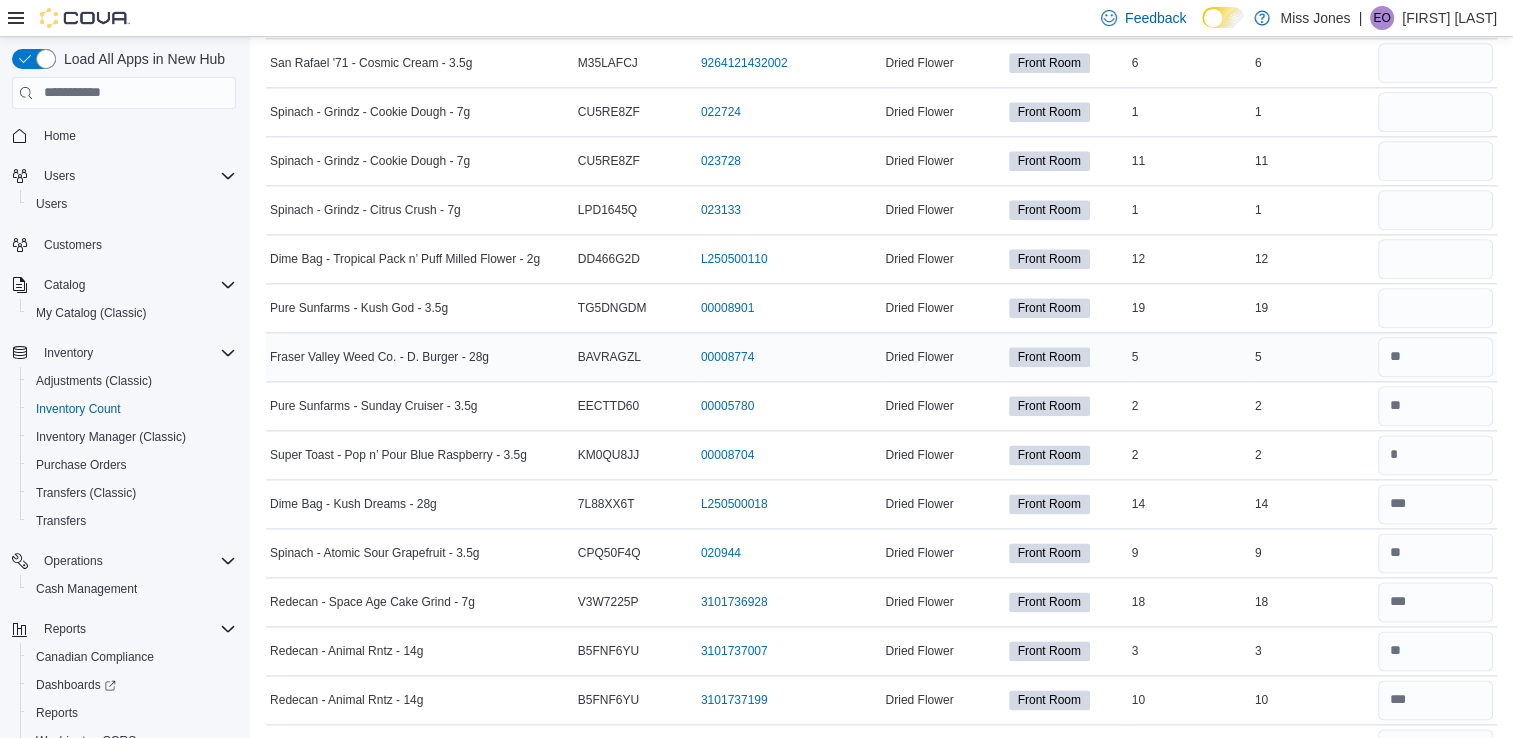scroll, scrollTop: 2241, scrollLeft: 0, axis: vertical 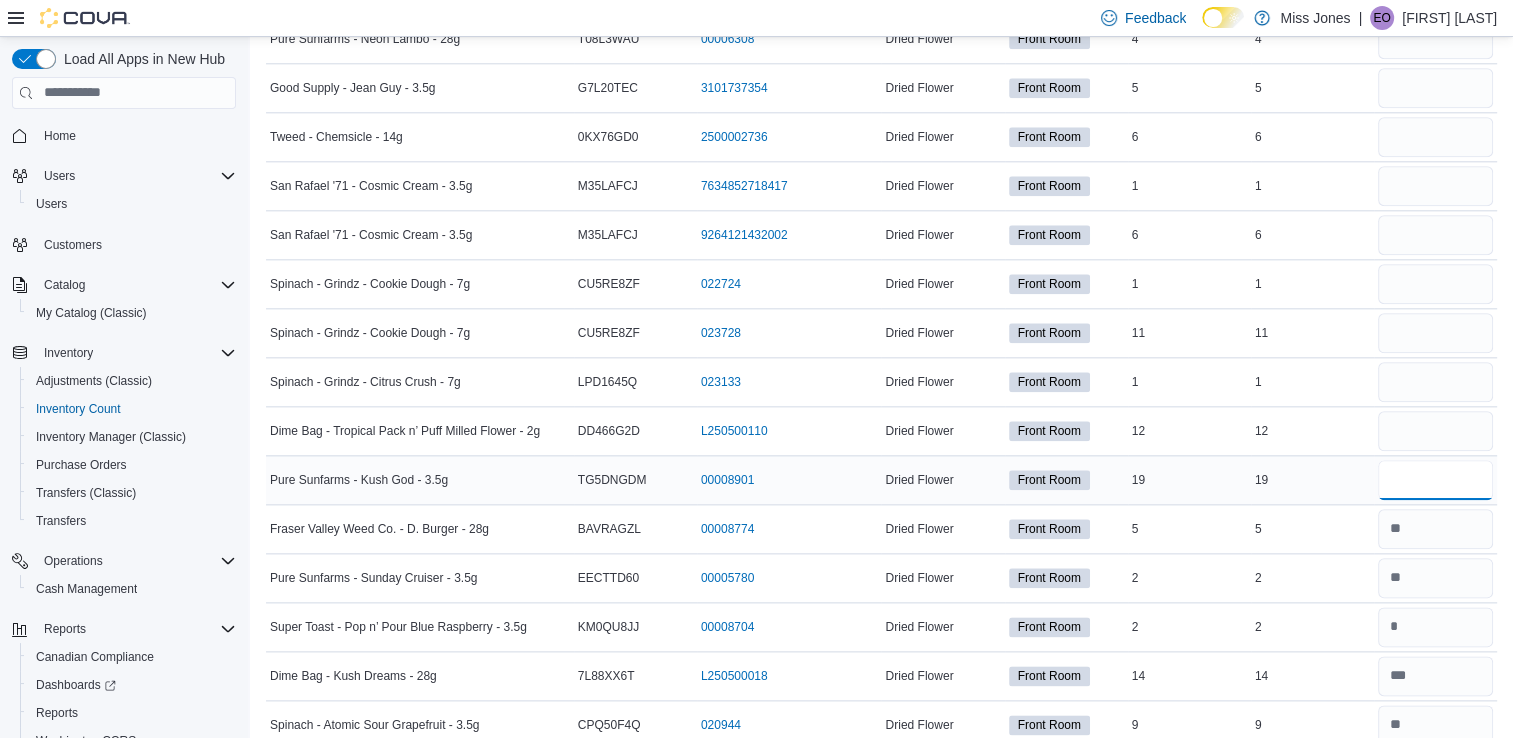 click at bounding box center (1435, 480) 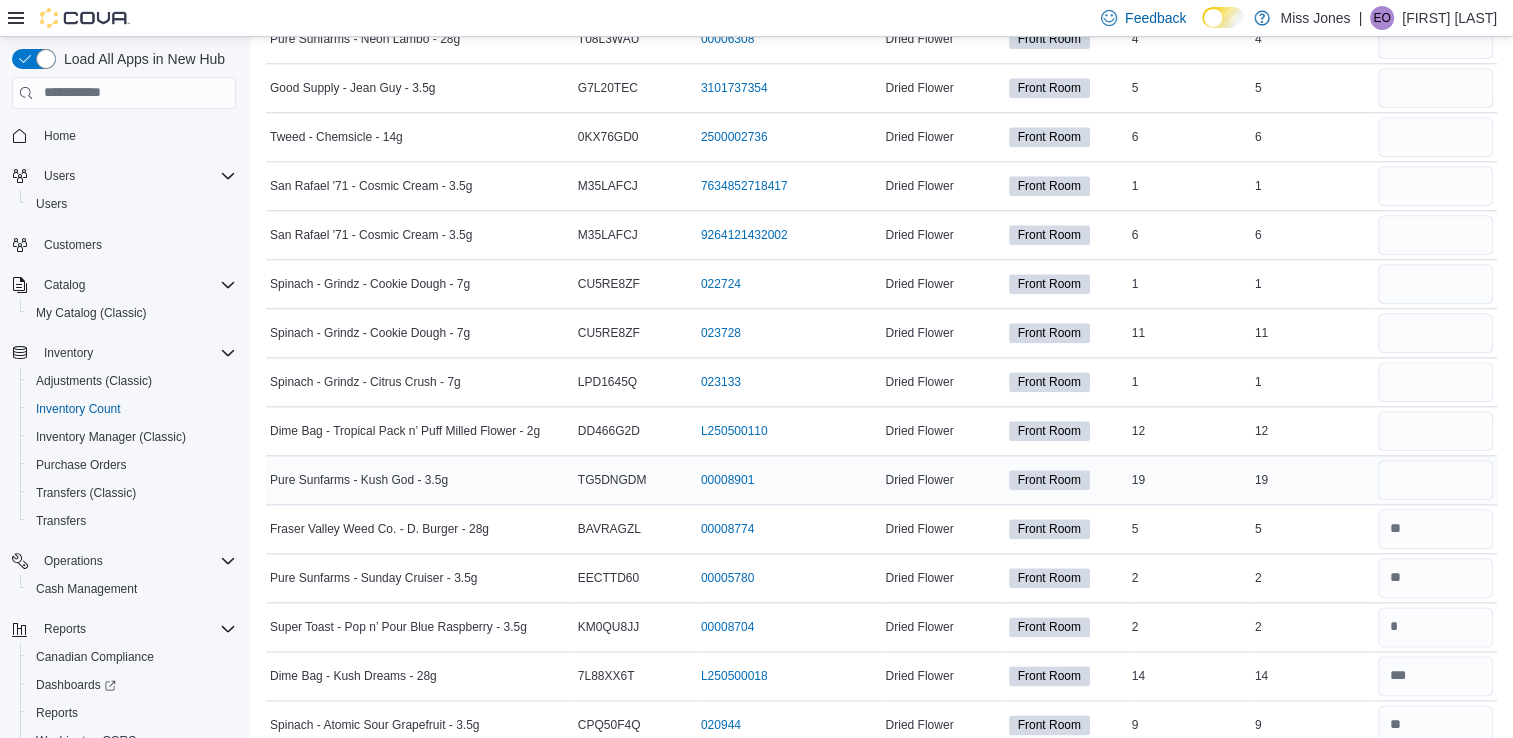 type 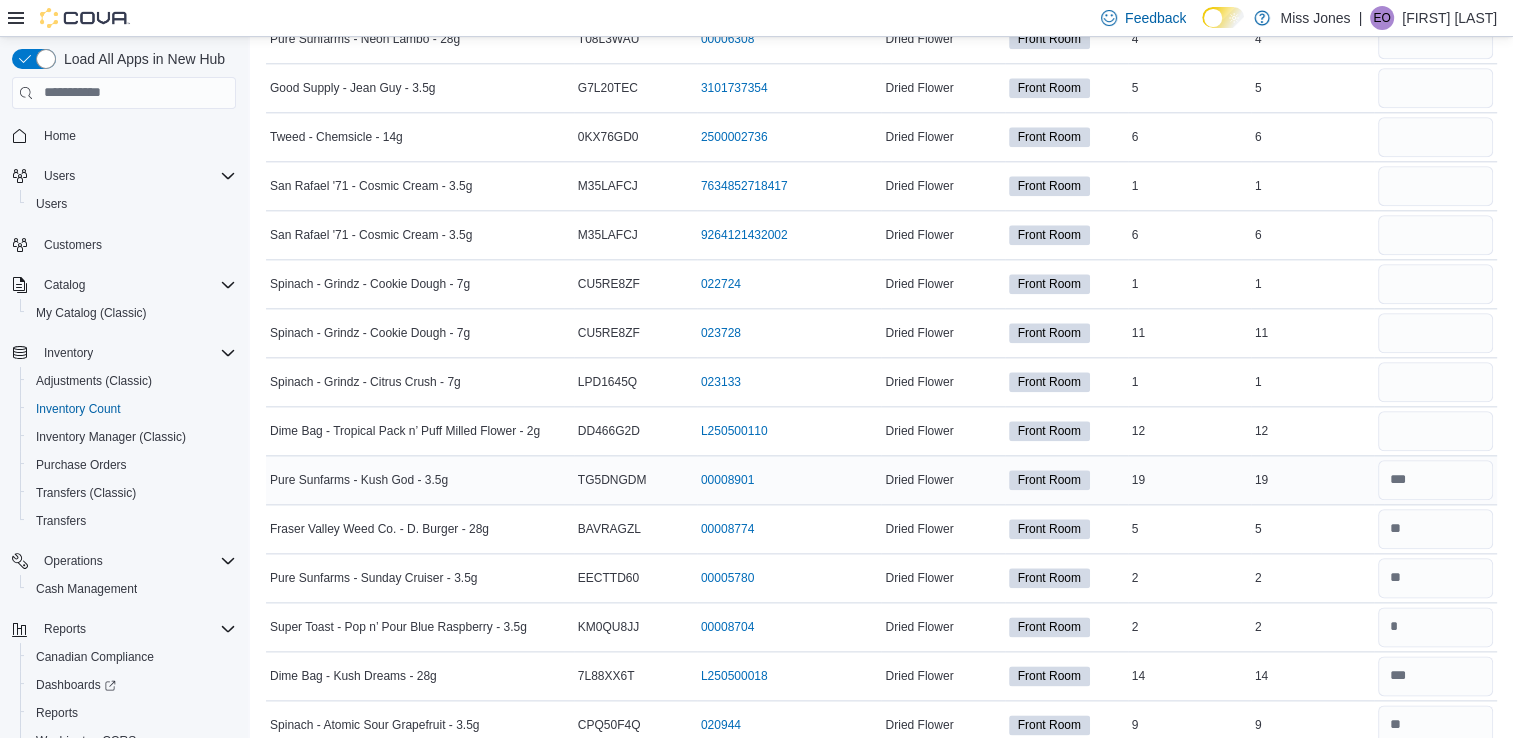 scroll, scrollTop: 2178, scrollLeft: 0, axis: vertical 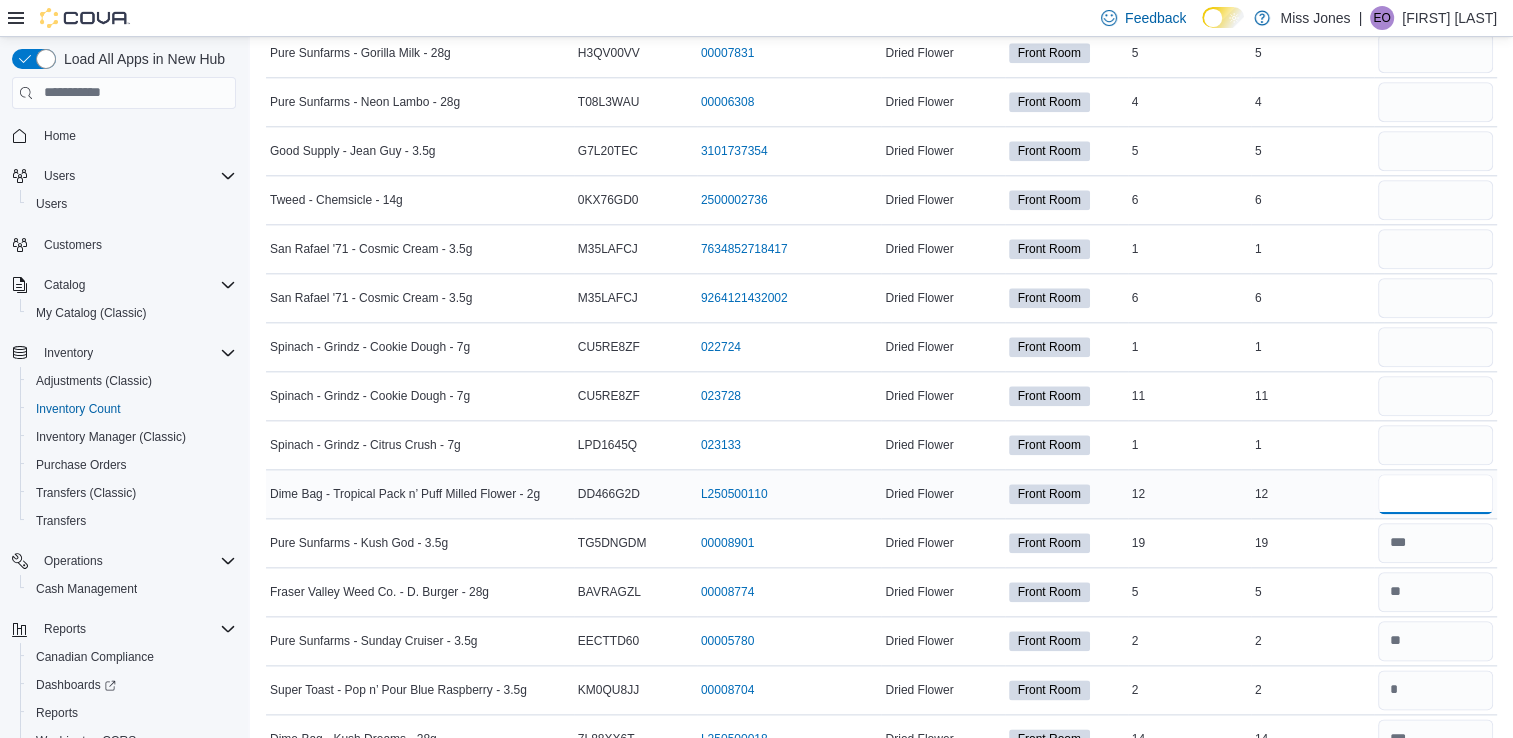 click at bounding box center [1435, 494] 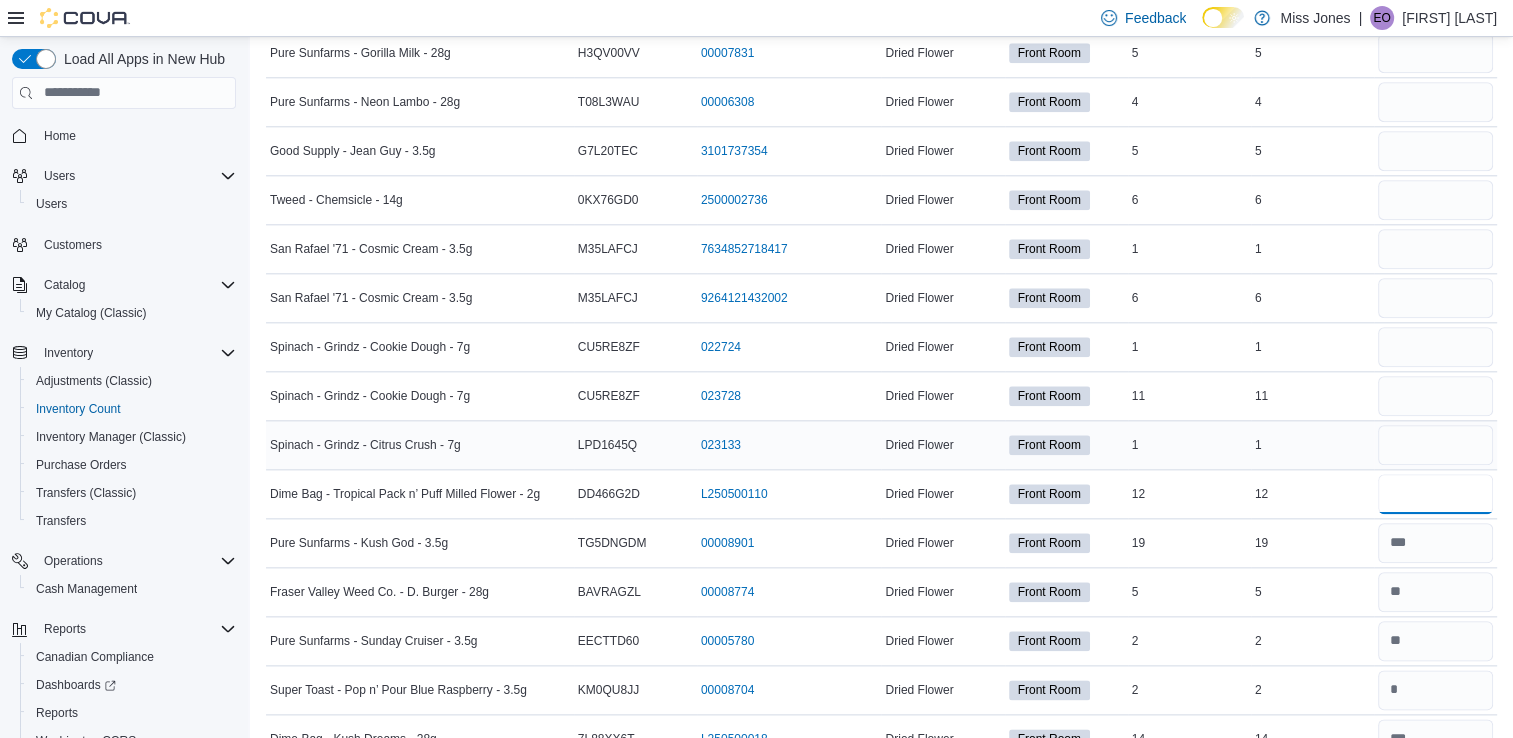 type on "**" 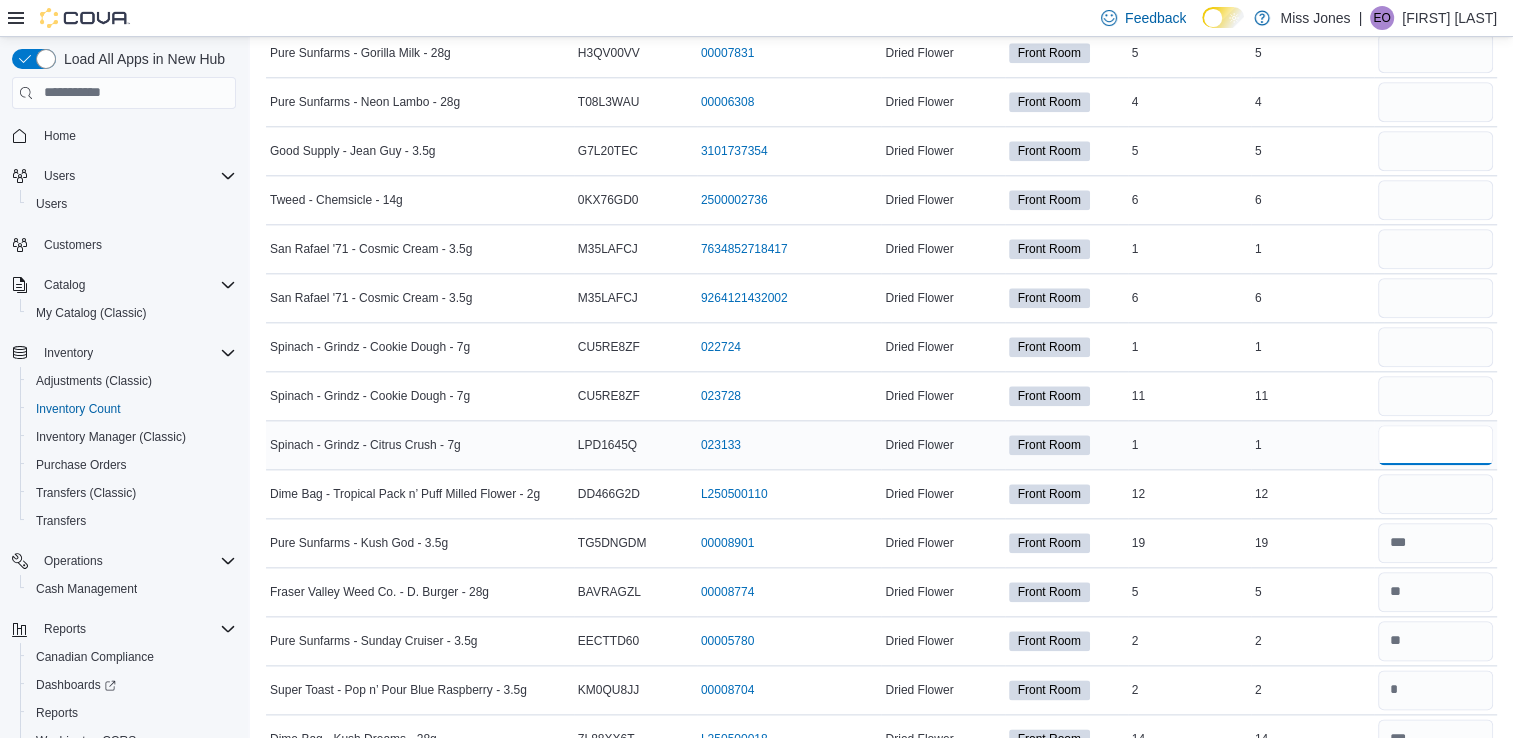 click at bounding box center (1435, 445) 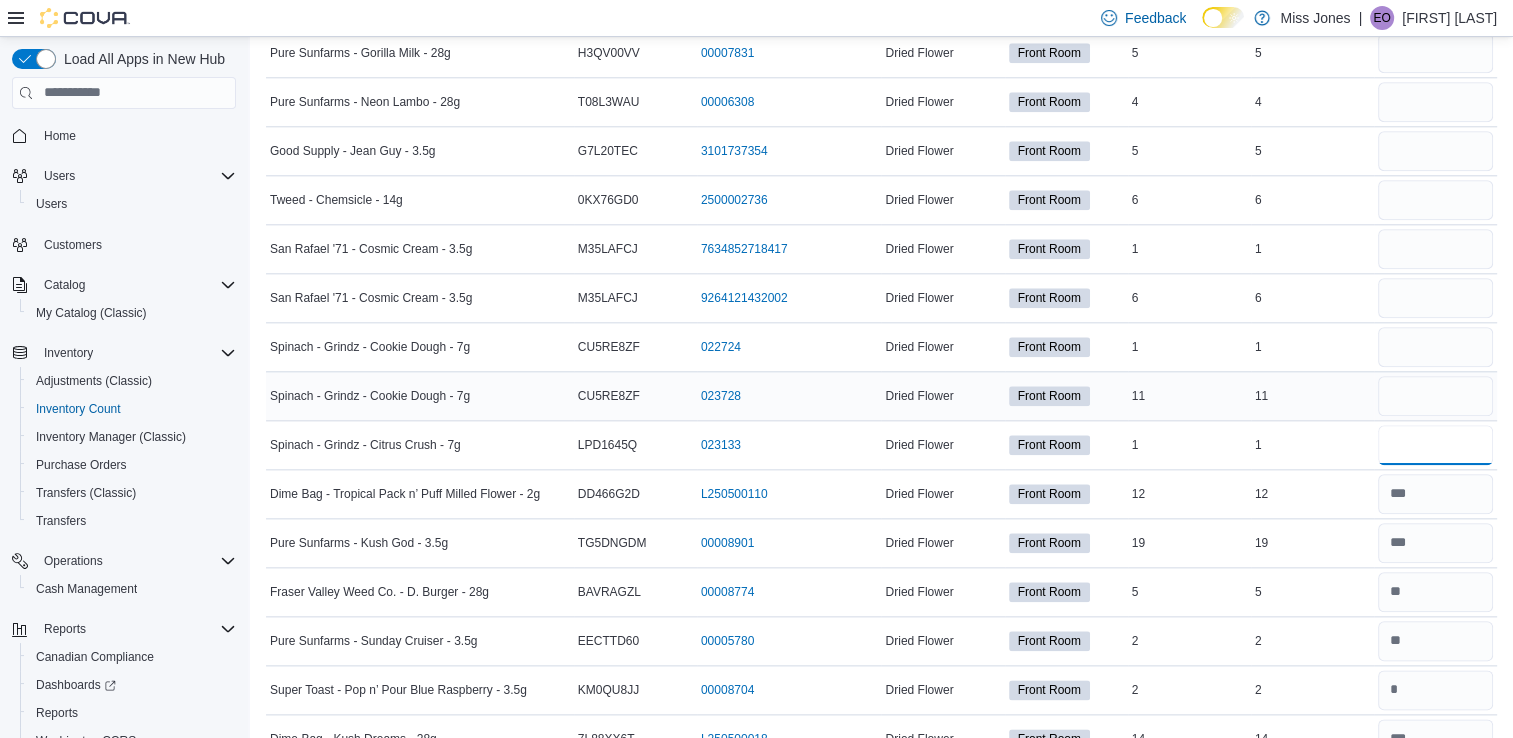type on "*" 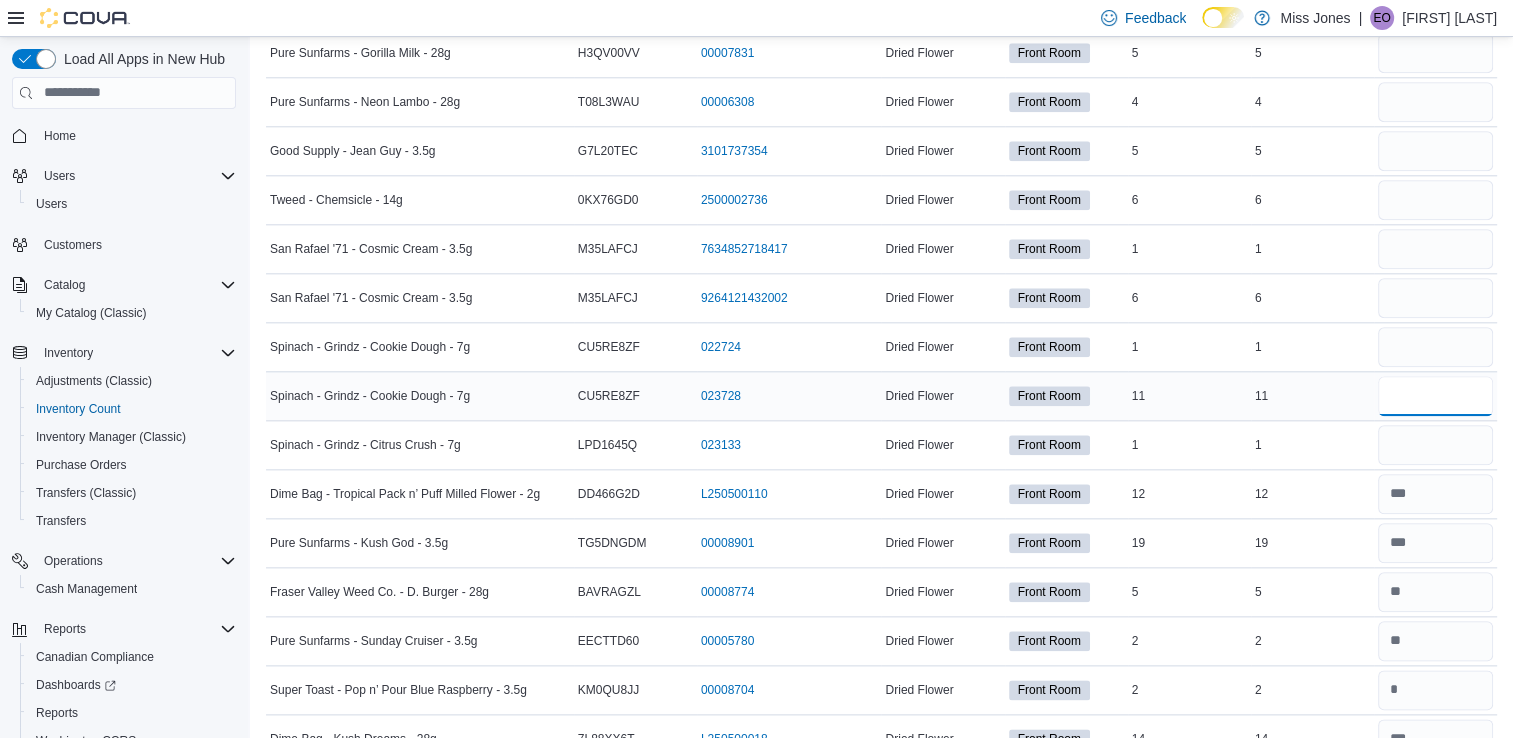 click at bounding box center [1435, 396] 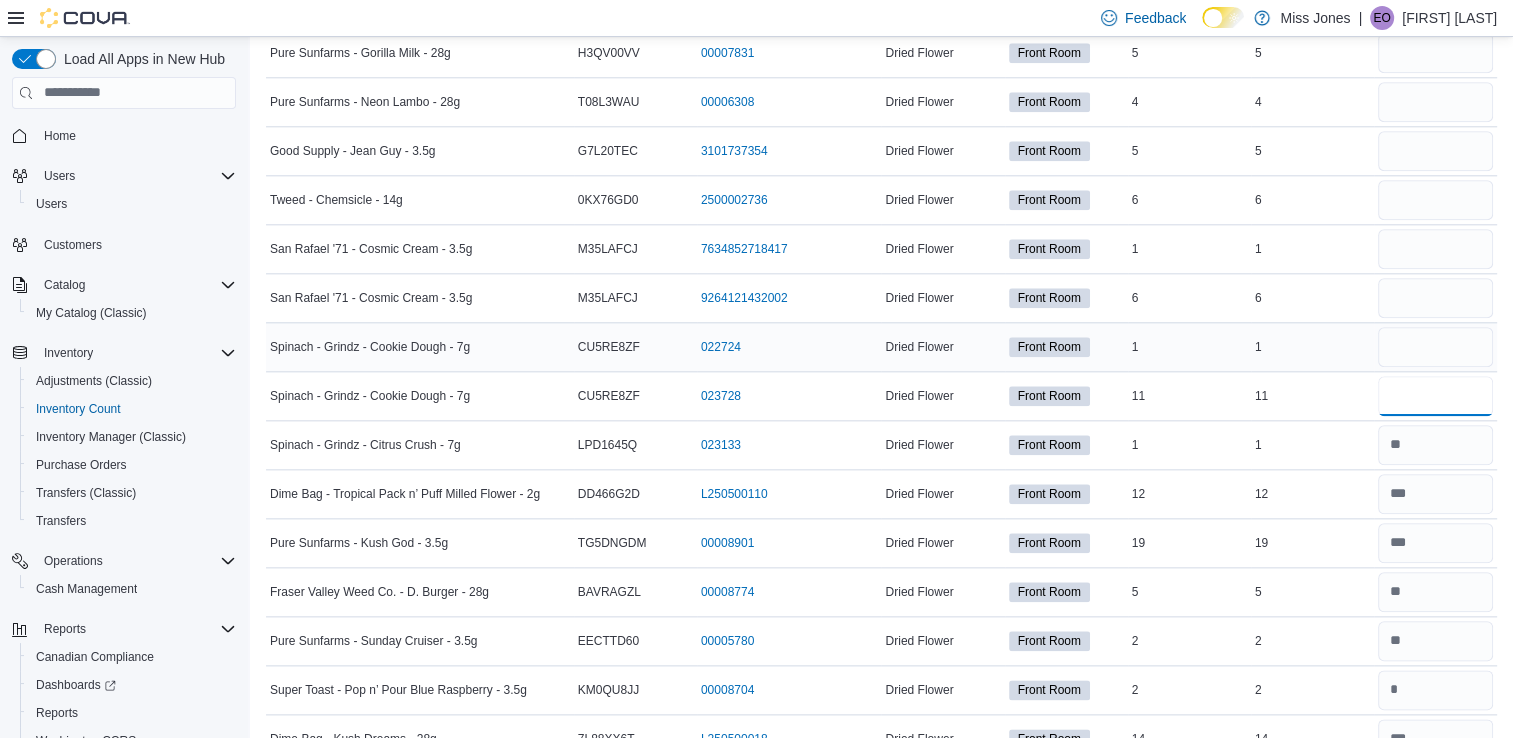 type on "**" 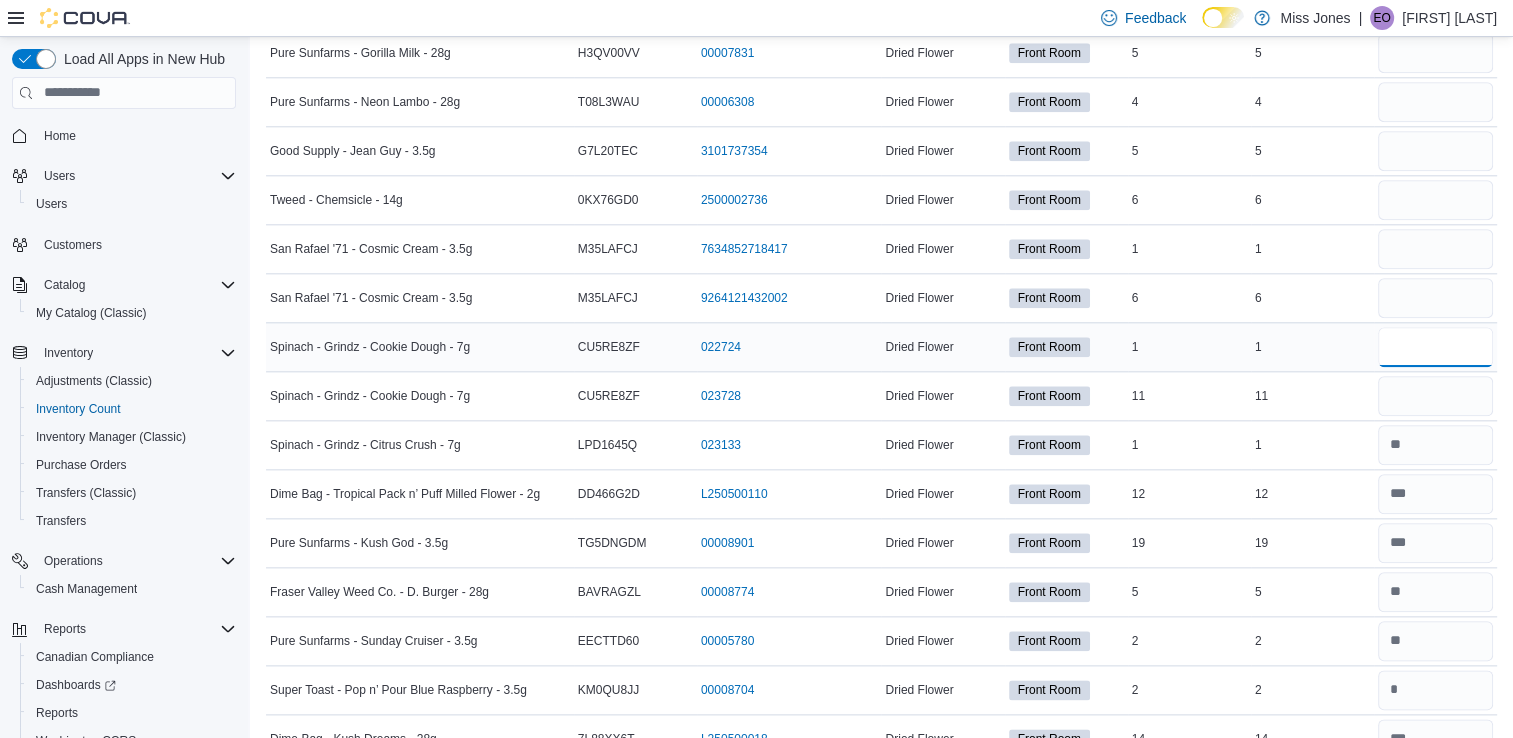 type 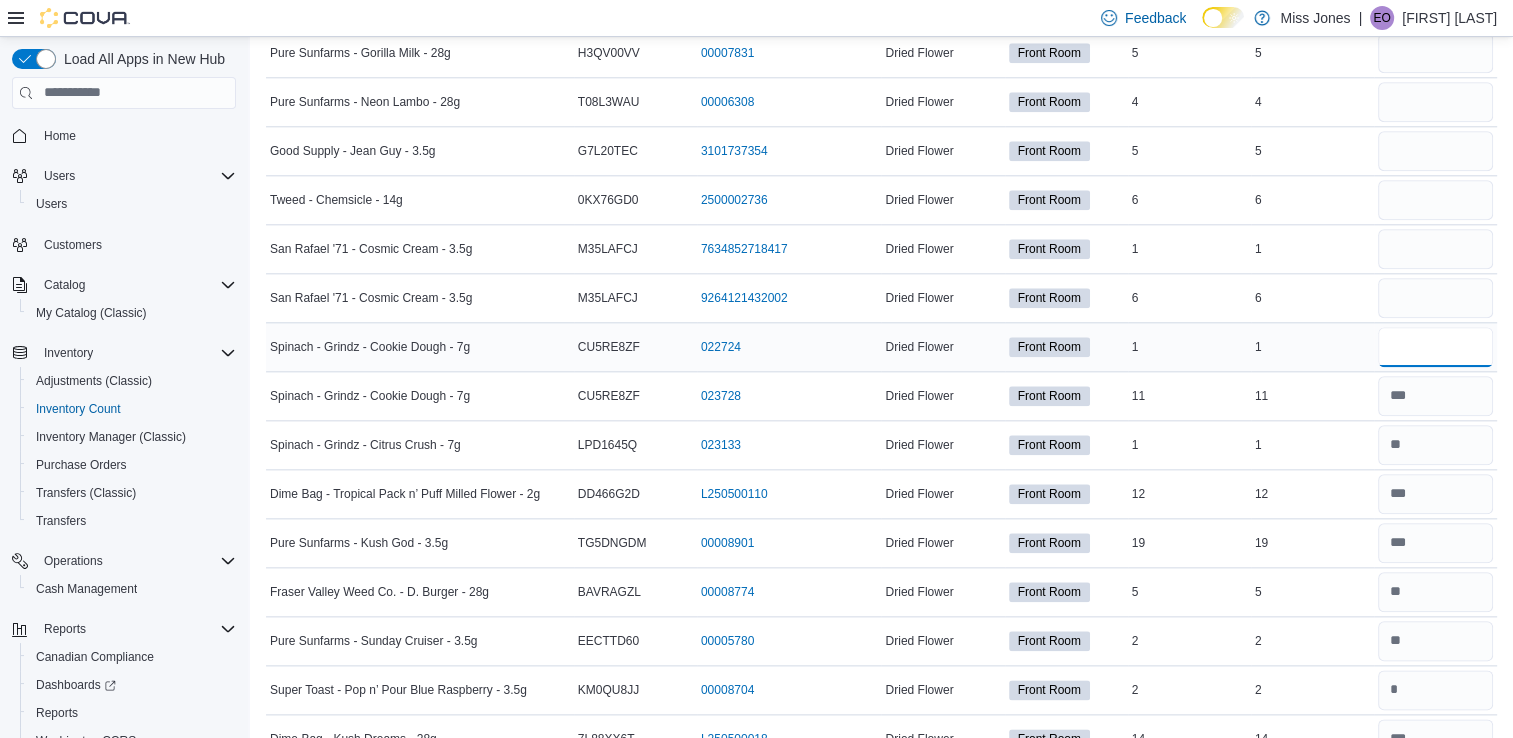 click at bounding box center (1435, 347) 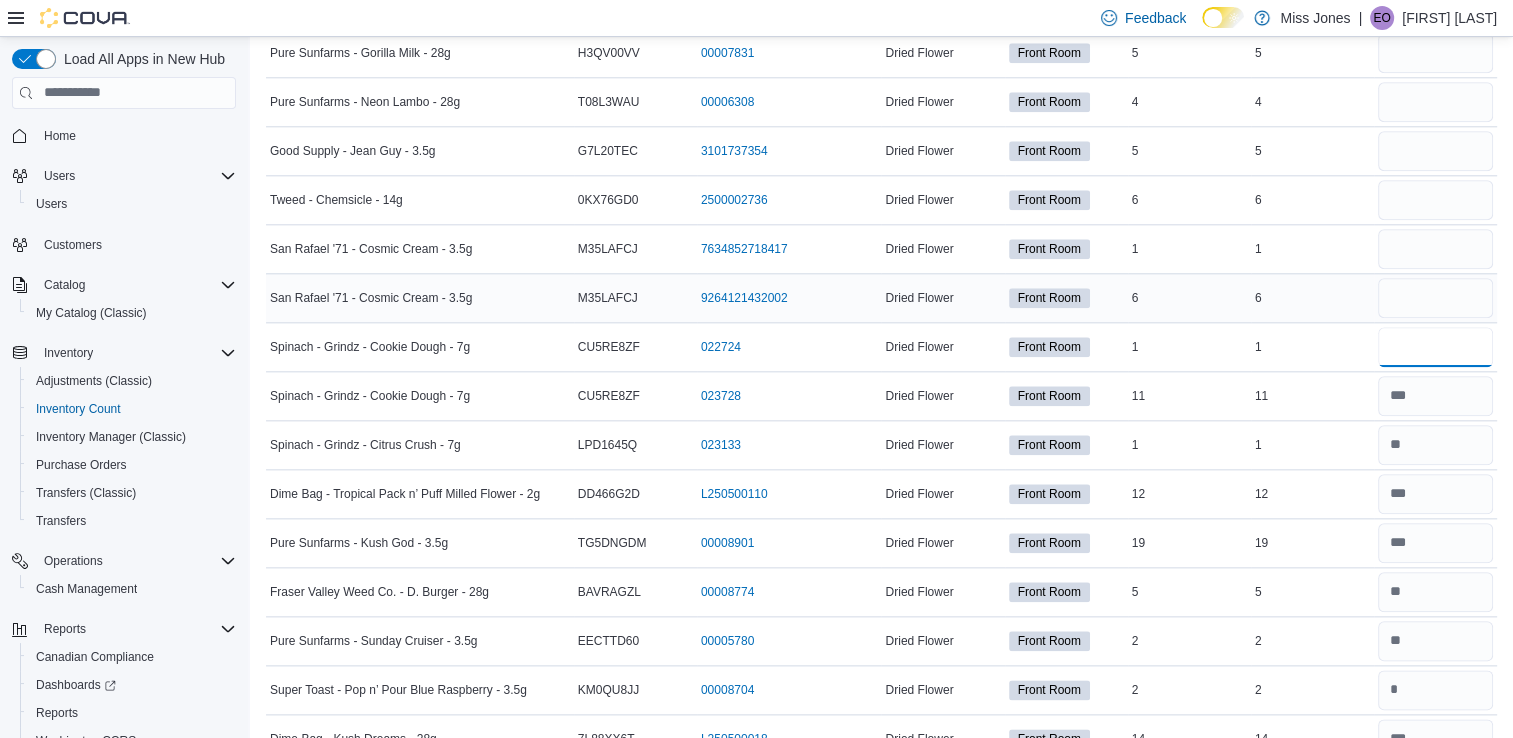 type on "*" 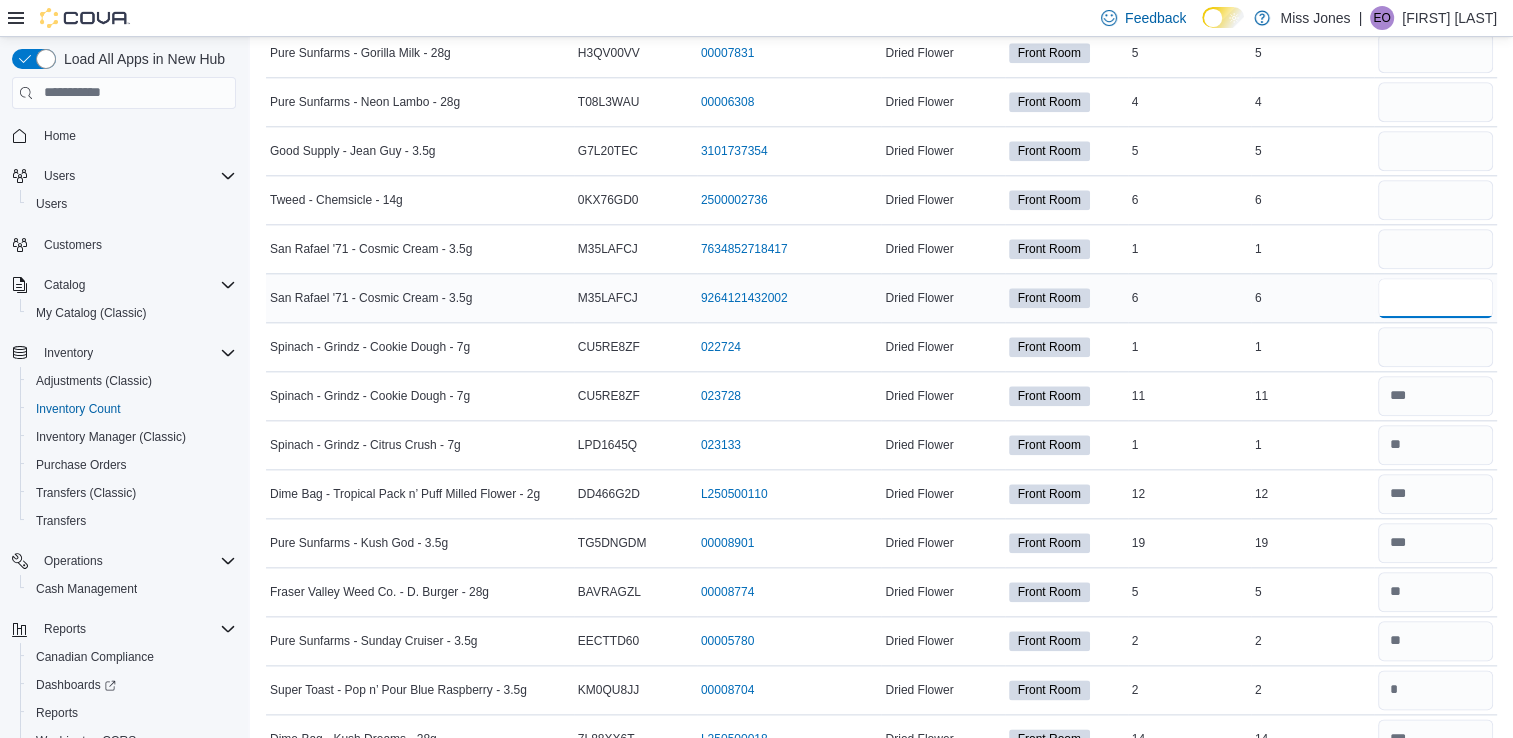 type 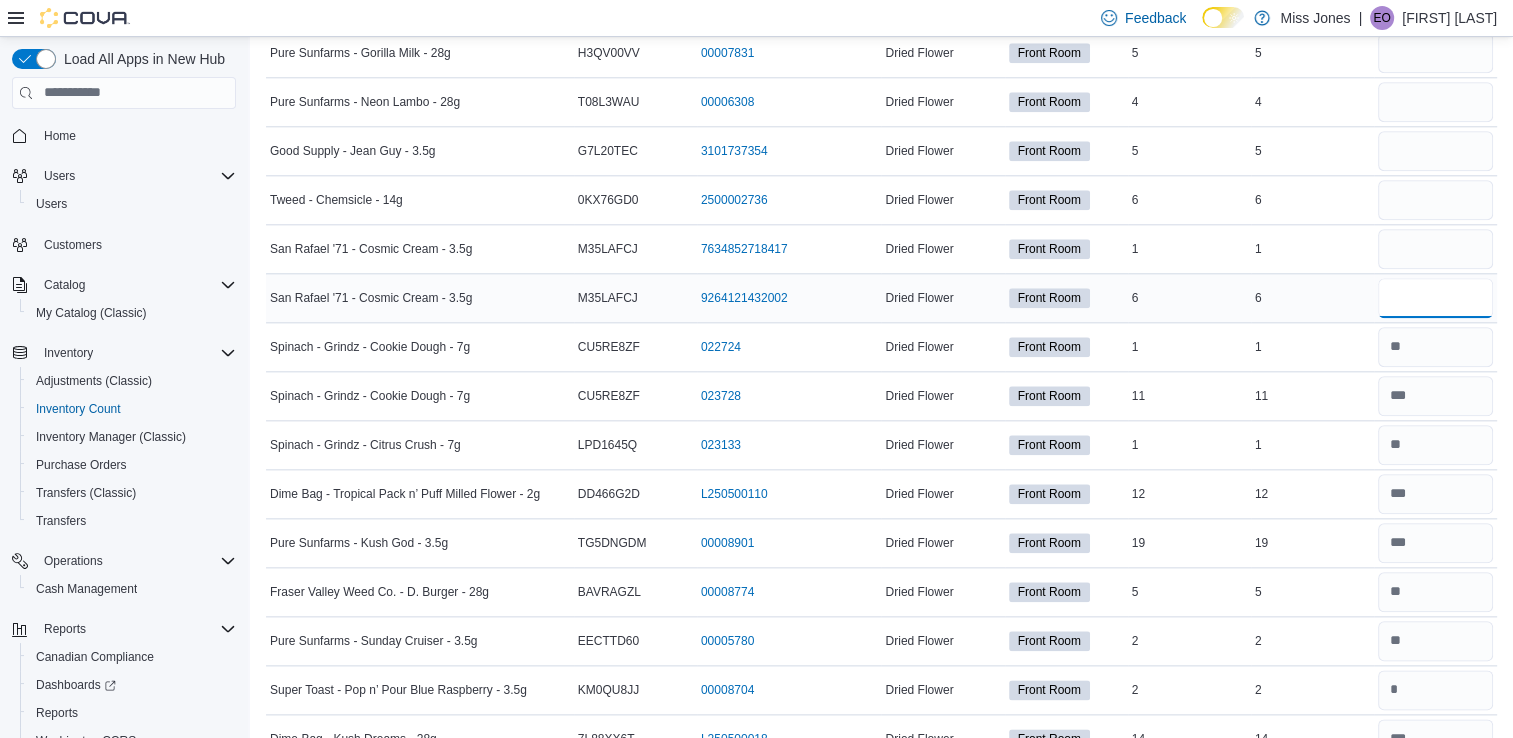 click at bounding box center [1435, 298] 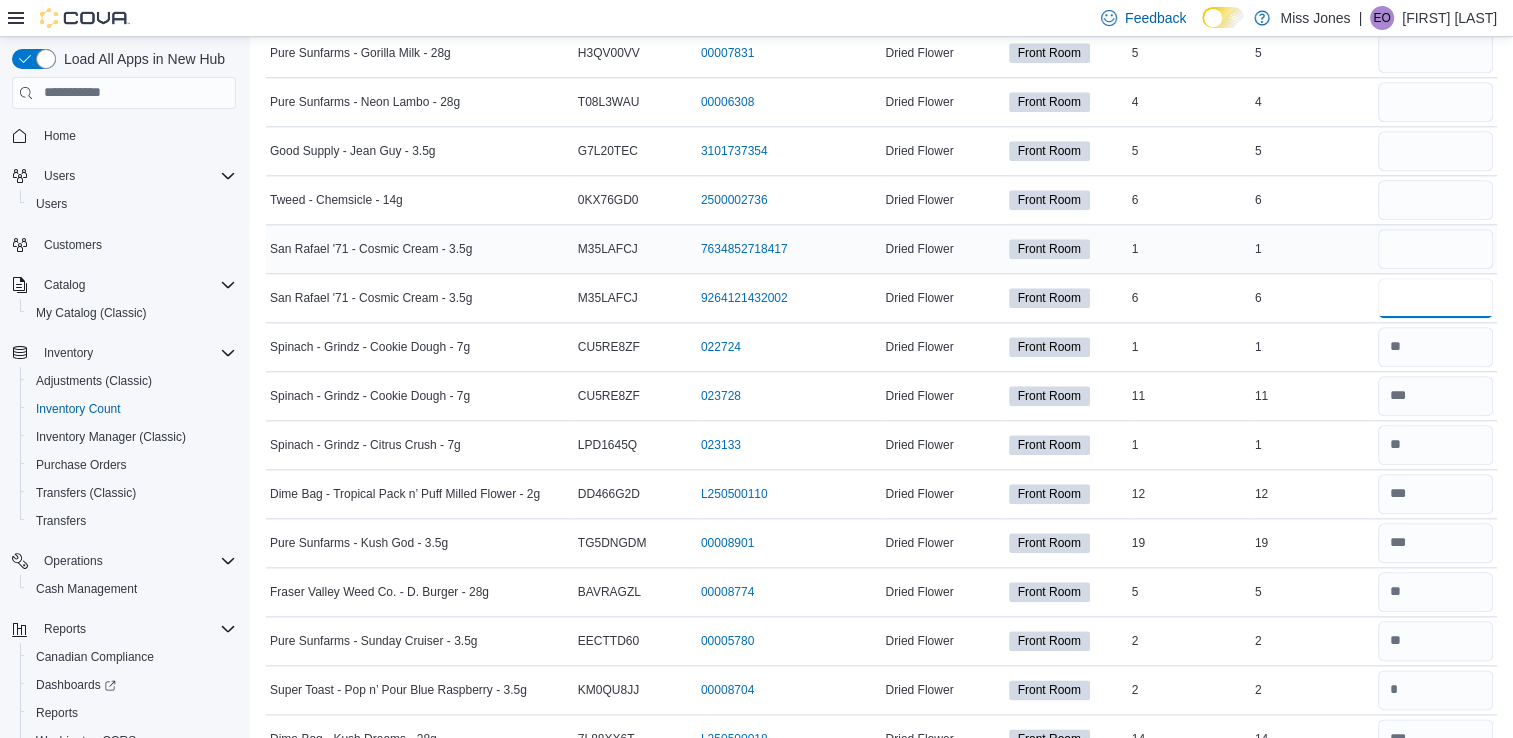 type on "*" 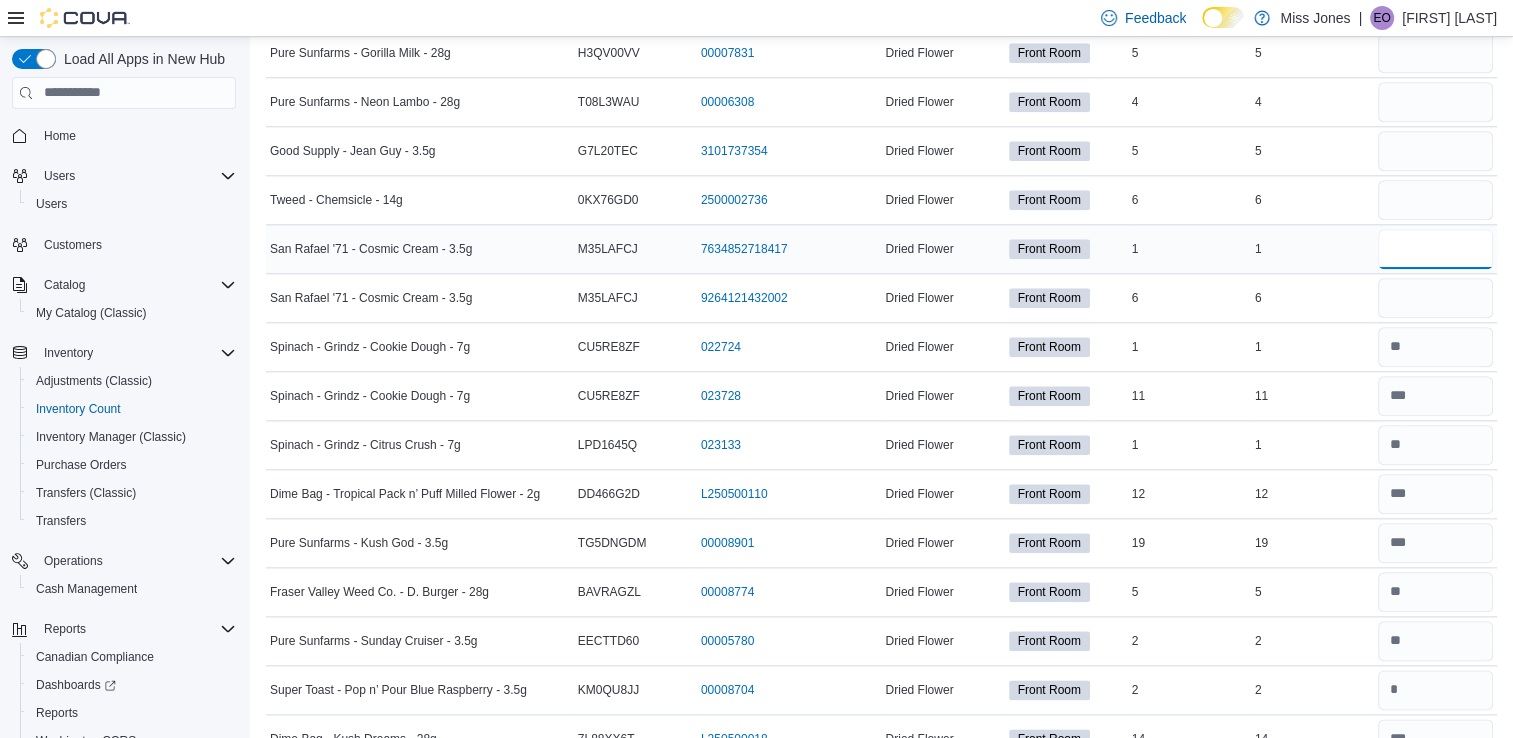 type 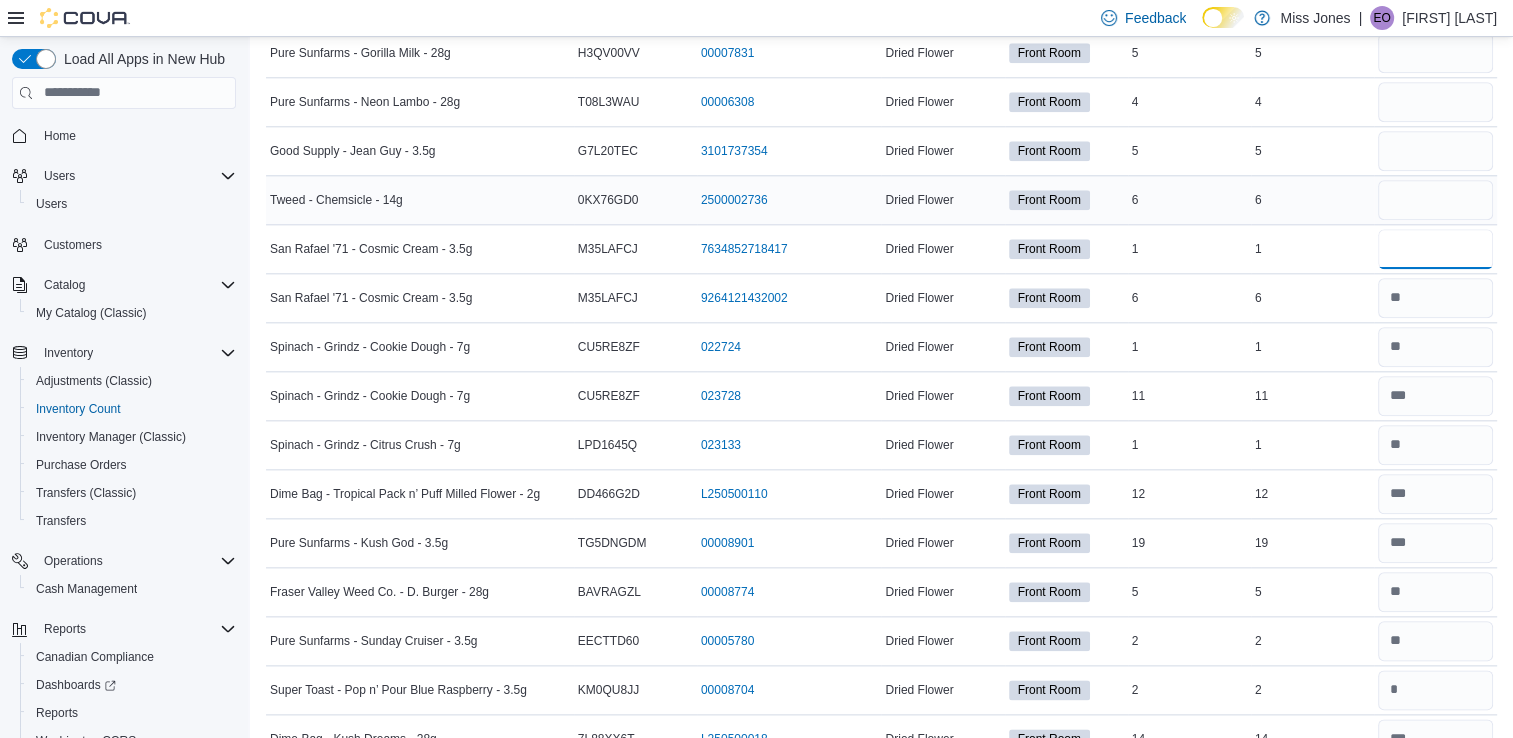 type on "*" 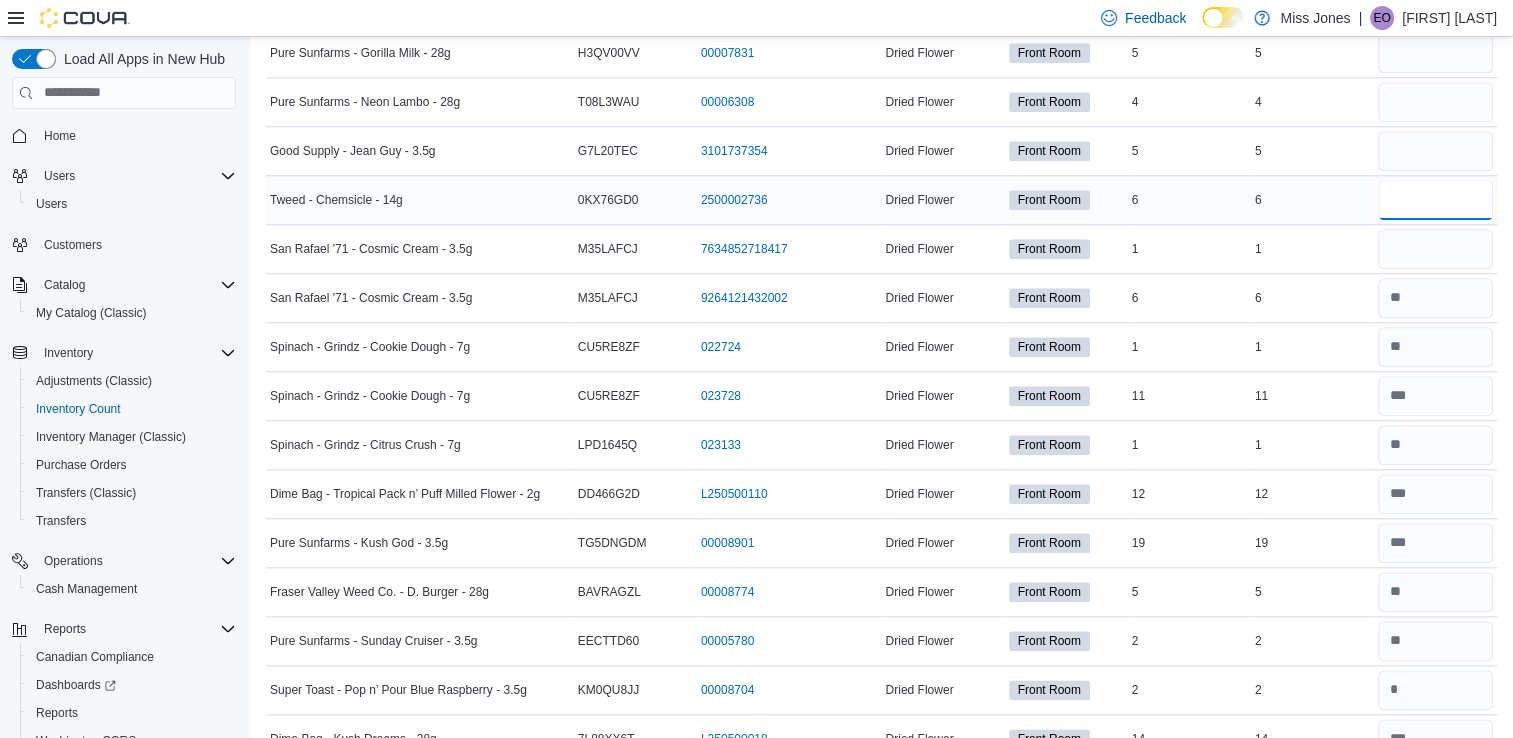 click at bounding box center (1435, 200) 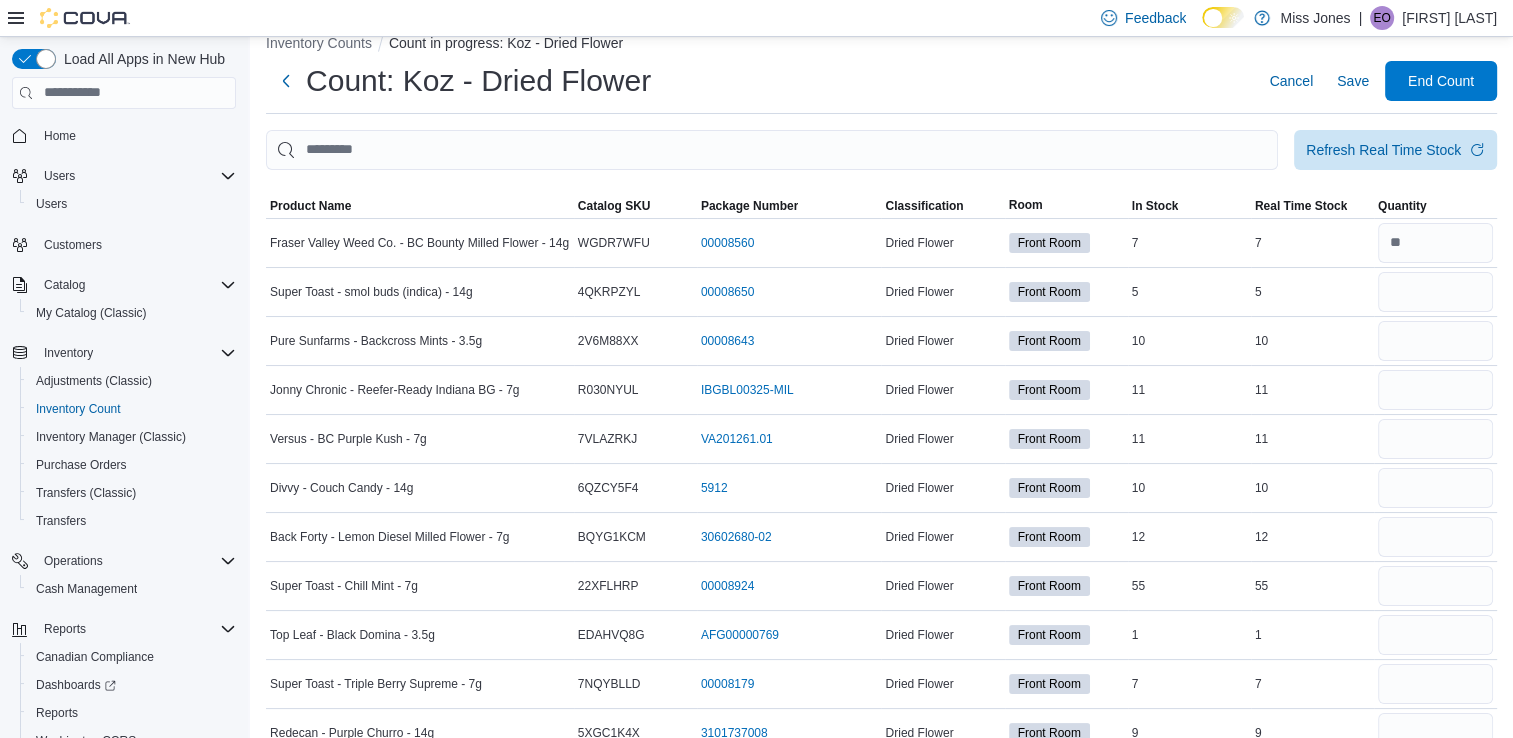 scroll, scrollTop: 0, scrollLeft: 0, axis: both 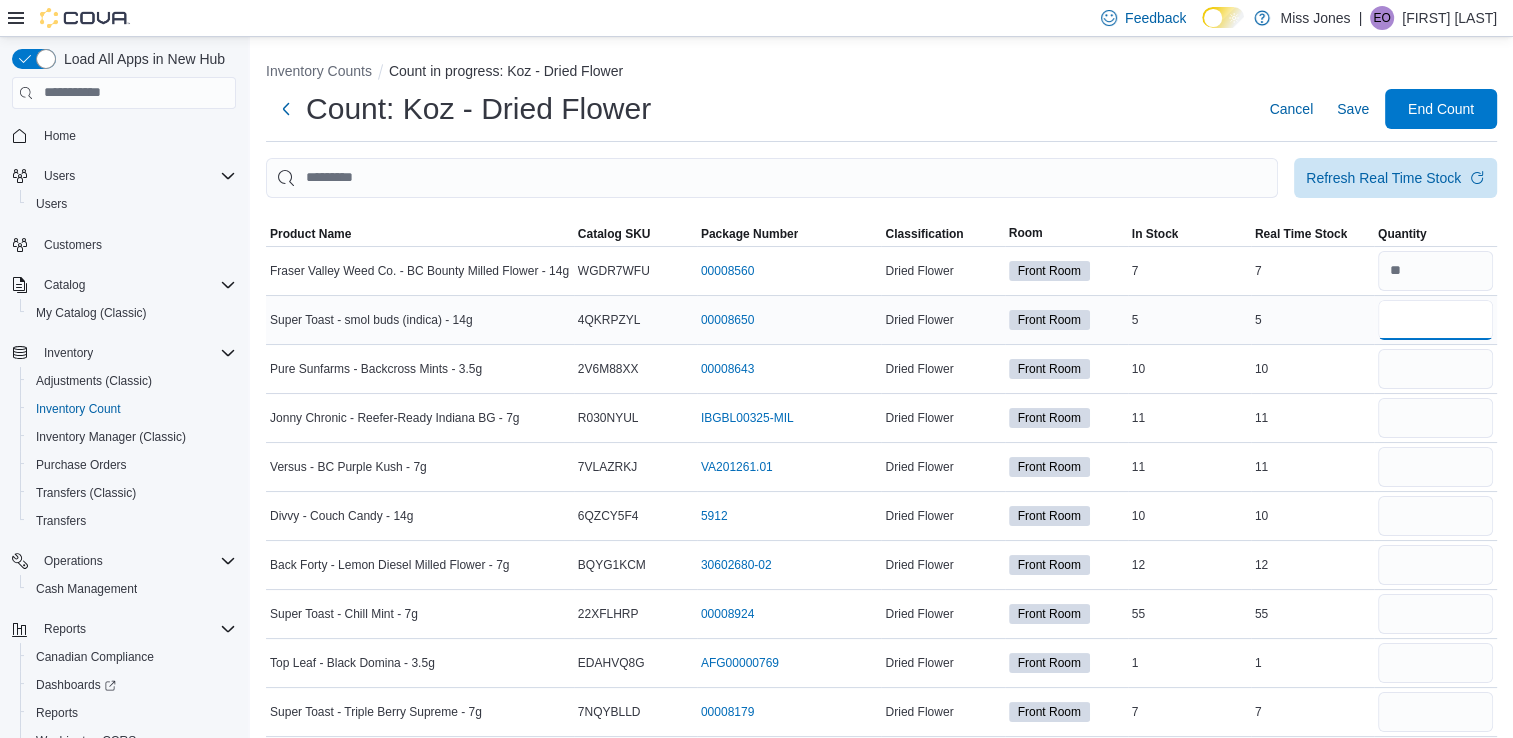 click at bounding box center (1435, 320) 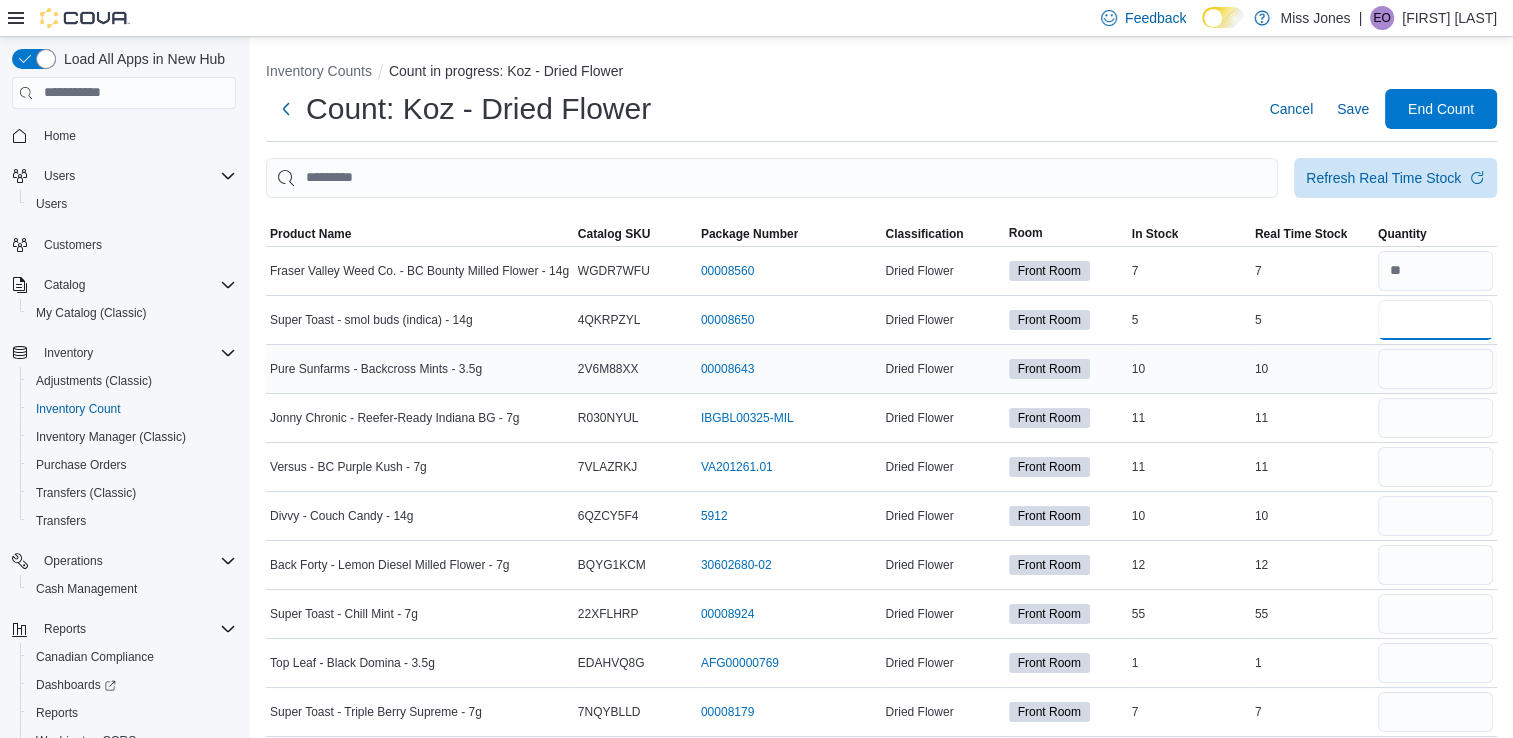 type on "*" 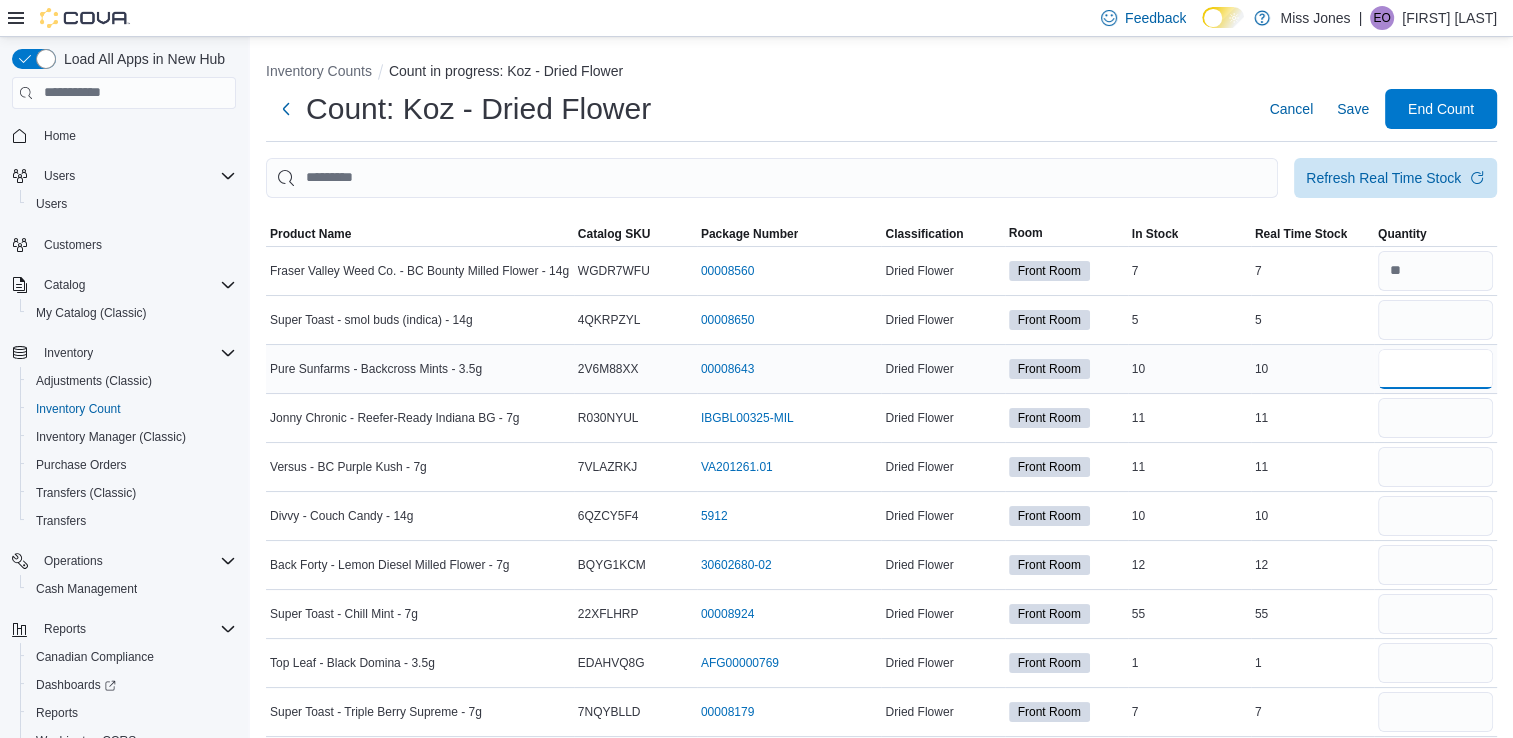 type 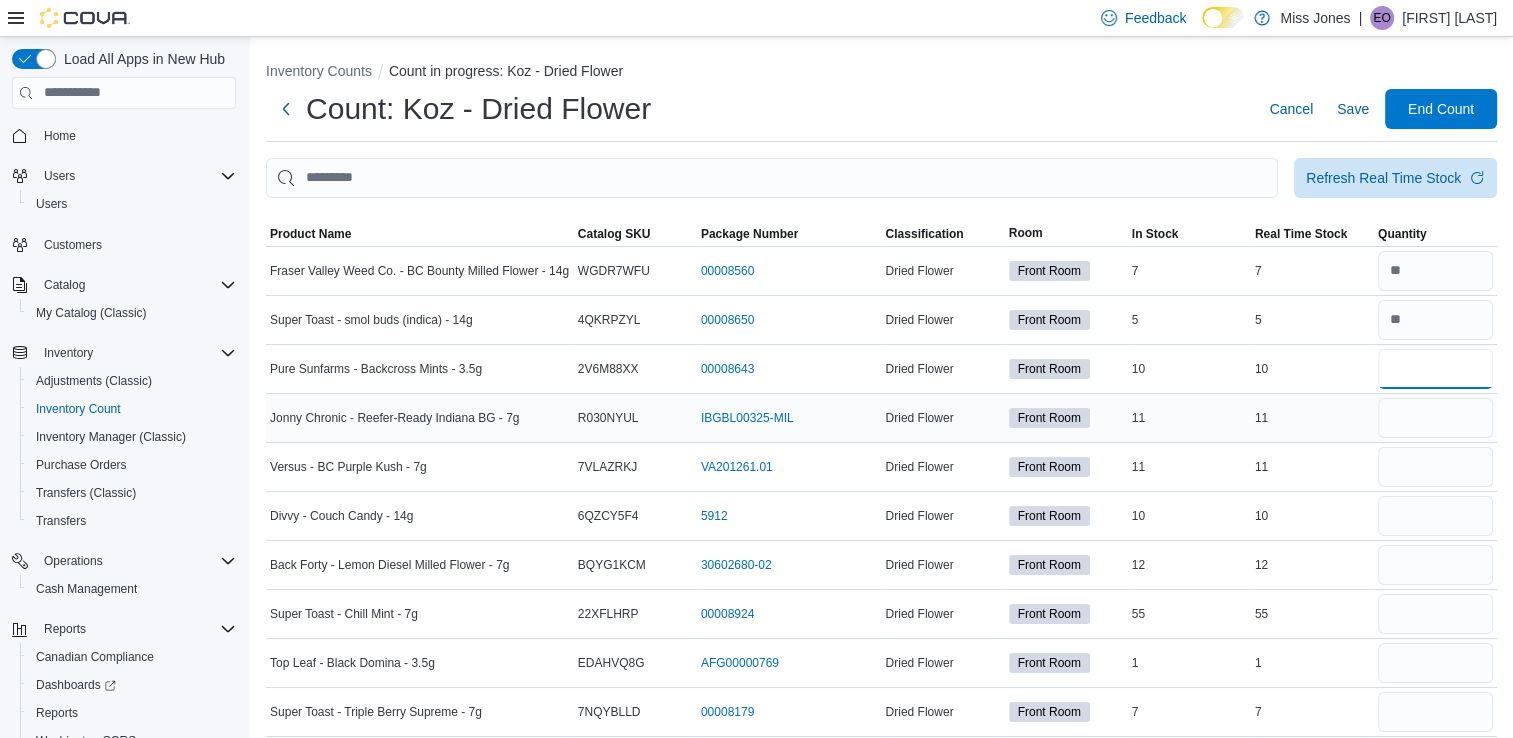 type on "**" 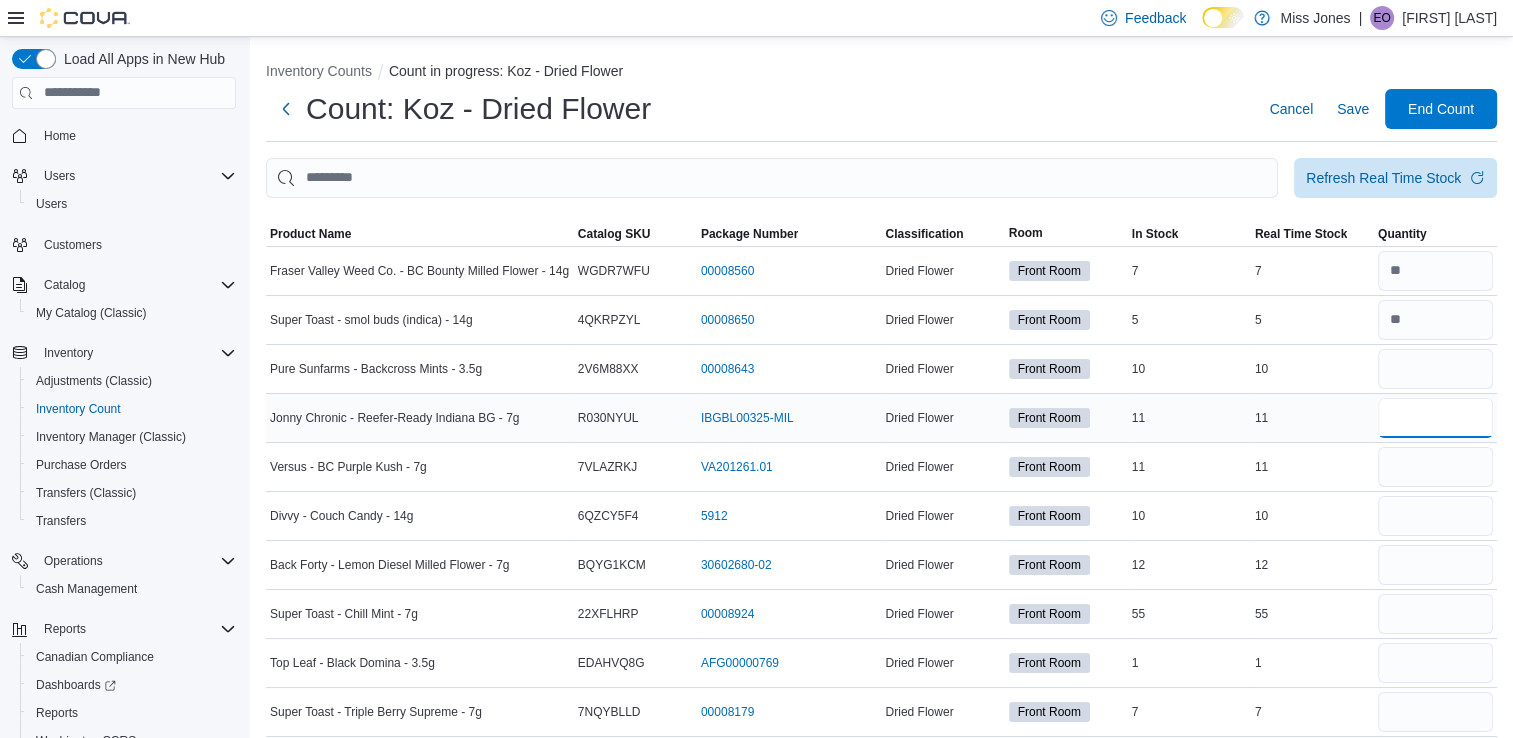 type 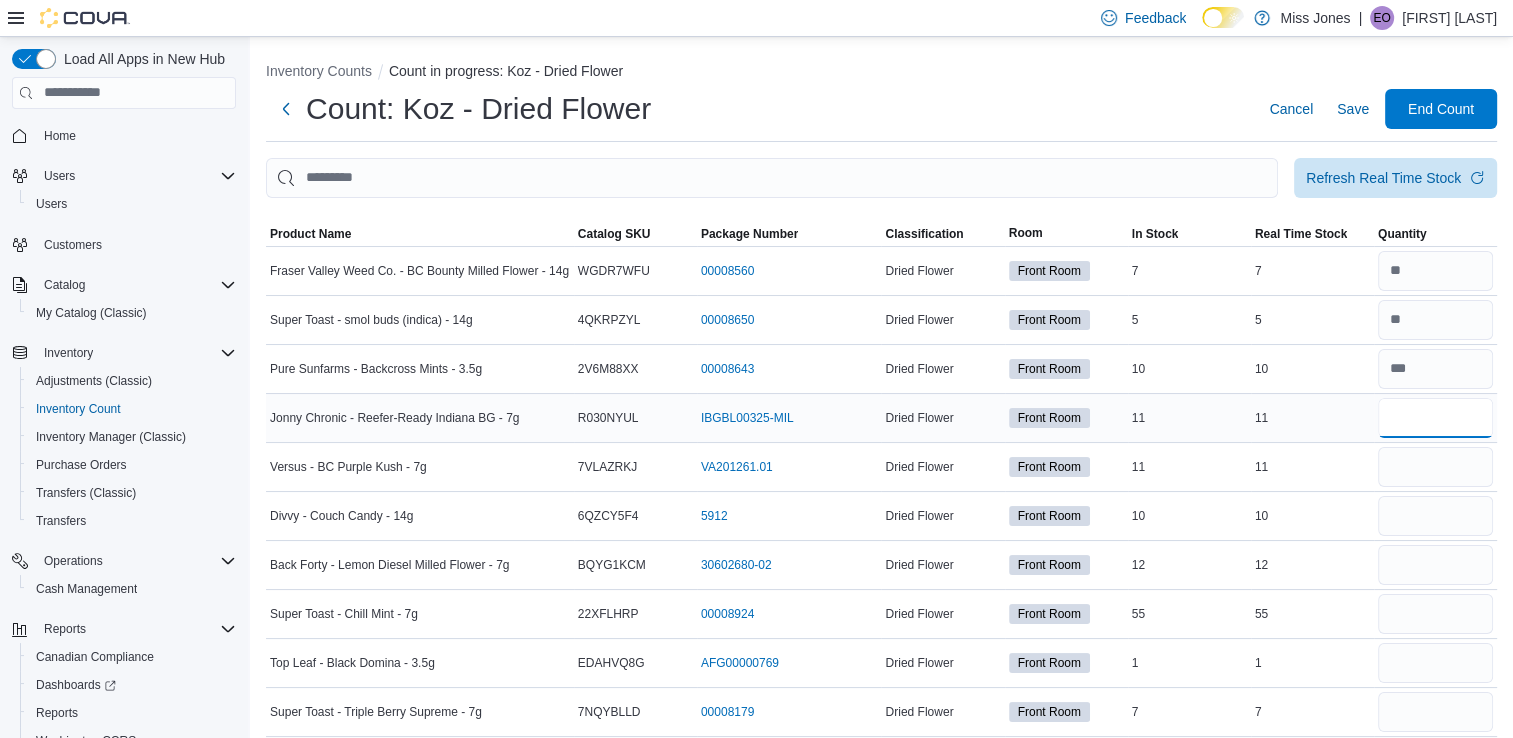 click at bounding box center [1435, 418] 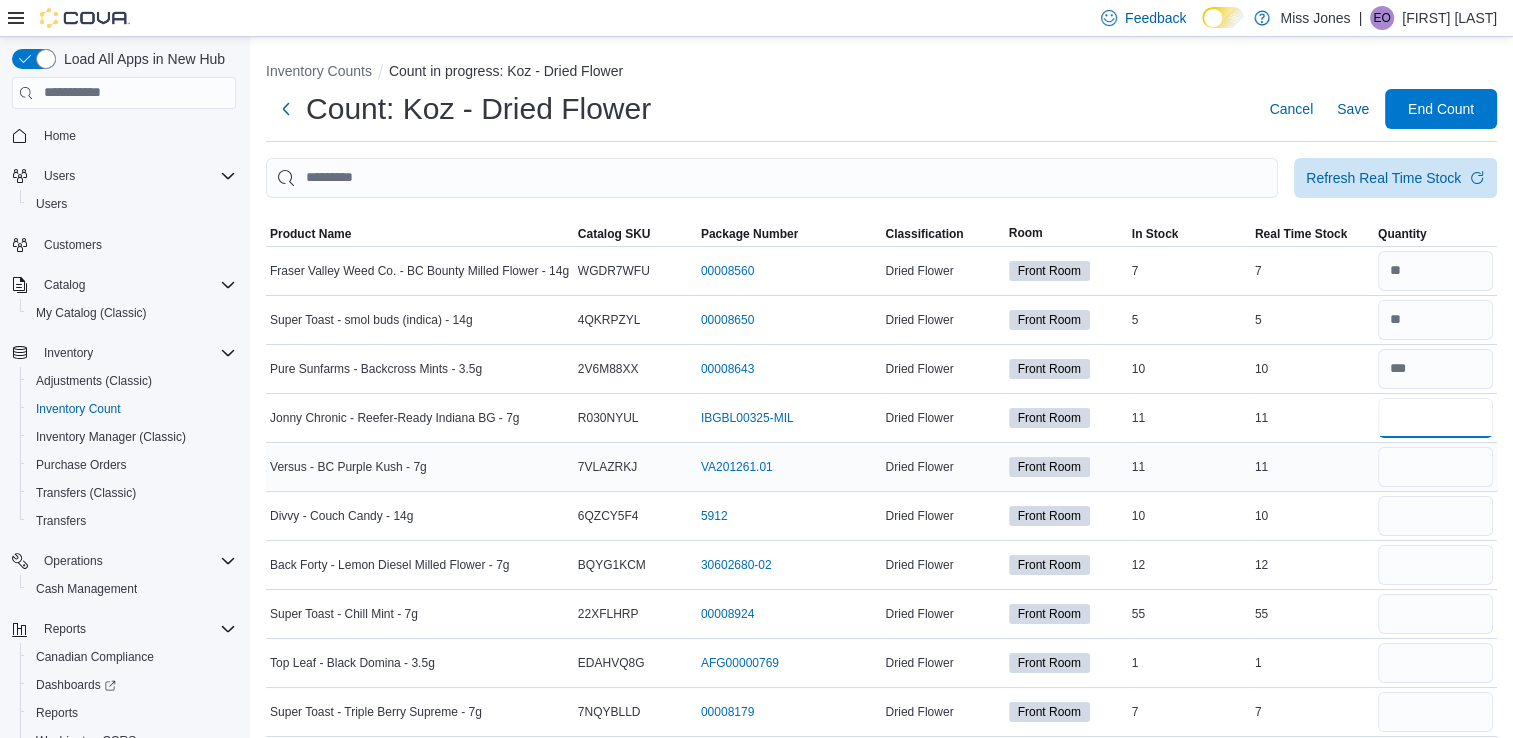 type on "**" 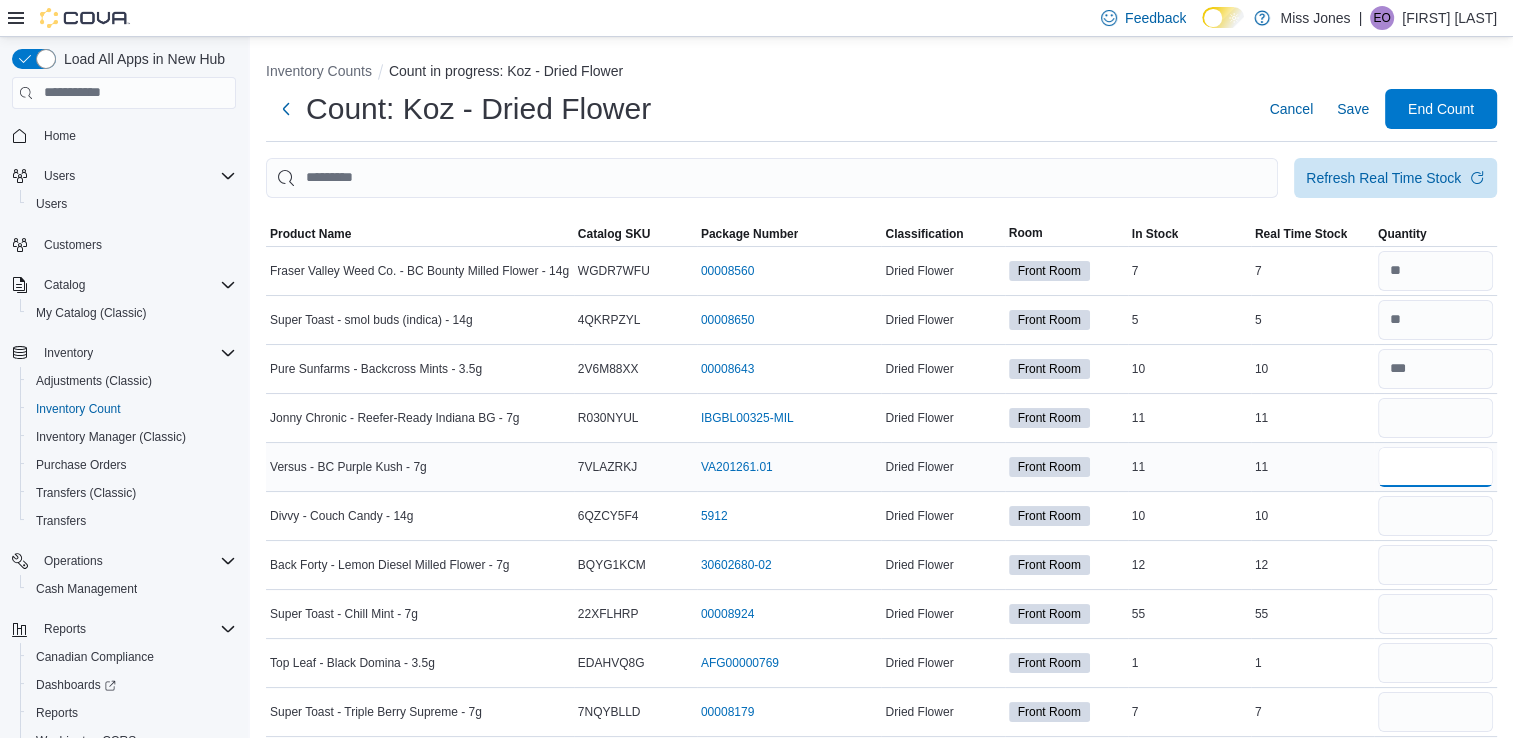 type 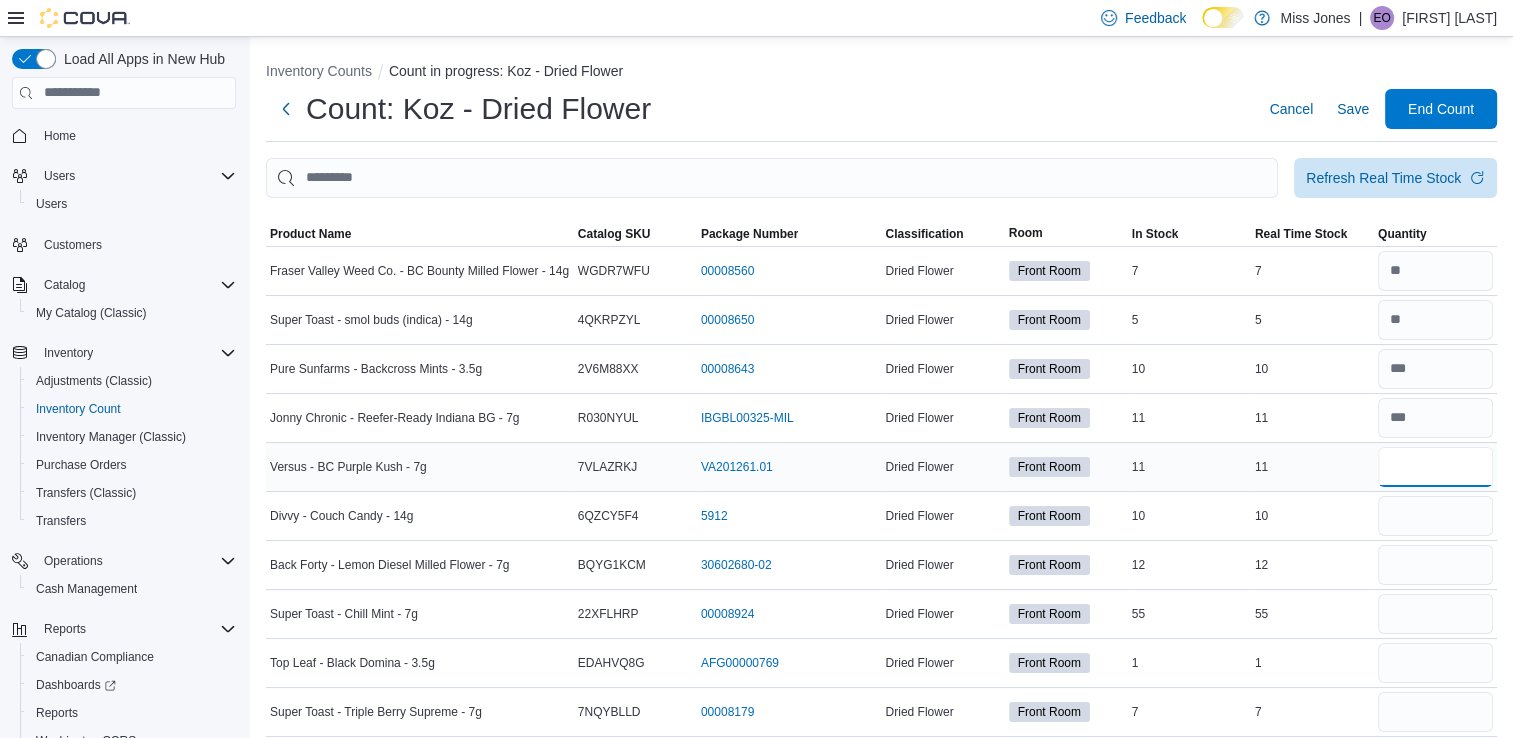 click at bounding box center [1435, 467] 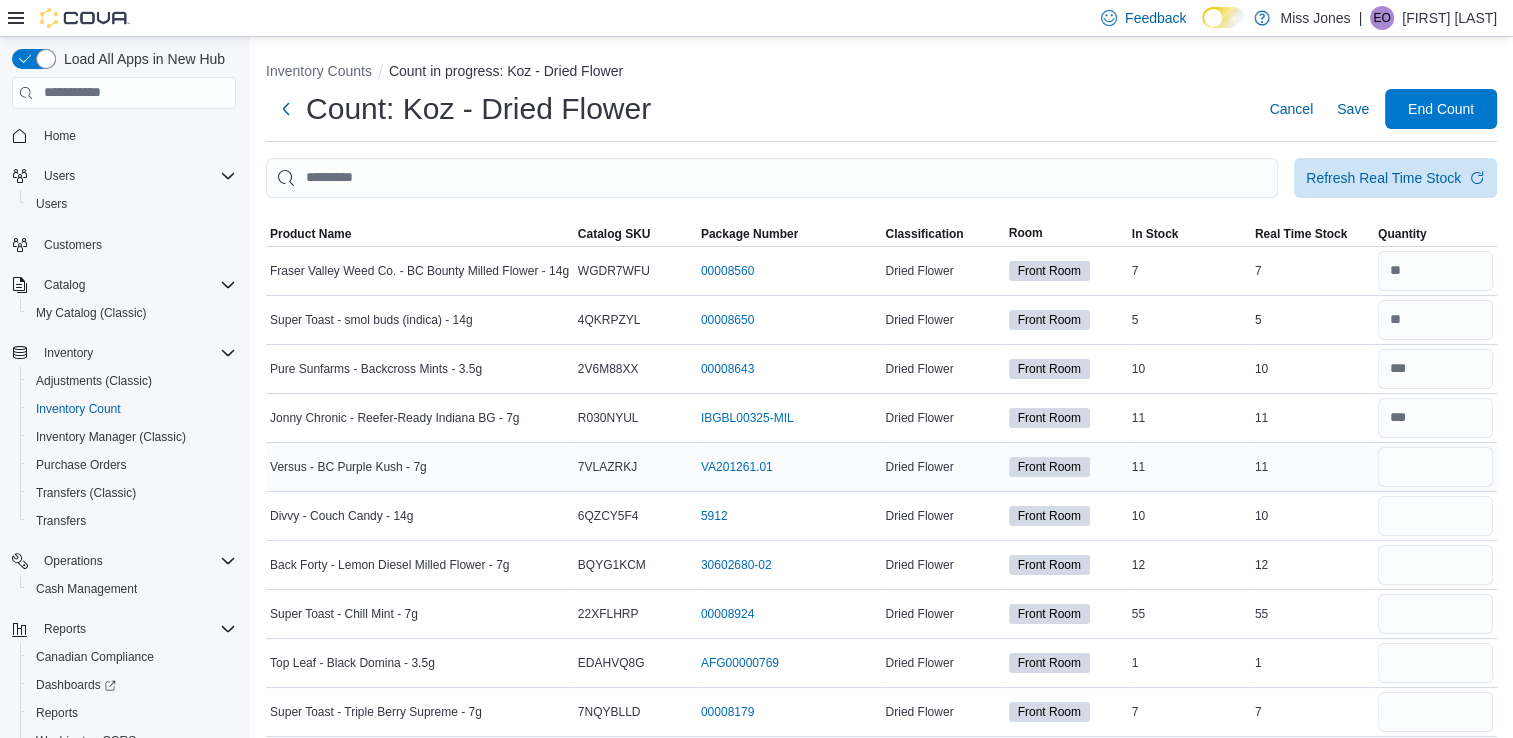 type 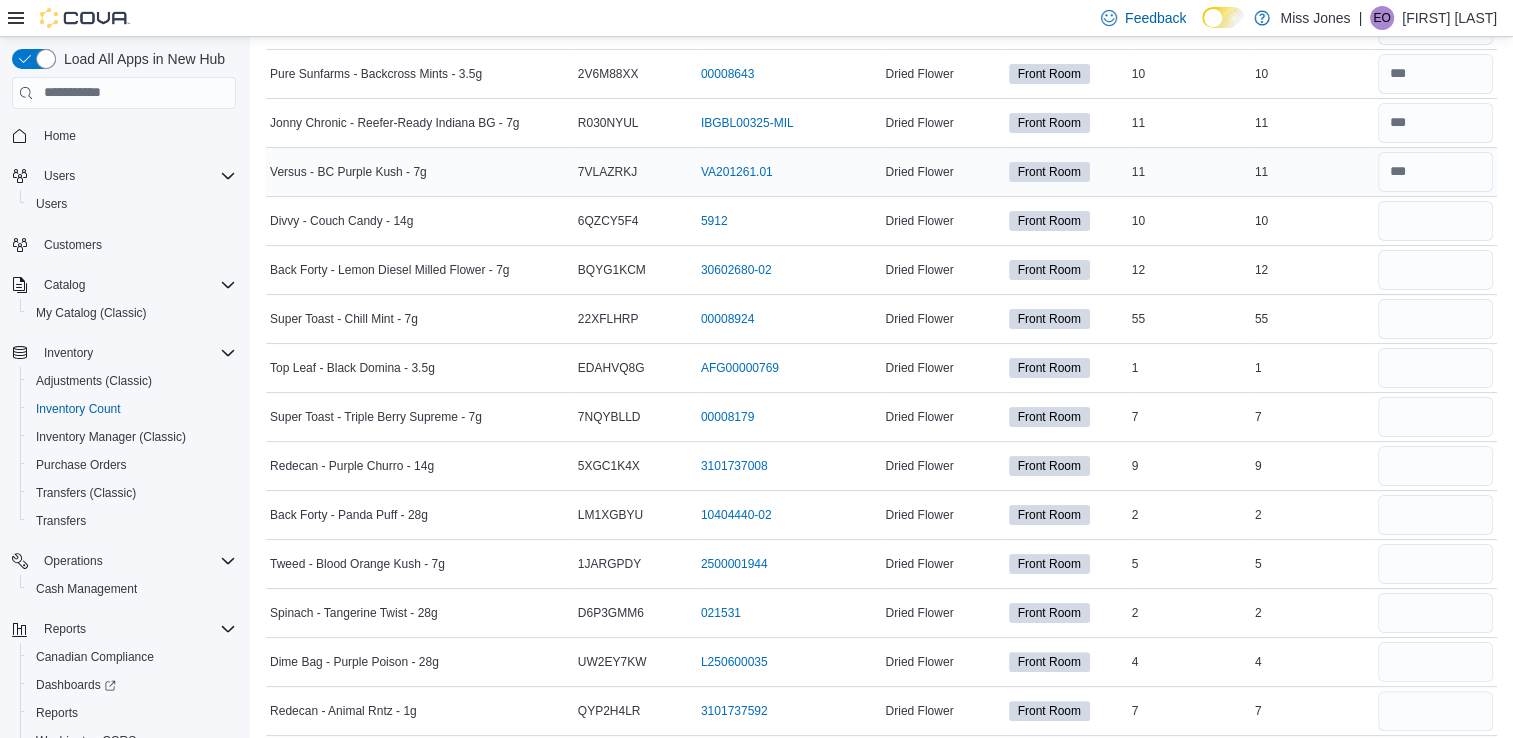 scroll, scrollTop: 296, scrollLeft: 0, axis: vertical 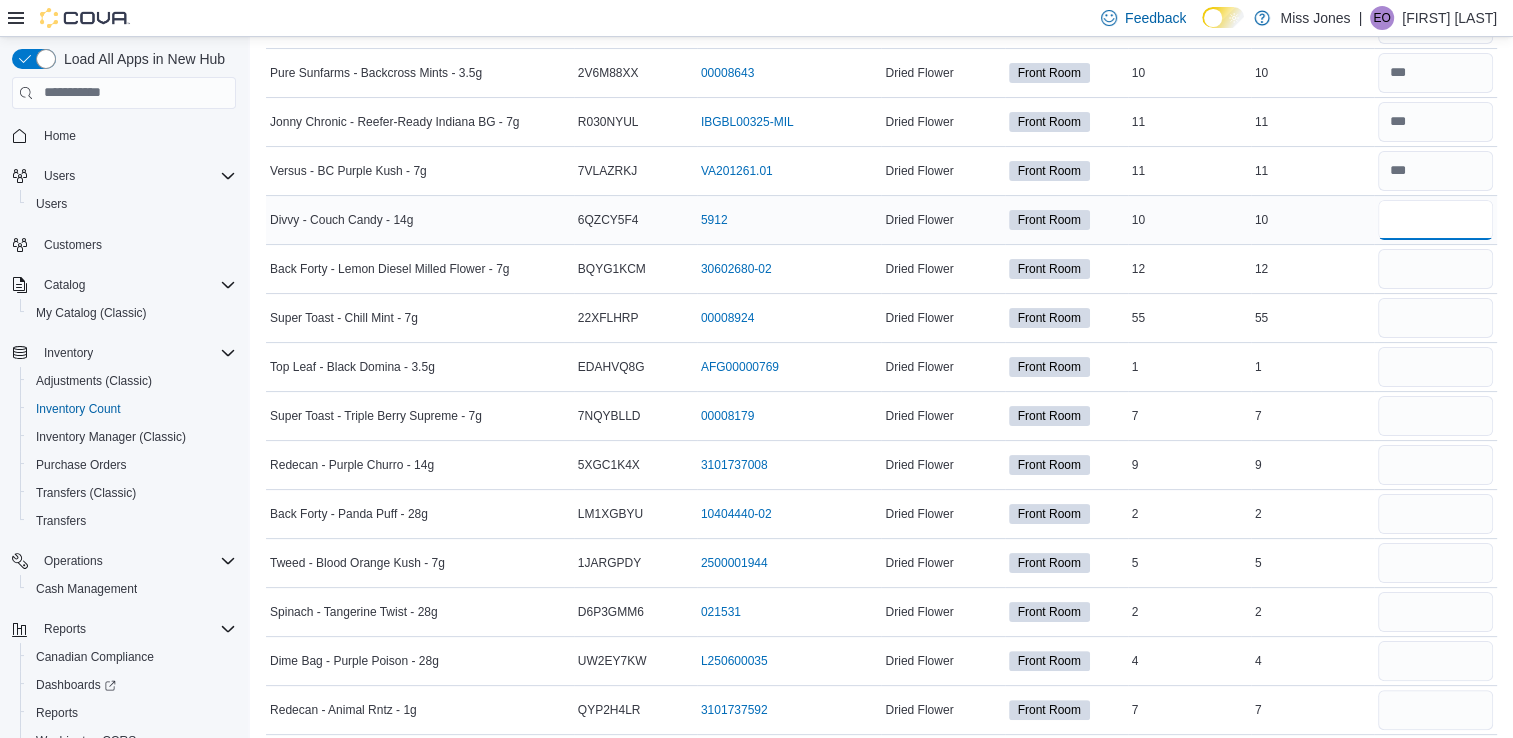 click at bounding box center (1435, 220) 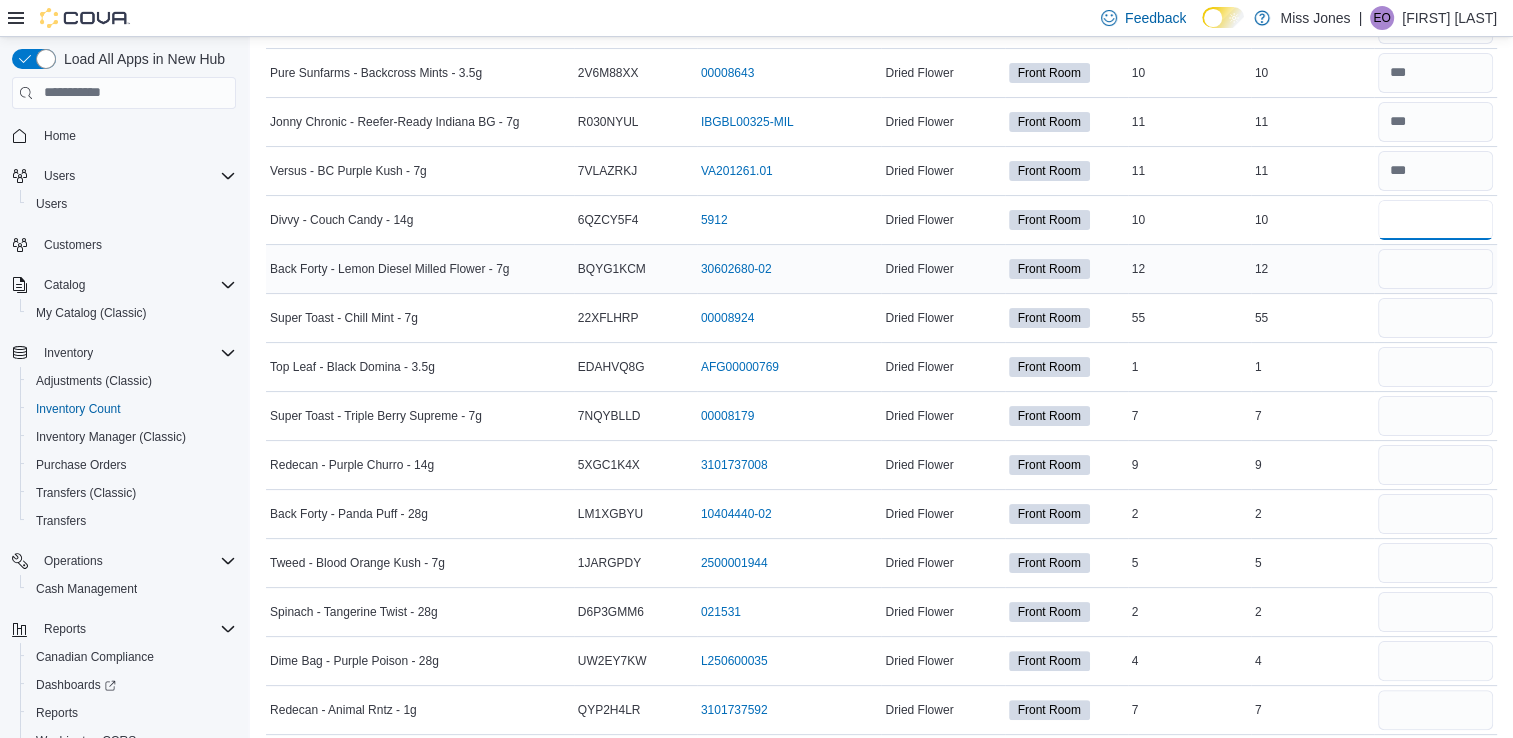 type on "**" 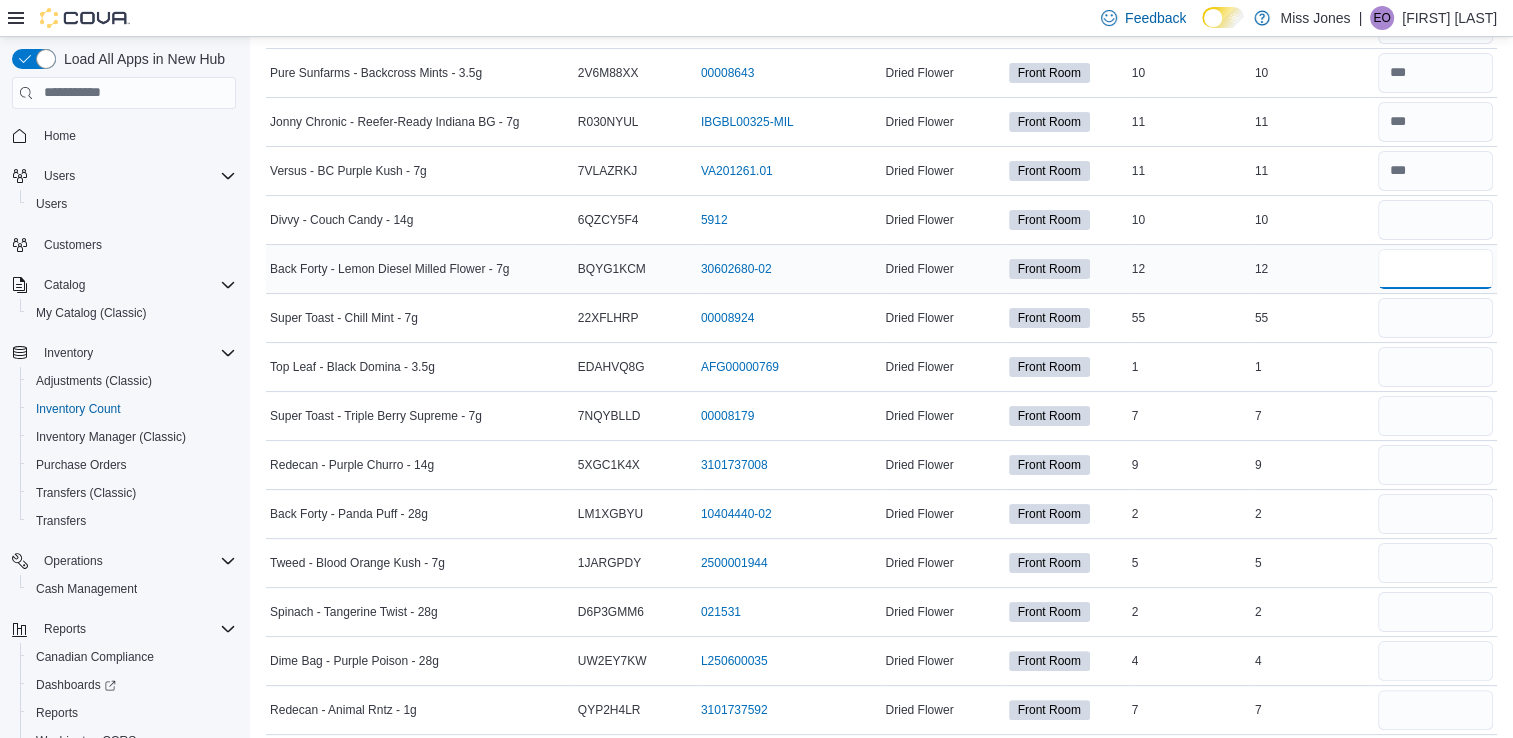 type 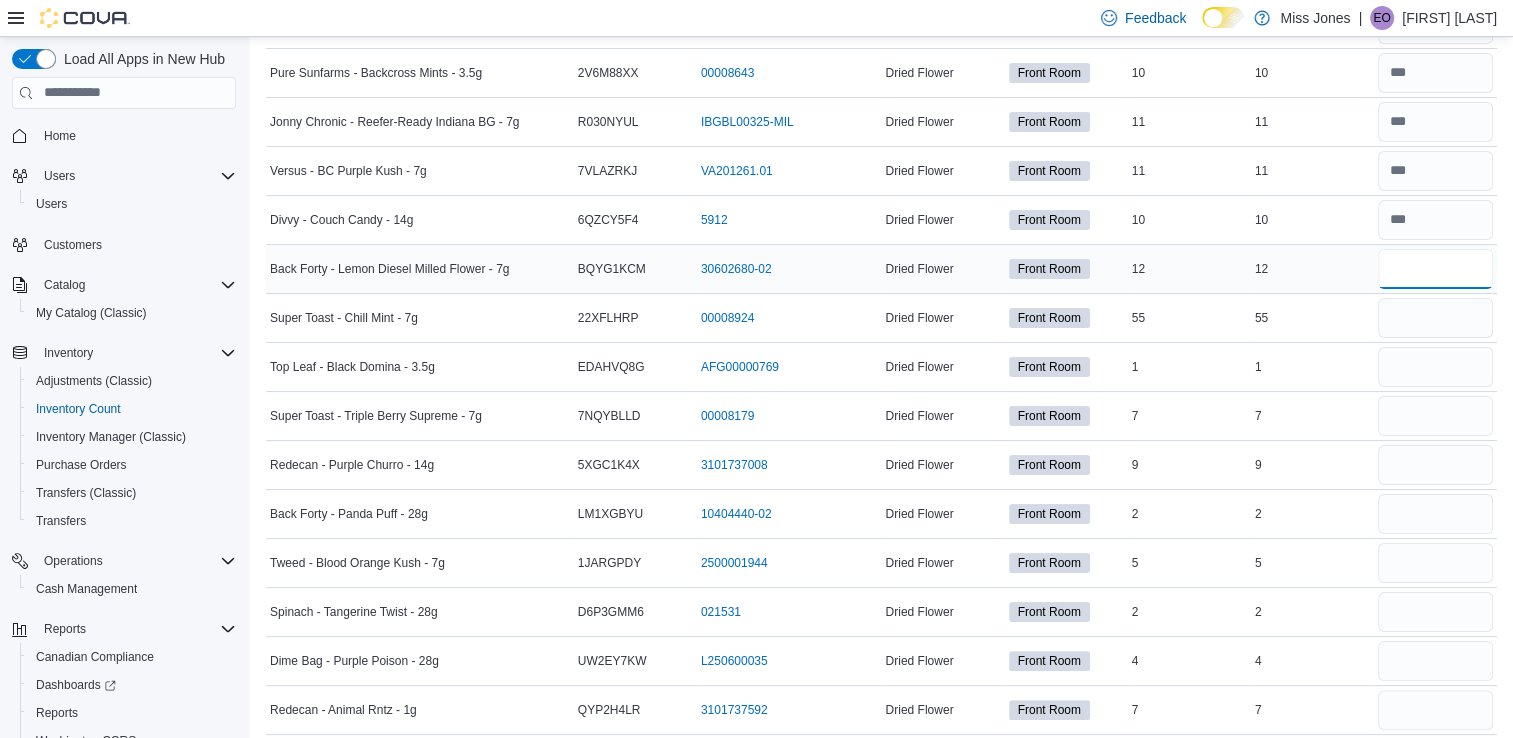 click at bounding box center (1435, 269) 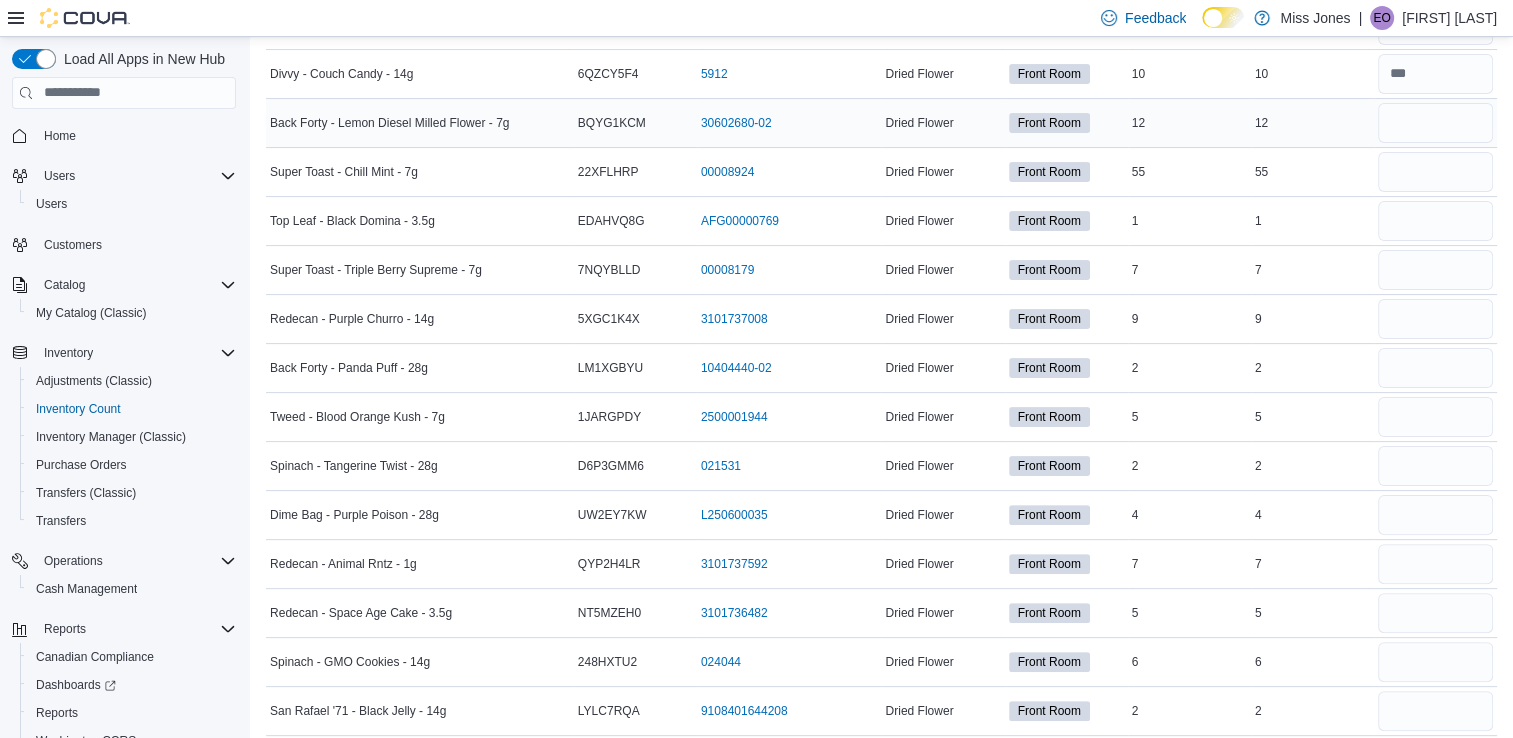 scroll, scrollTop: 443, scrollLeft: 0, axis: vertical 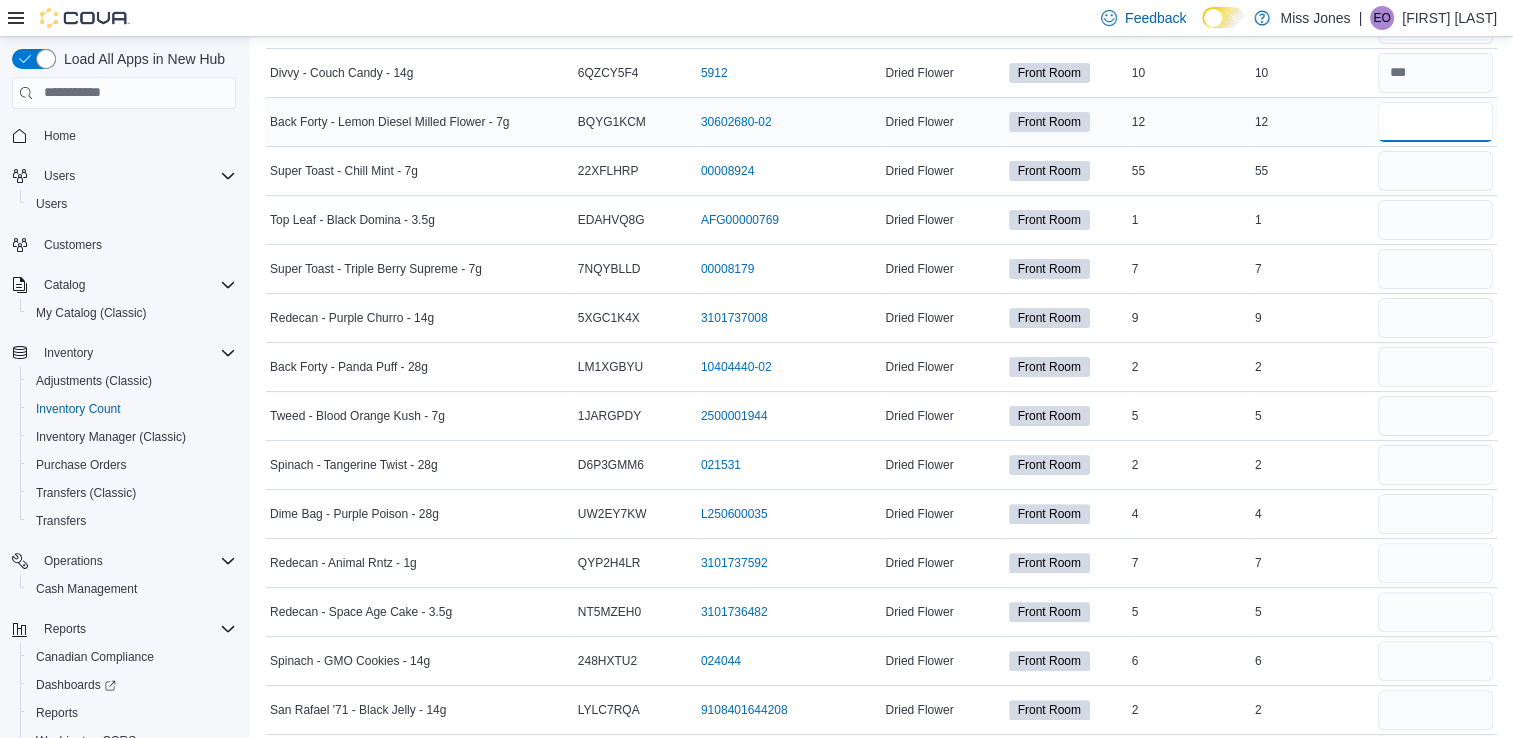 click at bounding box center [1435, 122] 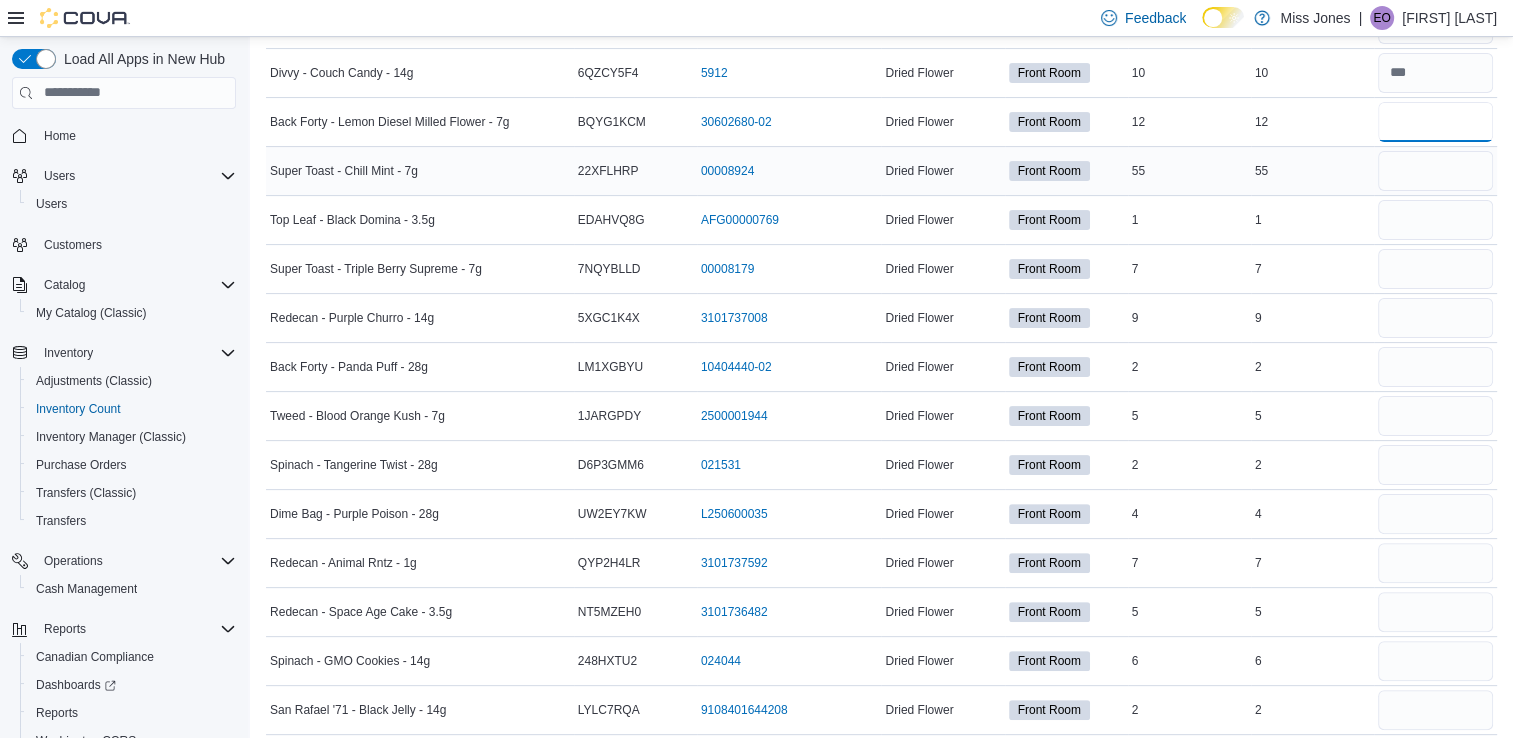 type on "**" 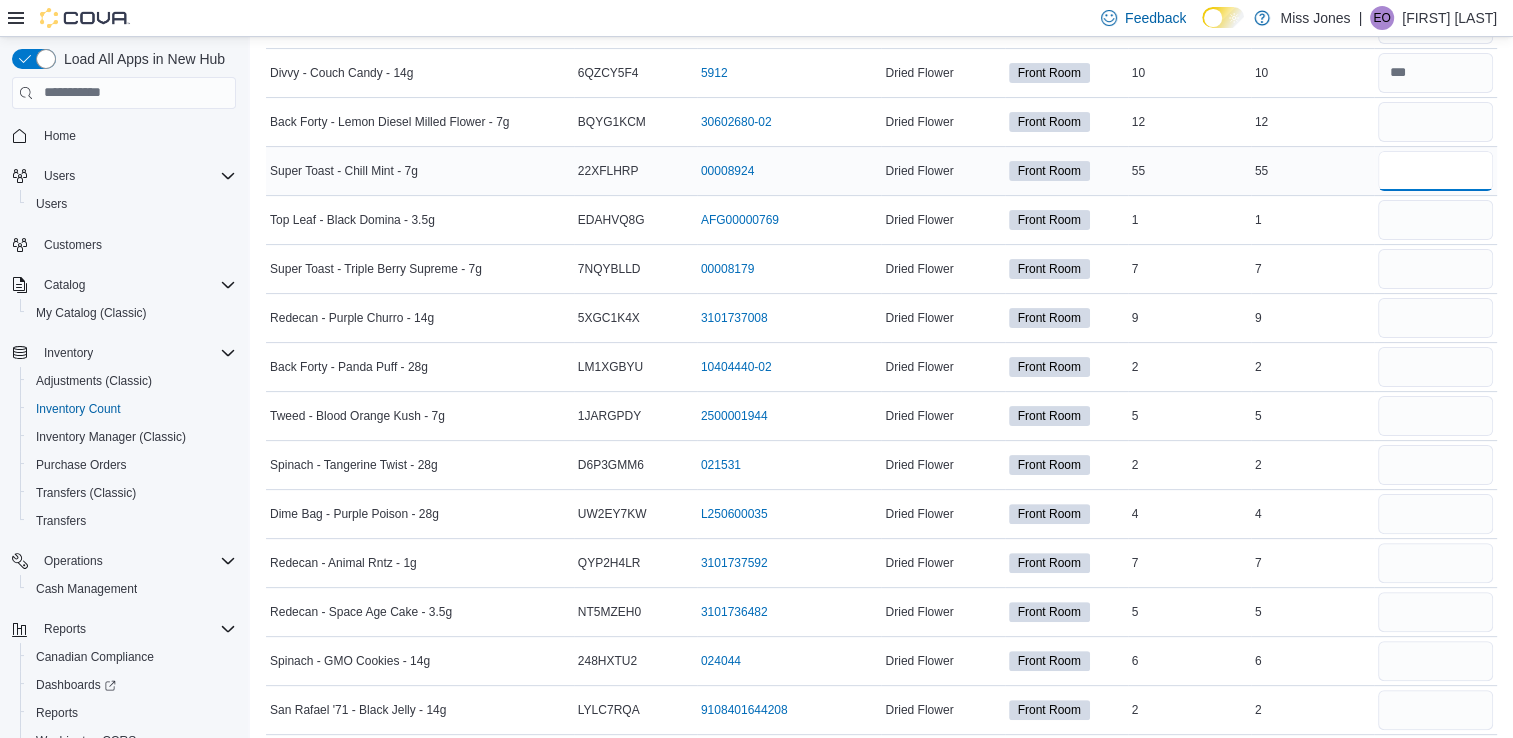 click at bounding box center [1435, 171] 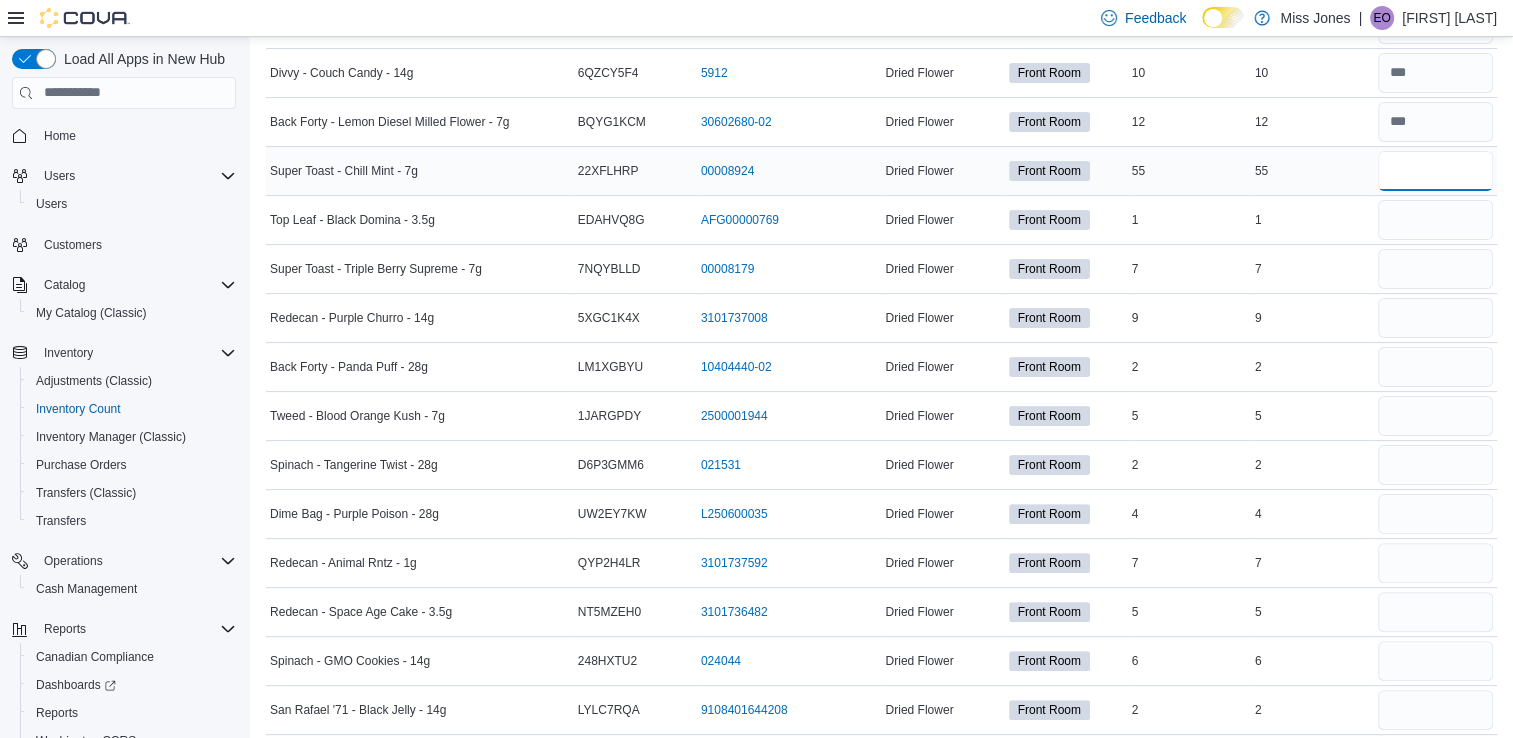 type on "**" 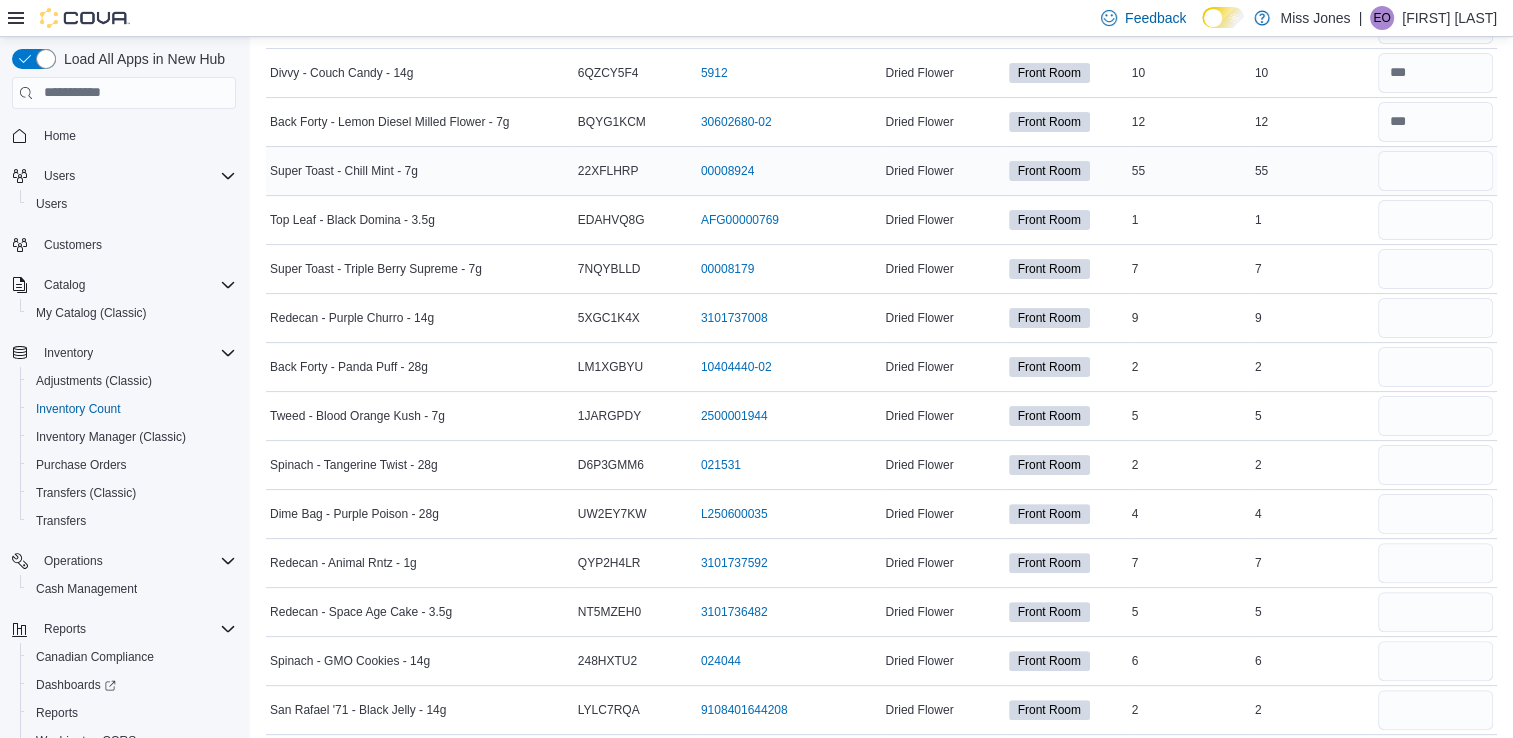 type 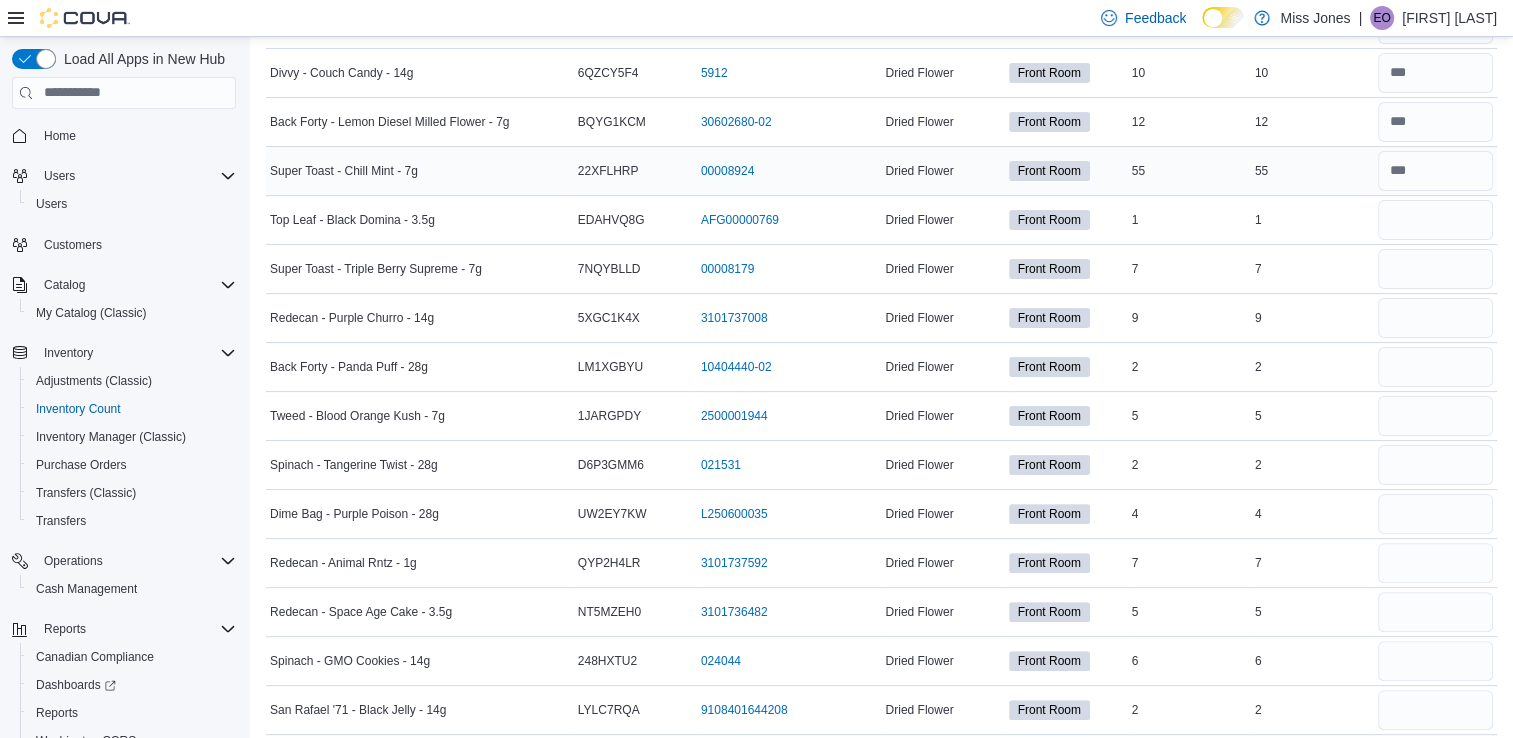 scroll, scrollTop: 534, scrollLeft: 0, axis: vertical 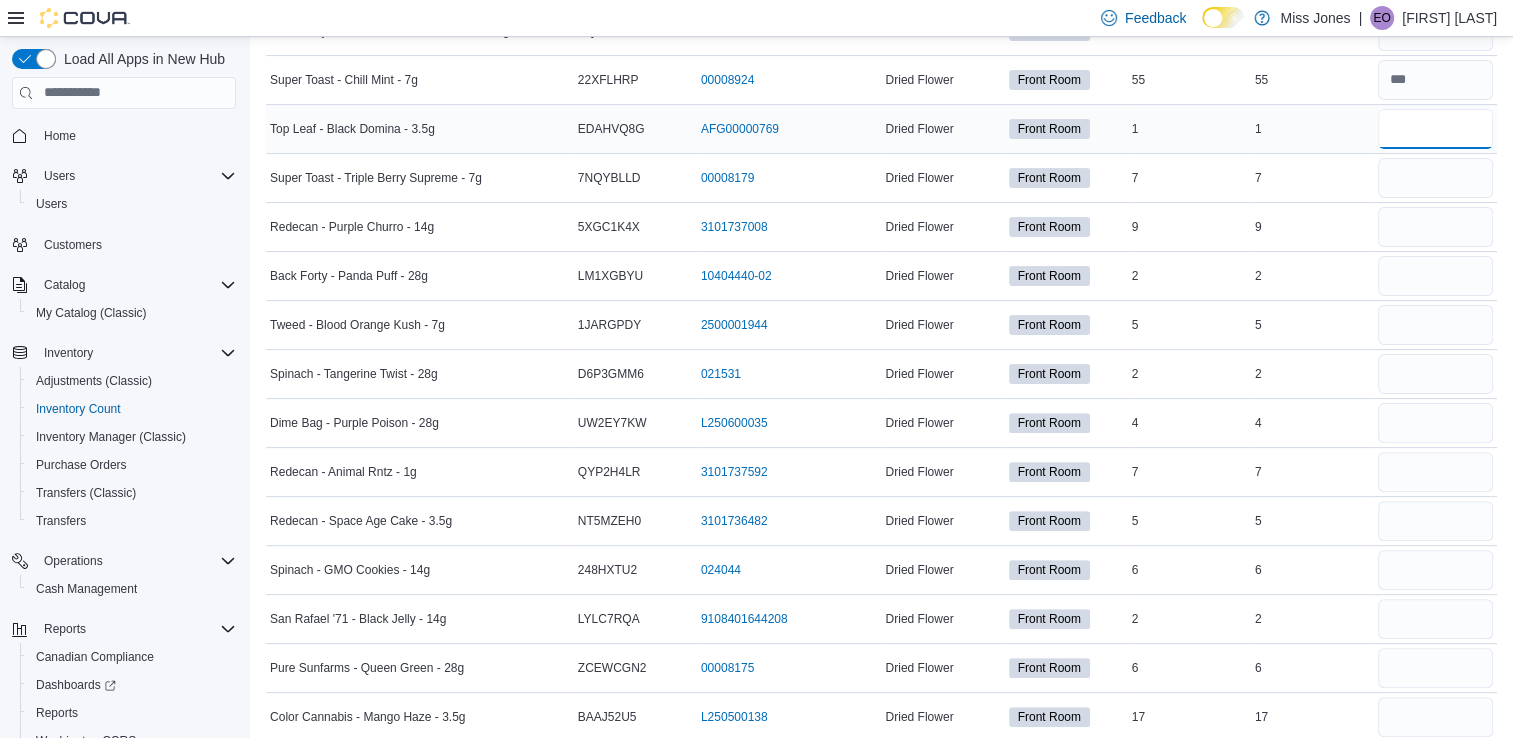 click at bounding box center [1435, 129] 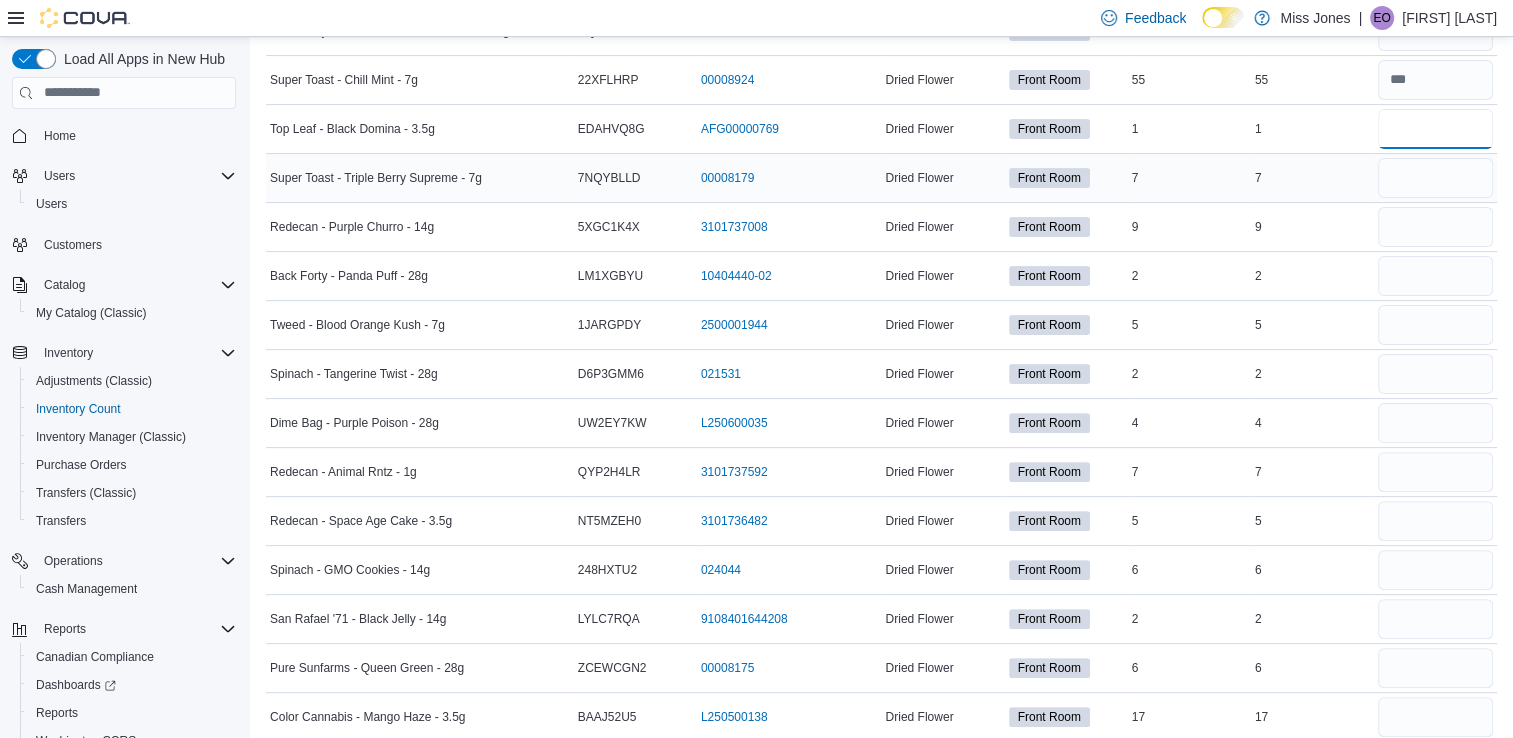 type on "*" 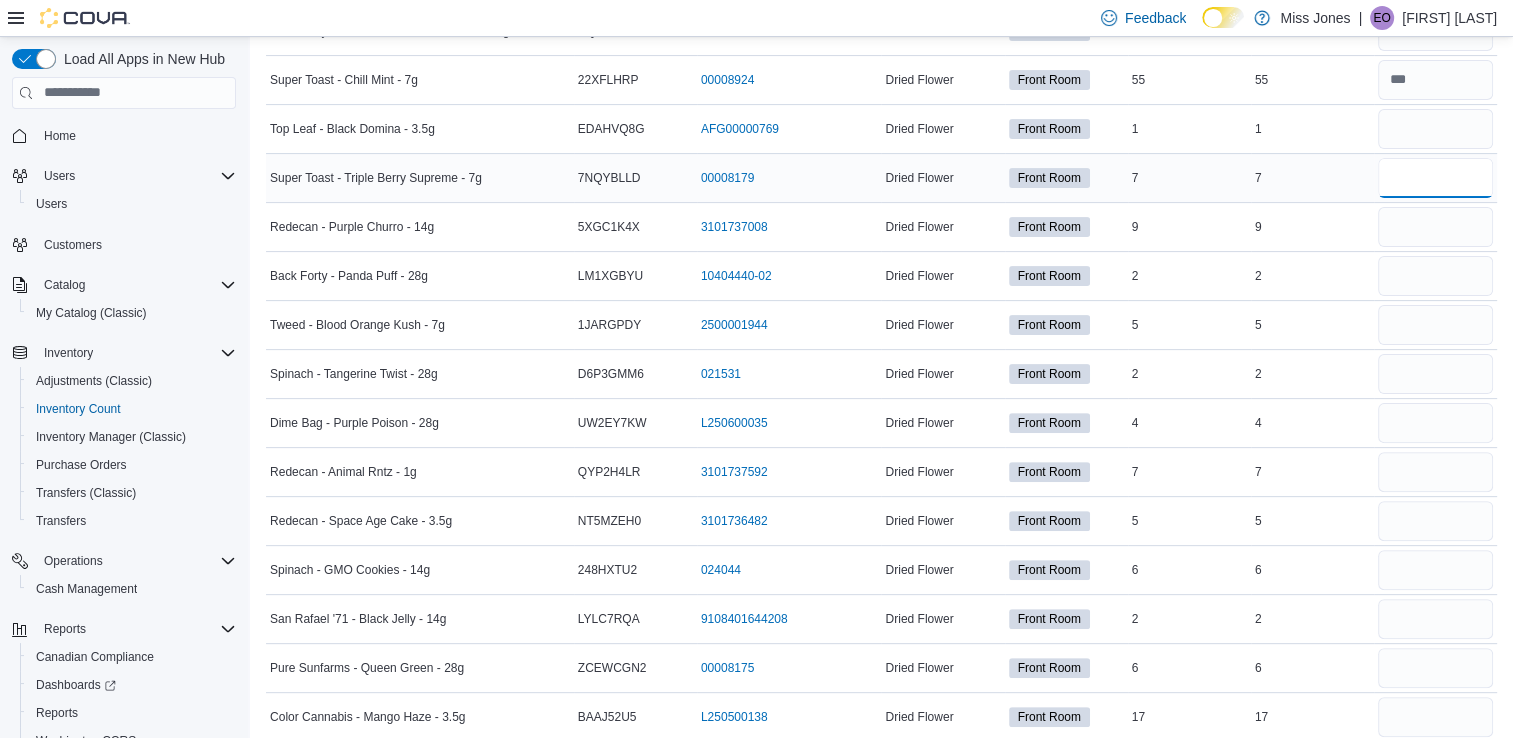 click at bounding box center [1435, 178] 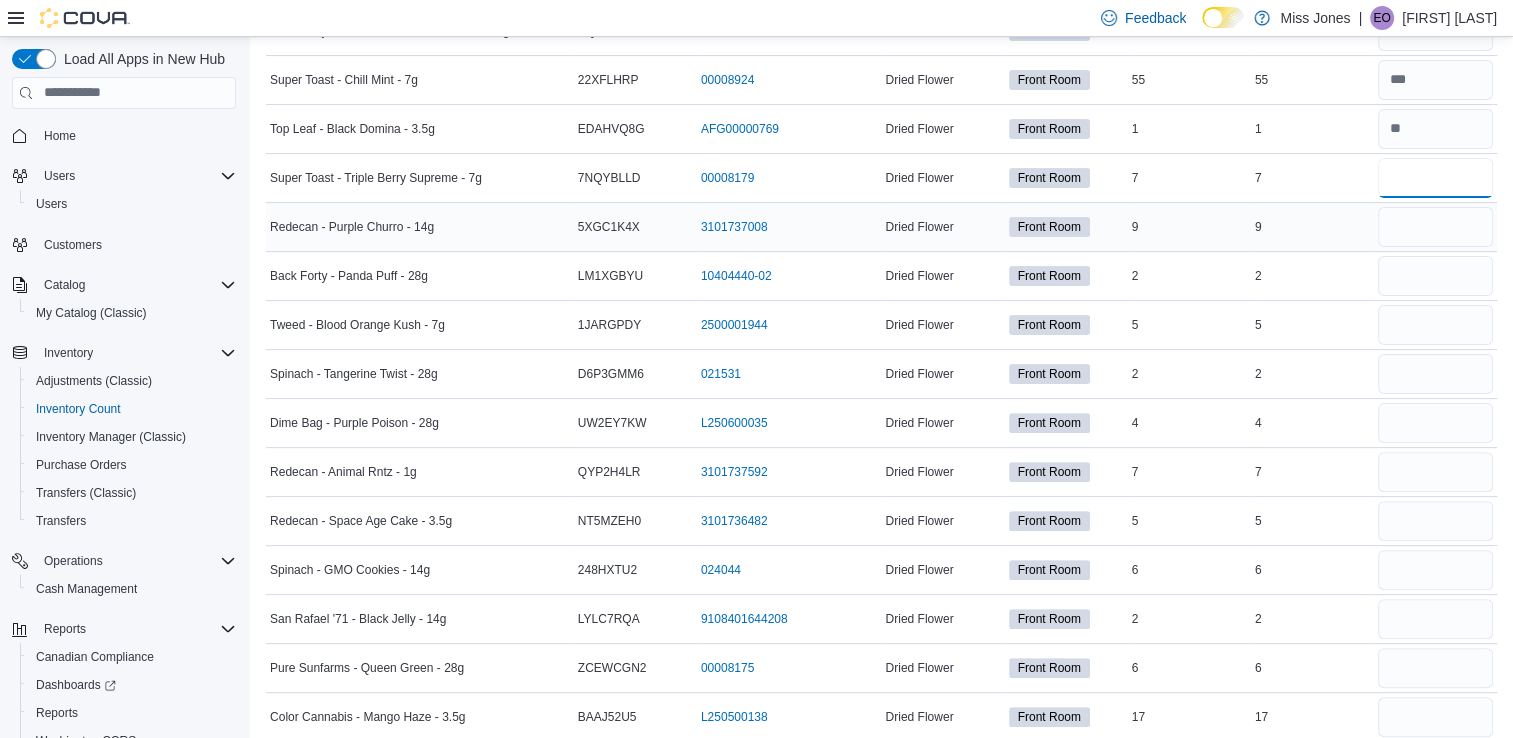 type on "*" 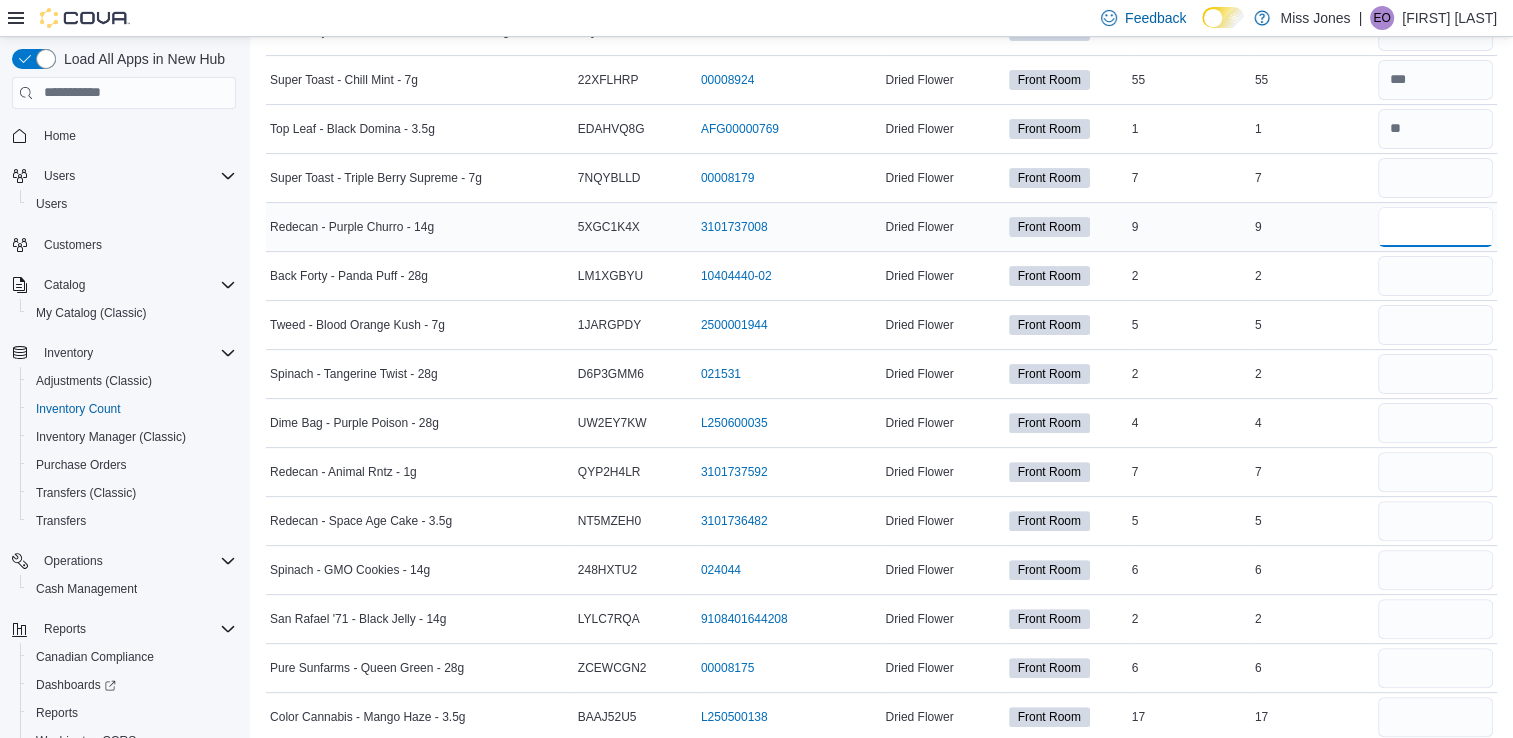 type 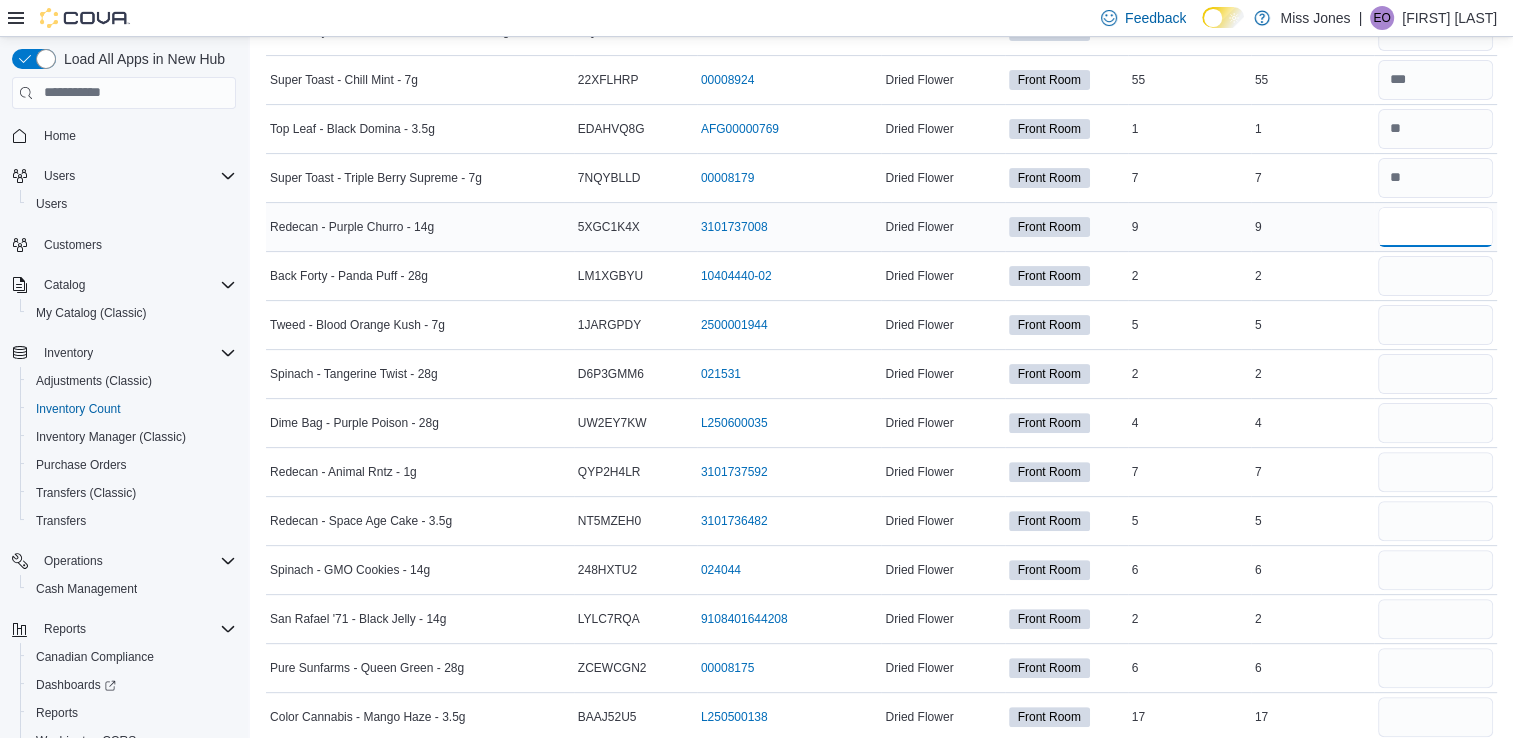 click at bounding box center [1435, 227] 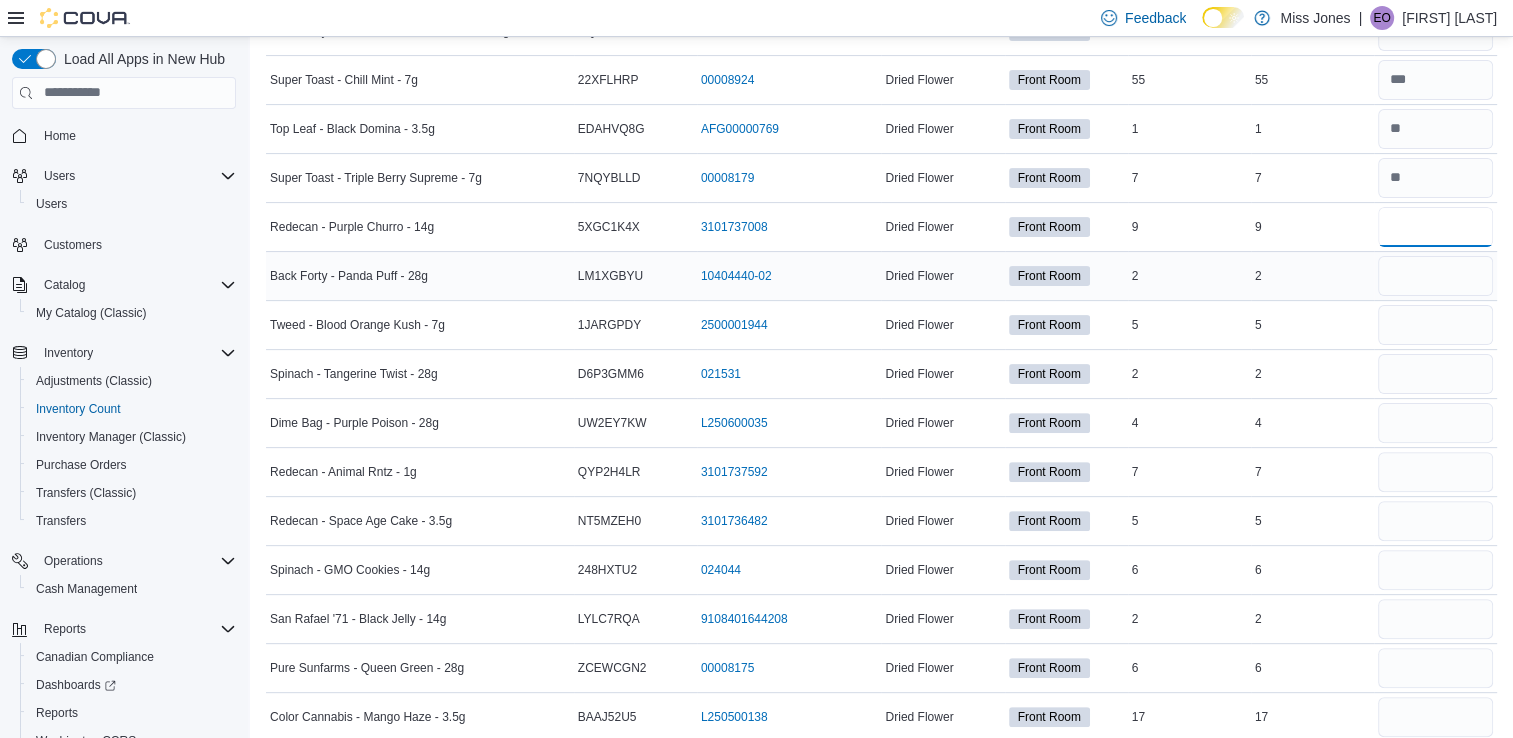 type on "*" 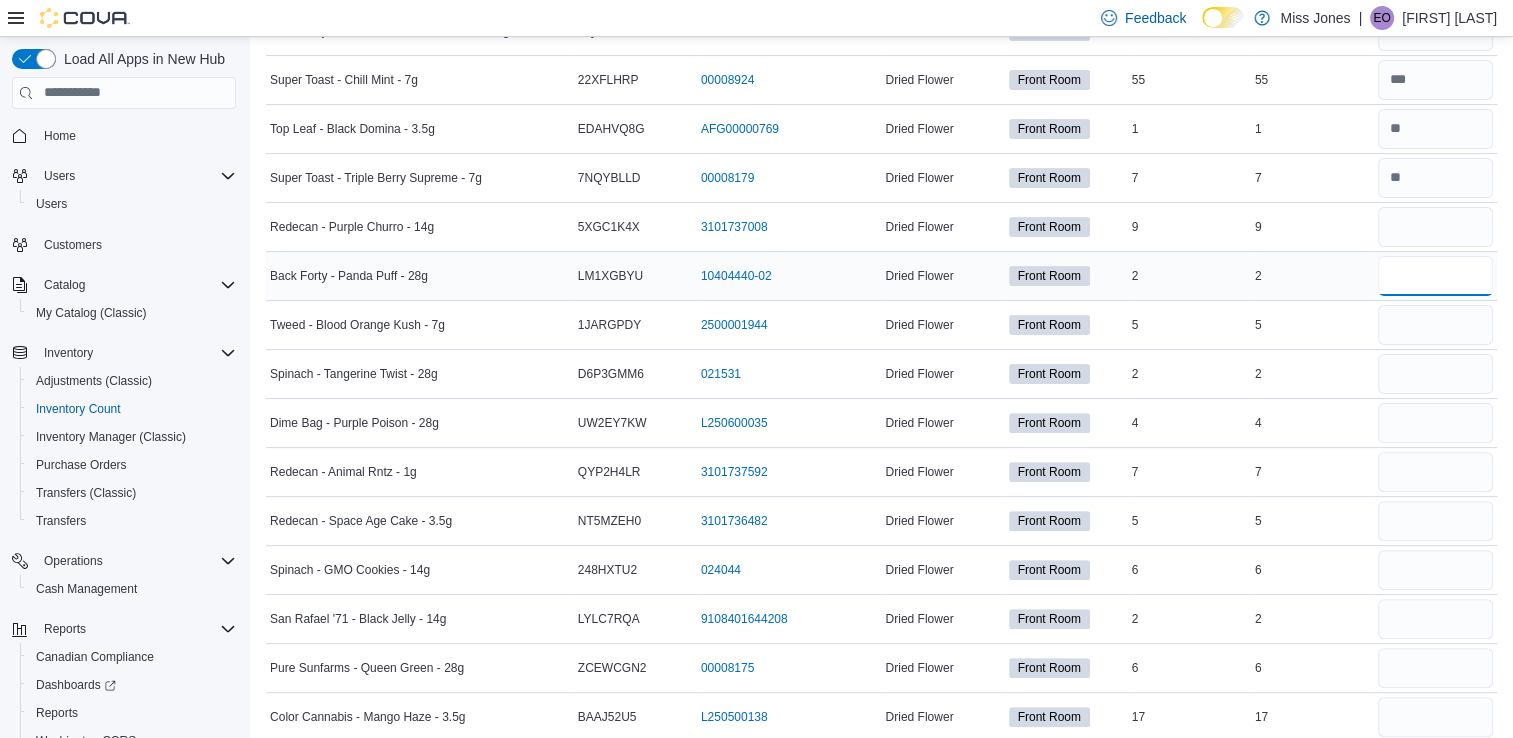 type 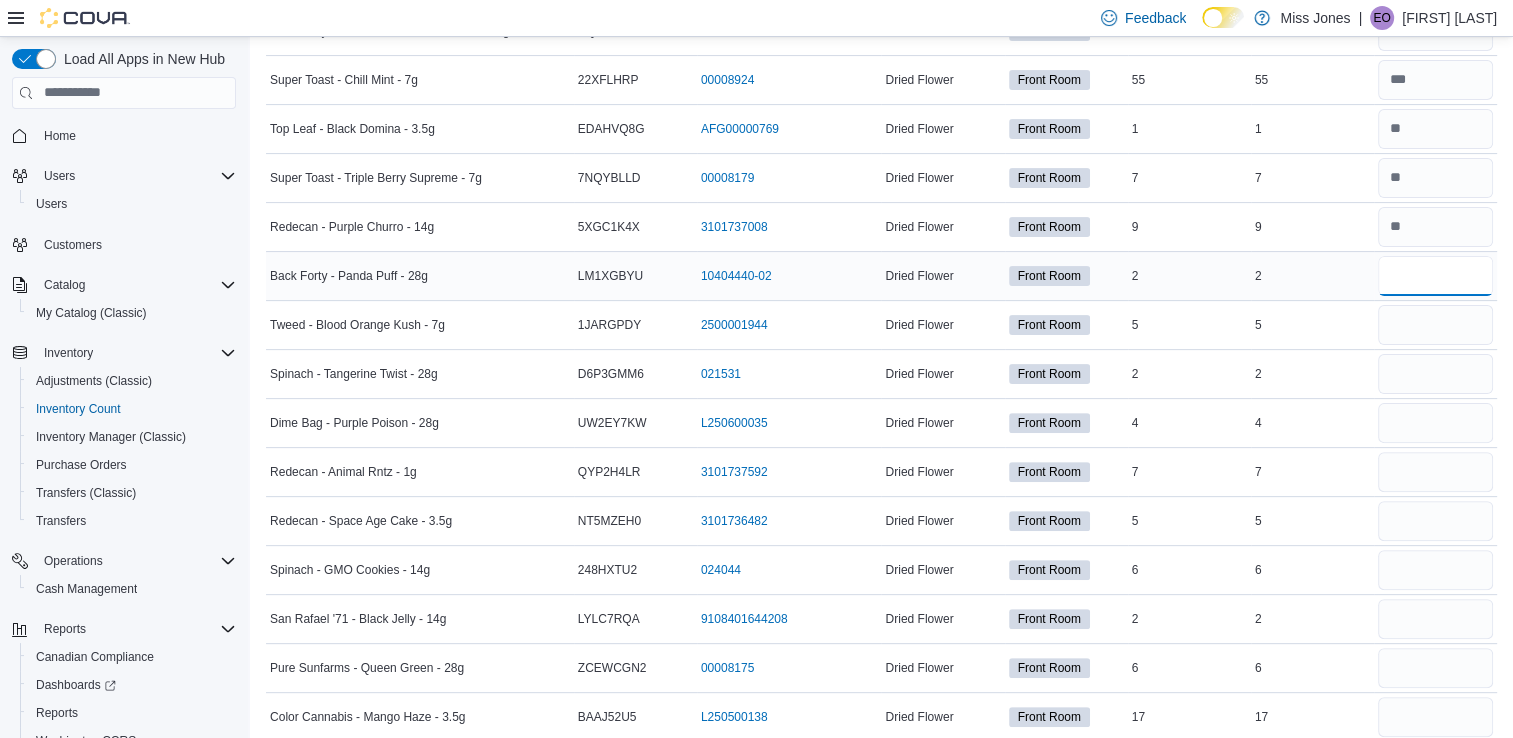 click at bounding box center (1435, 276) 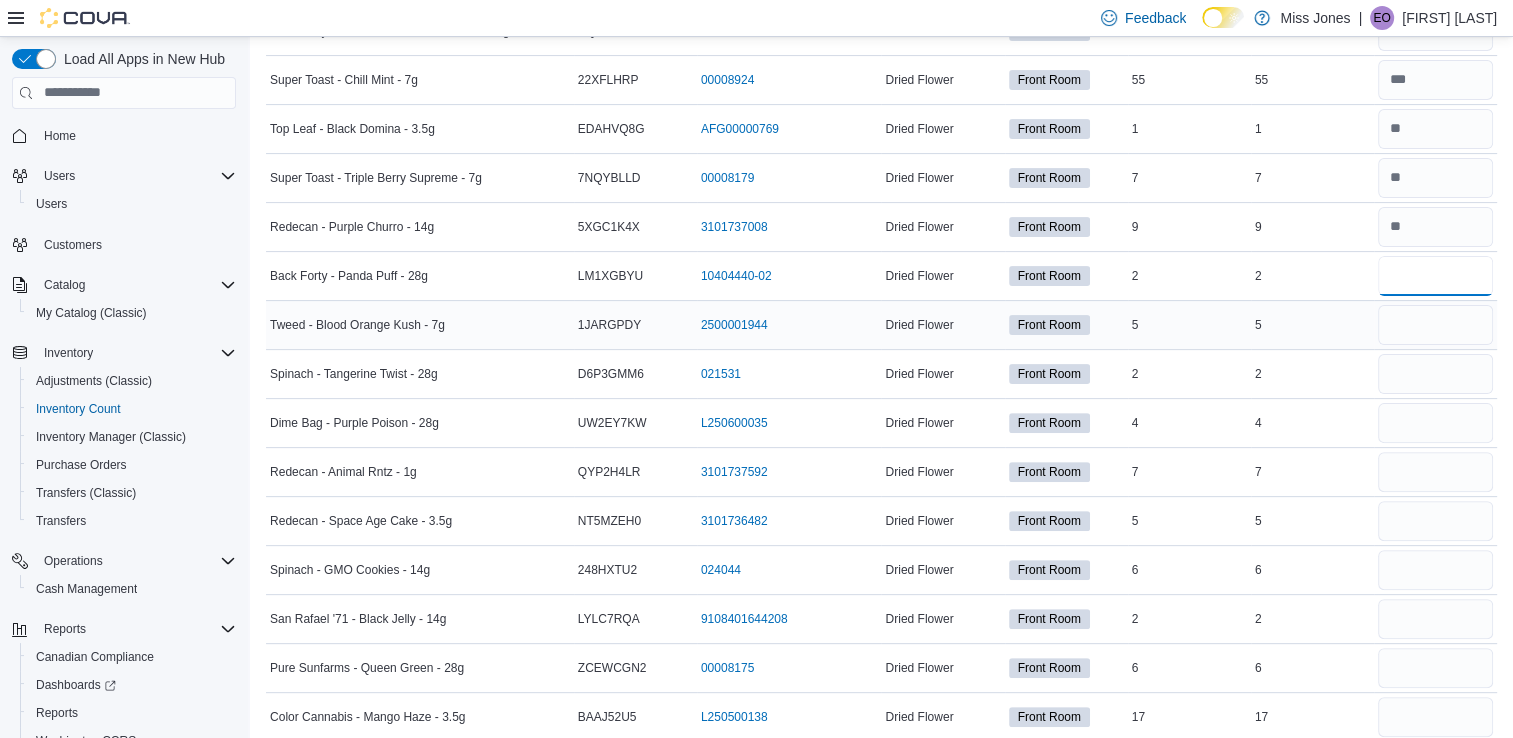 type on "*" 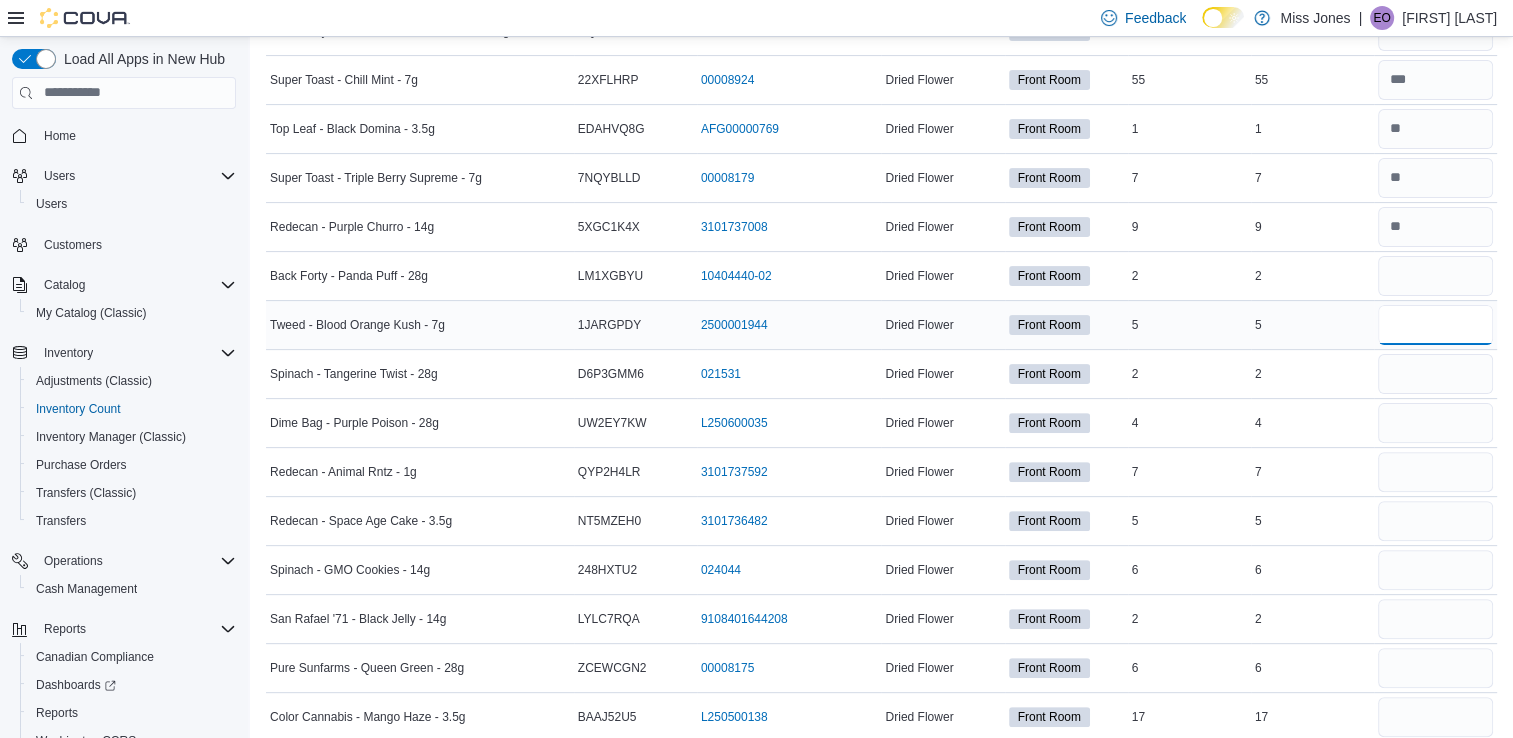 click at bounding box center [1435, 325] 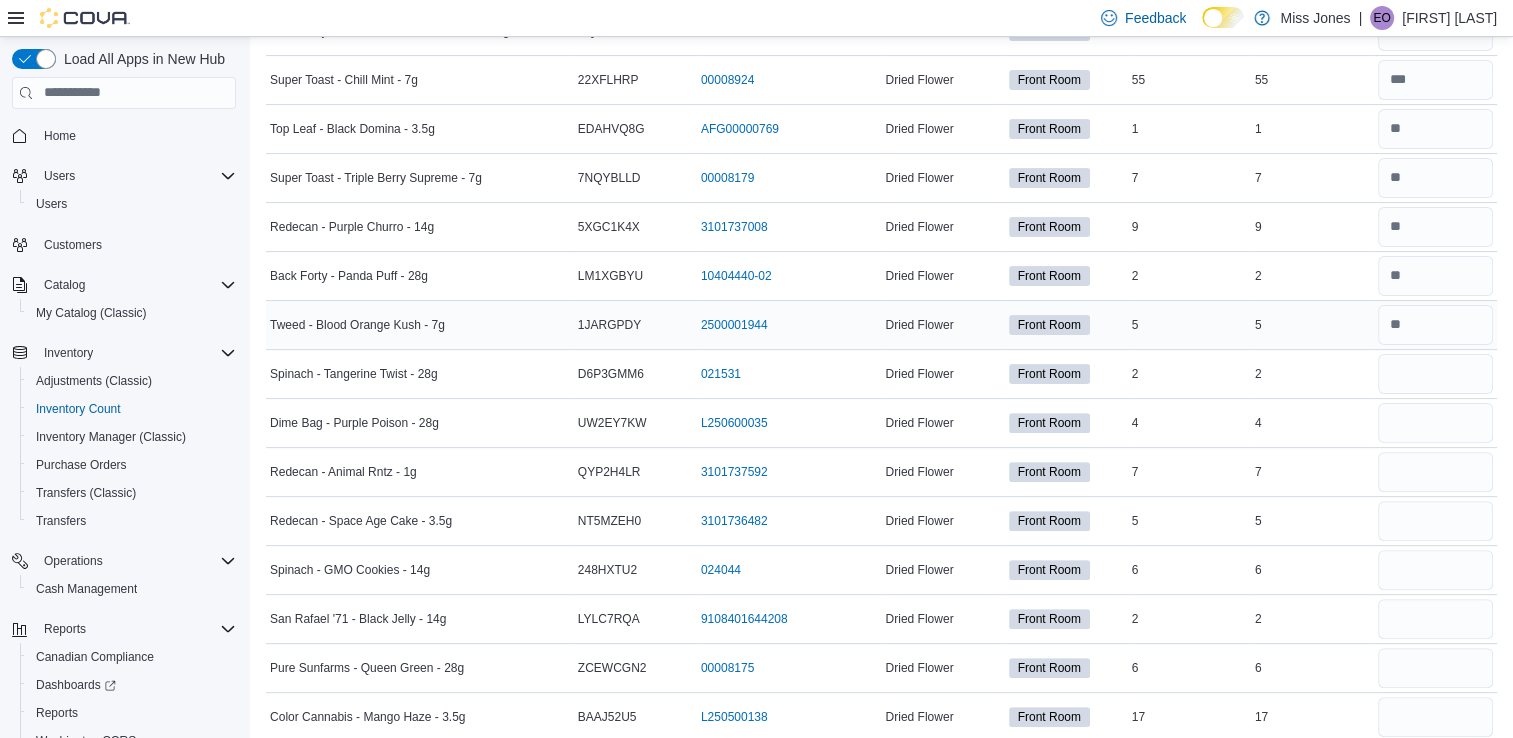 scroll, scrollTop: 662, scrollLeft: 0, axis: vertical 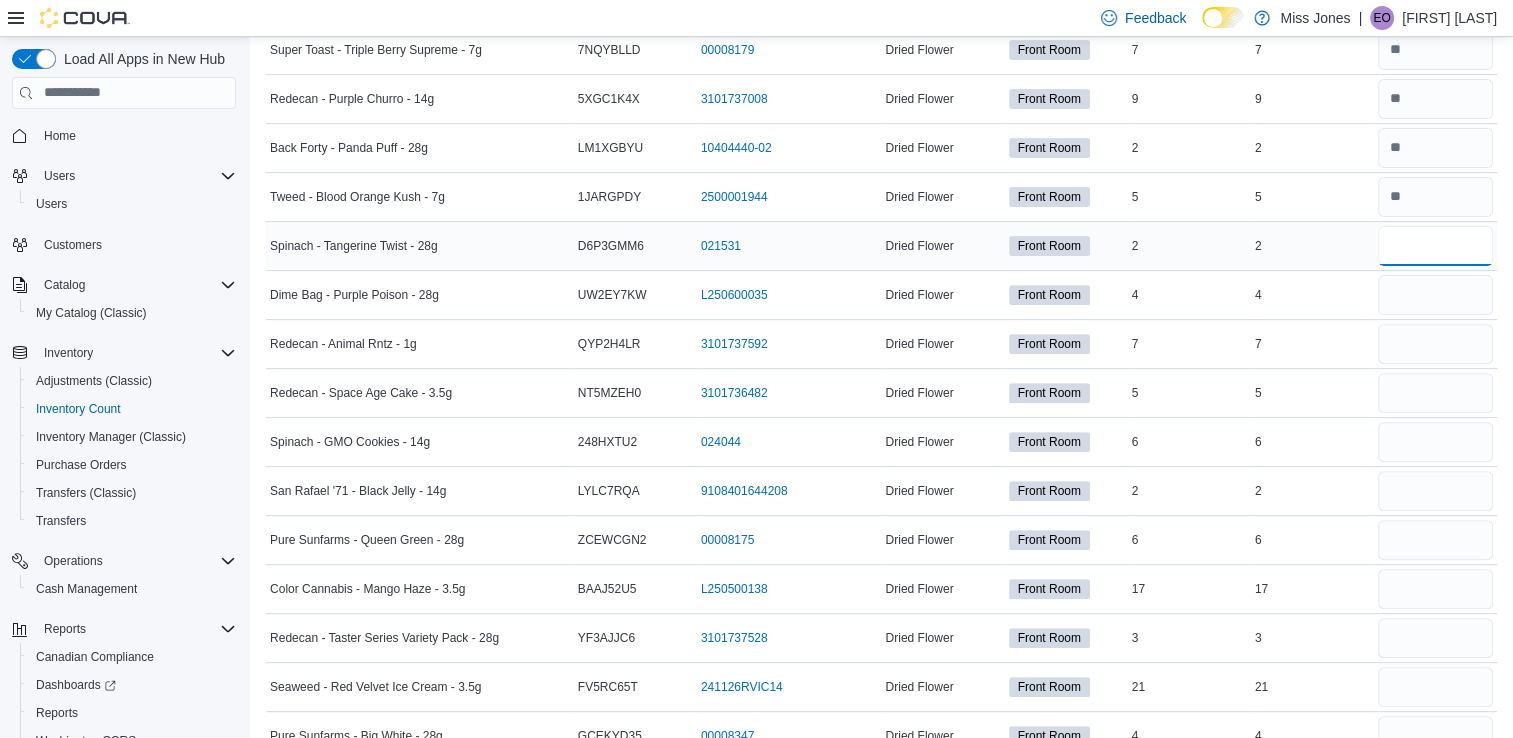 click at bounding box center [1435, 246] 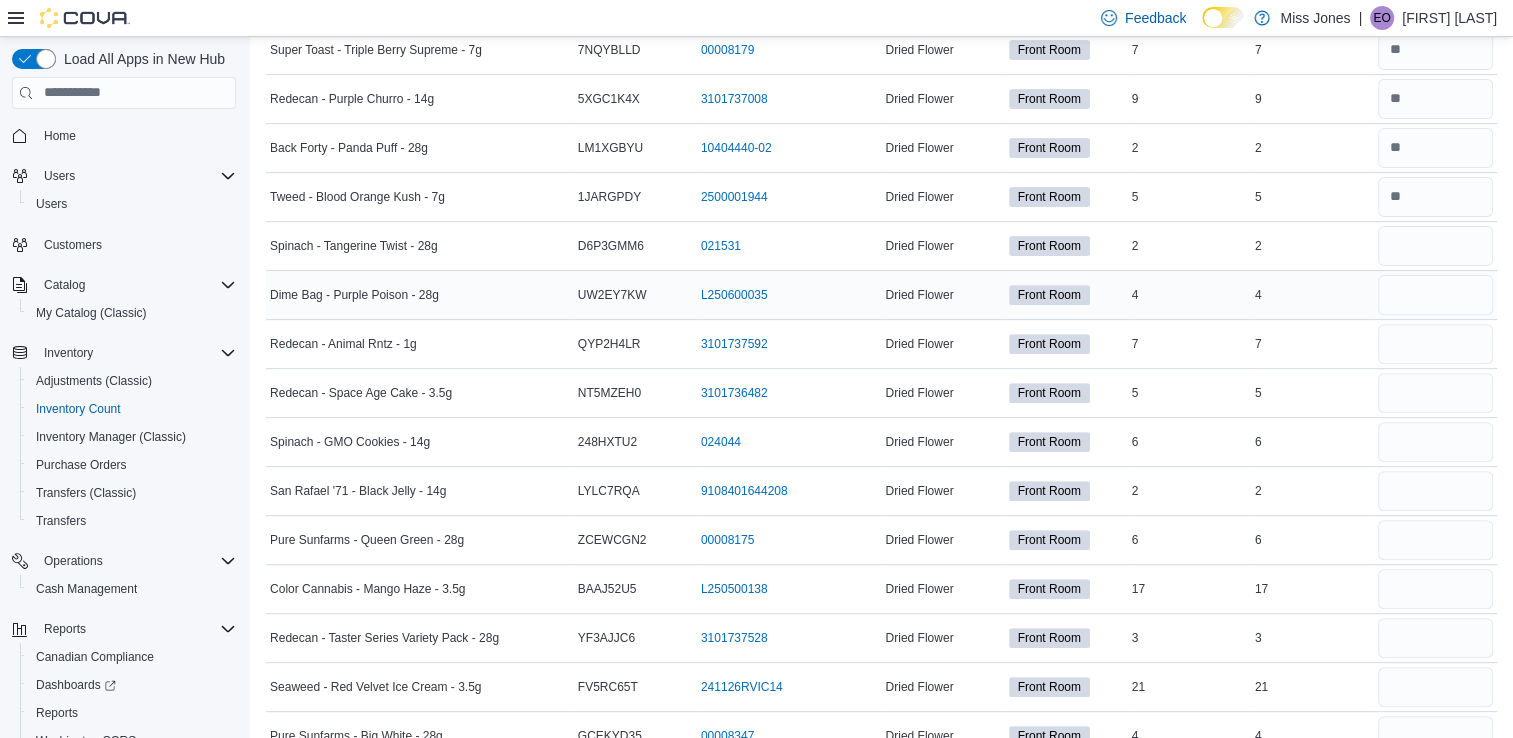 click at bounding box center (1435, 295) 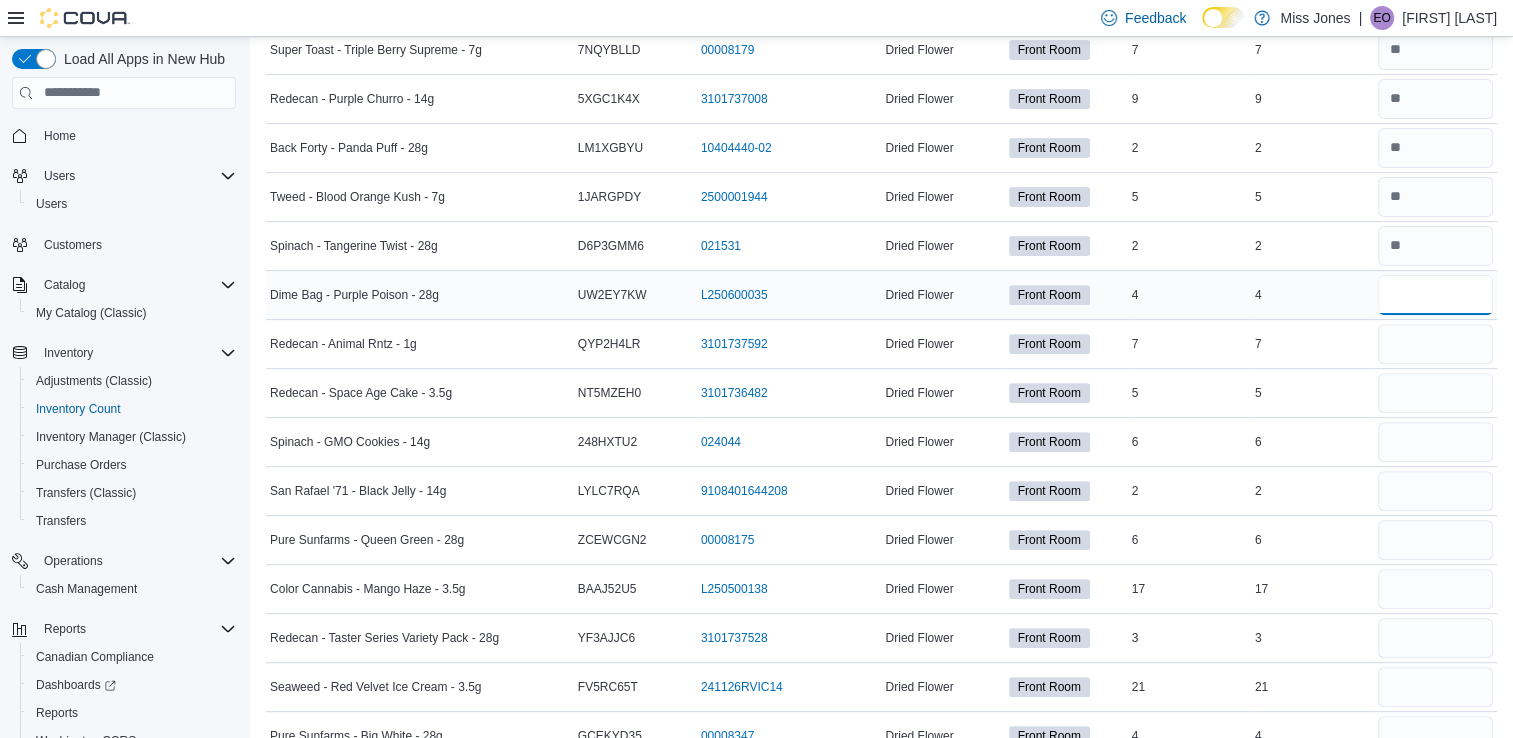 click at bounding box center [1435, 295] 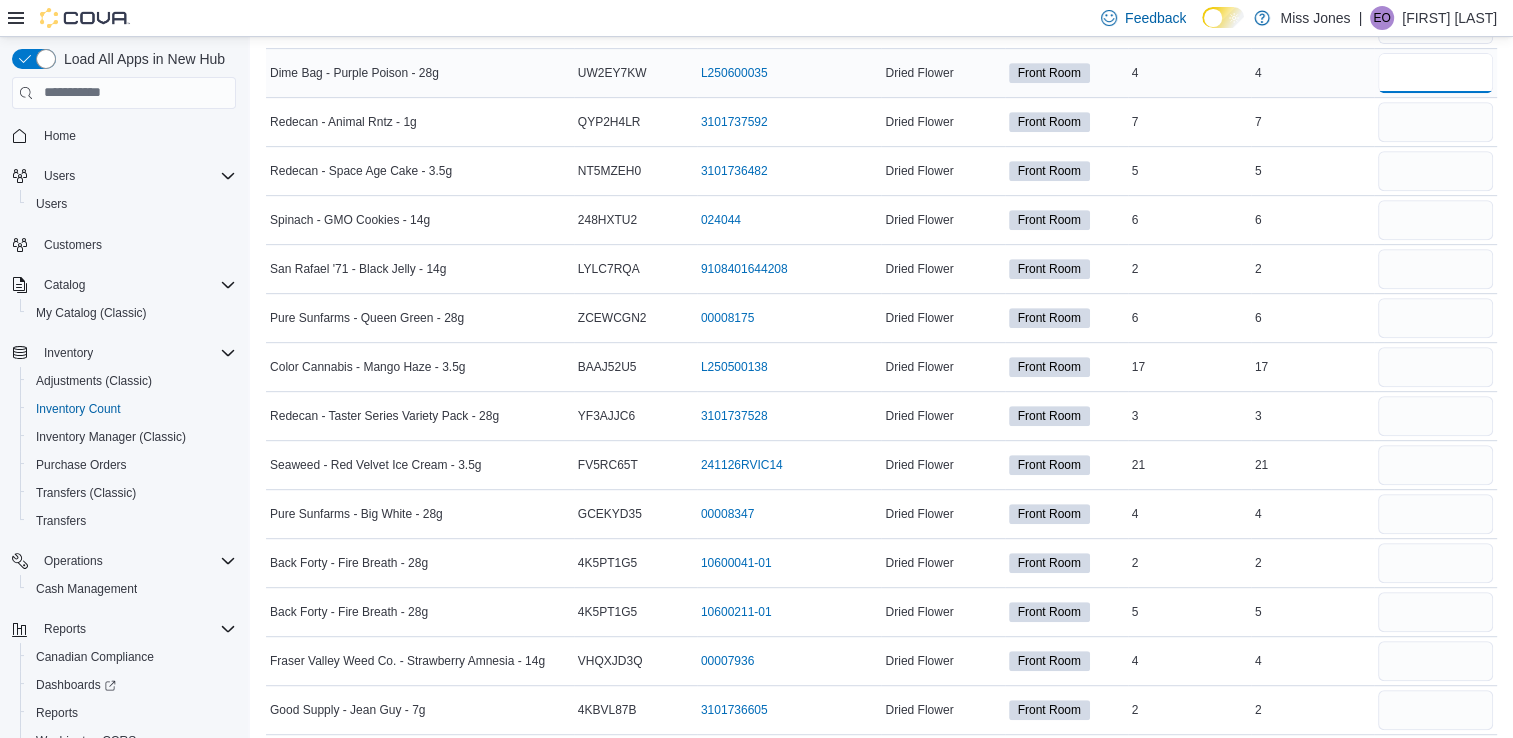 scroll, scrollTop: 884, scrollLeft: 0, axis: vertical 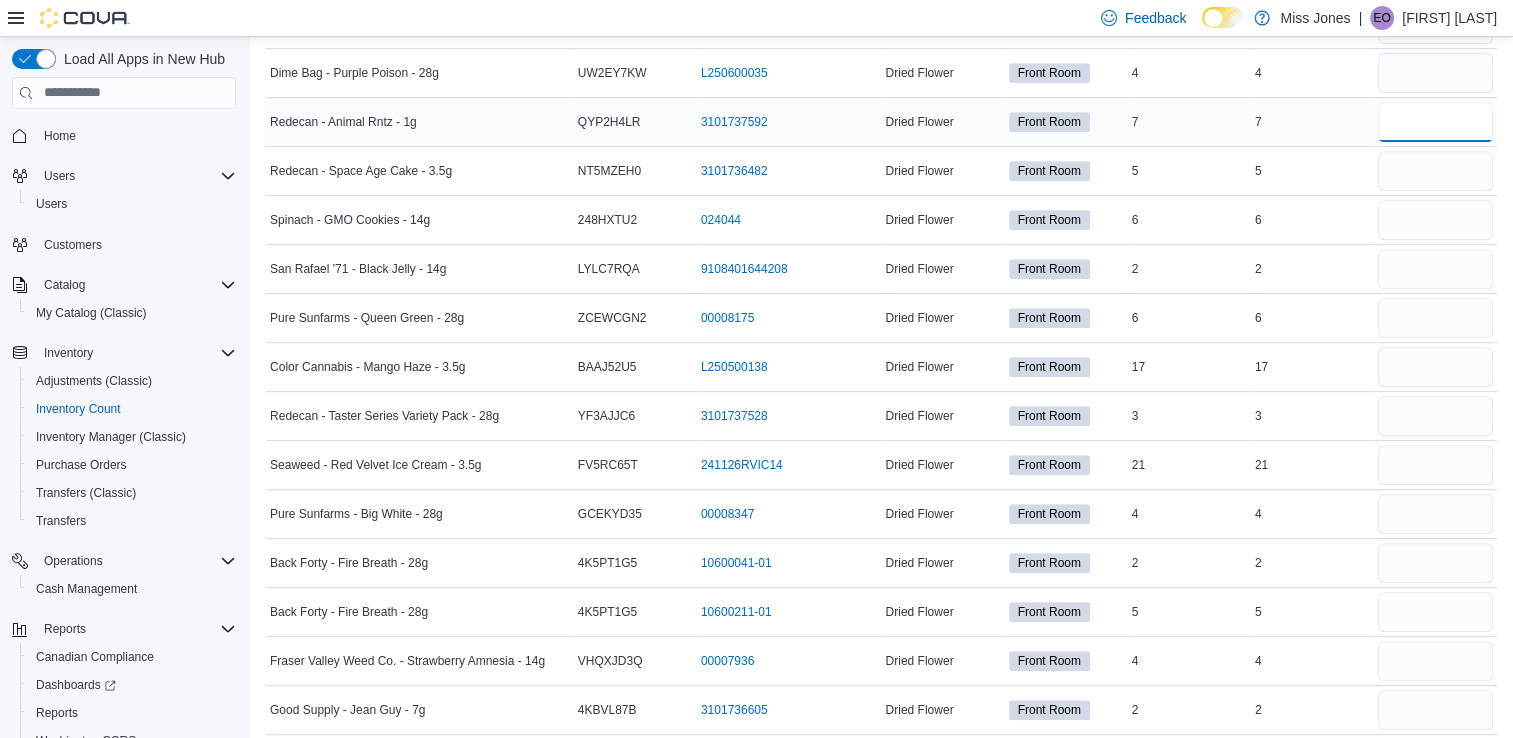 click at bounding box center [1435, 122] 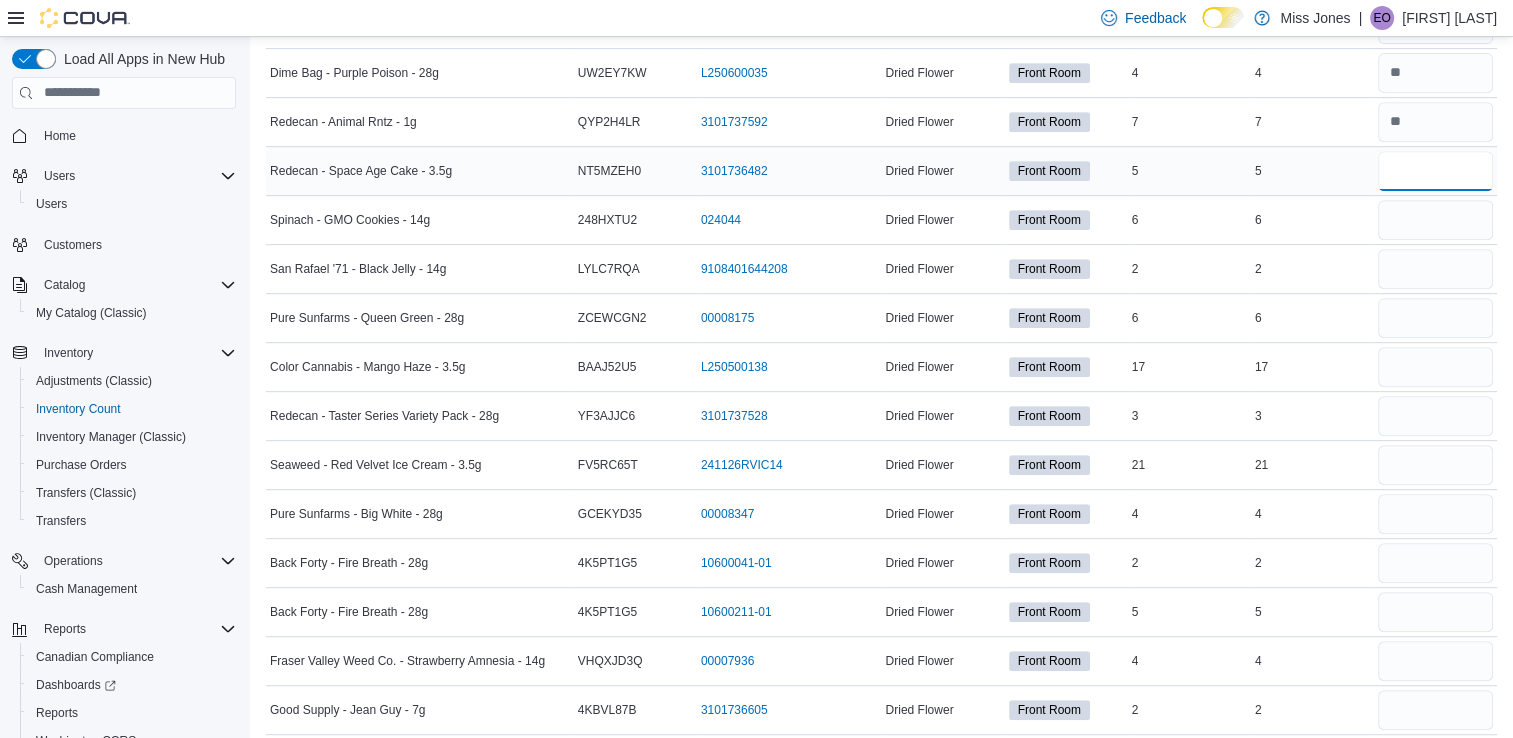click at bounding box center [1435, 171] 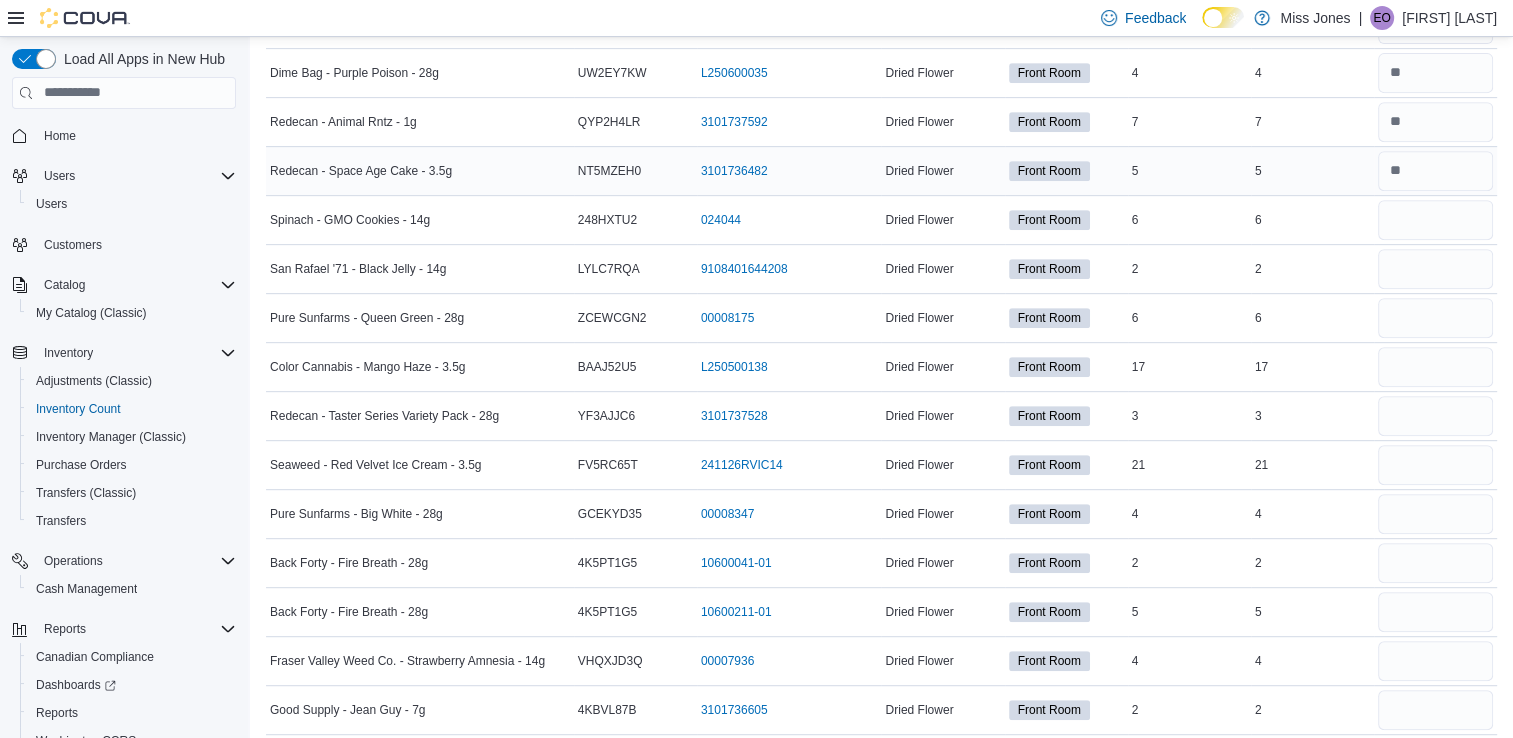 scroll, scrollTop: 916, scrollLeft: 0, axis: vertical 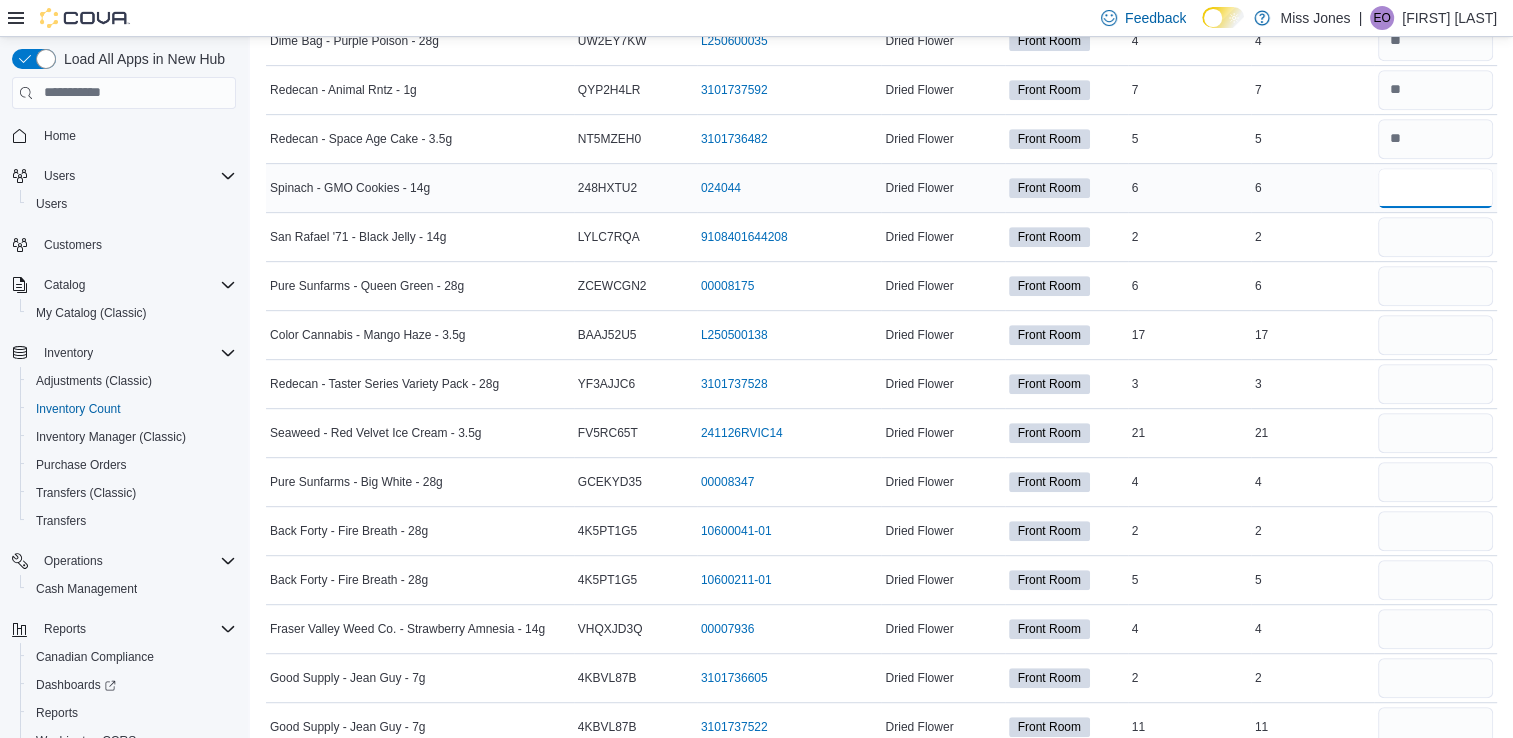 click at bounding box center (1435, 188) 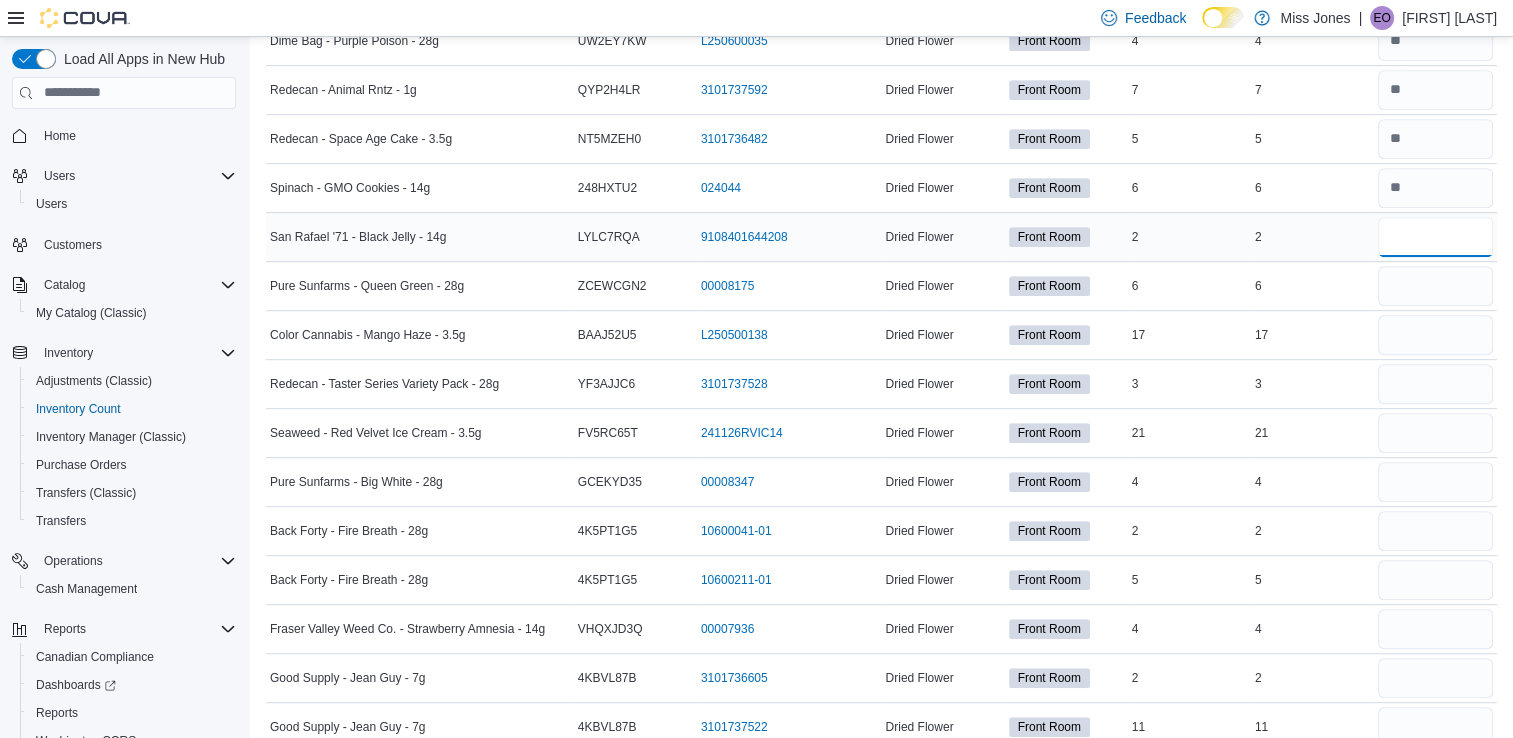 click at bounding box center [1435, 237] 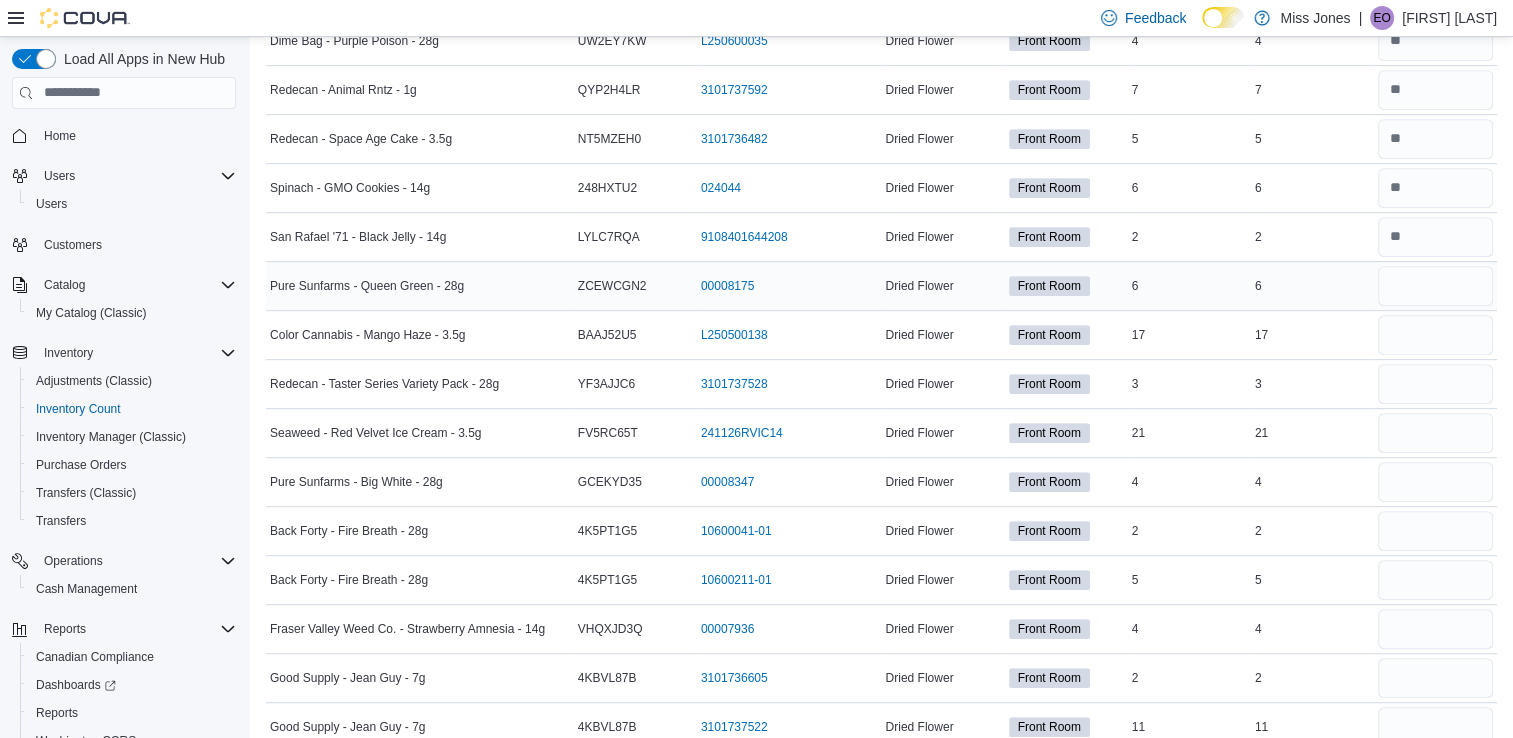 click at bounding box center (1435, 286) 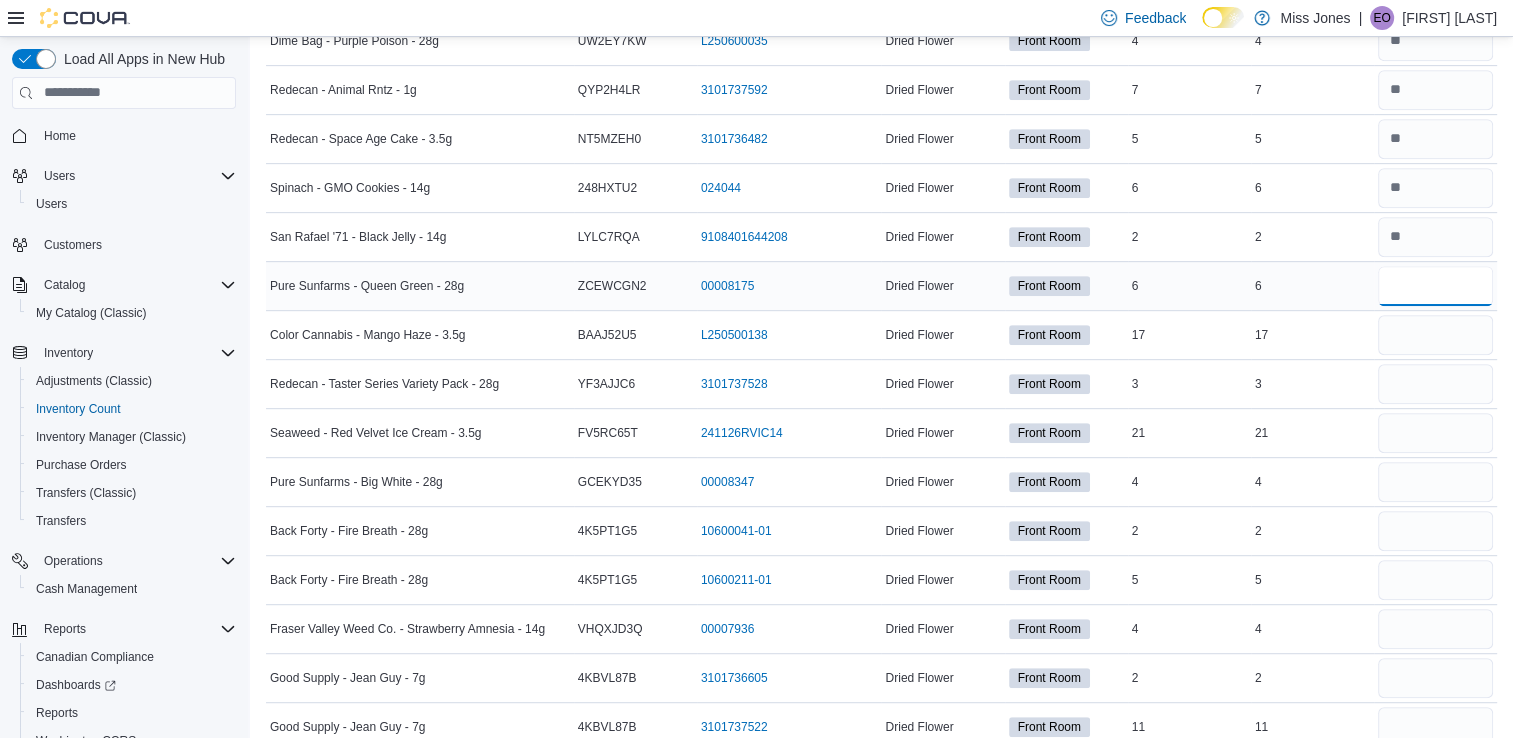 click at bounding box center (1435, 286) 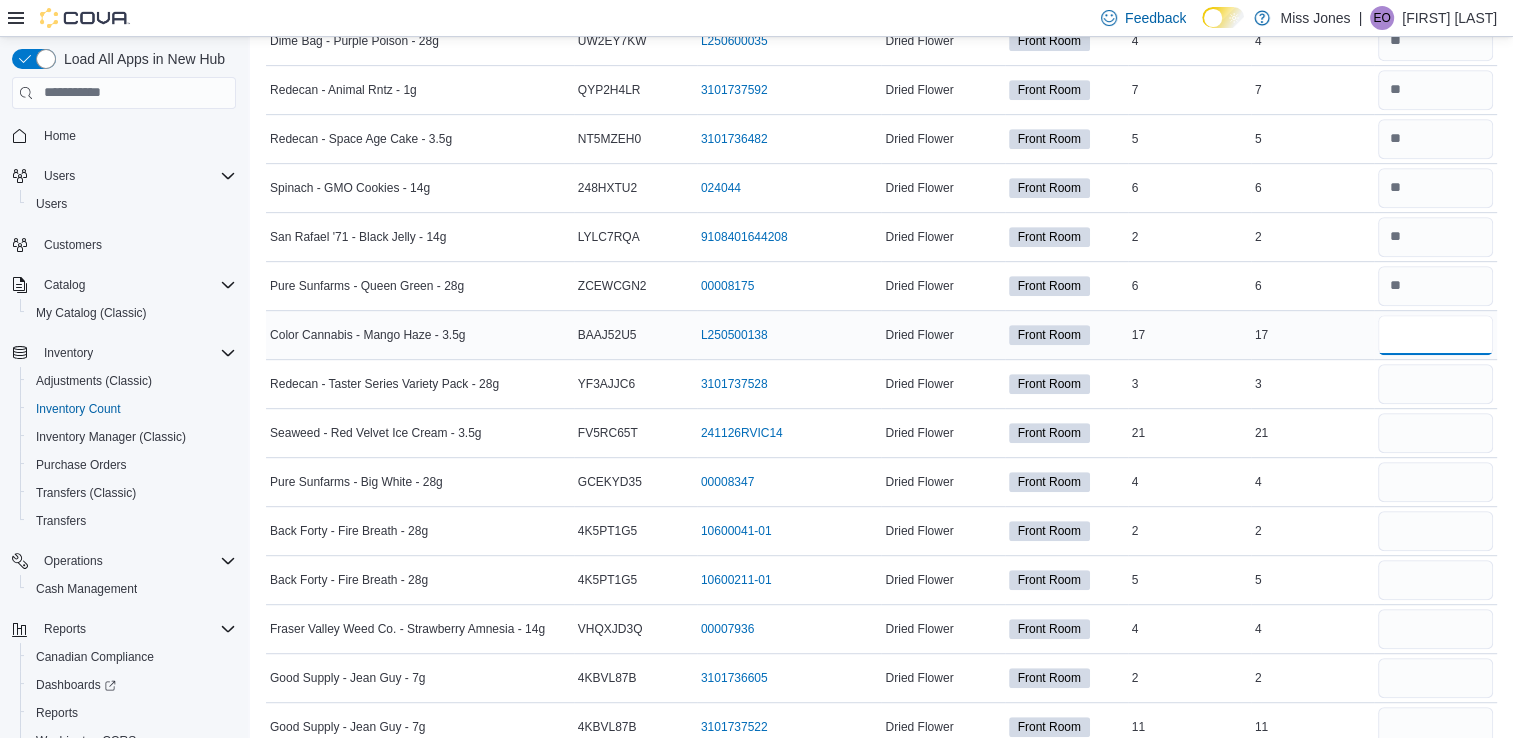 click at bounding box center [1435, 335] 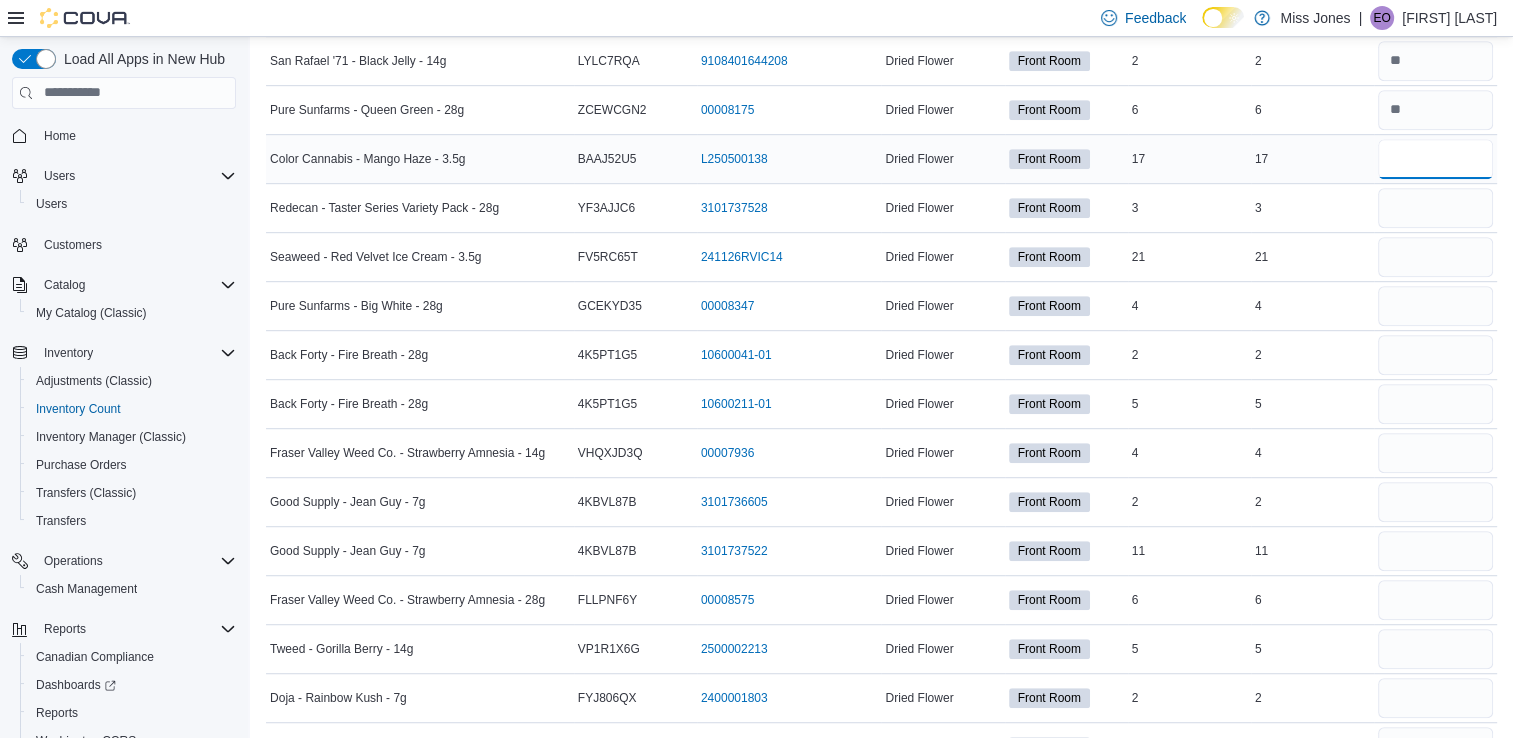 scroll, scrollTop: 1092, scrollLeft: 0, axis: vertical 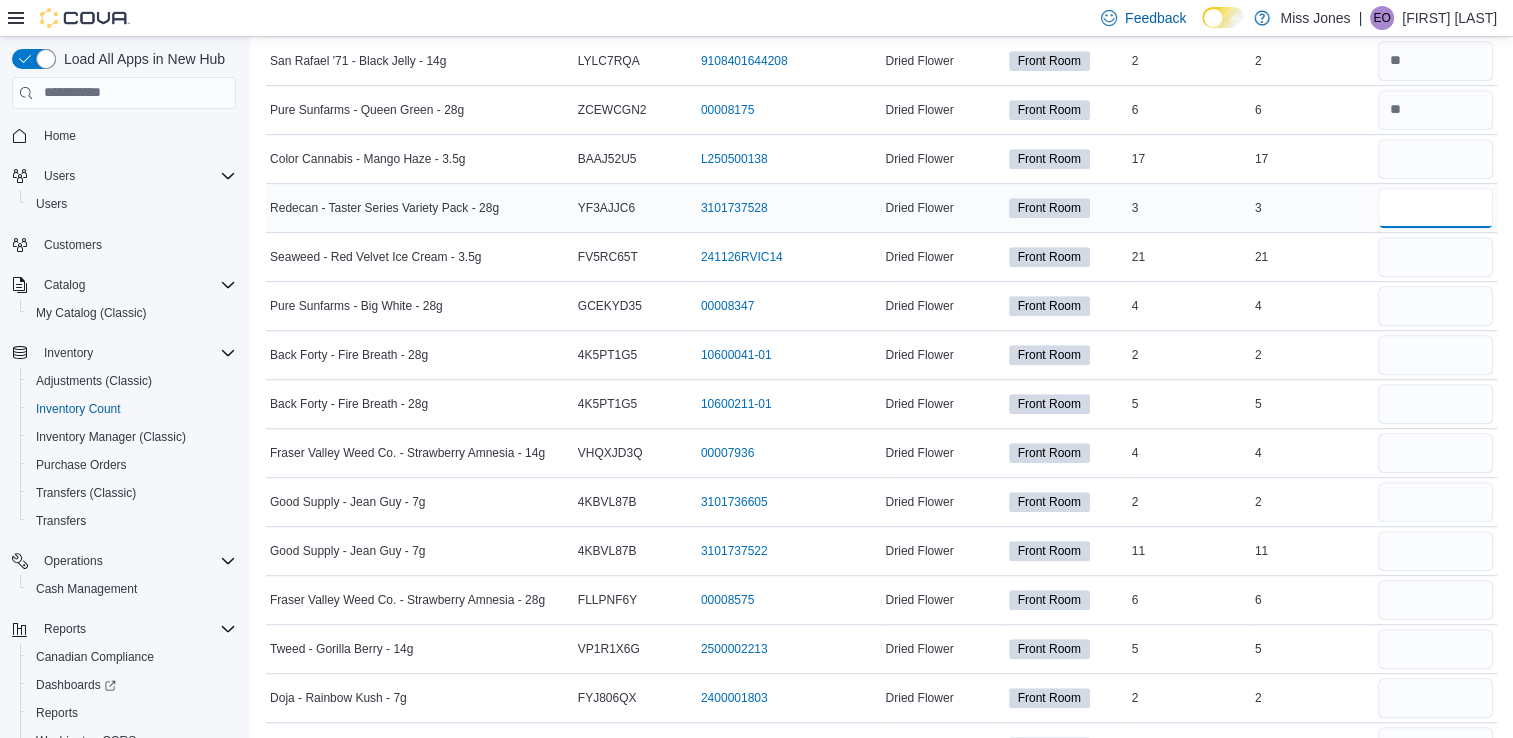 click at bounding box center (1435, 208) 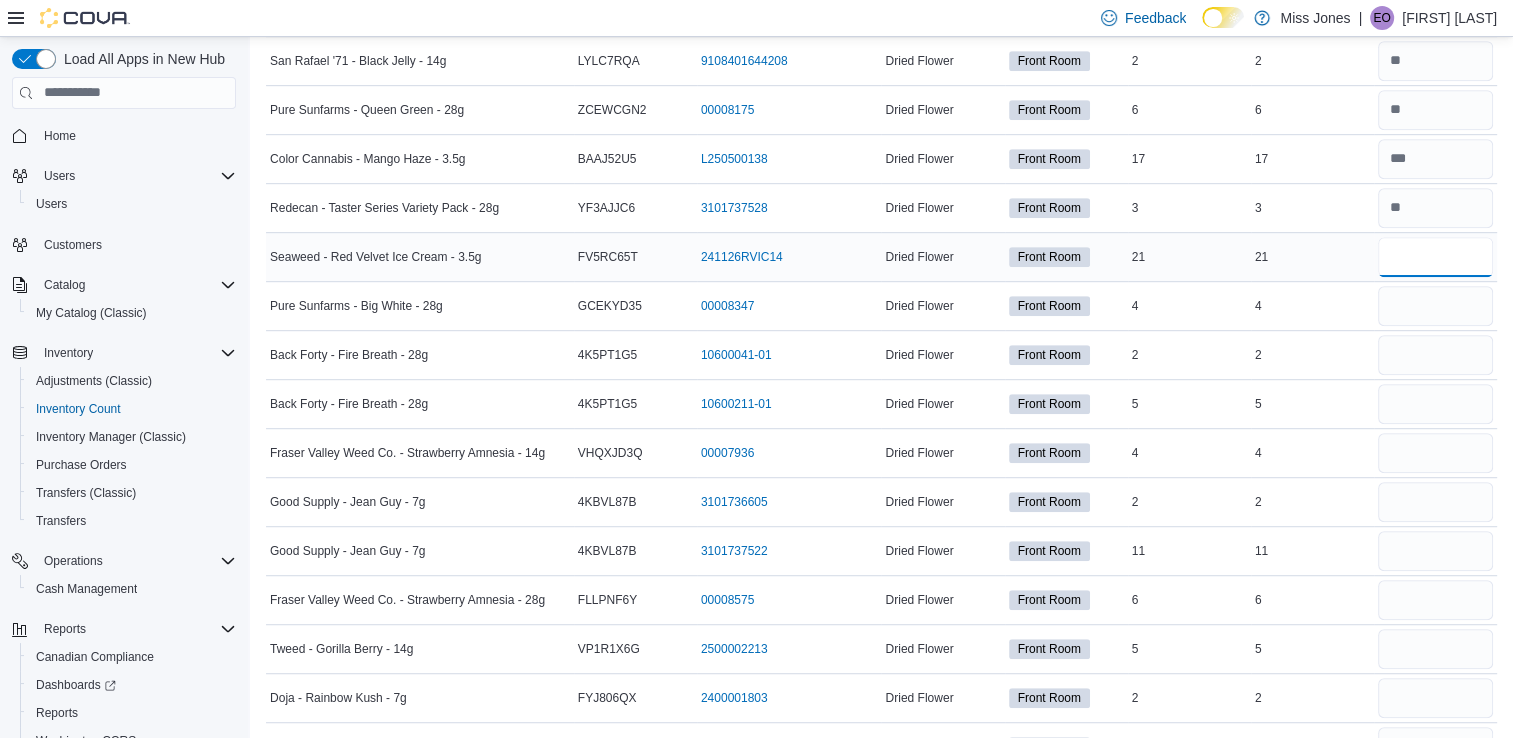 click at bounding box center (1435, 257) 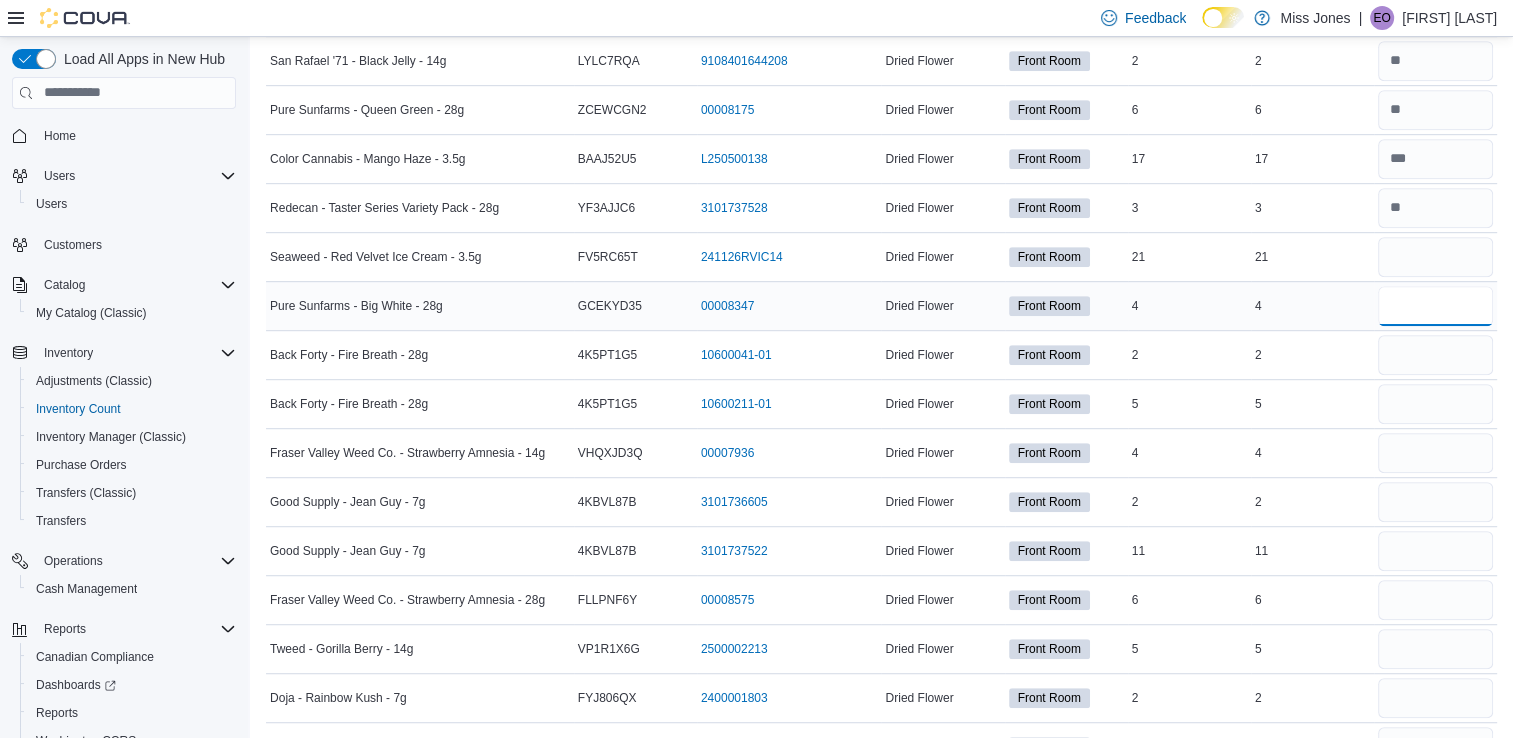 click at bounding box center (1435, 306) 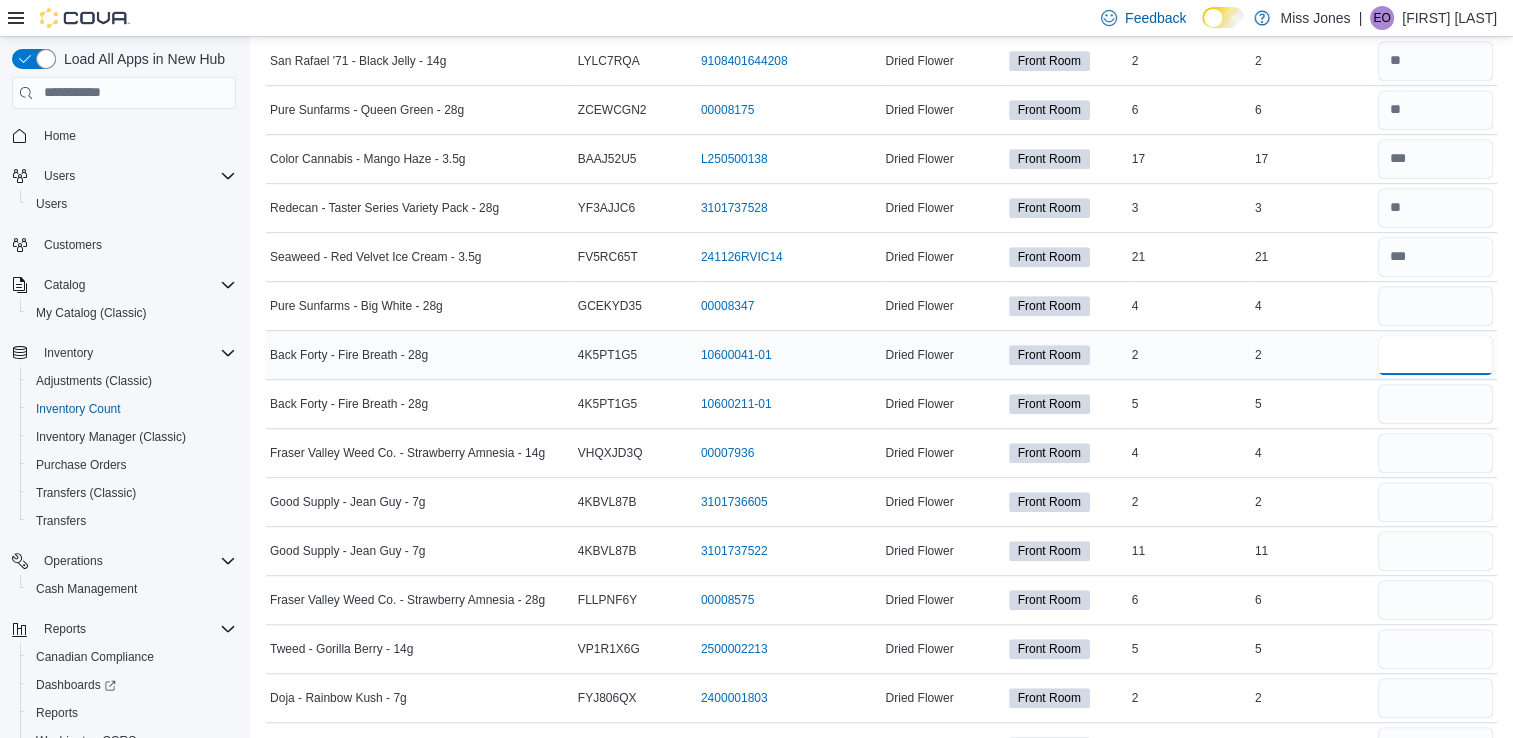 click at bounding box center [1435, 355] 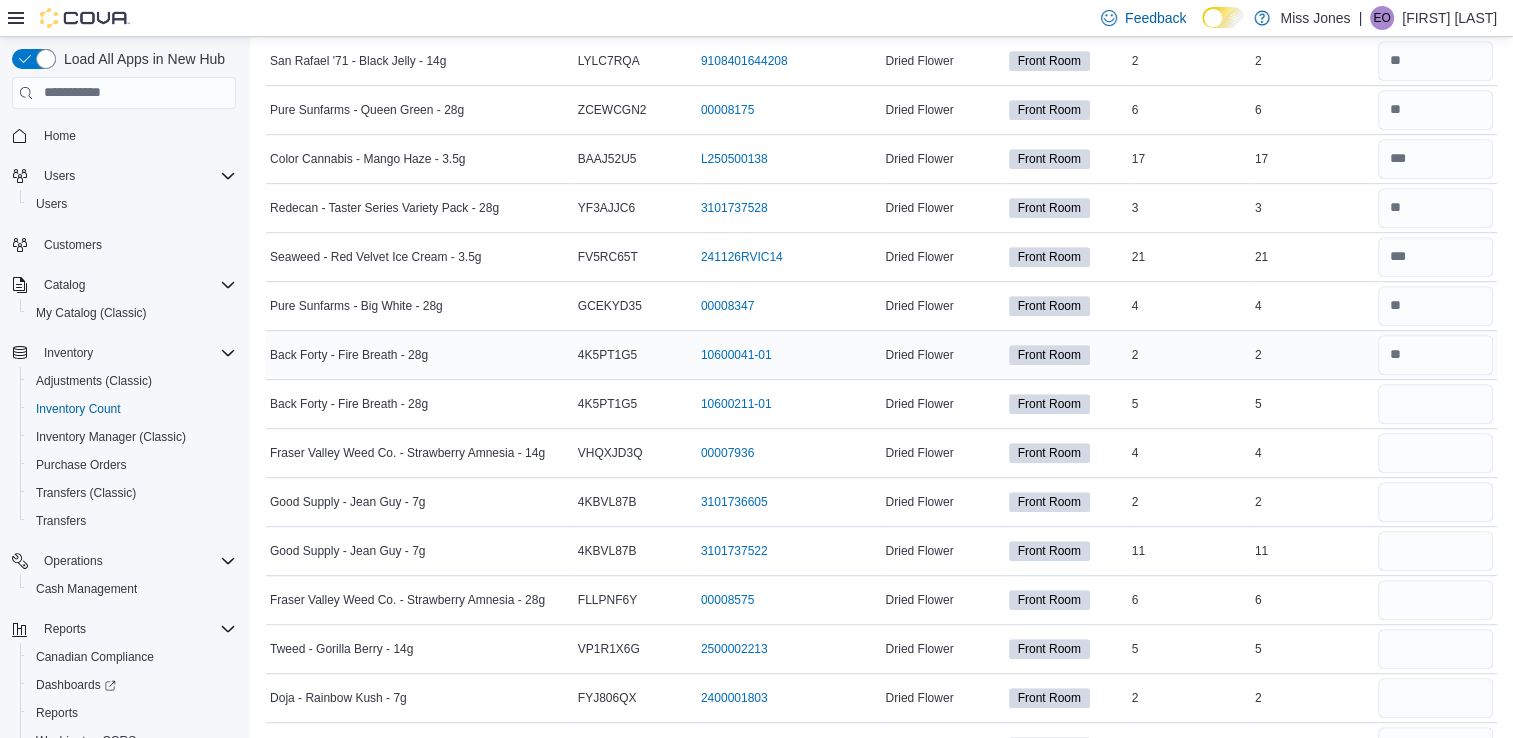 scroll, scrollTop: 1148, scrollLeft: 0, axis: vertical 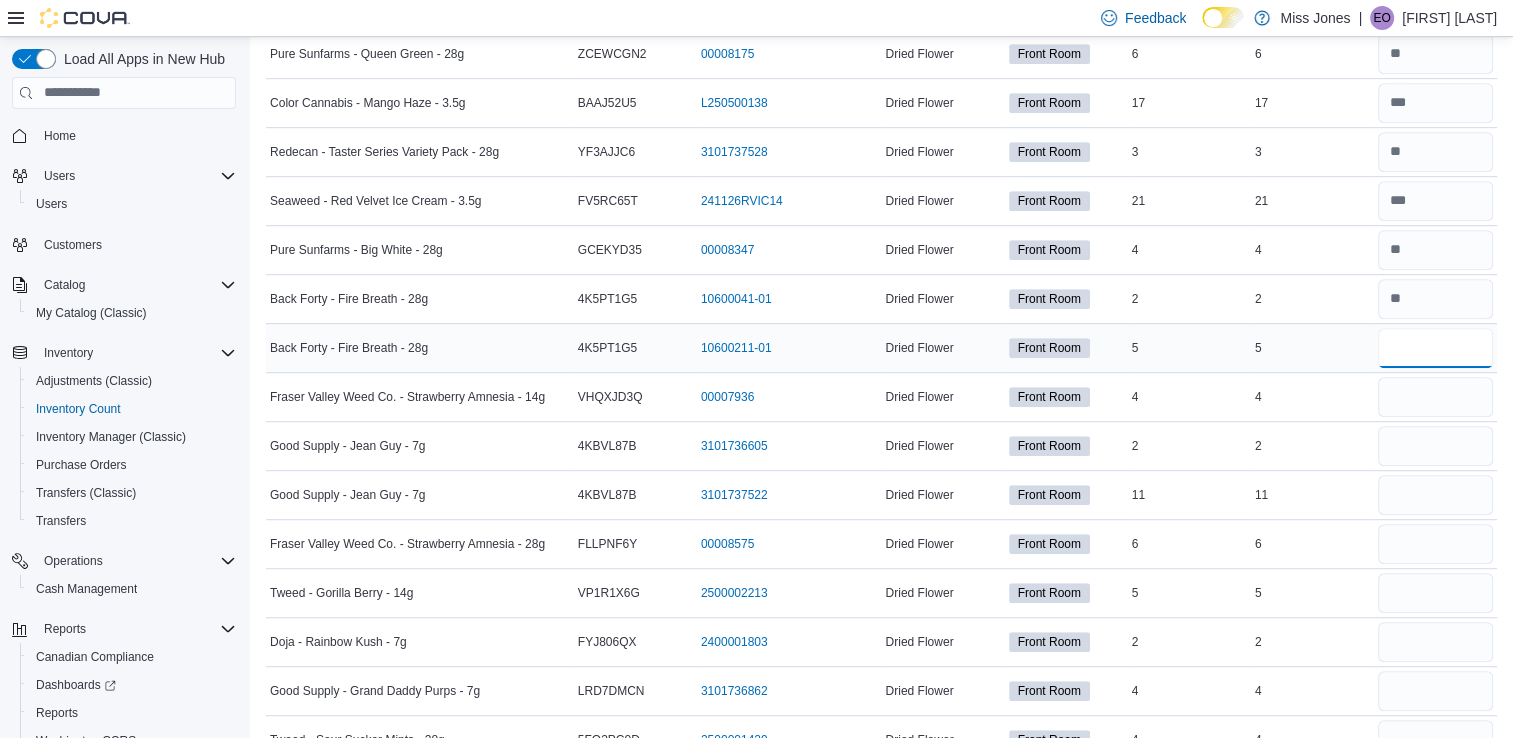 click at bounding box center [1435, 348] 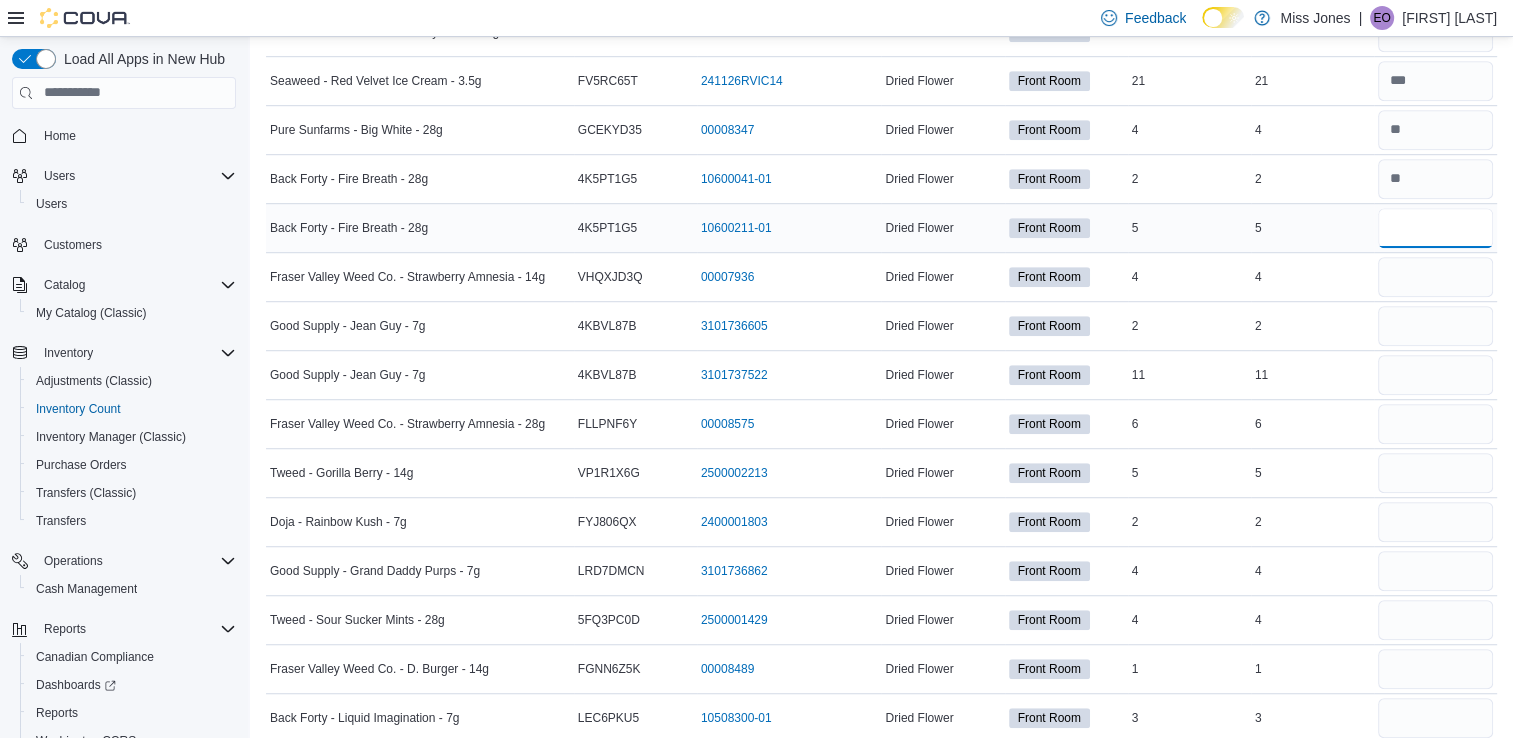 scroll, scrollTop: 1304, scrollLeft: 0, axis: vertical 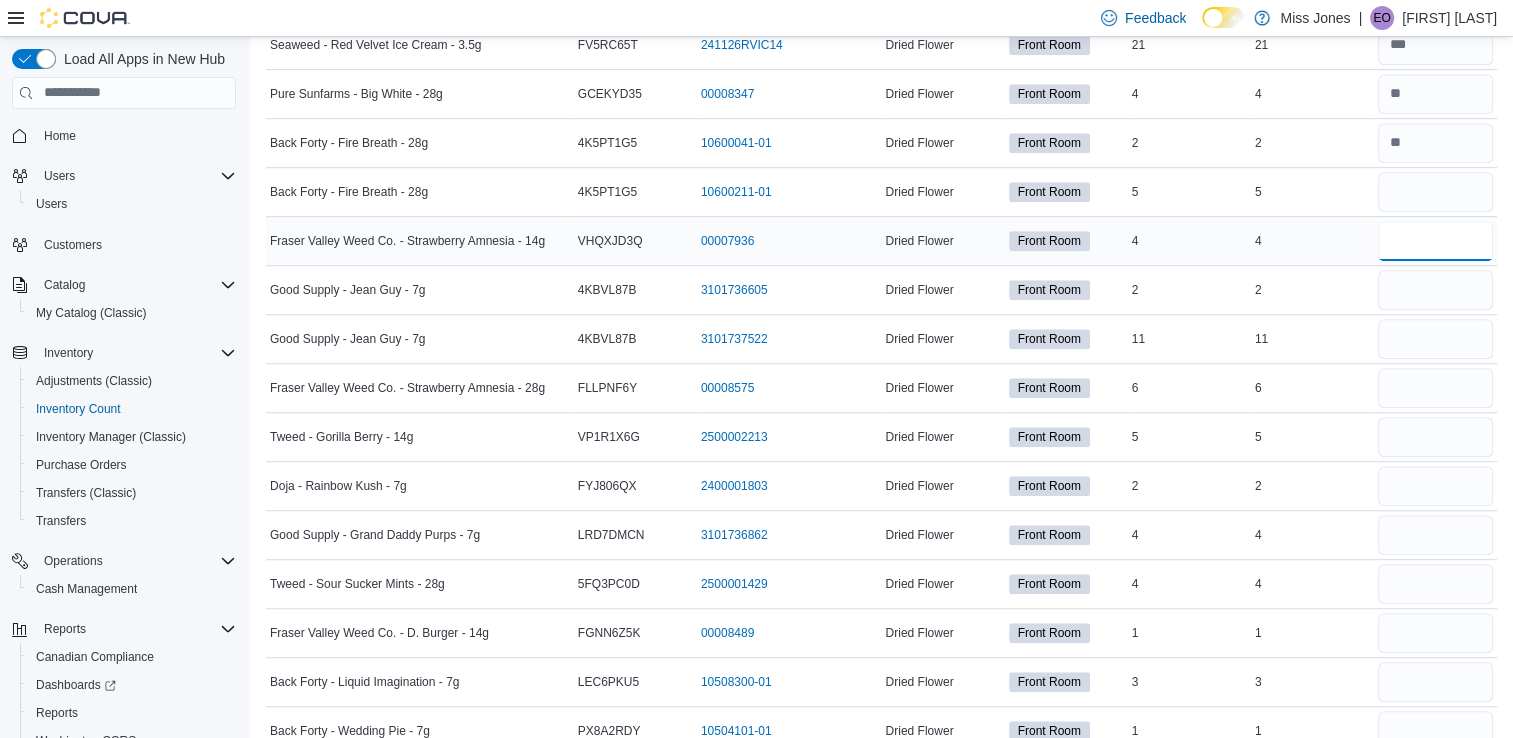 click at bounding box center (1435, 241) 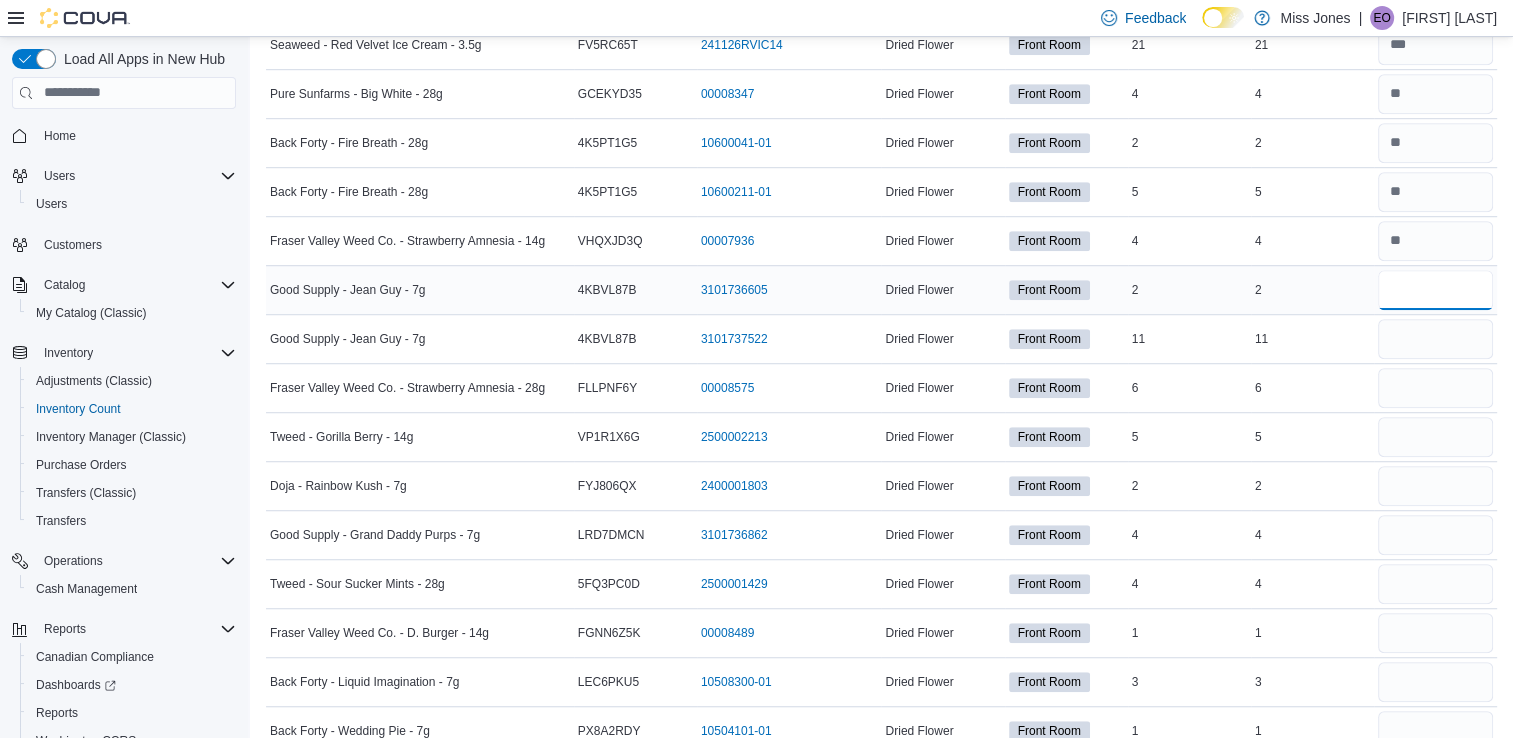 click at bounding box center [1435, 290] 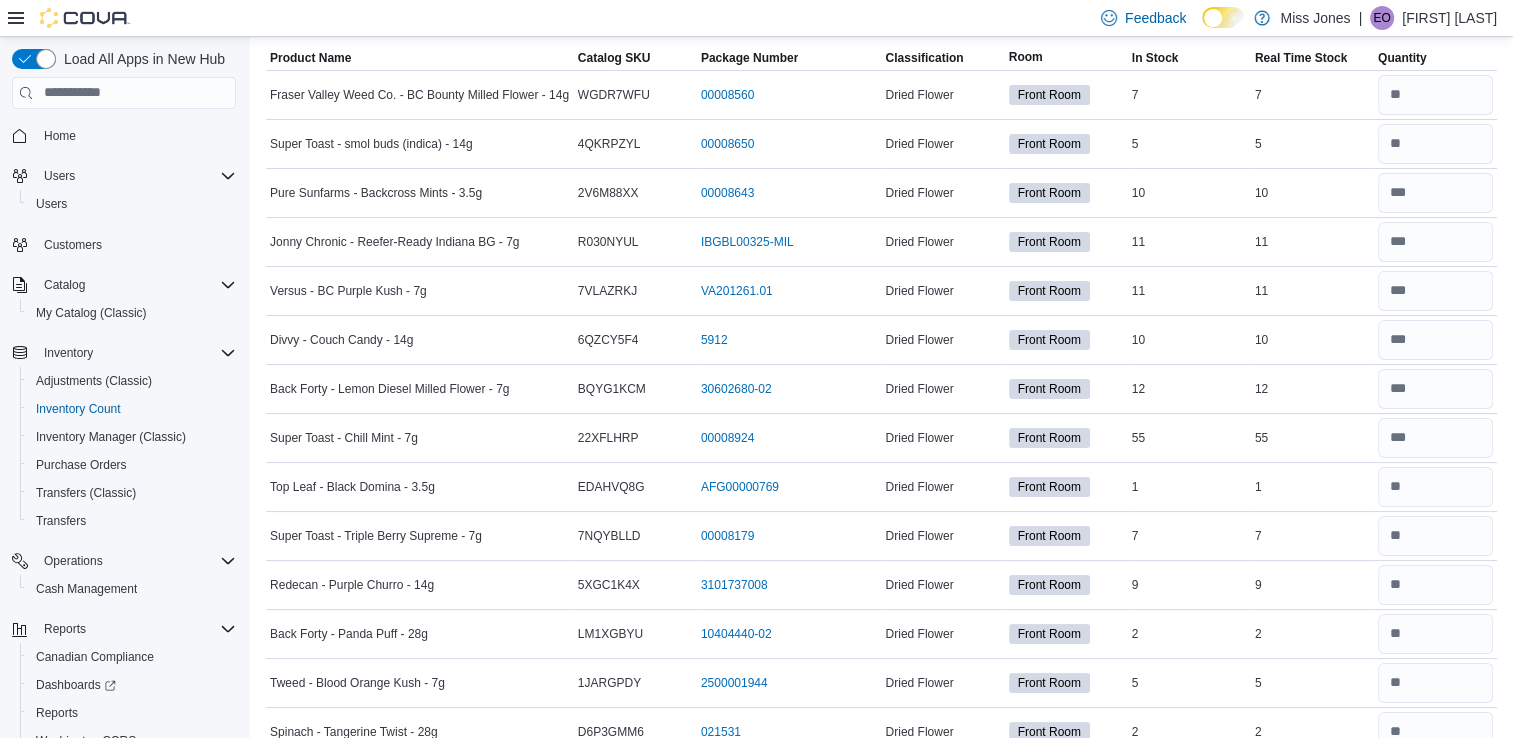 scroll, scrollTop: 0, scrollLeft: 0, axis: both 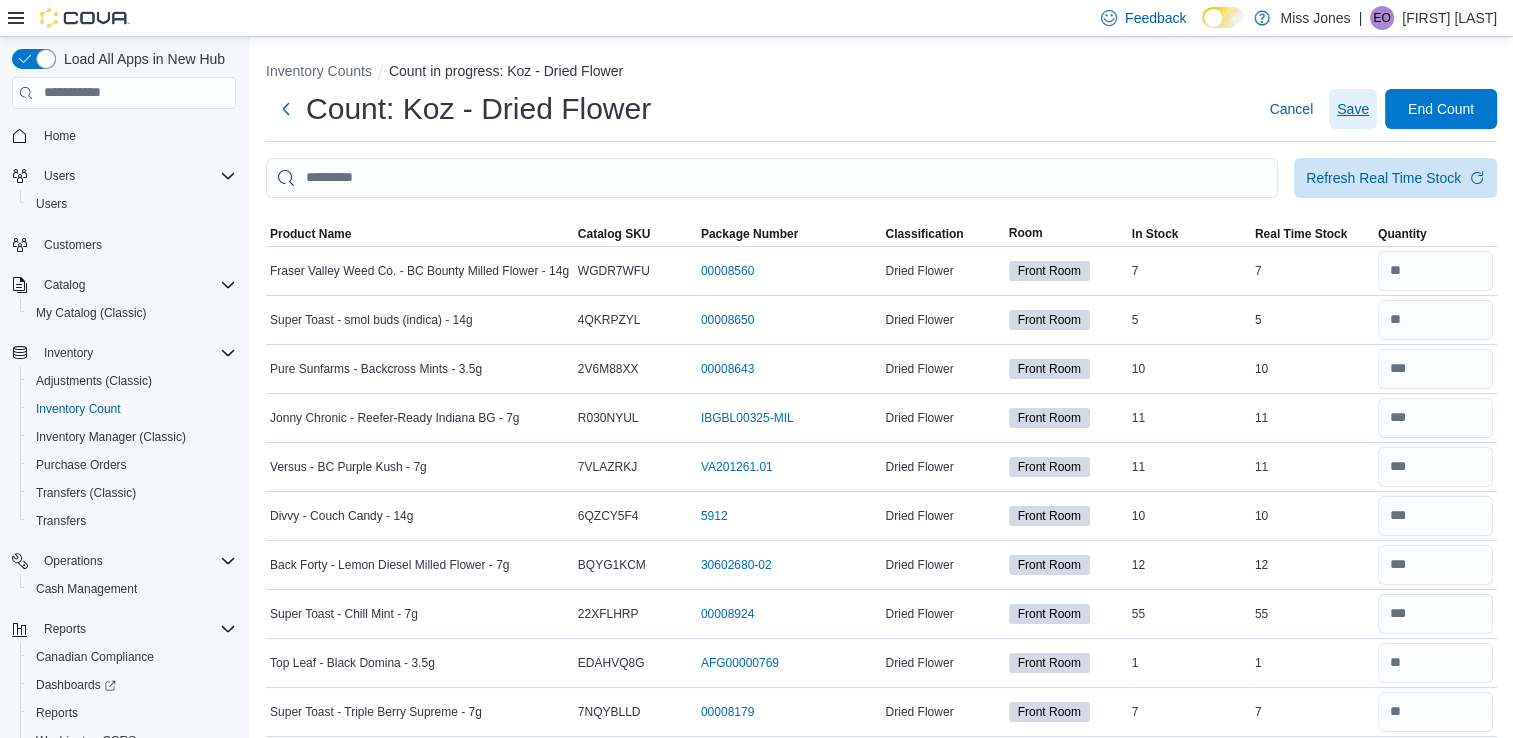 click on "Save" at bounding box center [1353, 109] 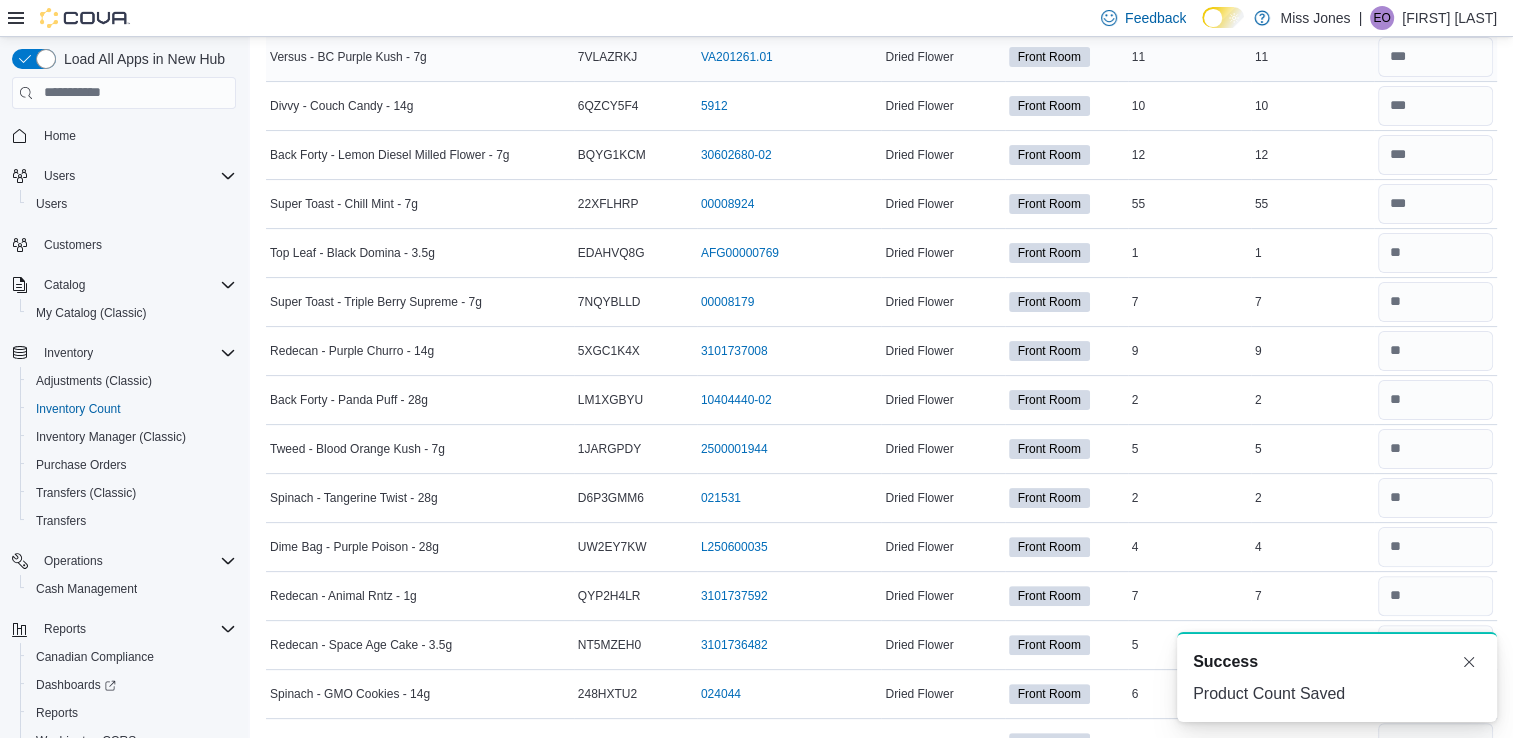 scroll, scrollTop: 738, scrollLeft: 0, axis: vertical 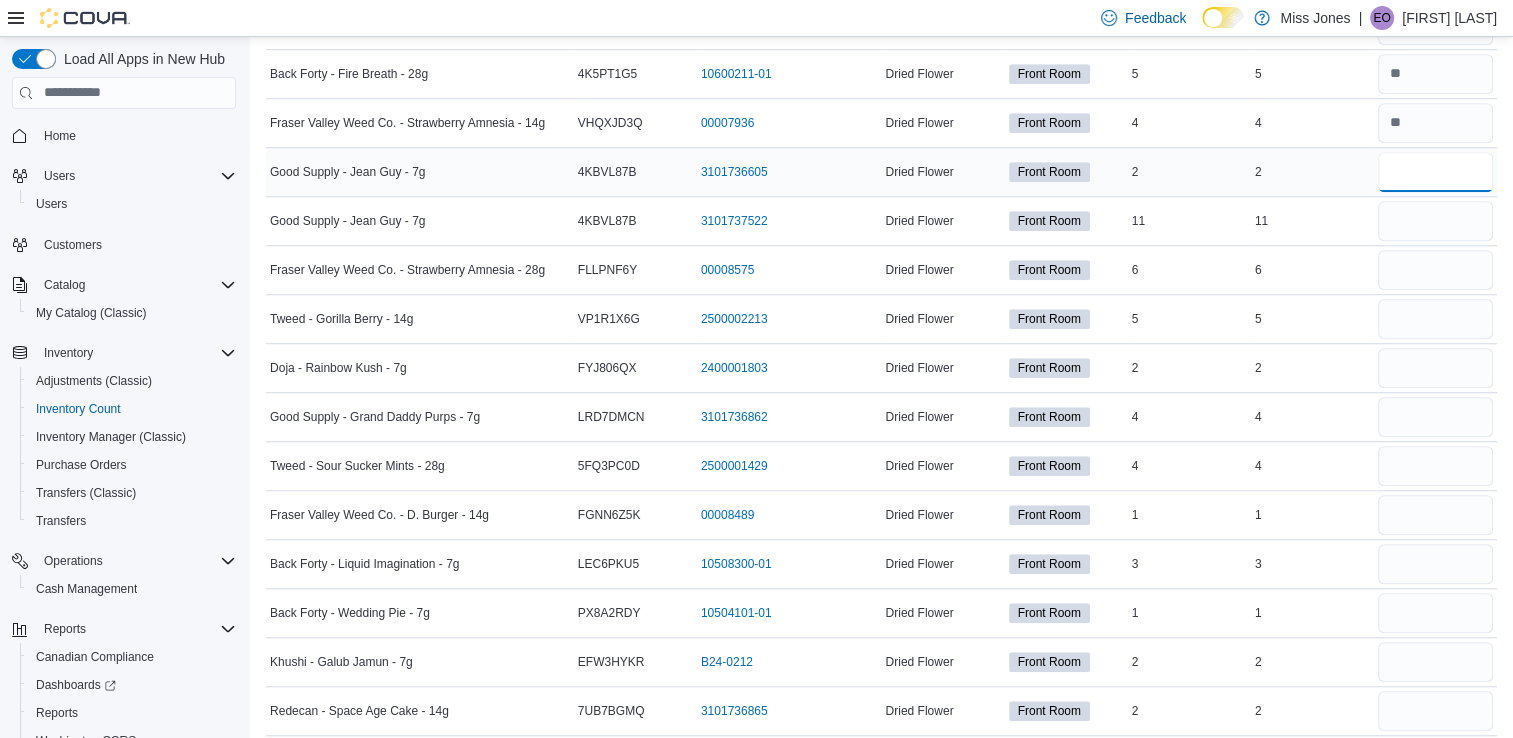 click at bounding box center (1435, 172) 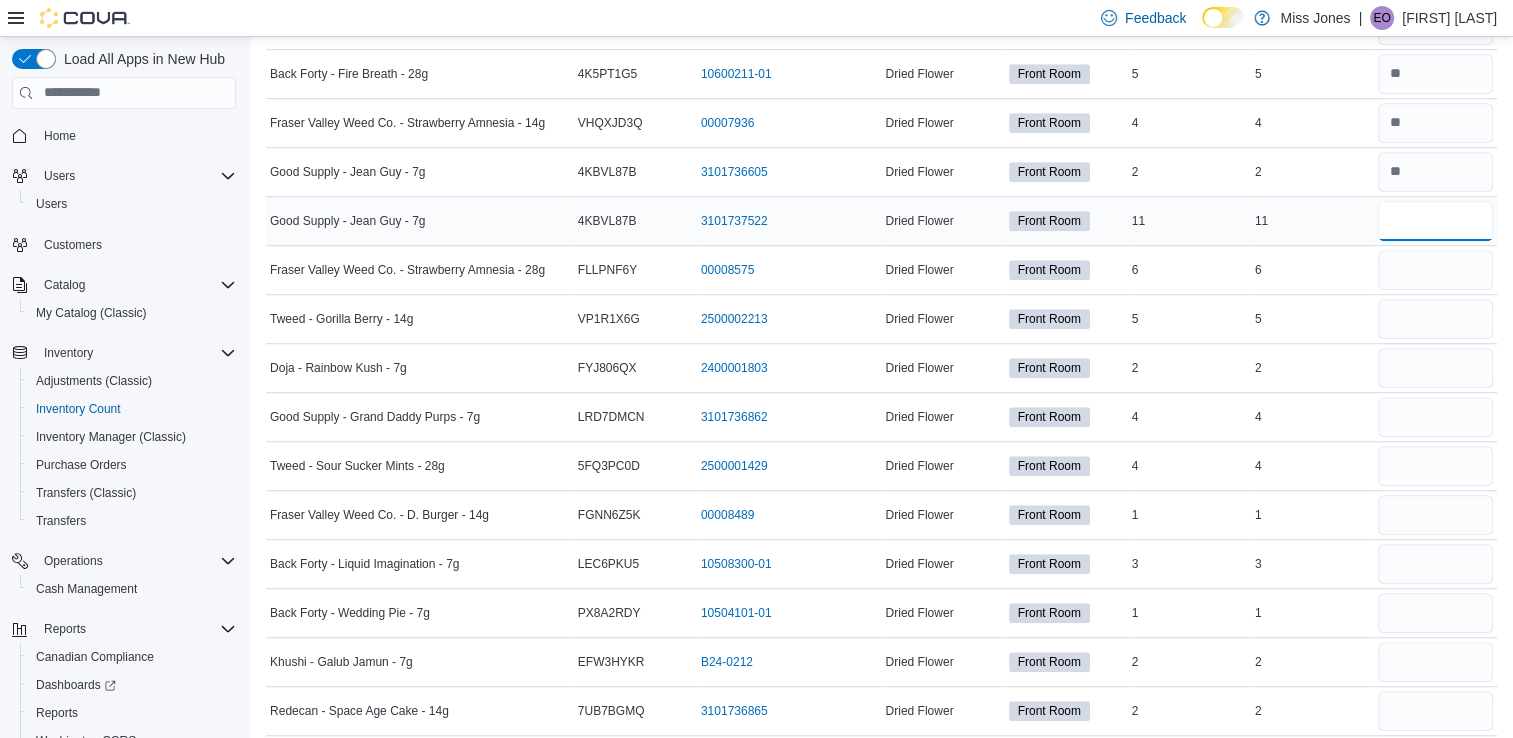 click at bounding box center [1435, 221] 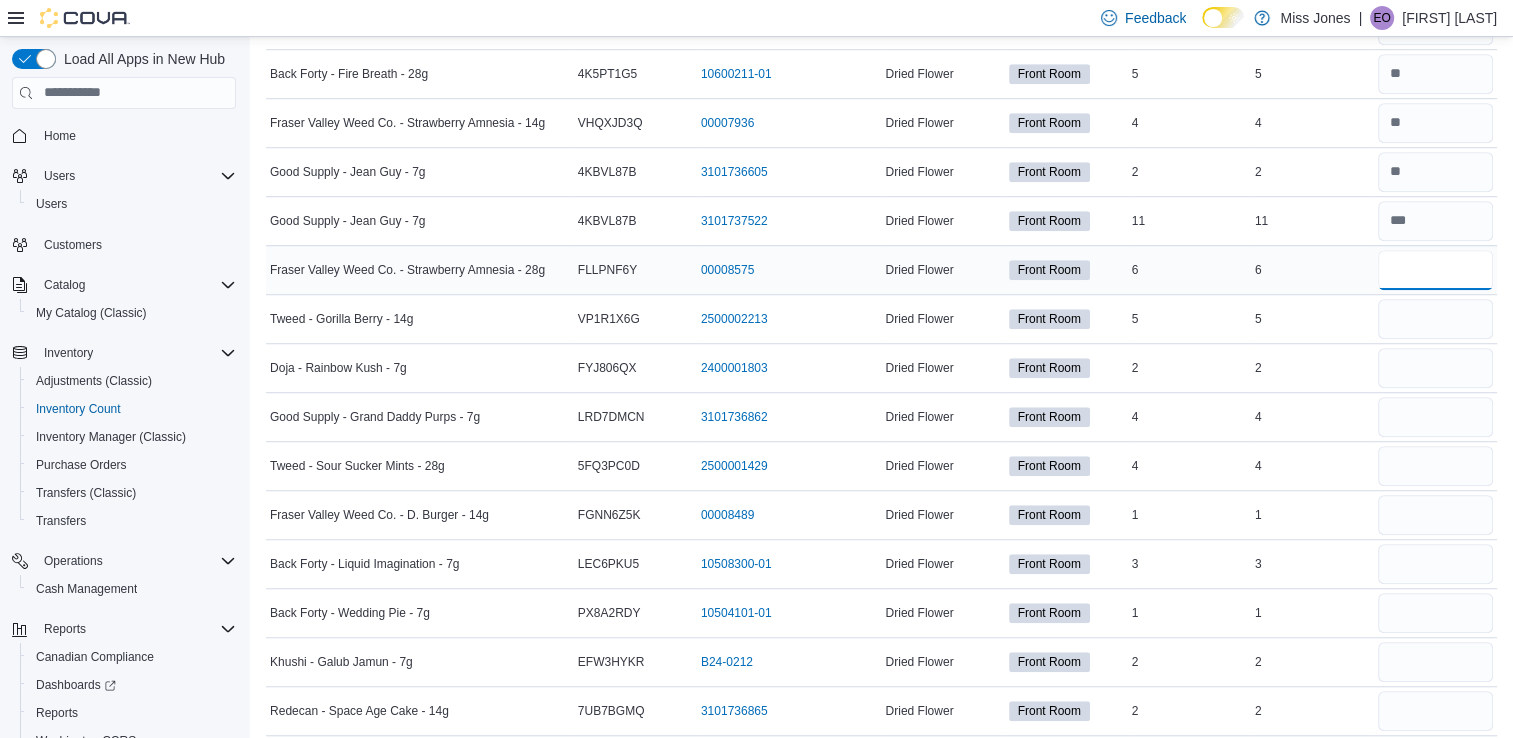 click at bounding box center (1435, 270) 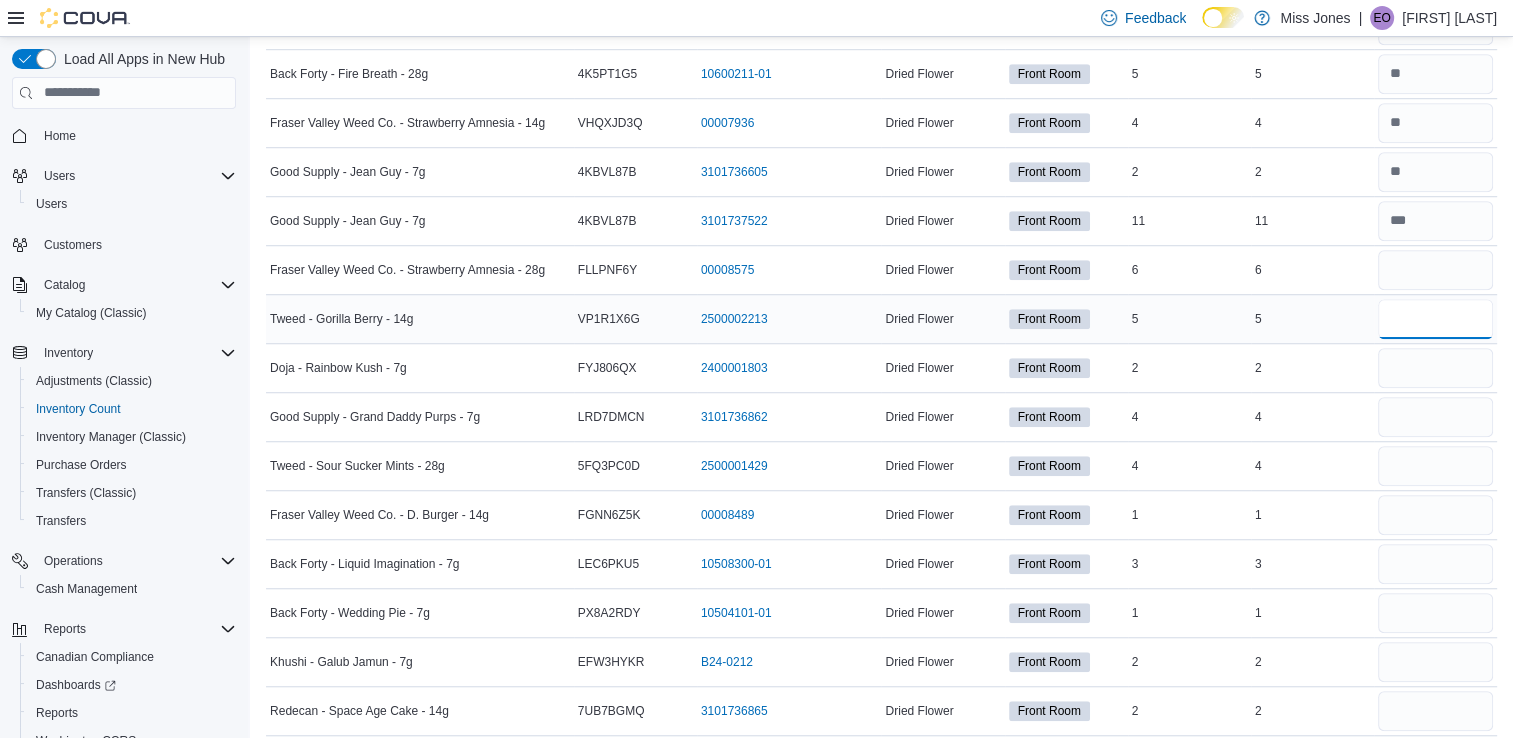 click at bounding box center (1435, 319) 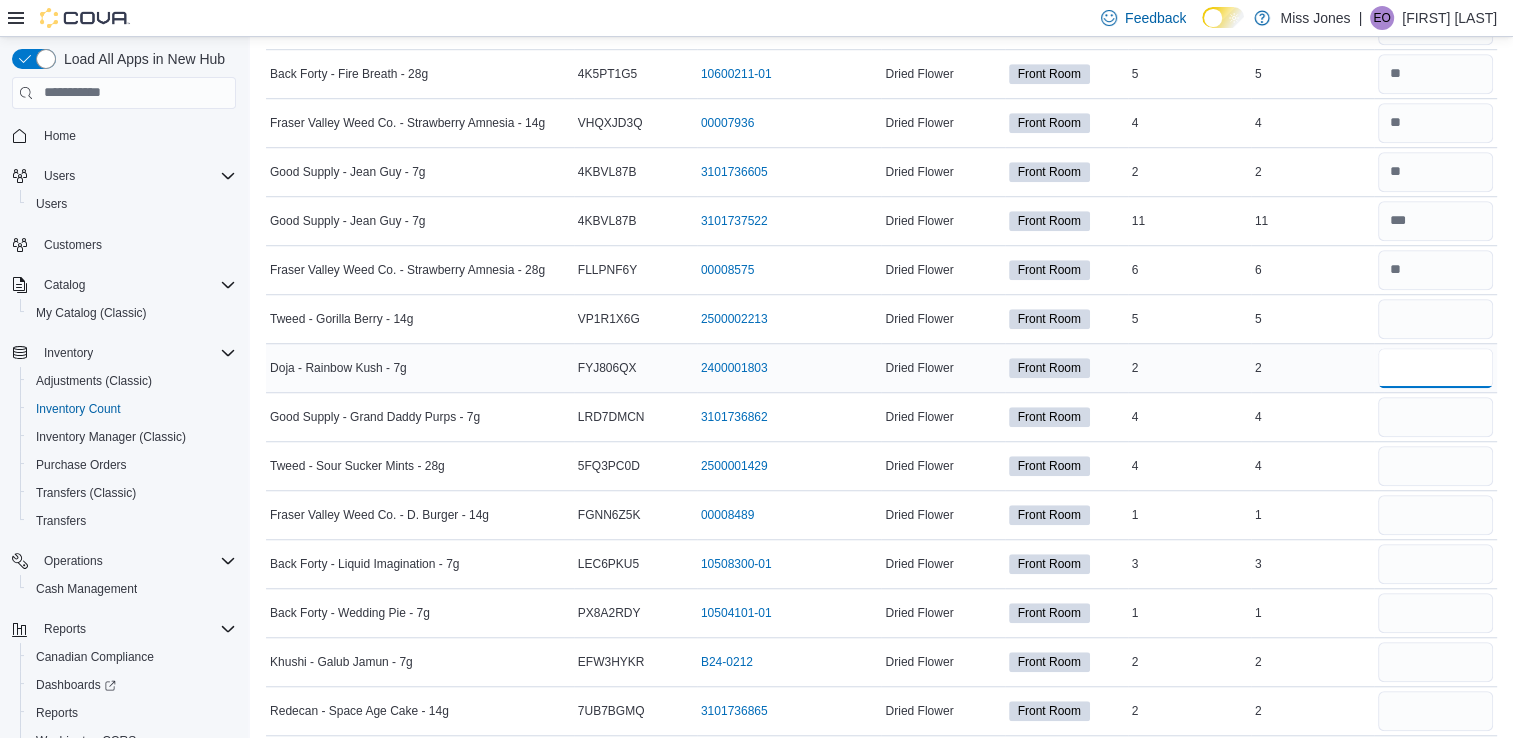 click at bounding box center [1435, 368] 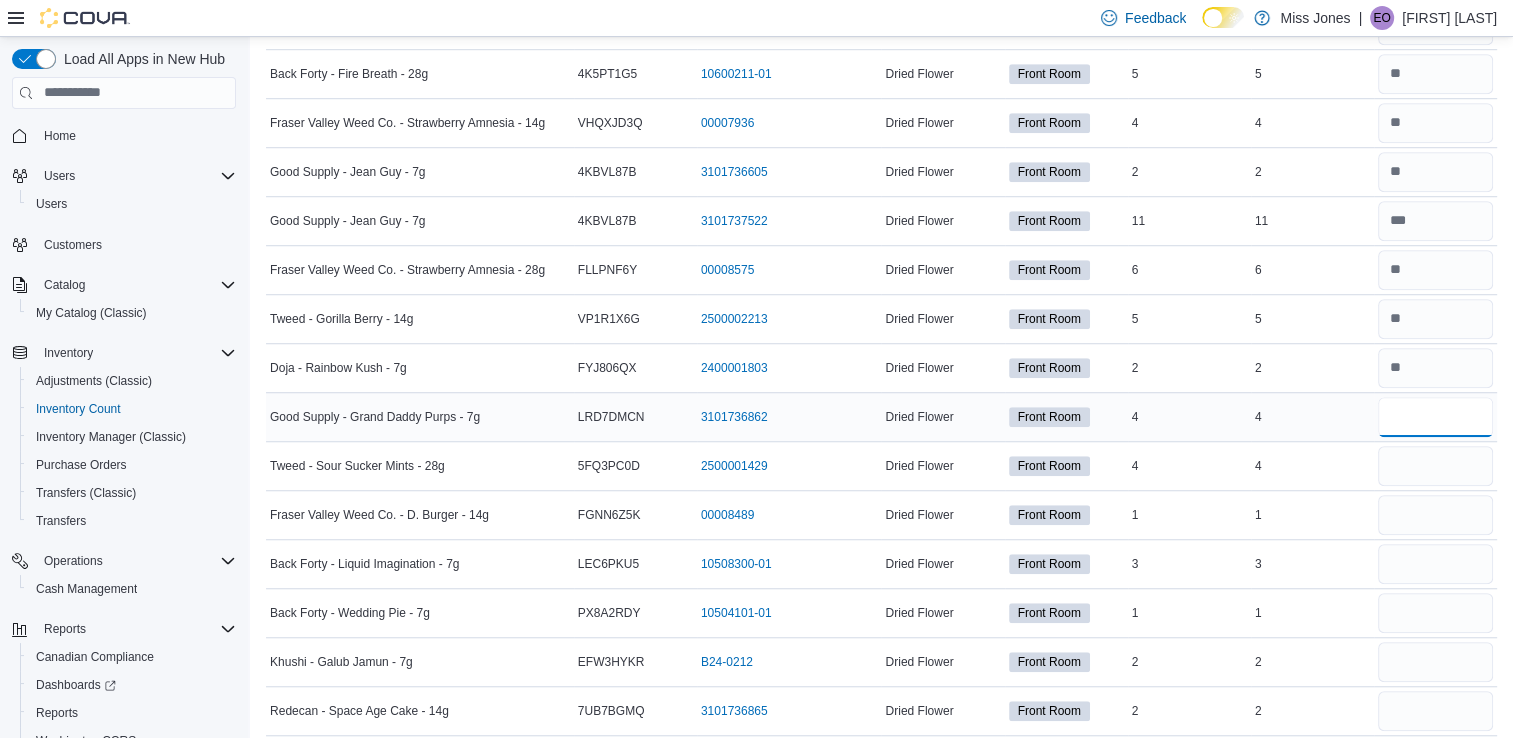 click at bounding box center (1435, 417) 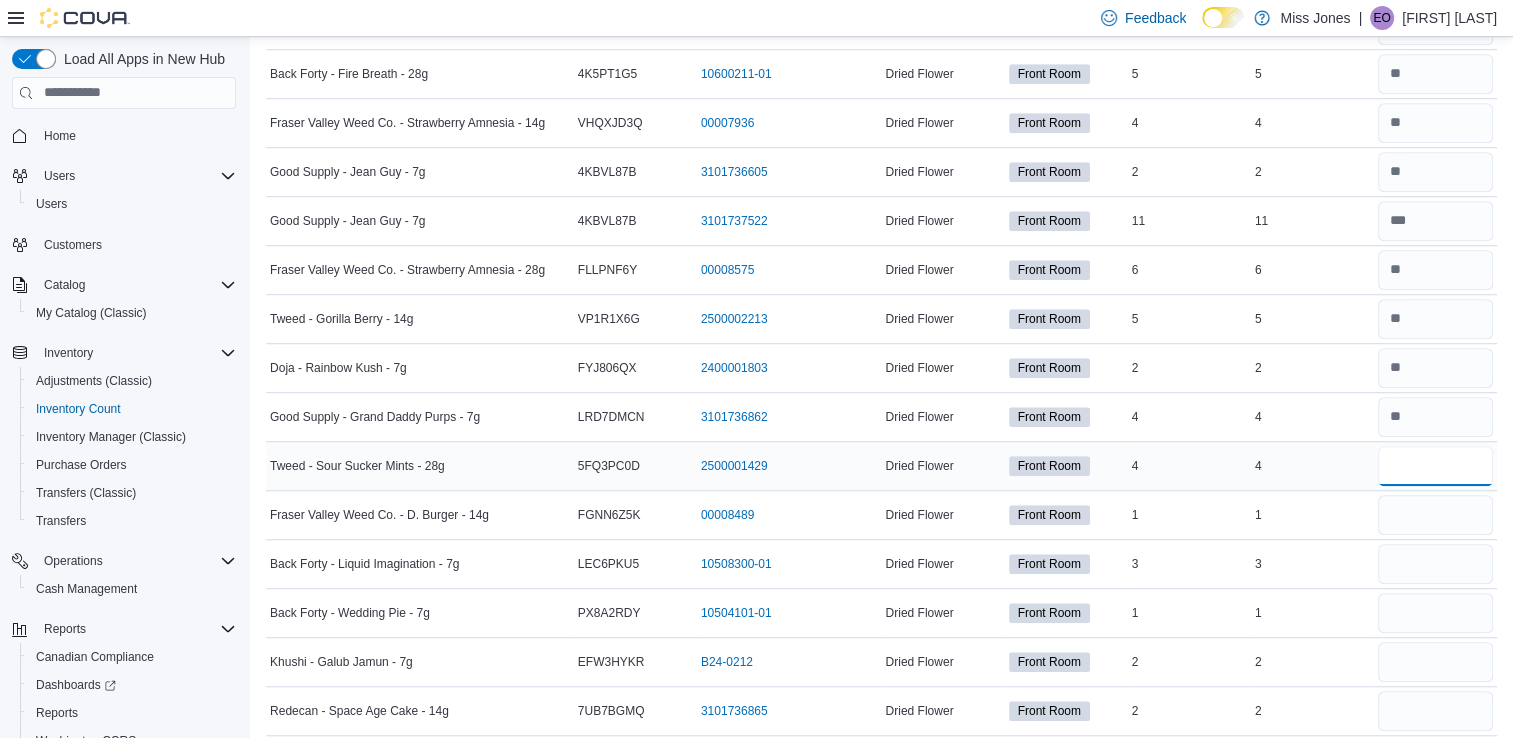 click at bounding box center (1435, 466) 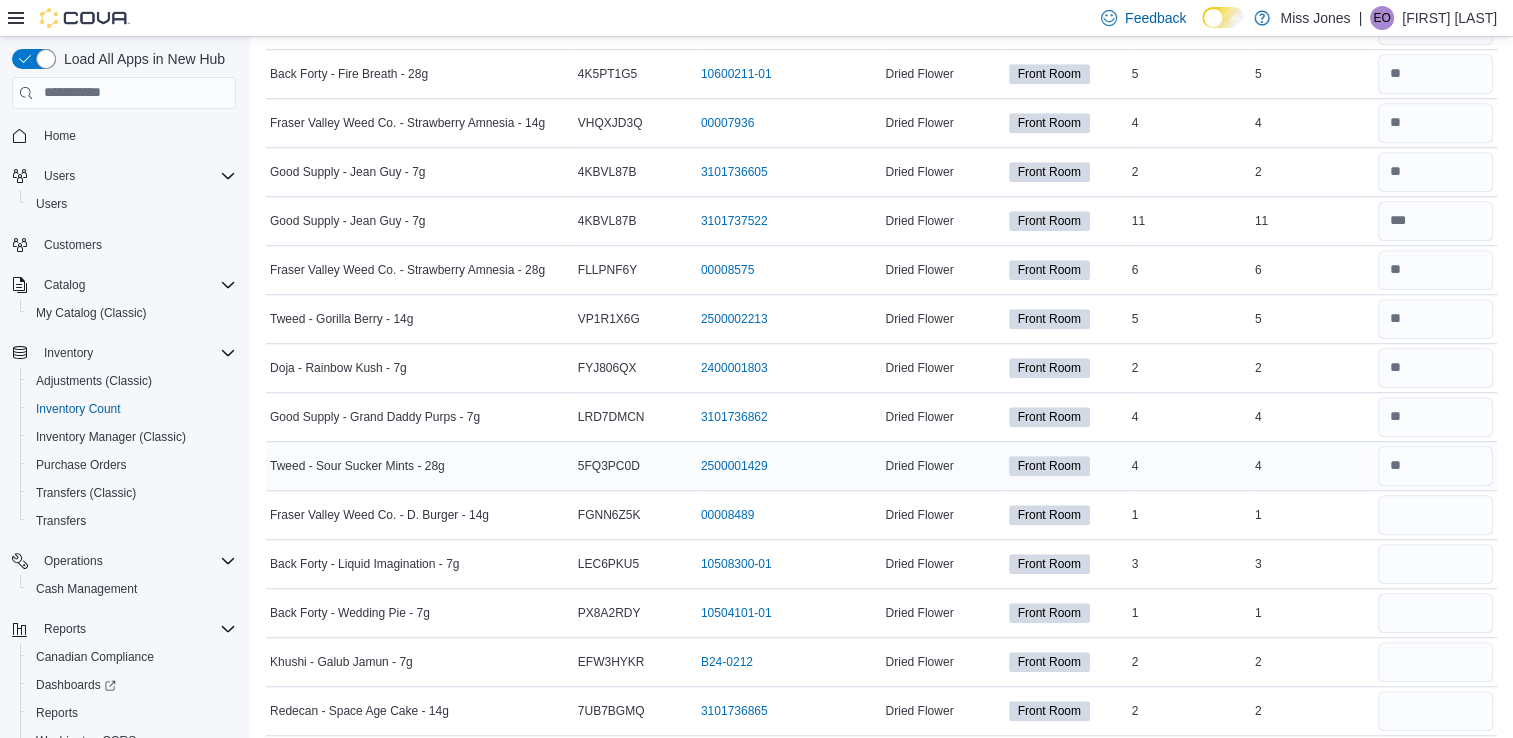 scroll, scrollTop: 1555, scrollLeft: 0, axis: vertical 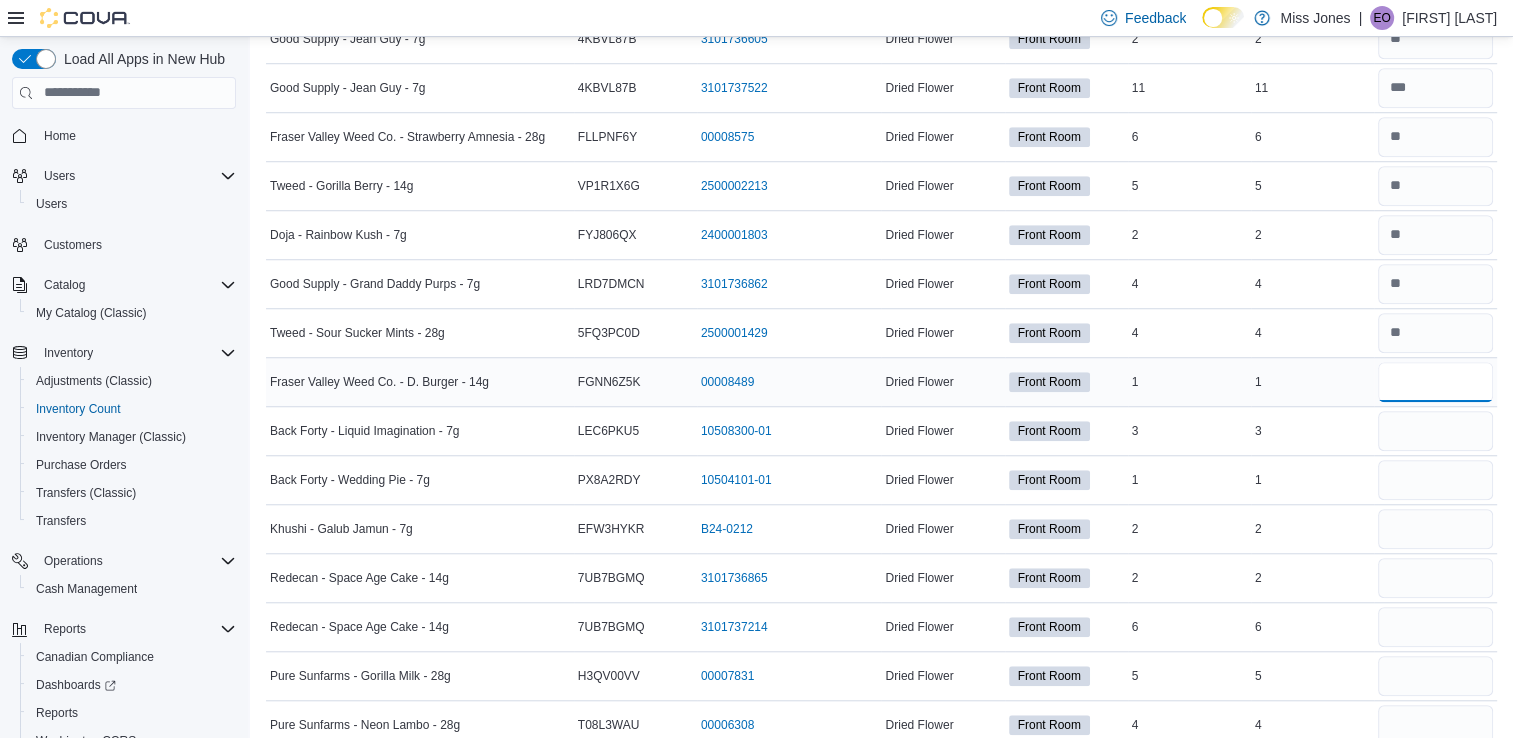 click at bounding box center [1435, 382] 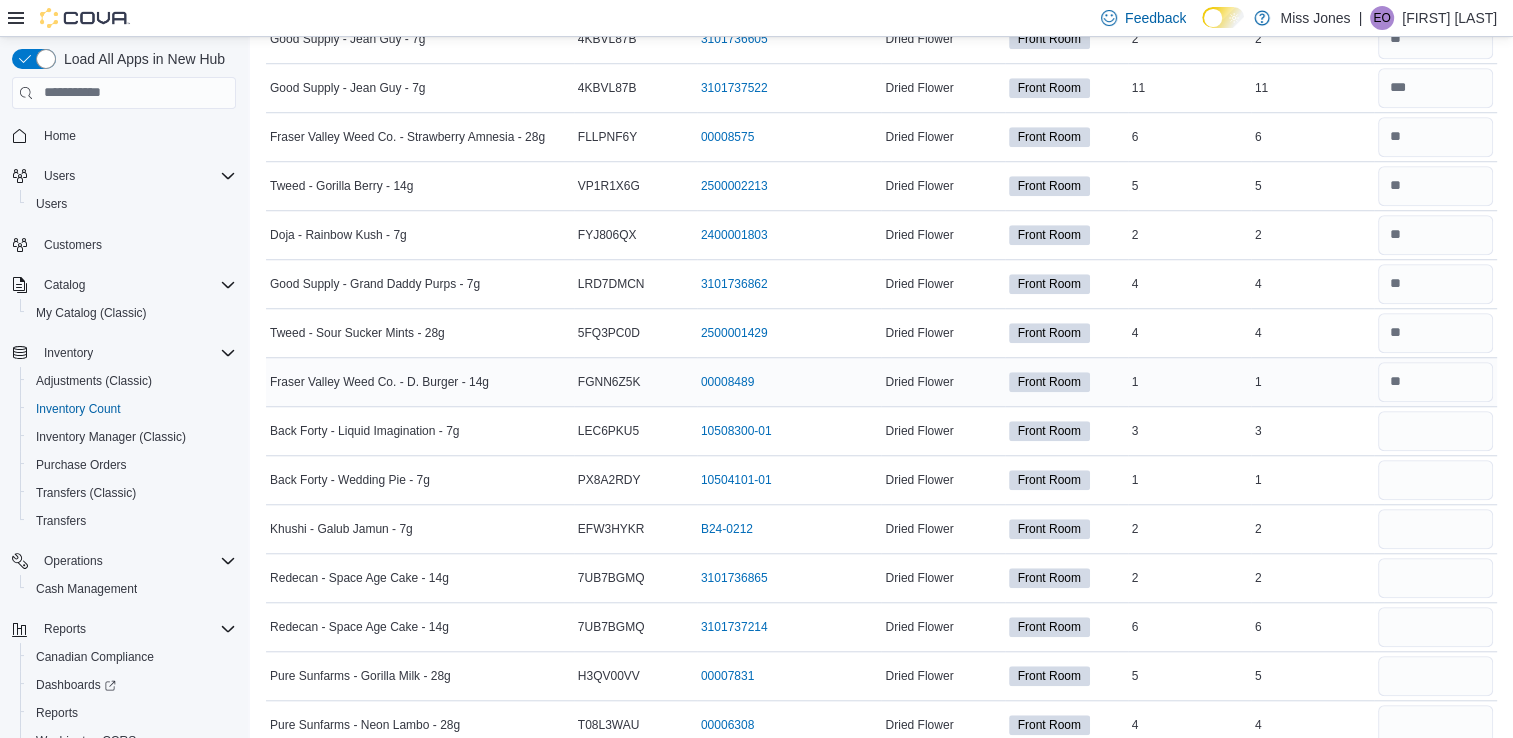 scroll, scrollTop: 1595, scrollLeft: 0, axis: vertical 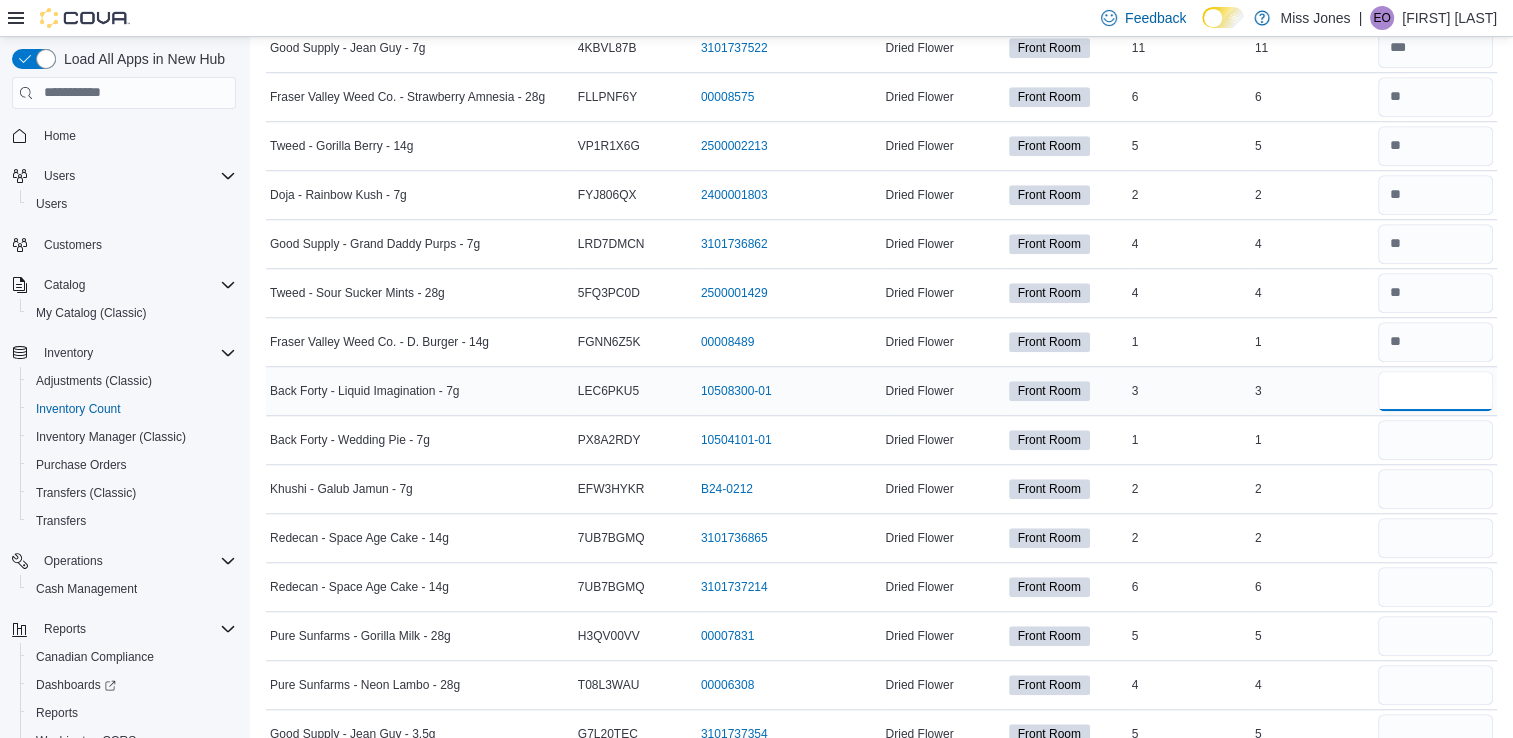 click at bounding box center [1435, 391] 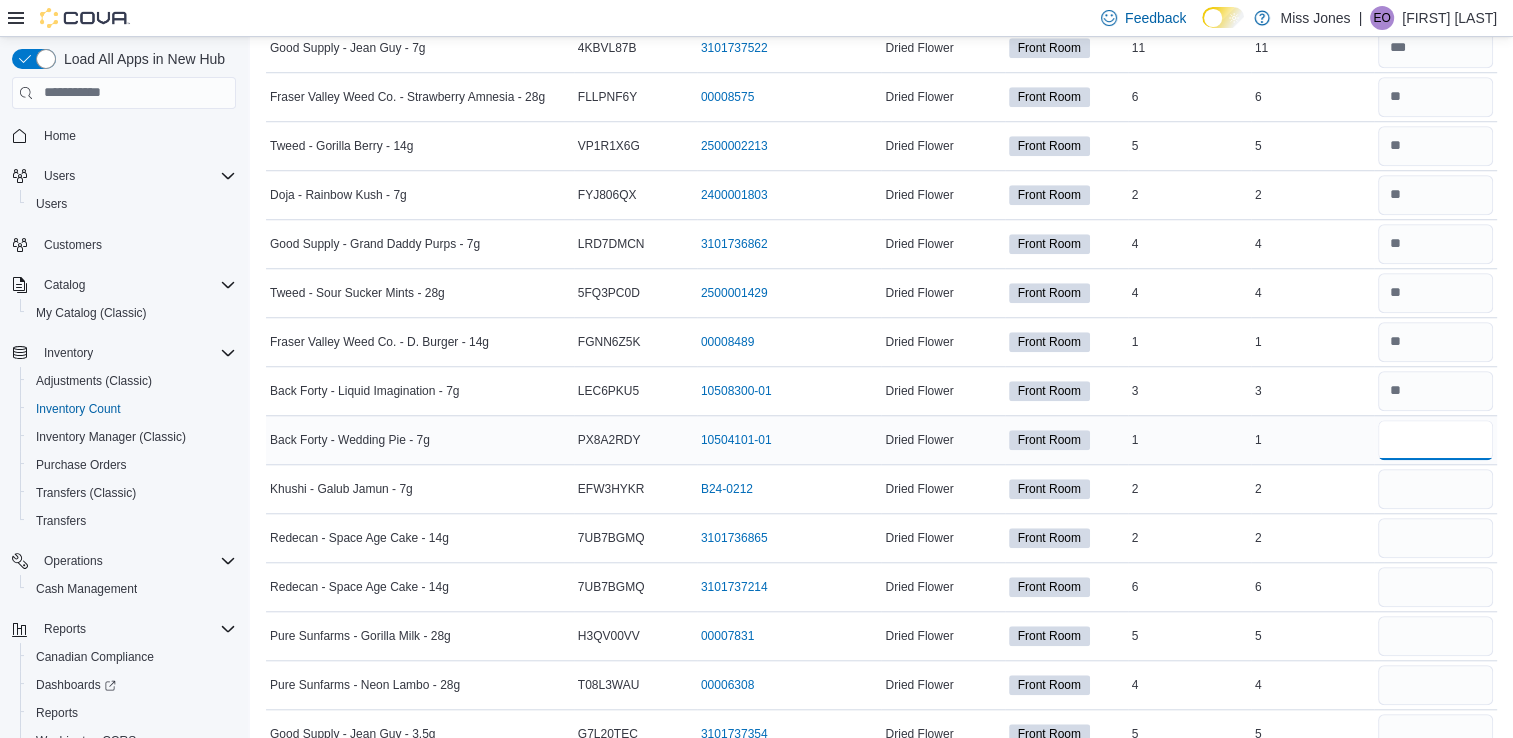 click at bounding box center [1435, 440] 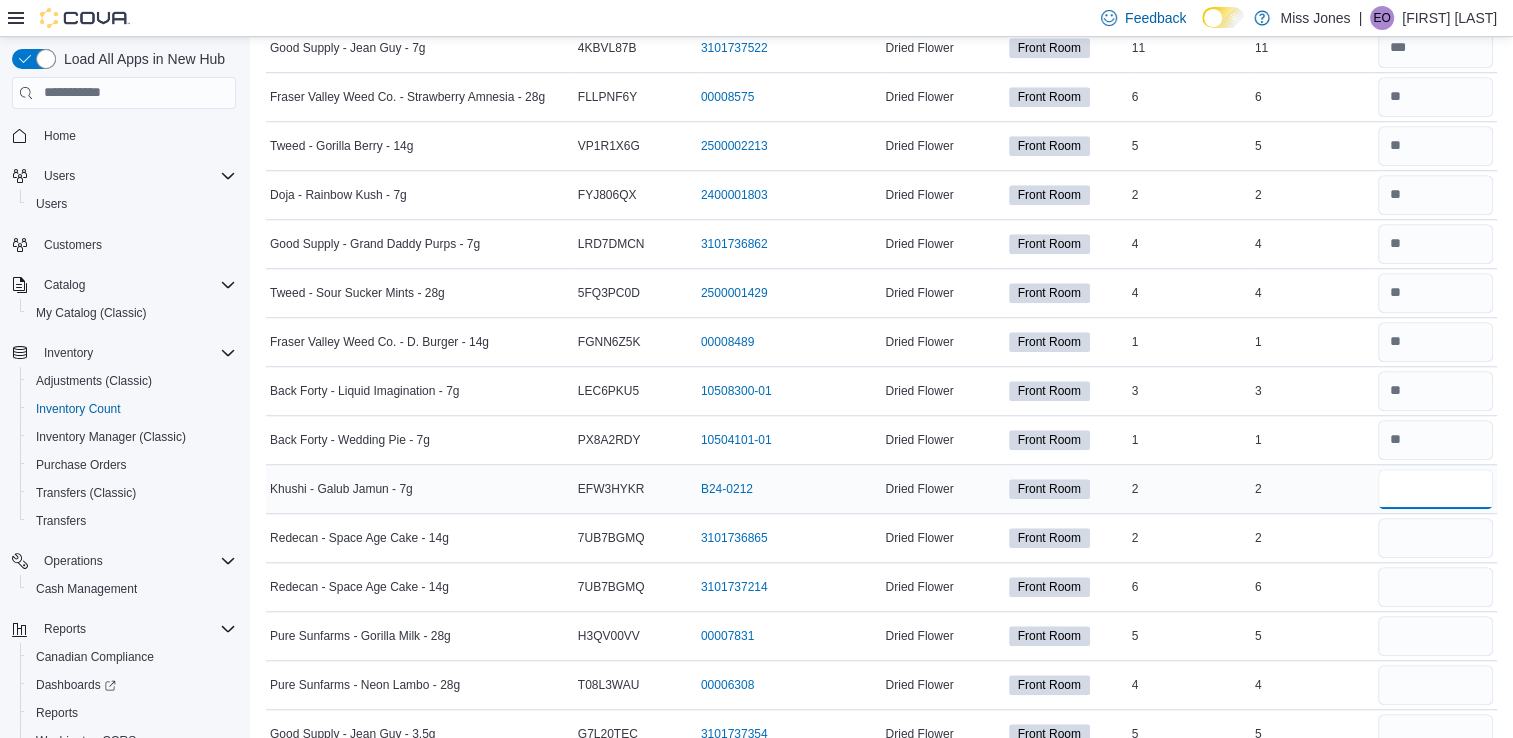 click at bounding box center [1435, 489] 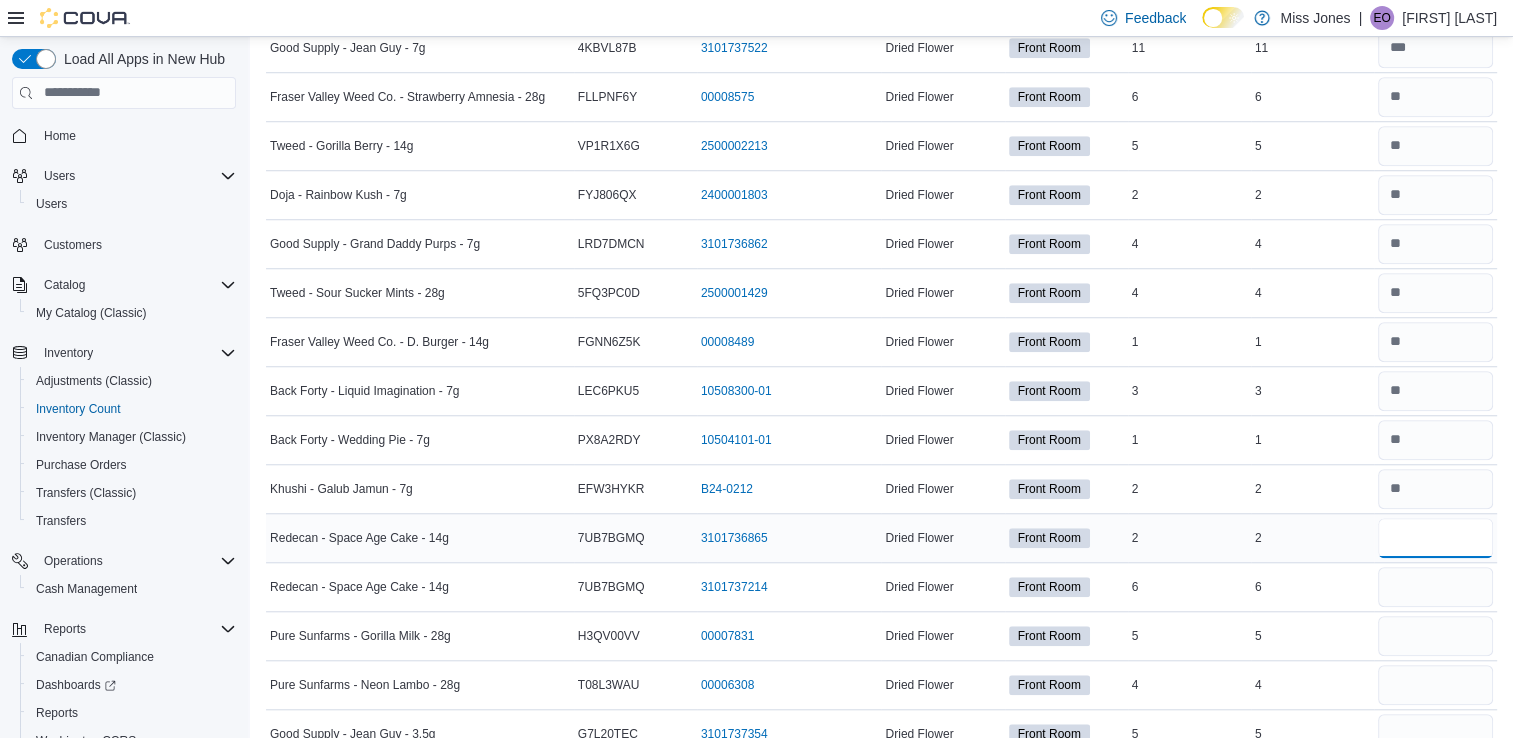 click at bounding box center [1435, 538] 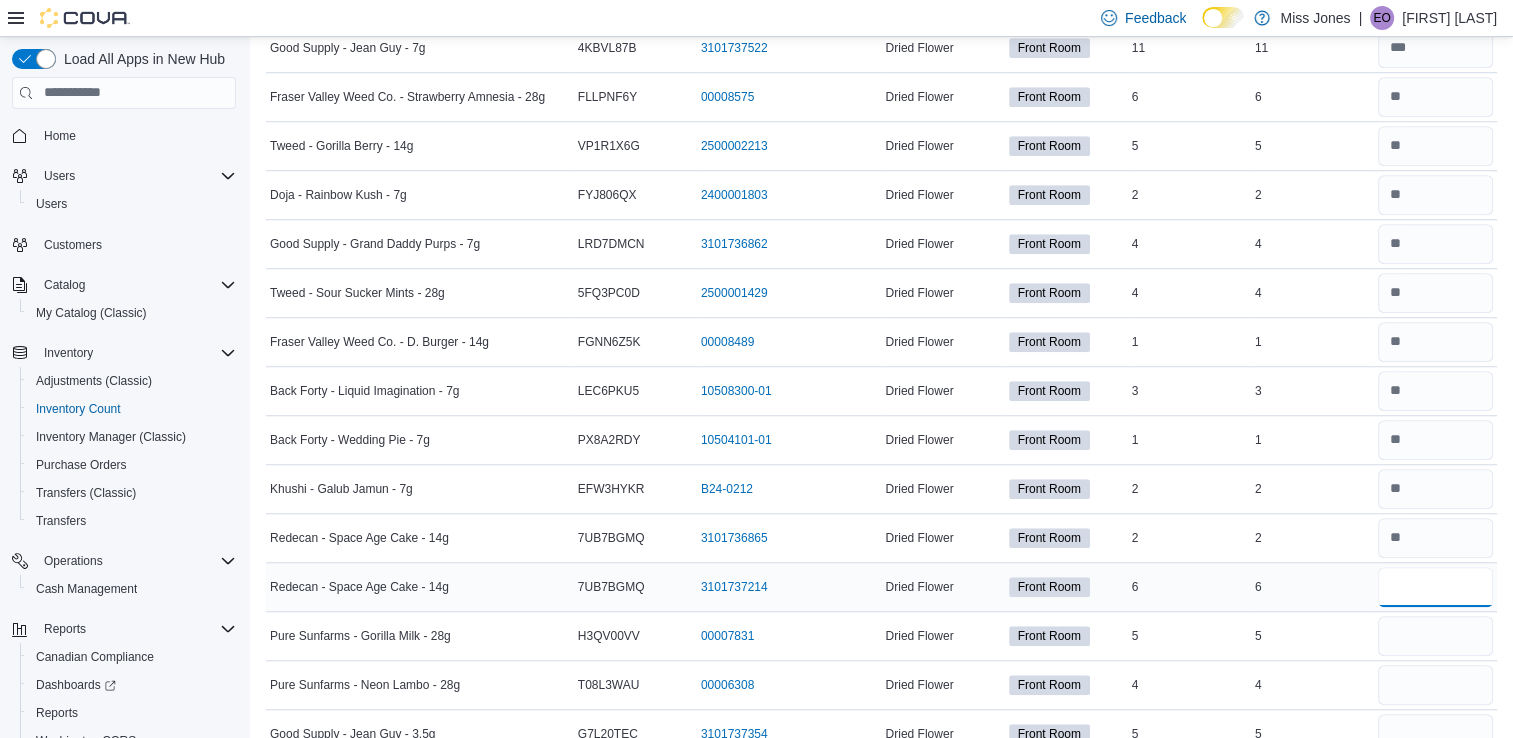 click at bounding box center [1435, 587] 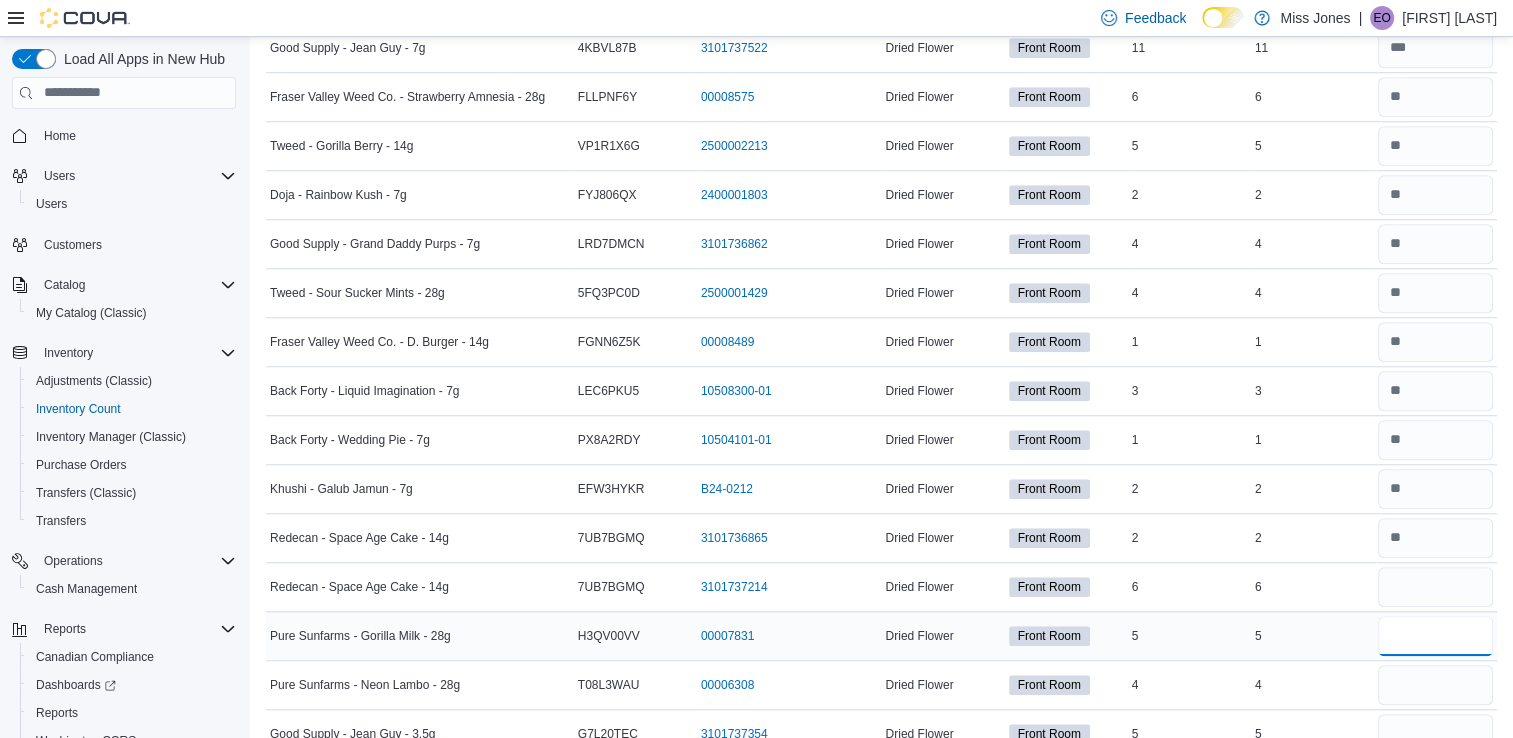 click at bounding box center (1435, 636) 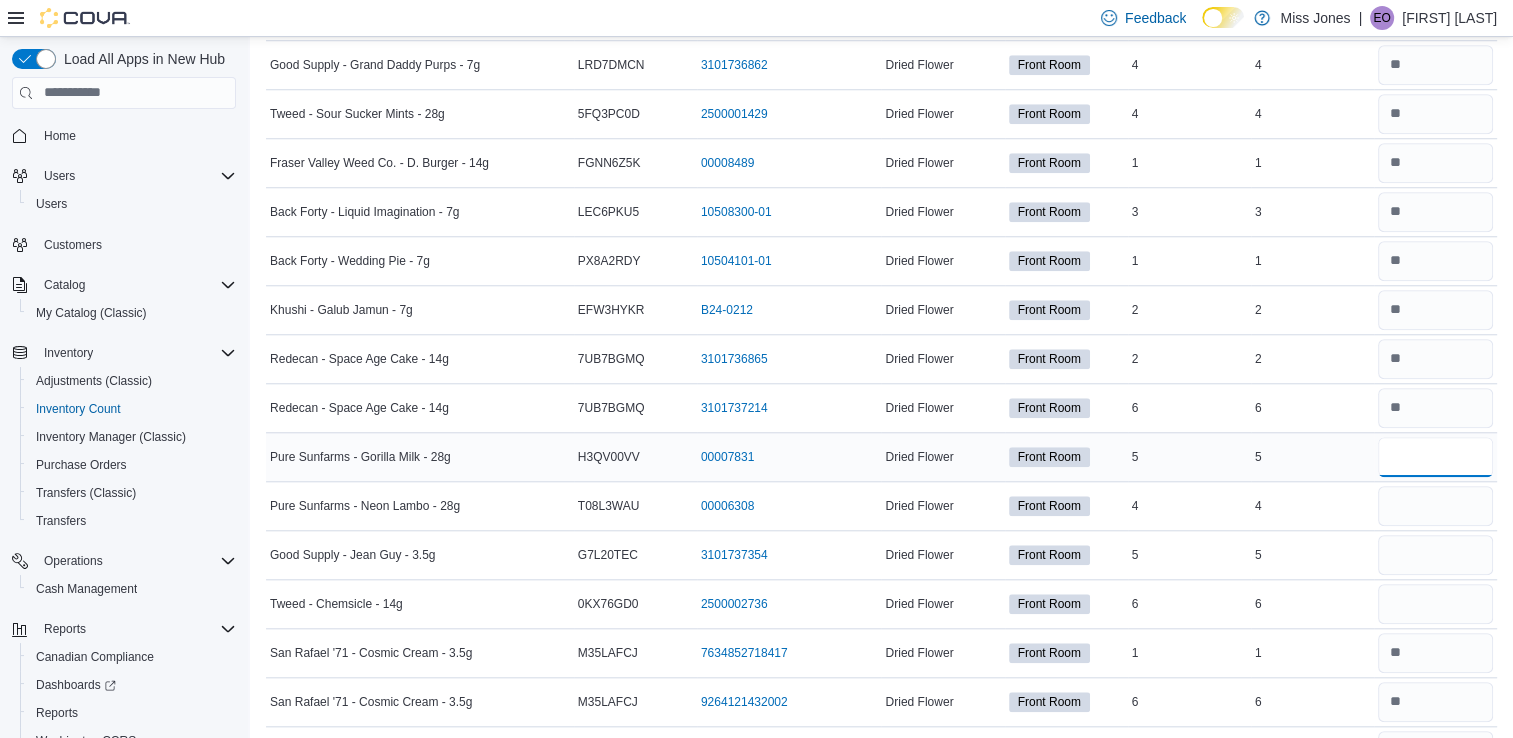 scroll, scrollTop: 1859, scrollLeft: 0, axis: vertical 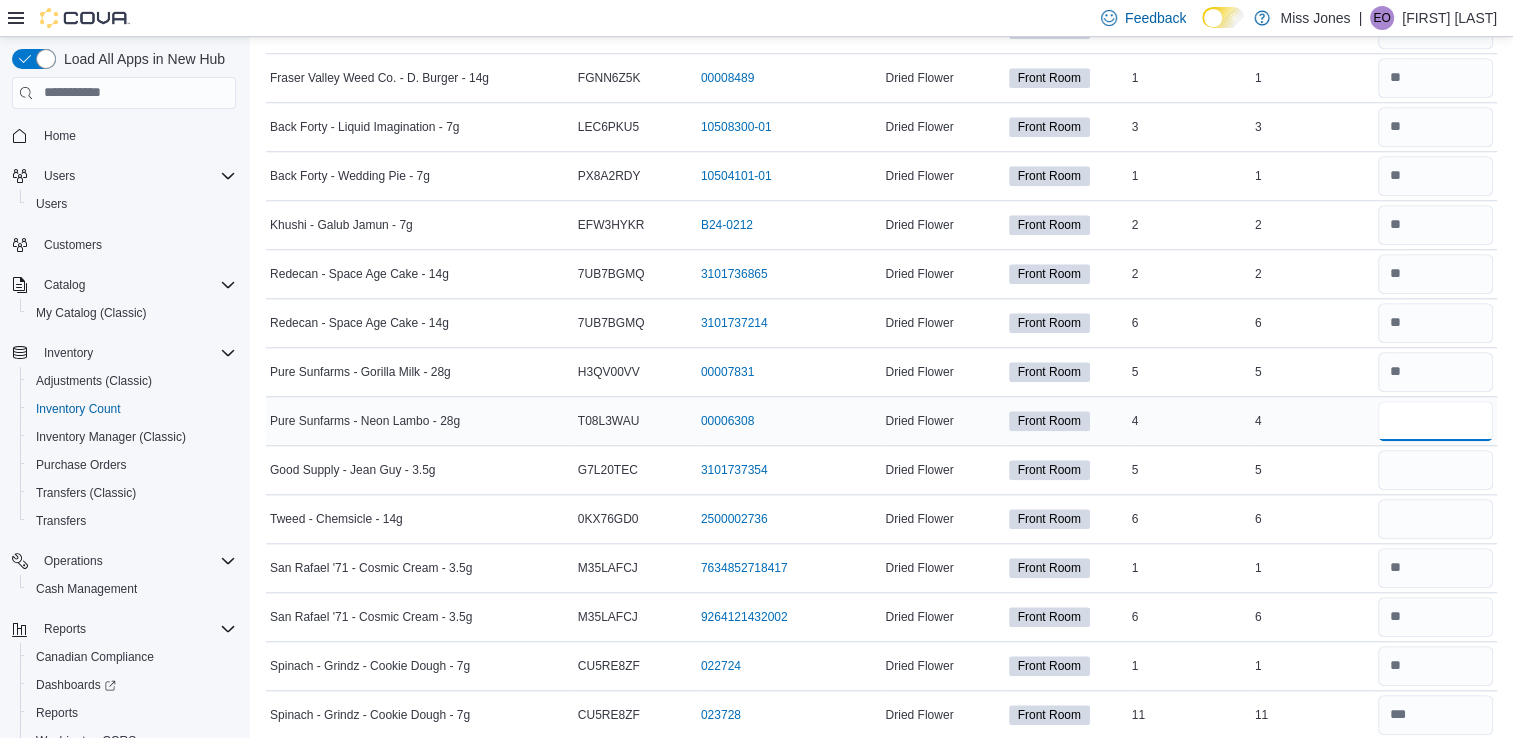 click at bounding box center (1435, 421) 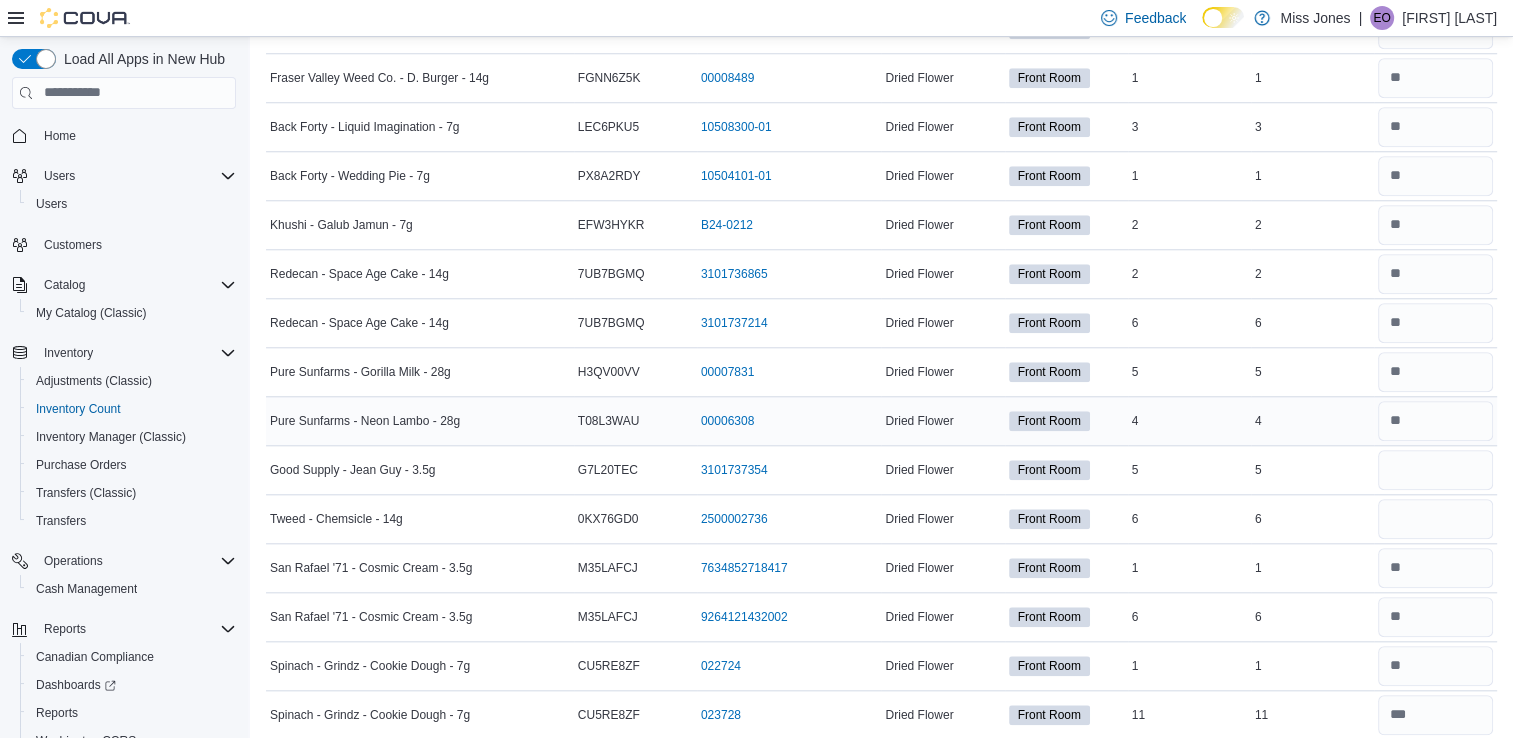 scroll, scrollTop: 2019, scrollLeft: 0, axis: vertical 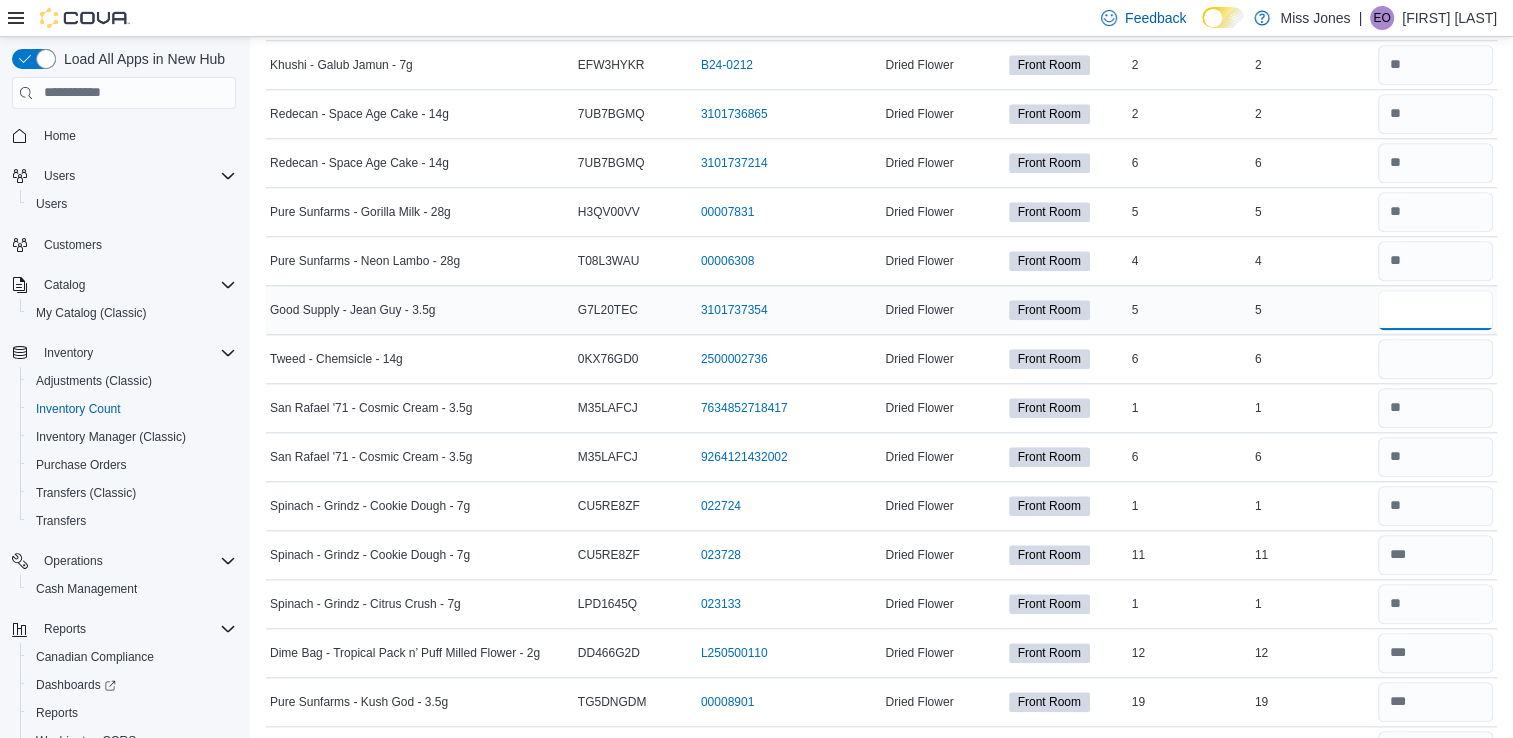 click at bounding box center [1435, 310] 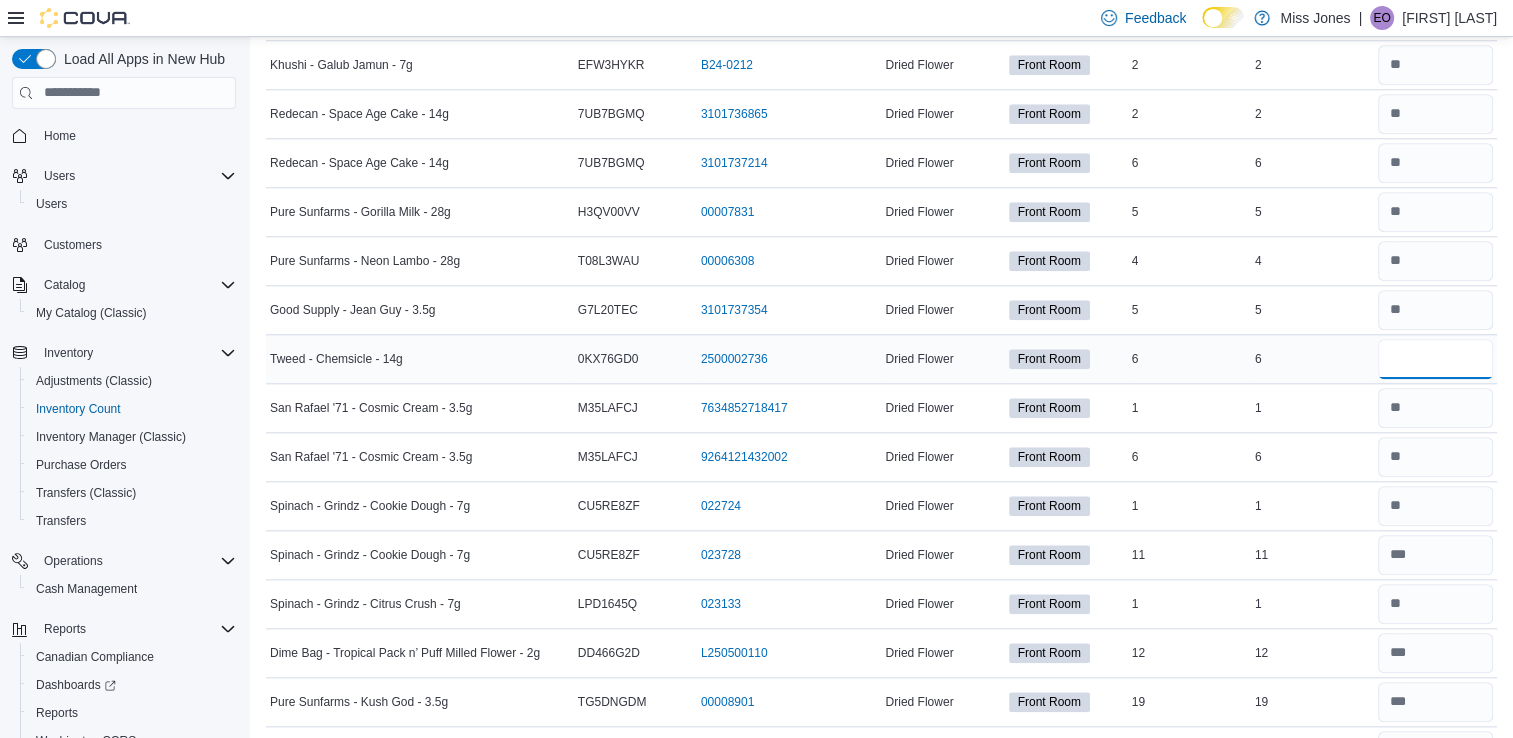 click at bounding box center (1435, 359) 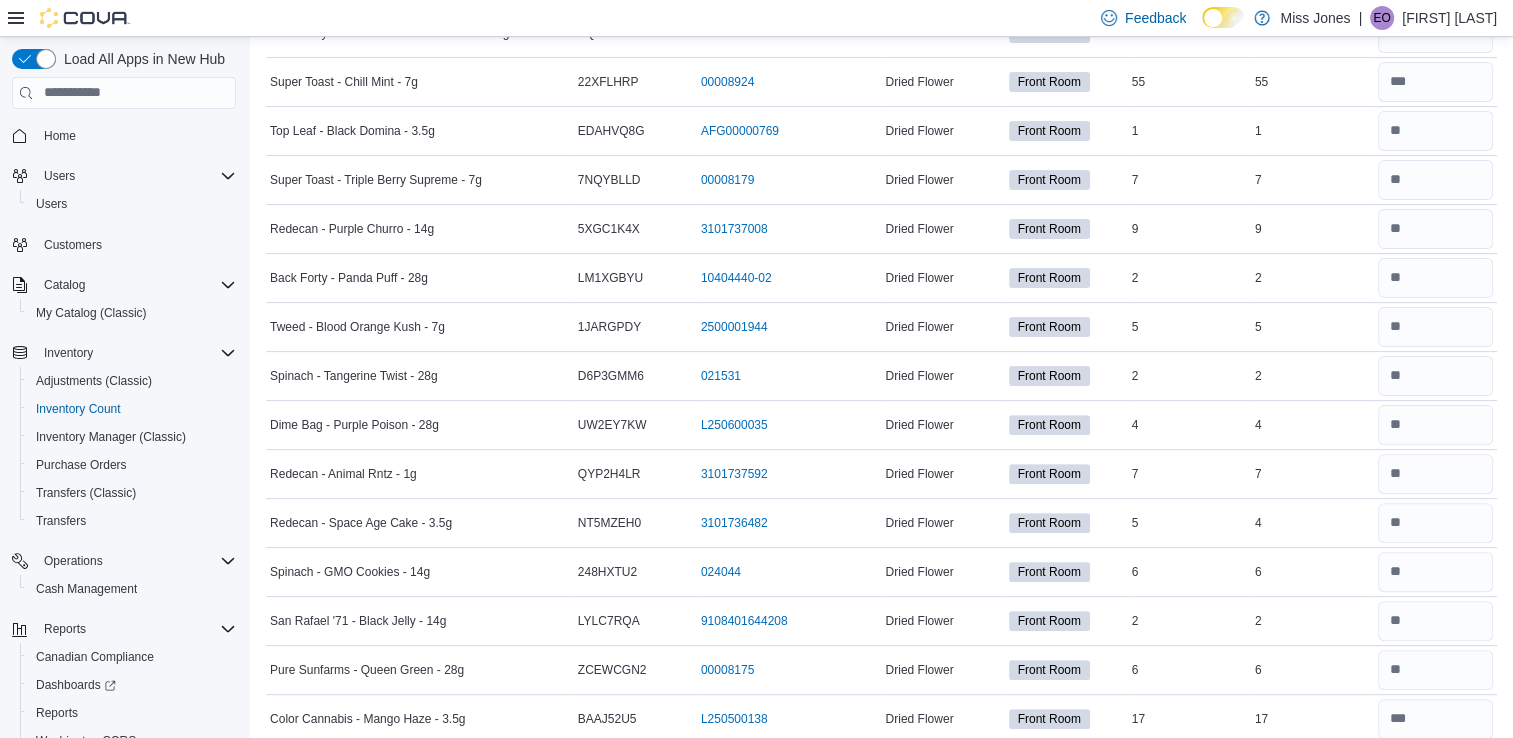 scroll, scrollTop: 0, scrollLeft: 0, axis: both 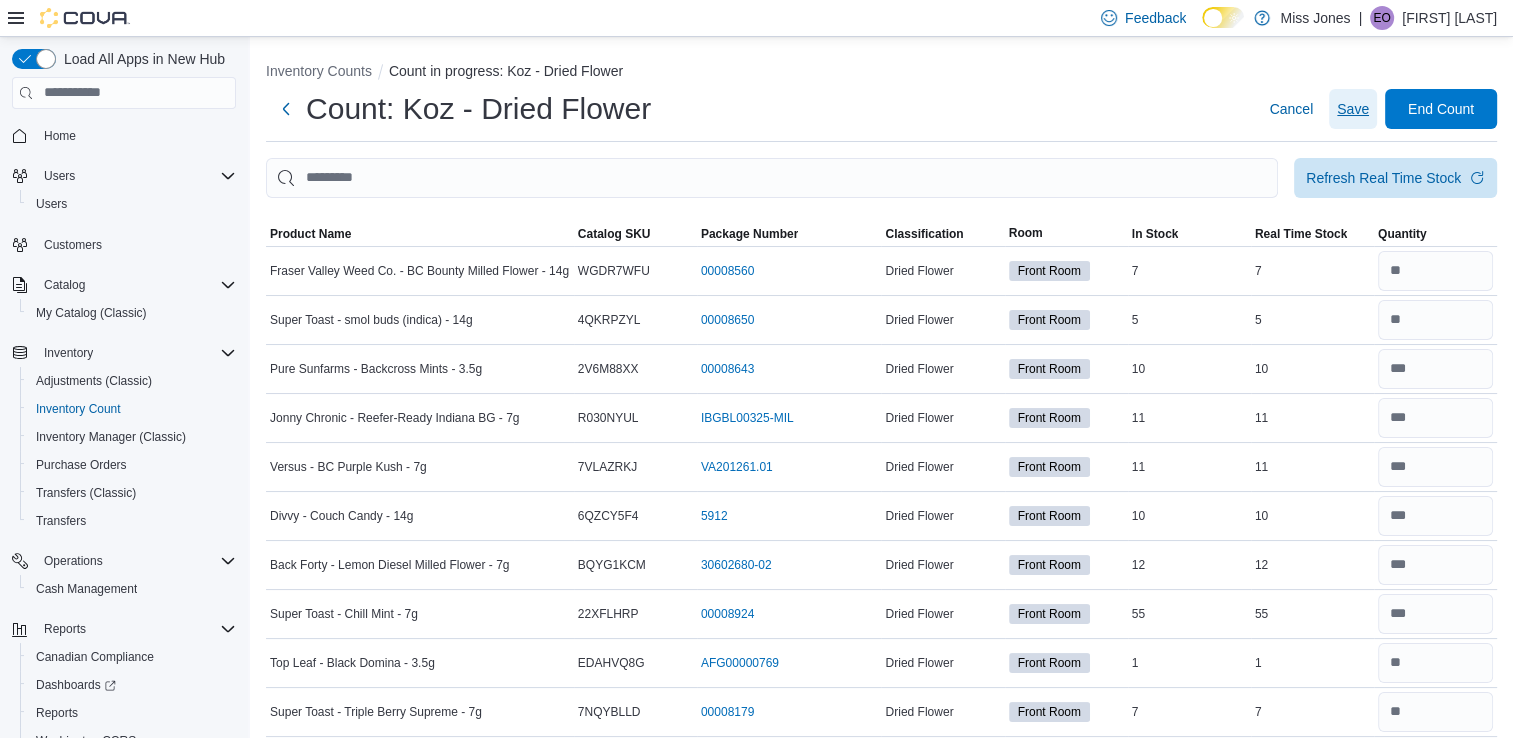 click on "Save" at bounding box center (1353, 109) 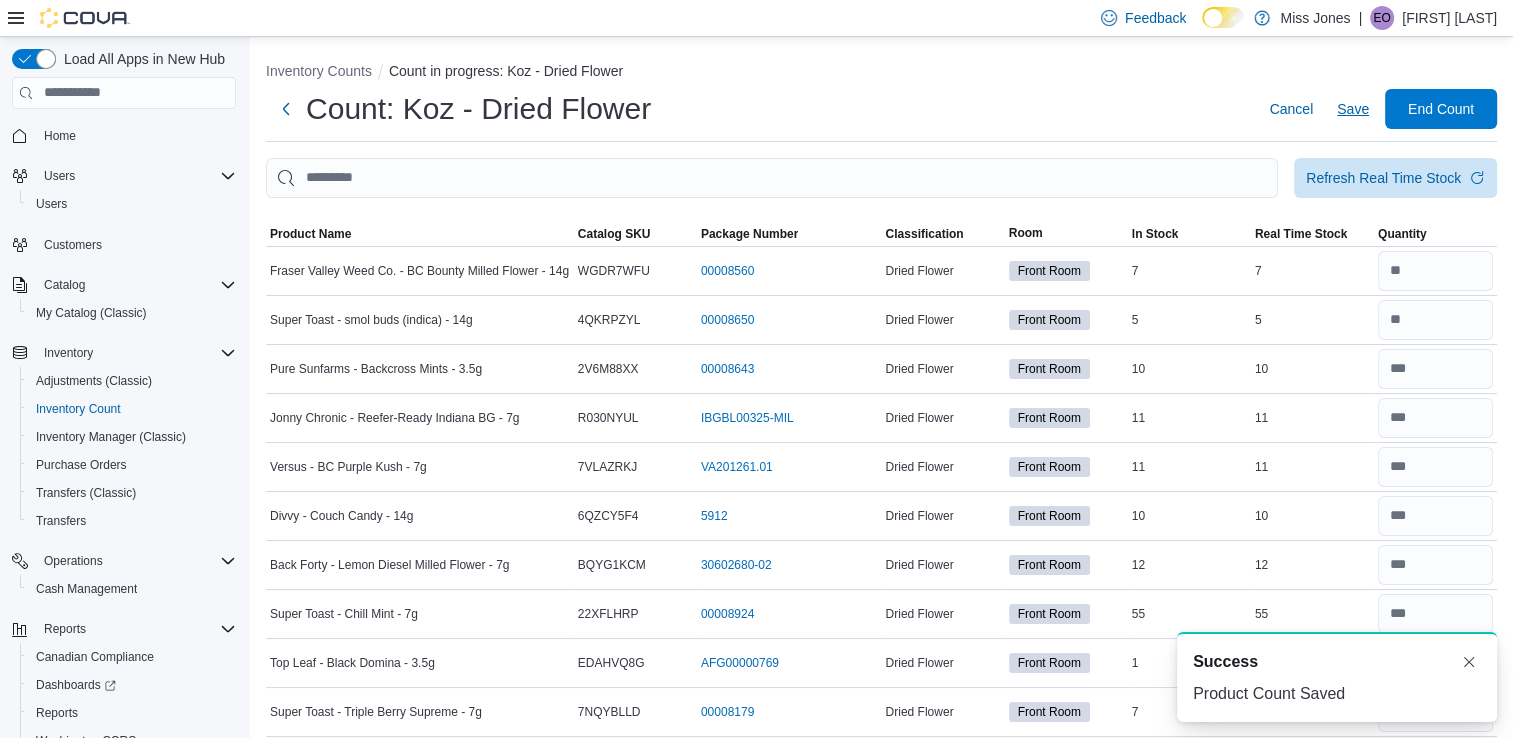 scroll, scrollTop: 0, scrollLeft: 0, axis: both 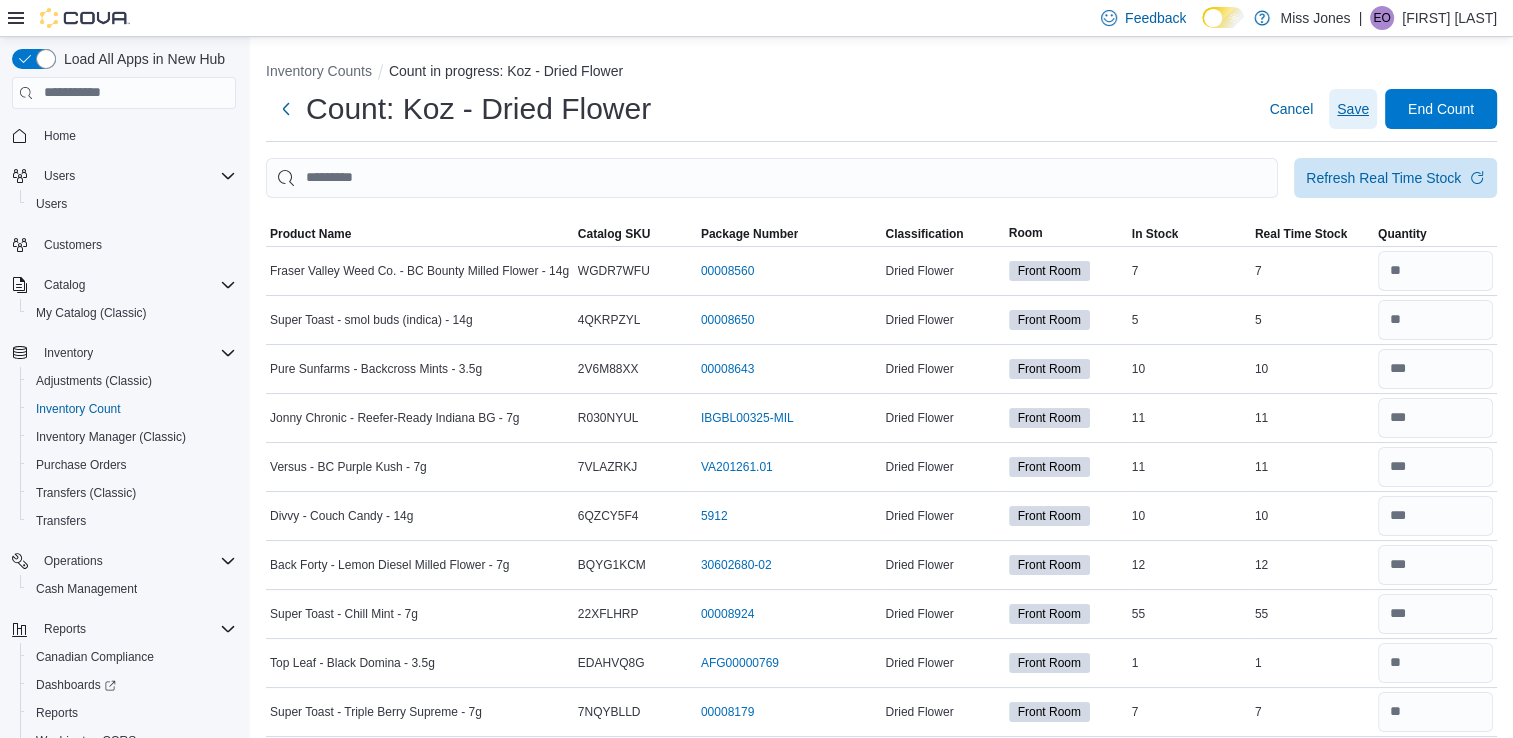 click on "Save" at bounding box center (1353, 109) 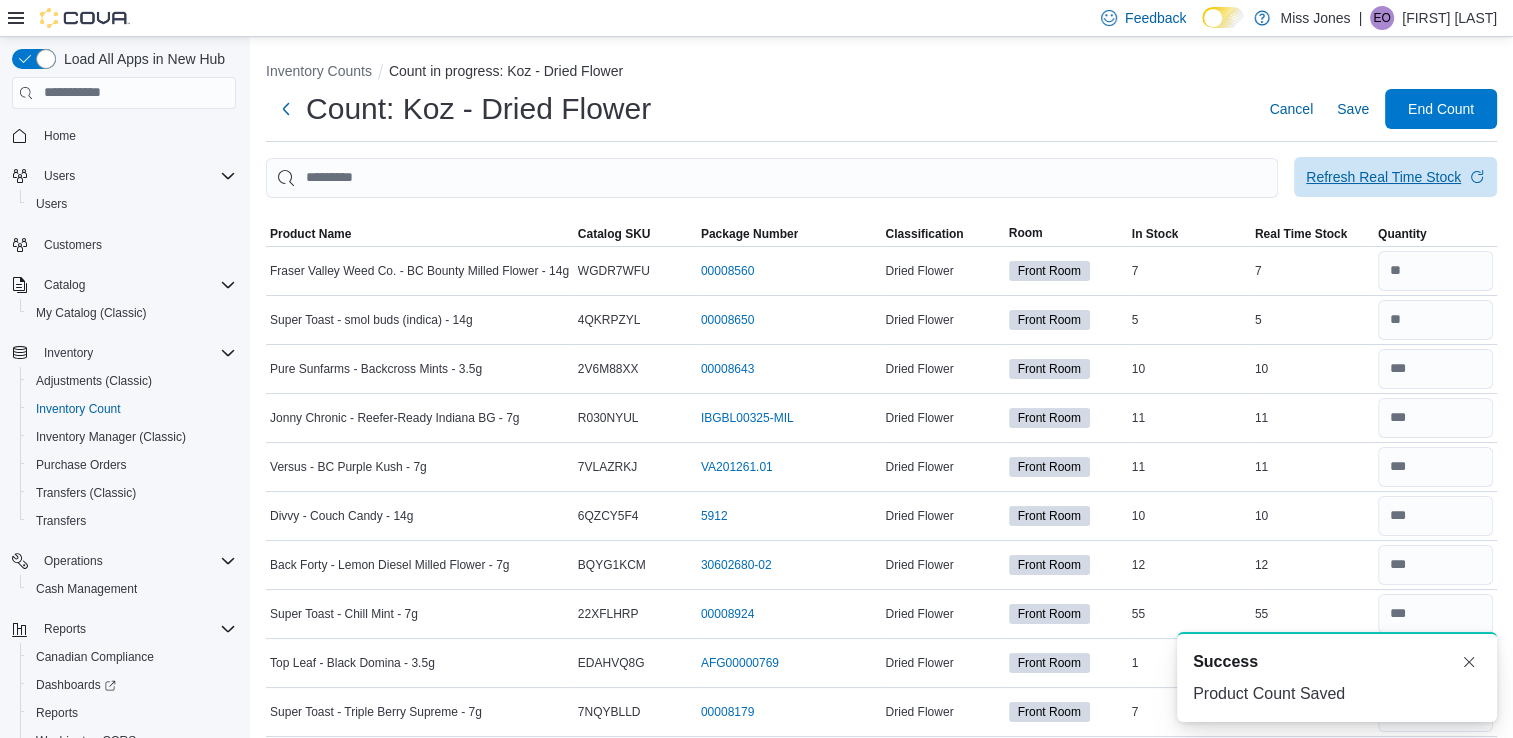 click on "Refresh Real Time Stock" at bounding box center (1395, 177) 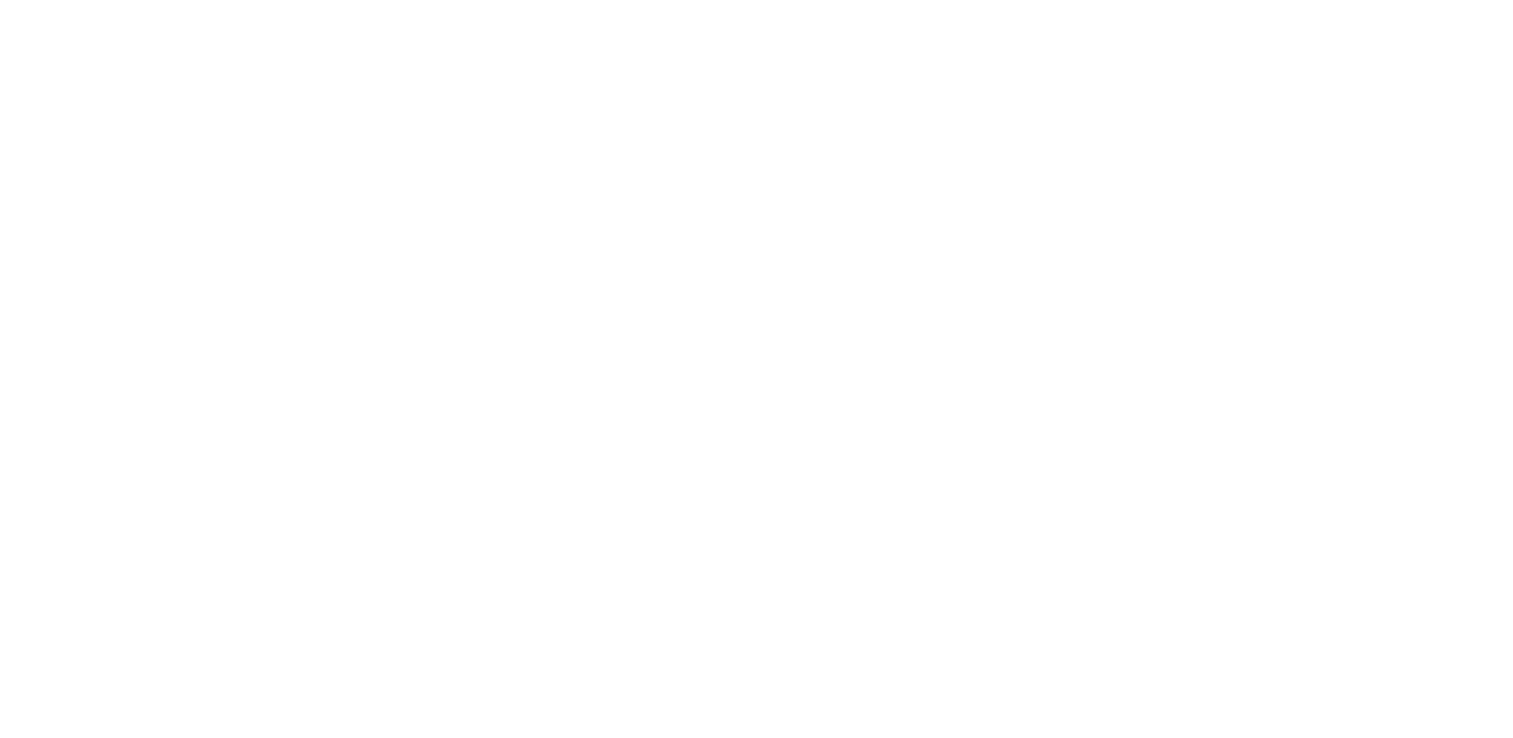 scroll, scrollTop: 0, scrollLeft: 0, axis: both 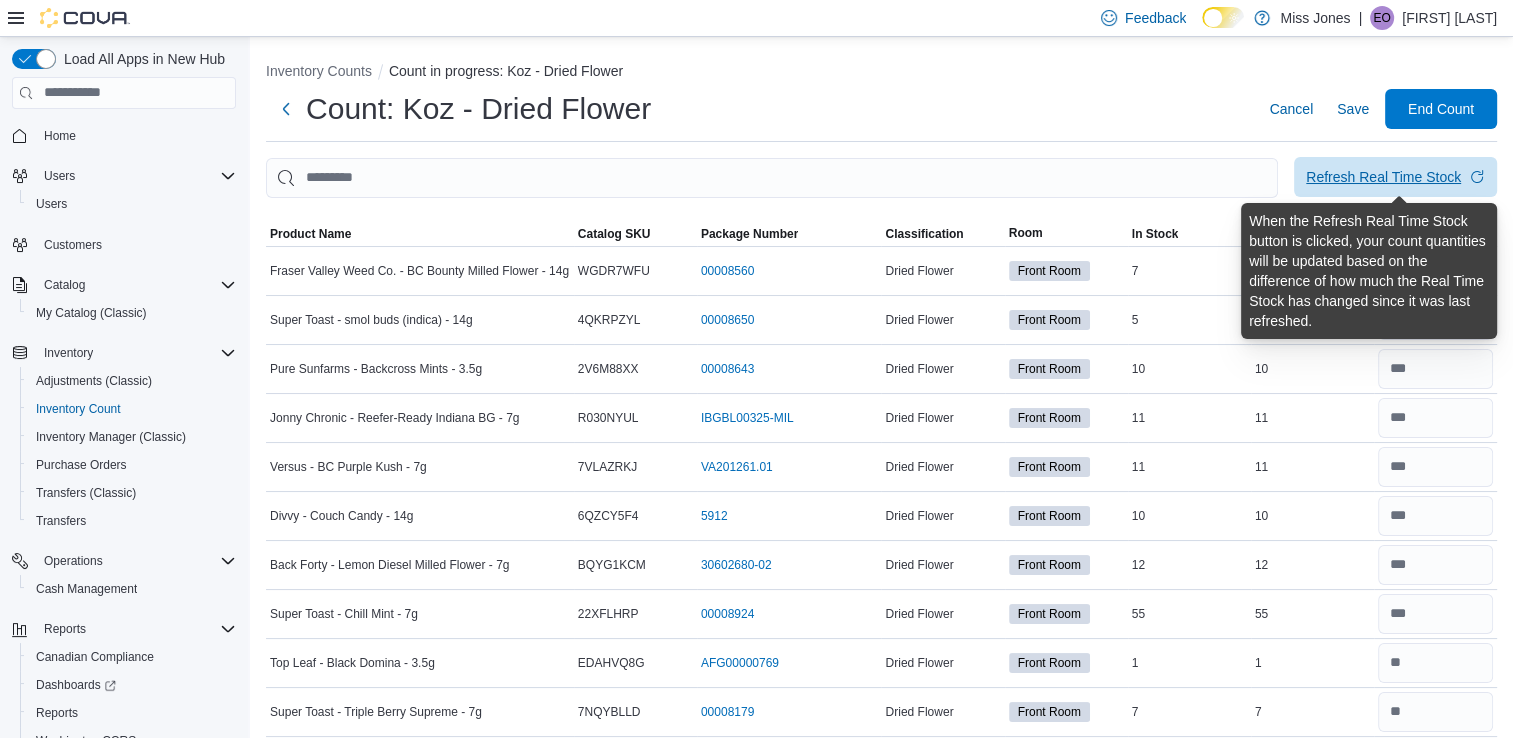 click on "Refresh Real Time Stock" at bounding box center [1383, 177] 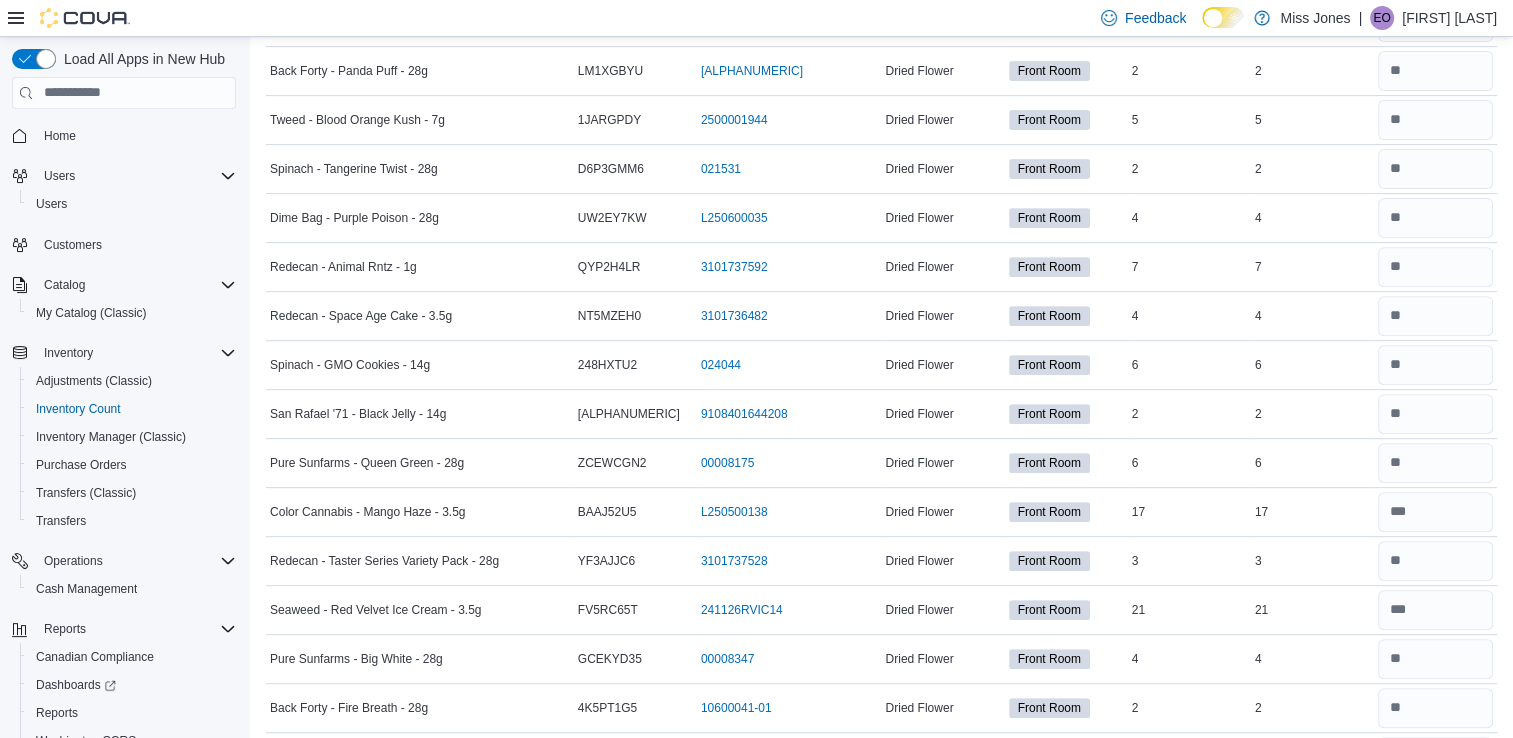 scroll, scrollTop: 776, scrollLeft: 0, axis: vertical 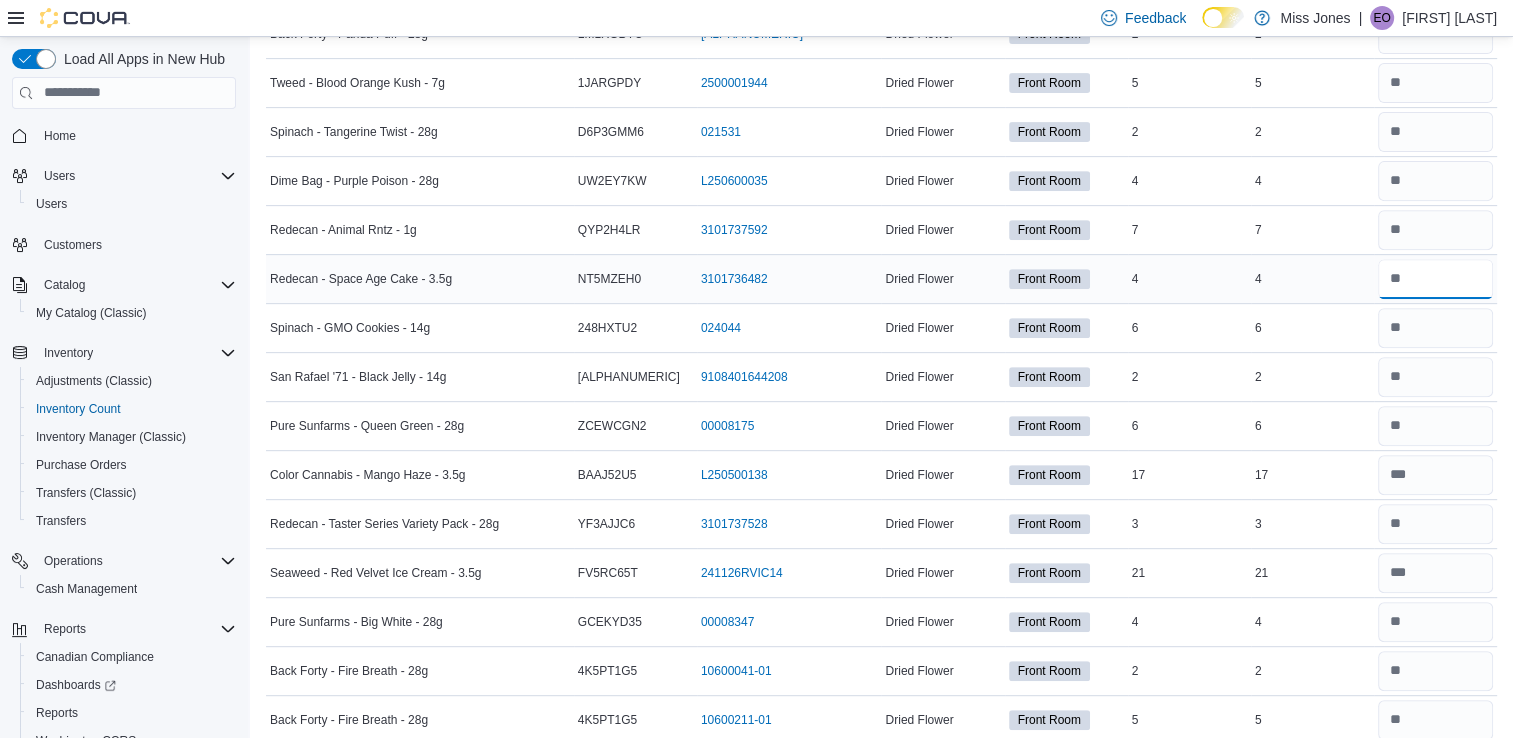 click at bounding box center (1435, 279) 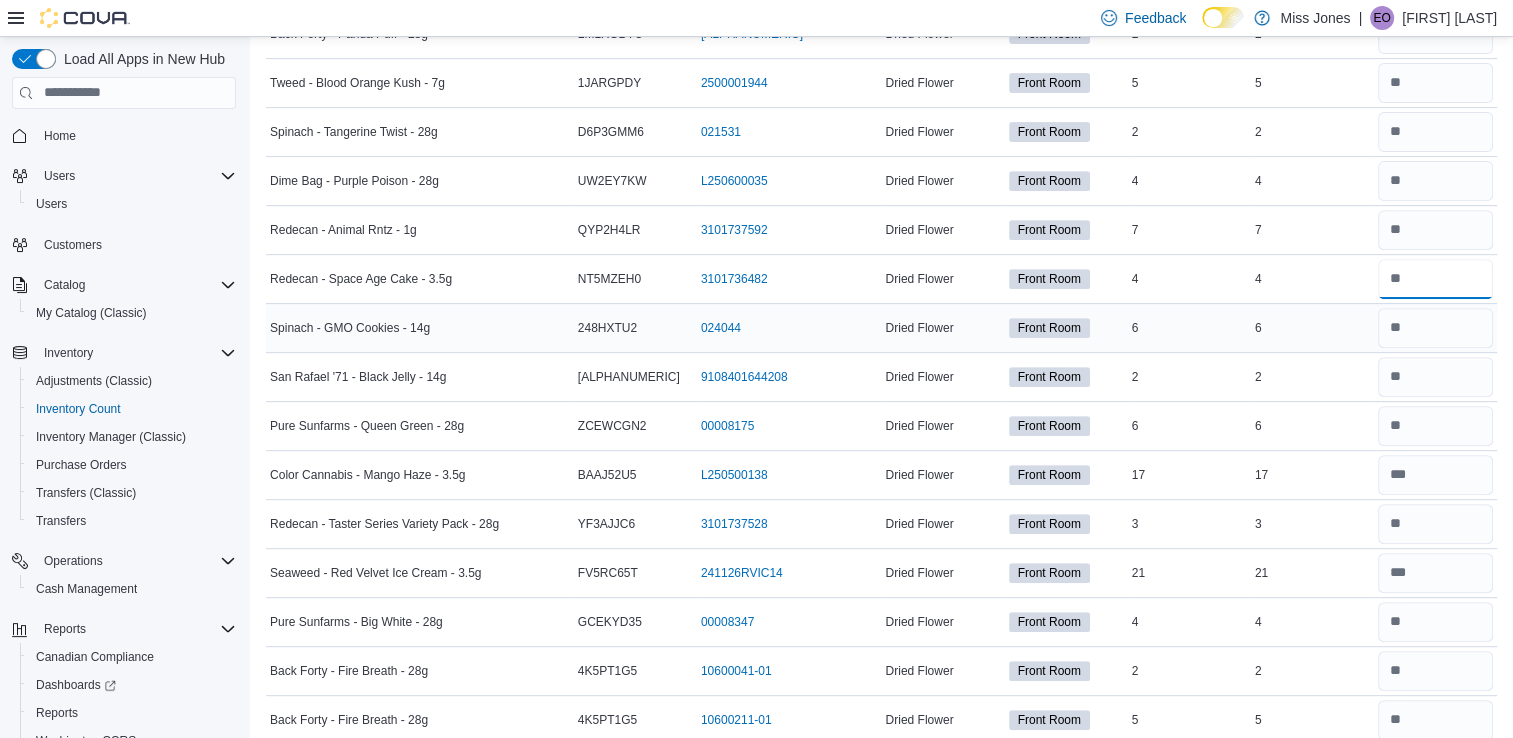 type on "*" 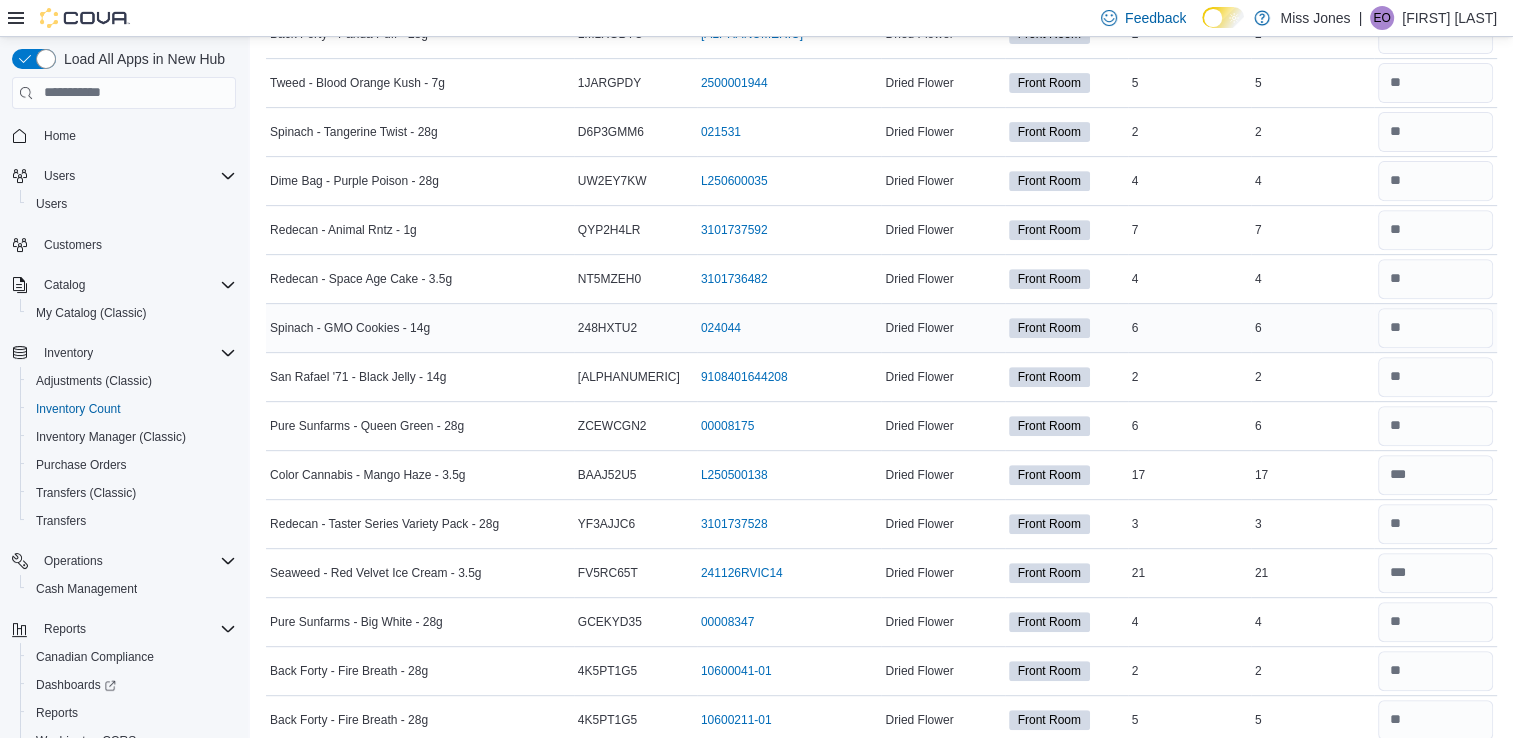 type 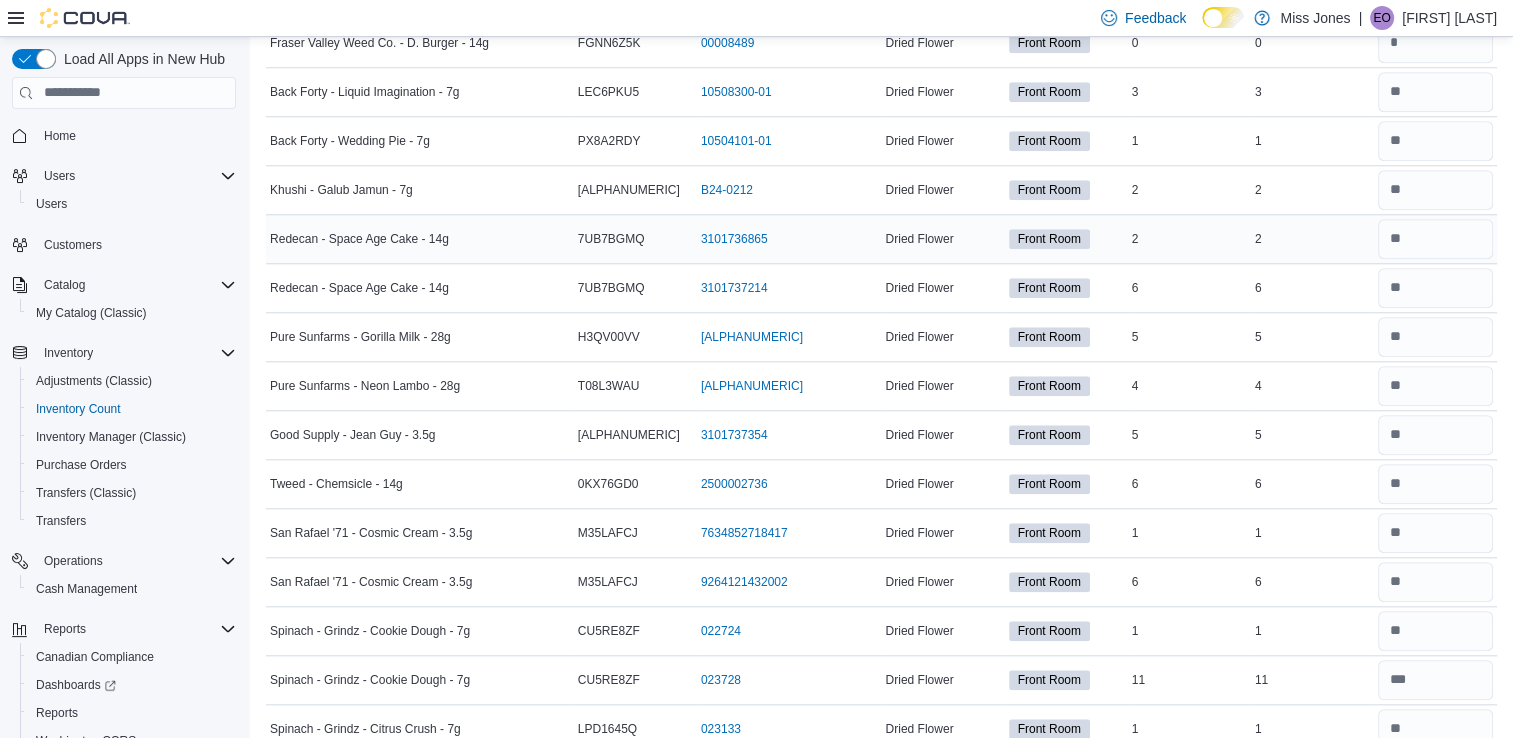 scroll, scrollTop: 1904, scrollLeft: 0, axis: vertical 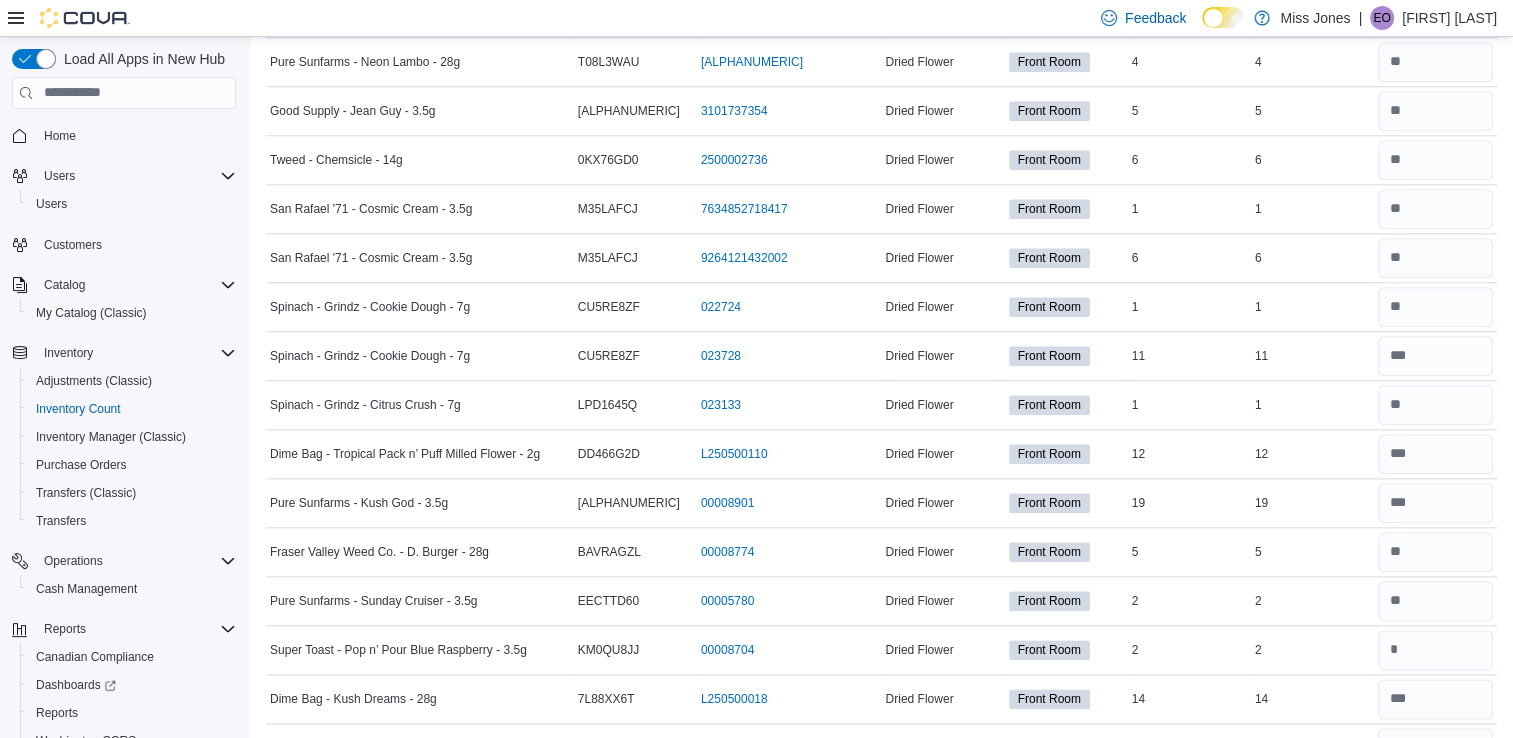 click on "Real Time Stock 1" at bounding box center [1312, 306] 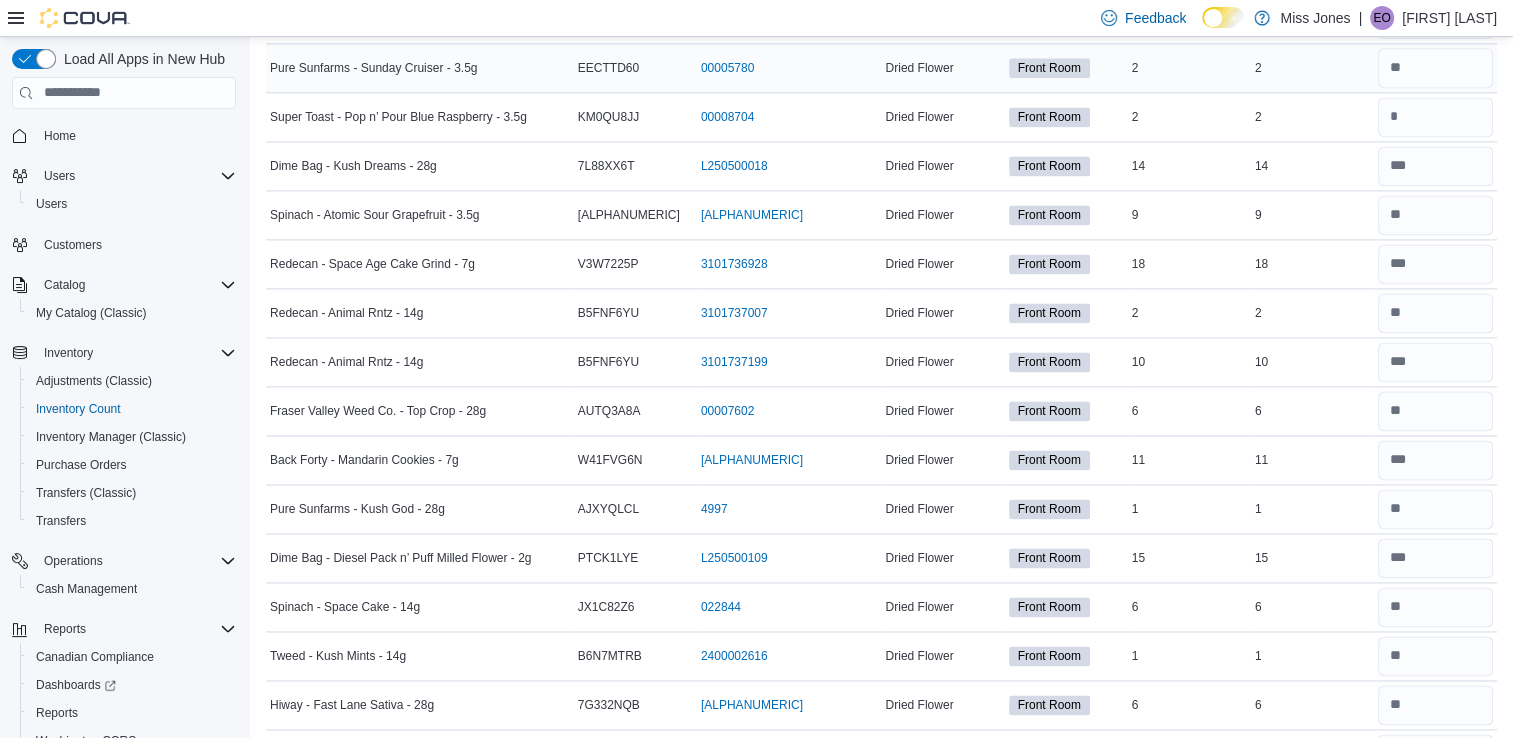 scroll, scrollTop: 2752, scrollLeft: 0, axis: vertical 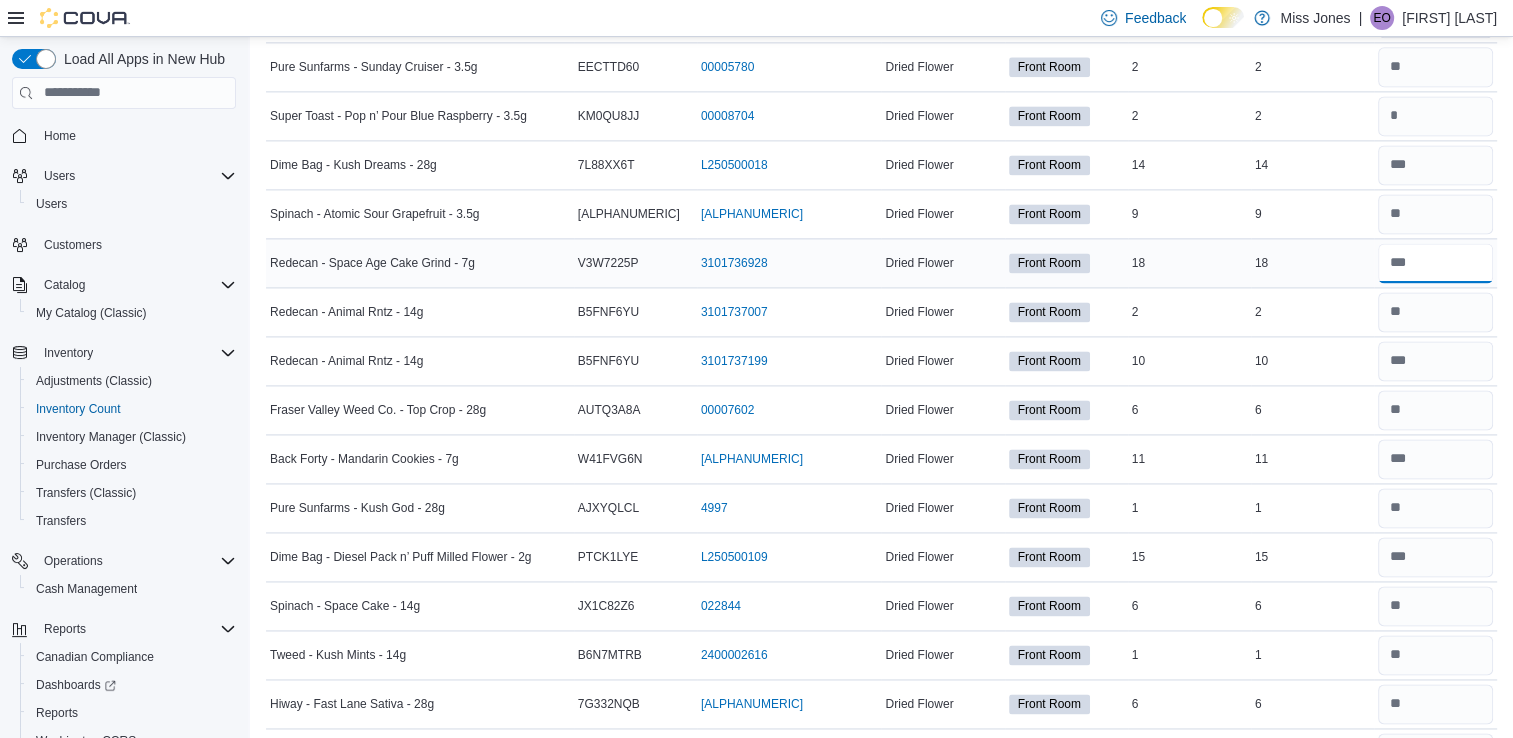 click at bounding box center (1435, 263) 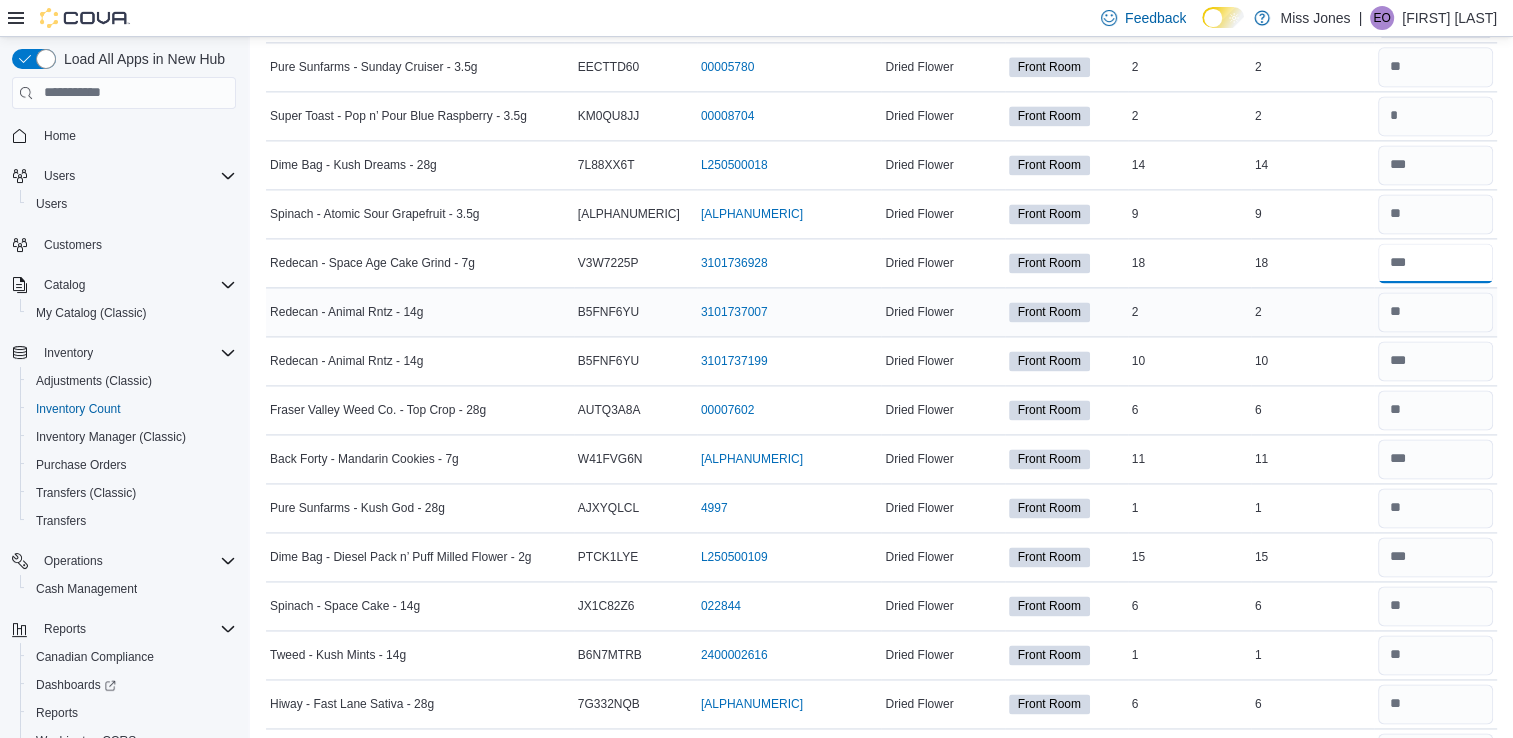 type on "**" 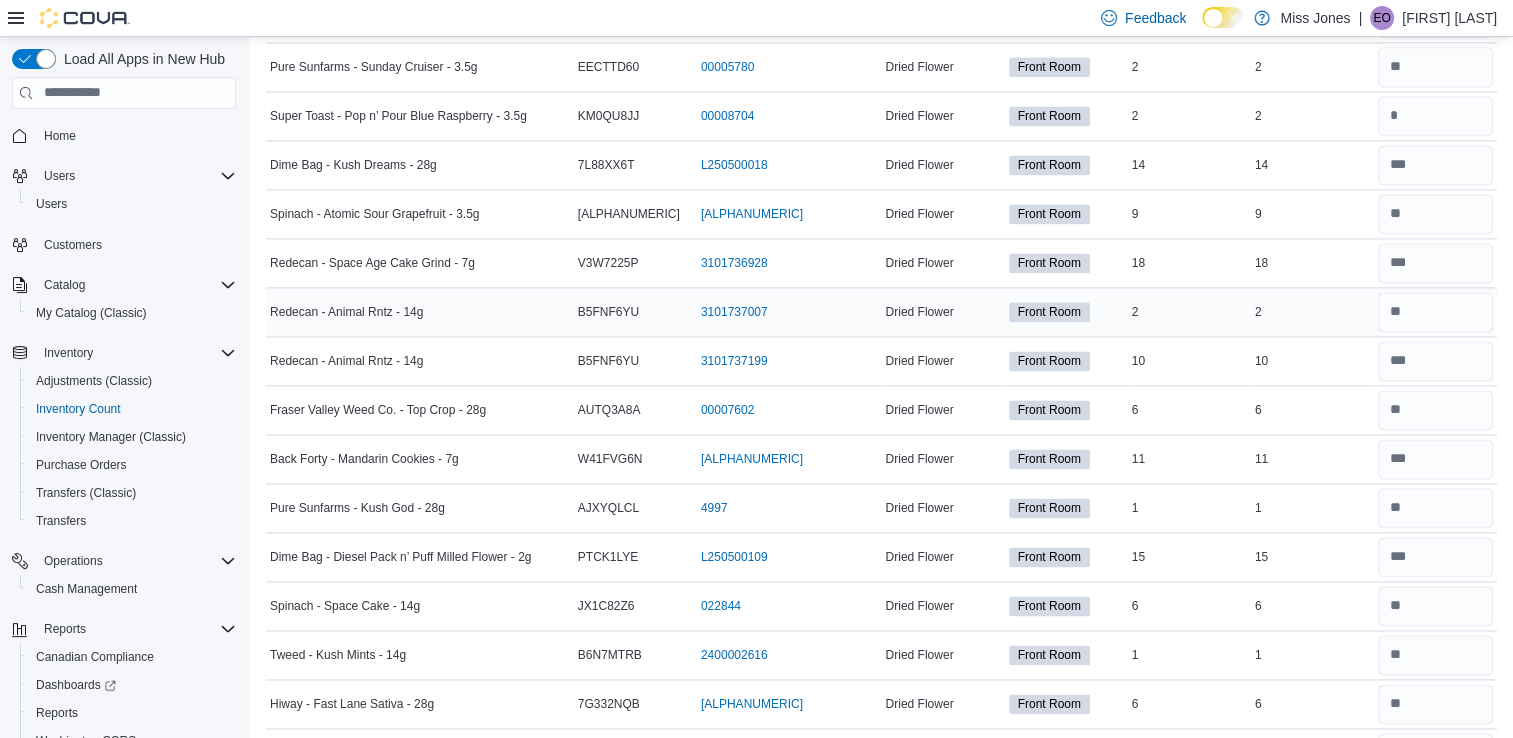 type 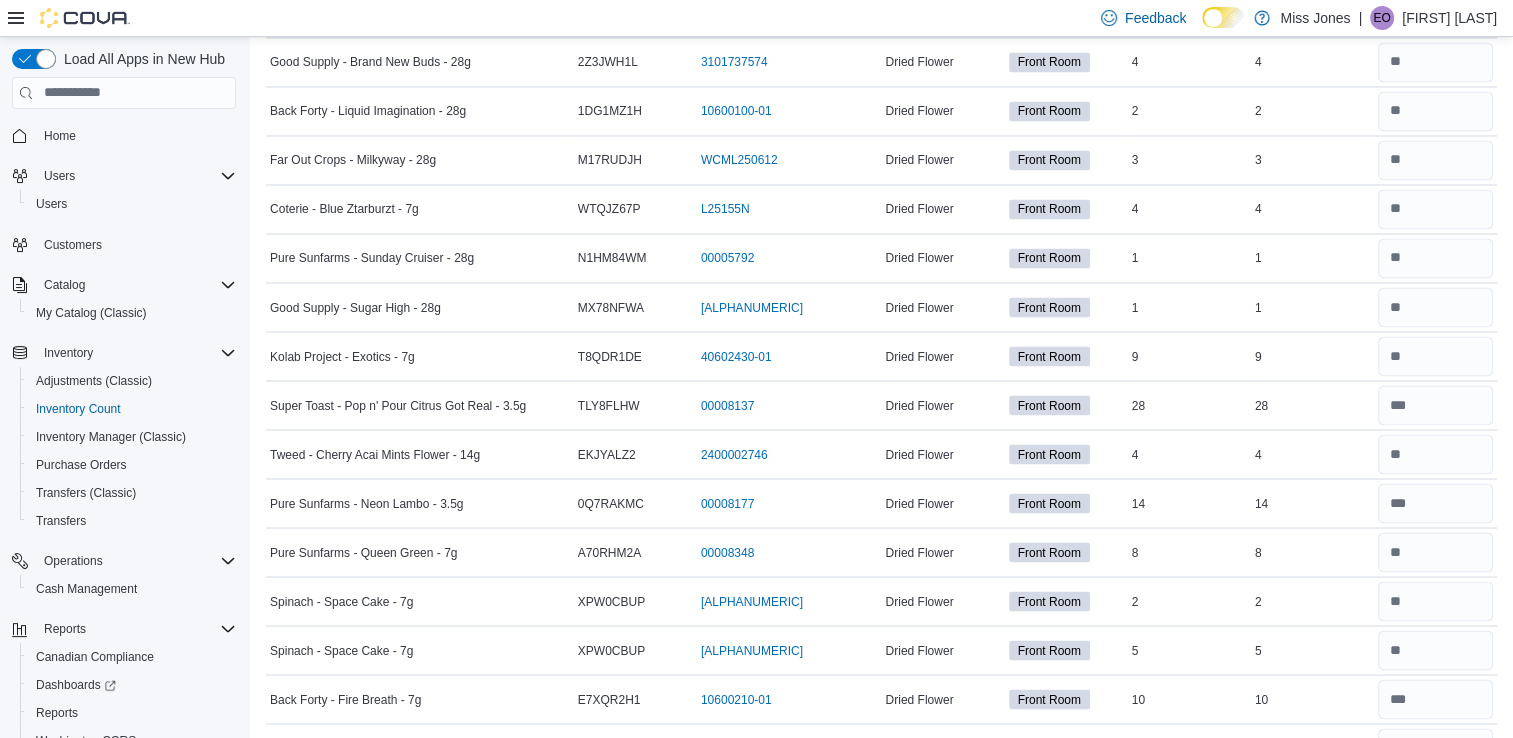 scroll, scrollTop: 3492, scrollLeft: 0, axis: vertical 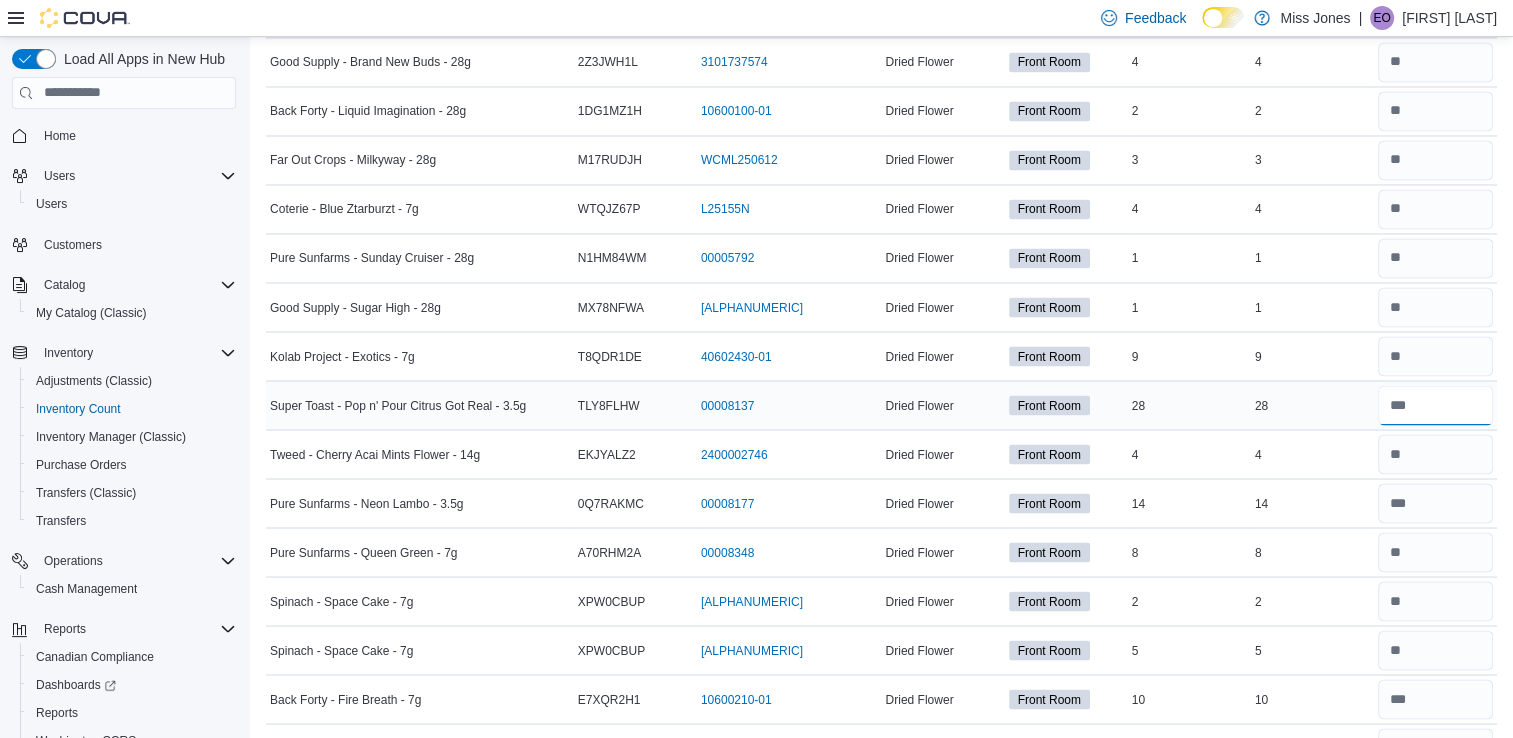 click at bounding box center [1435, 405] 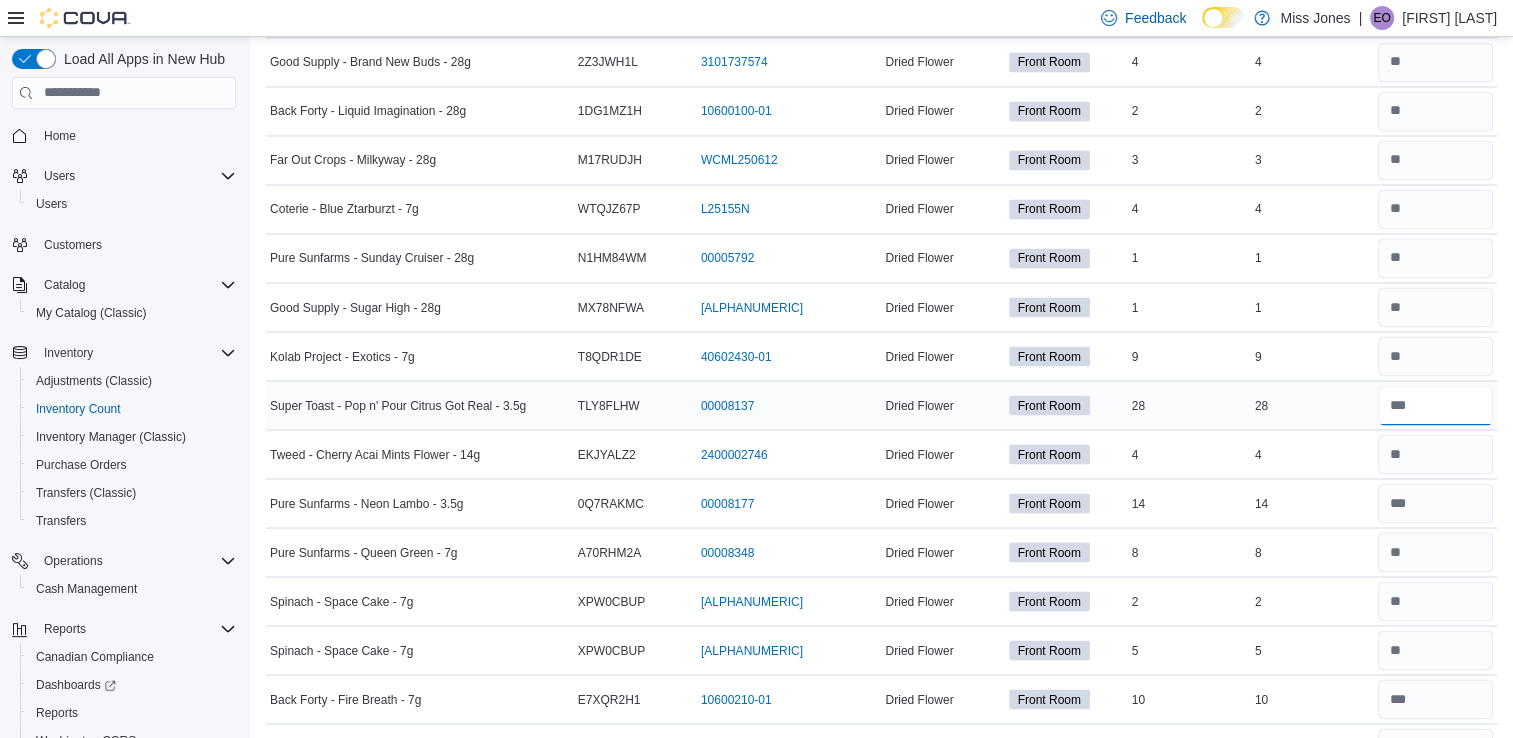 type on "**" 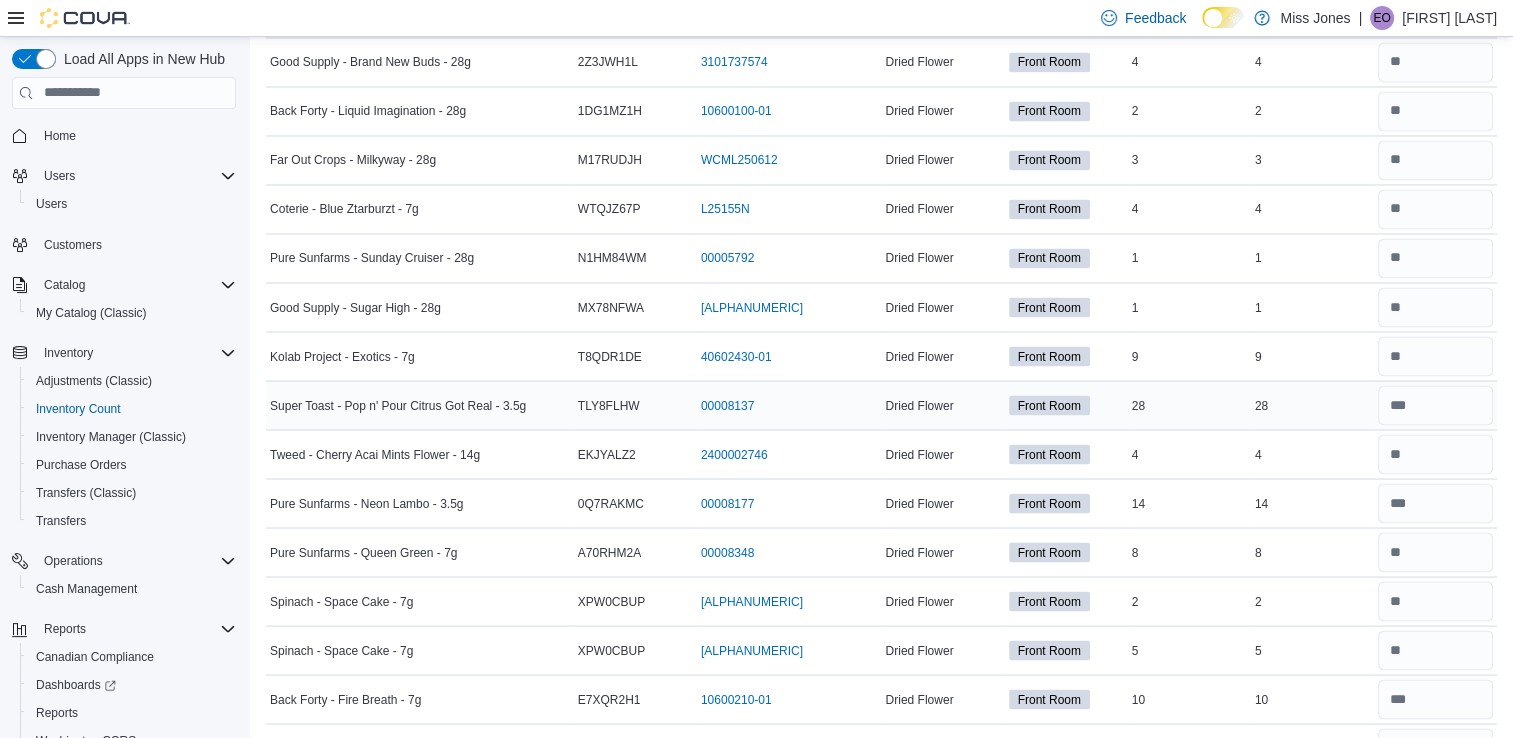 type 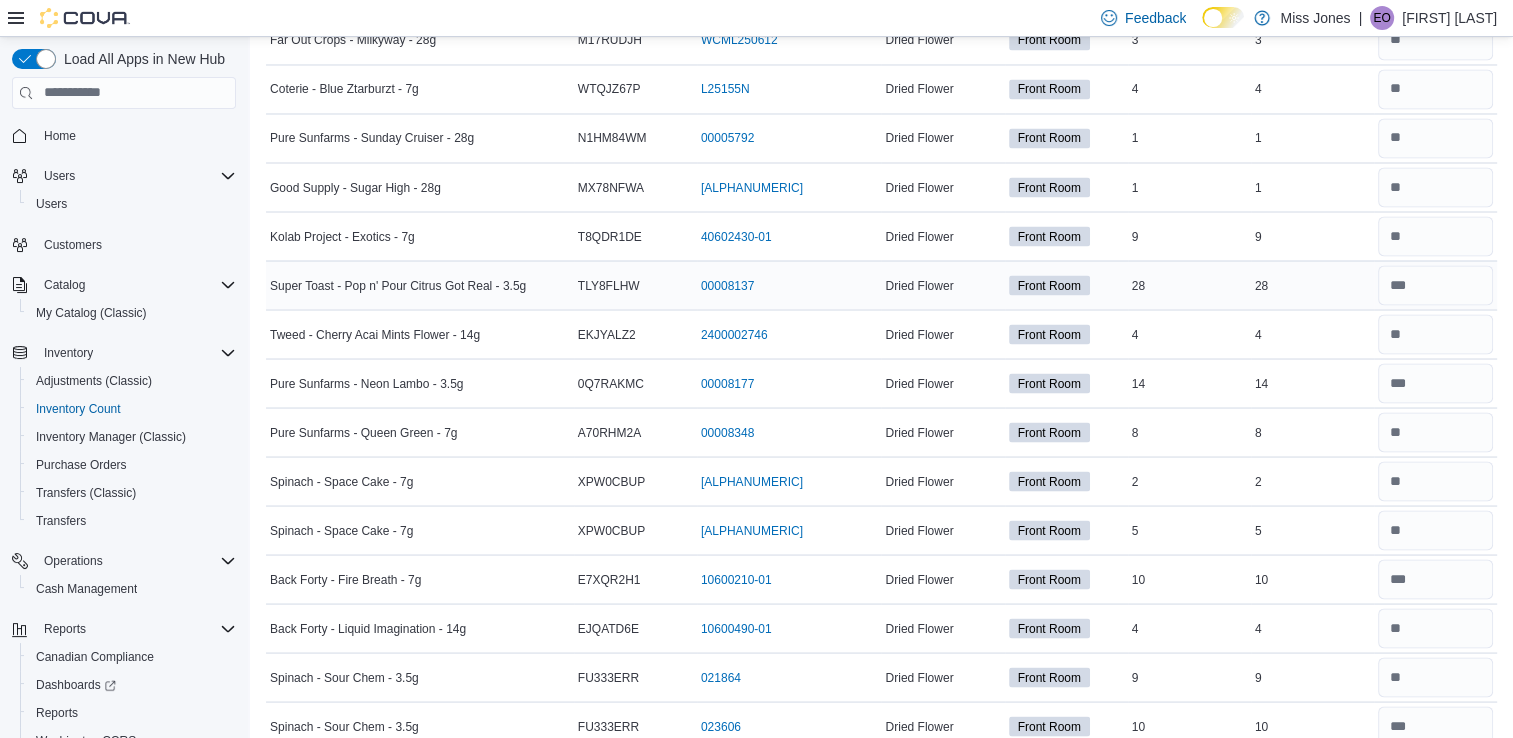 scroll, scrollTop: 3615, scrollLeft: 0, axis: vertical 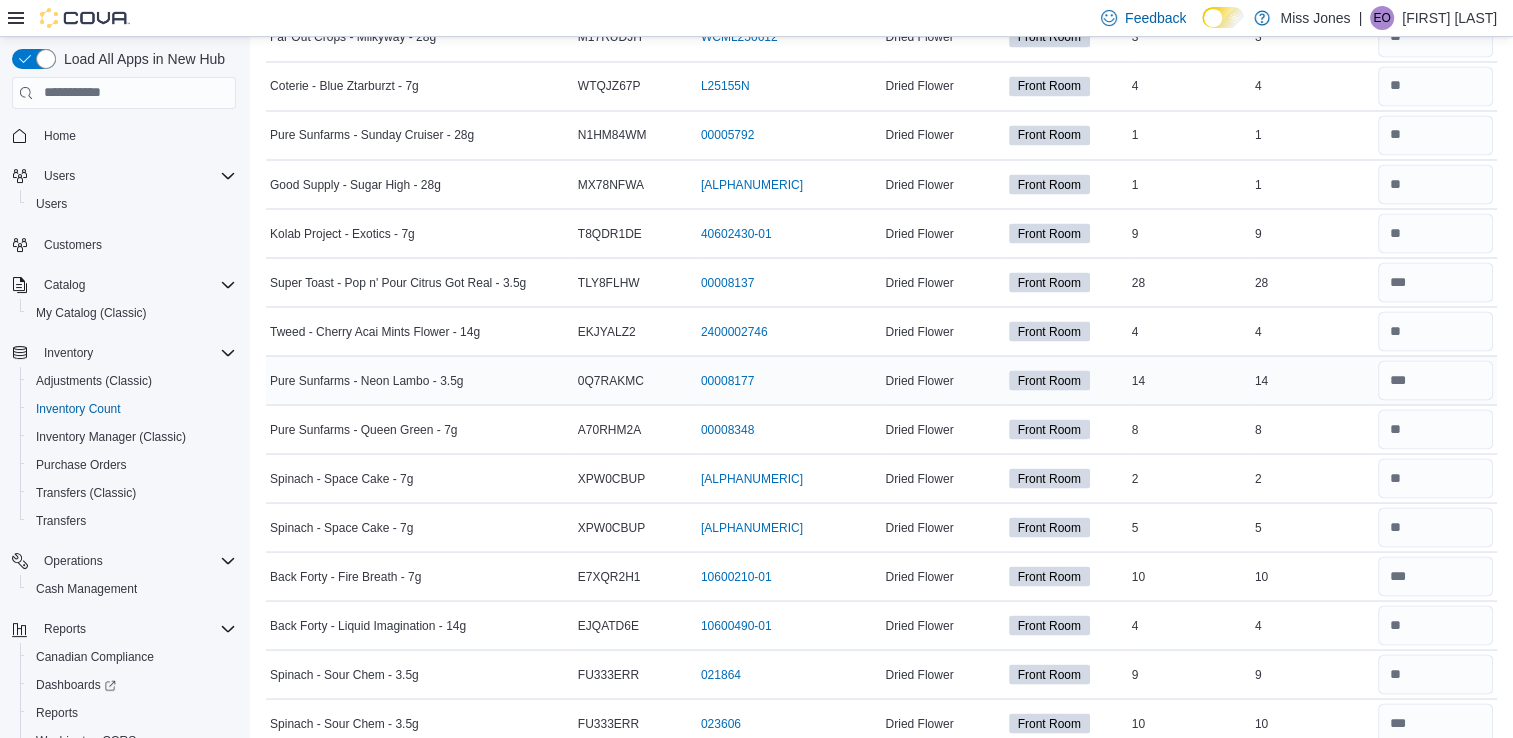 click on "Real Time Stock 14" at bounding box center [1312, 379] 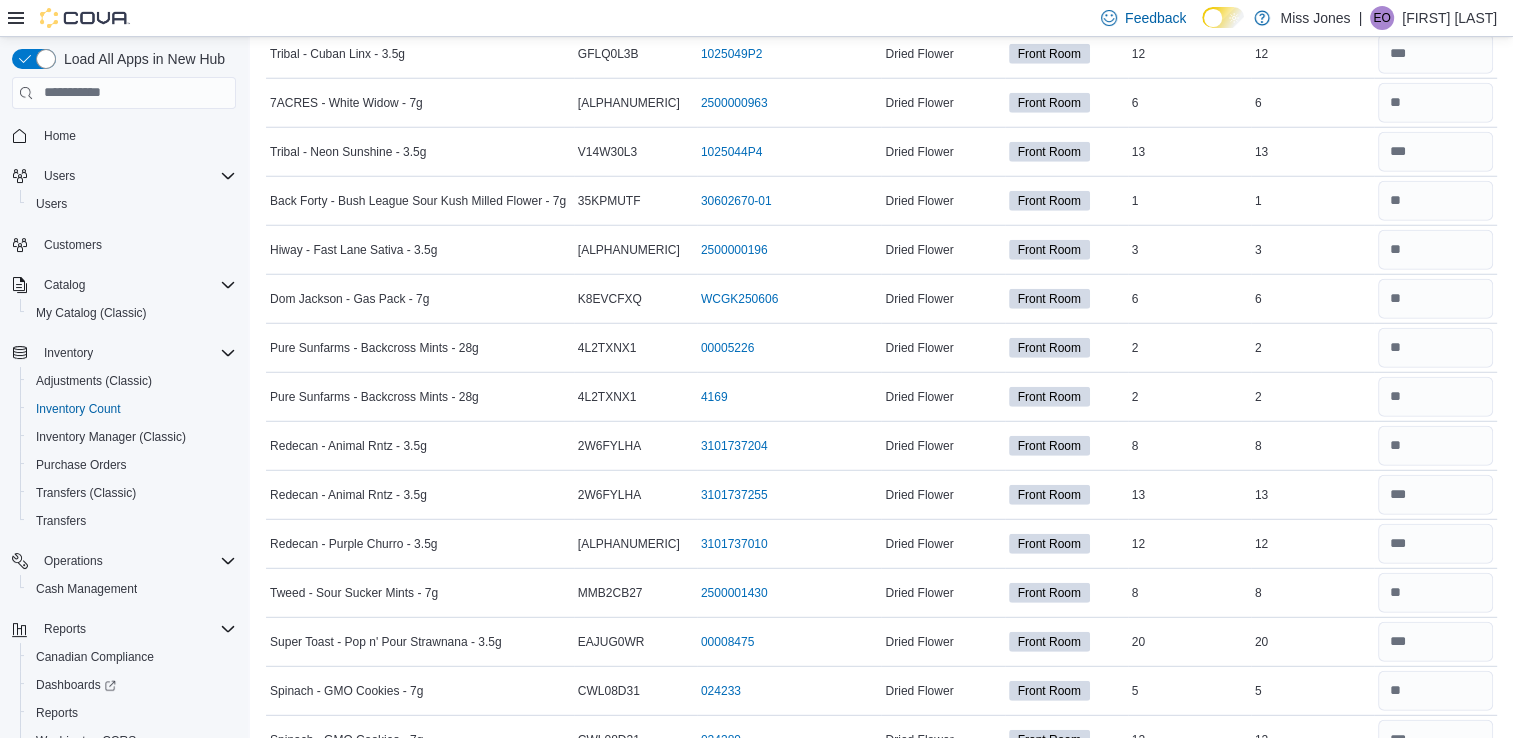 scroll, scrollTop: 5518, scrollLeft: 0, axis: vertical 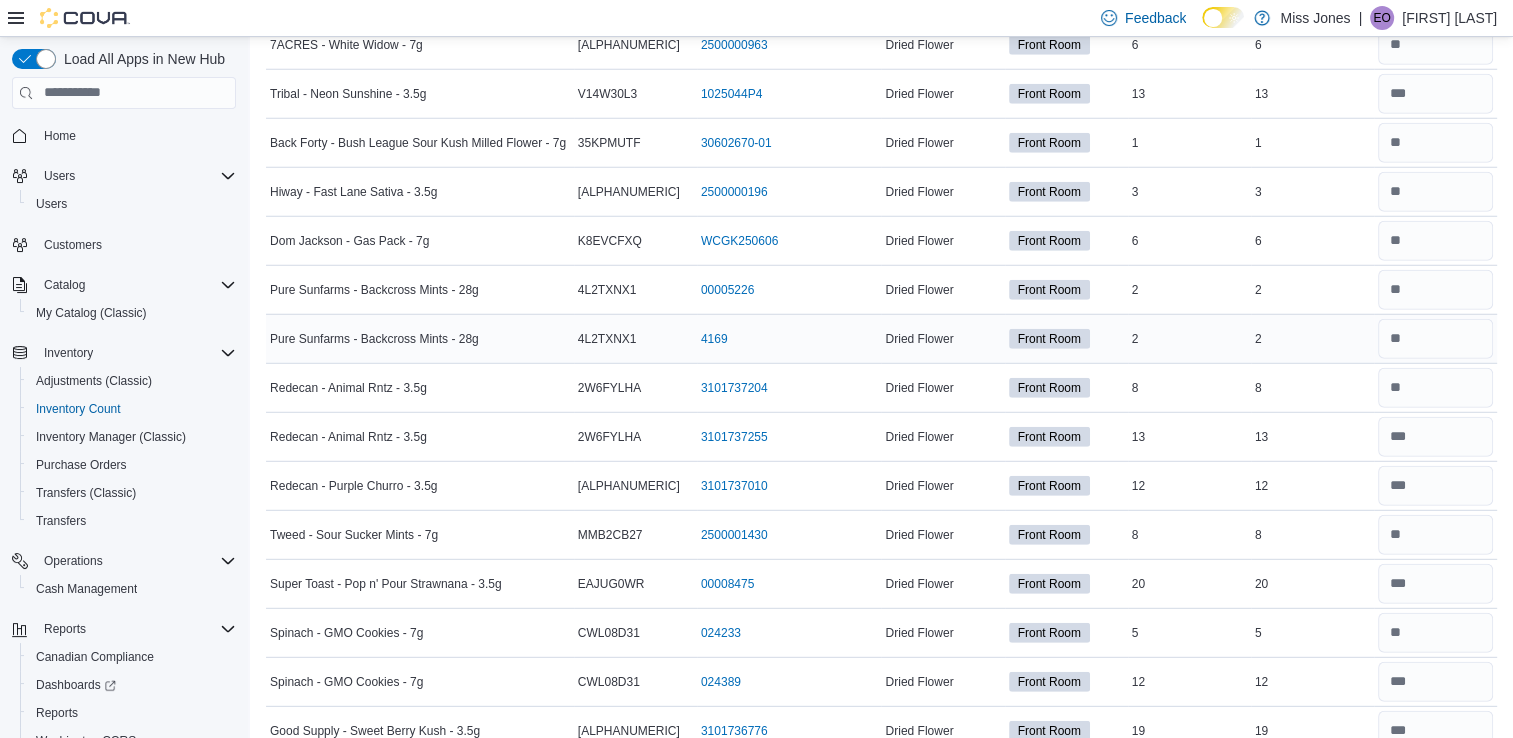 click on "Real Time Stock 2" at bounding box center [1312, 338] 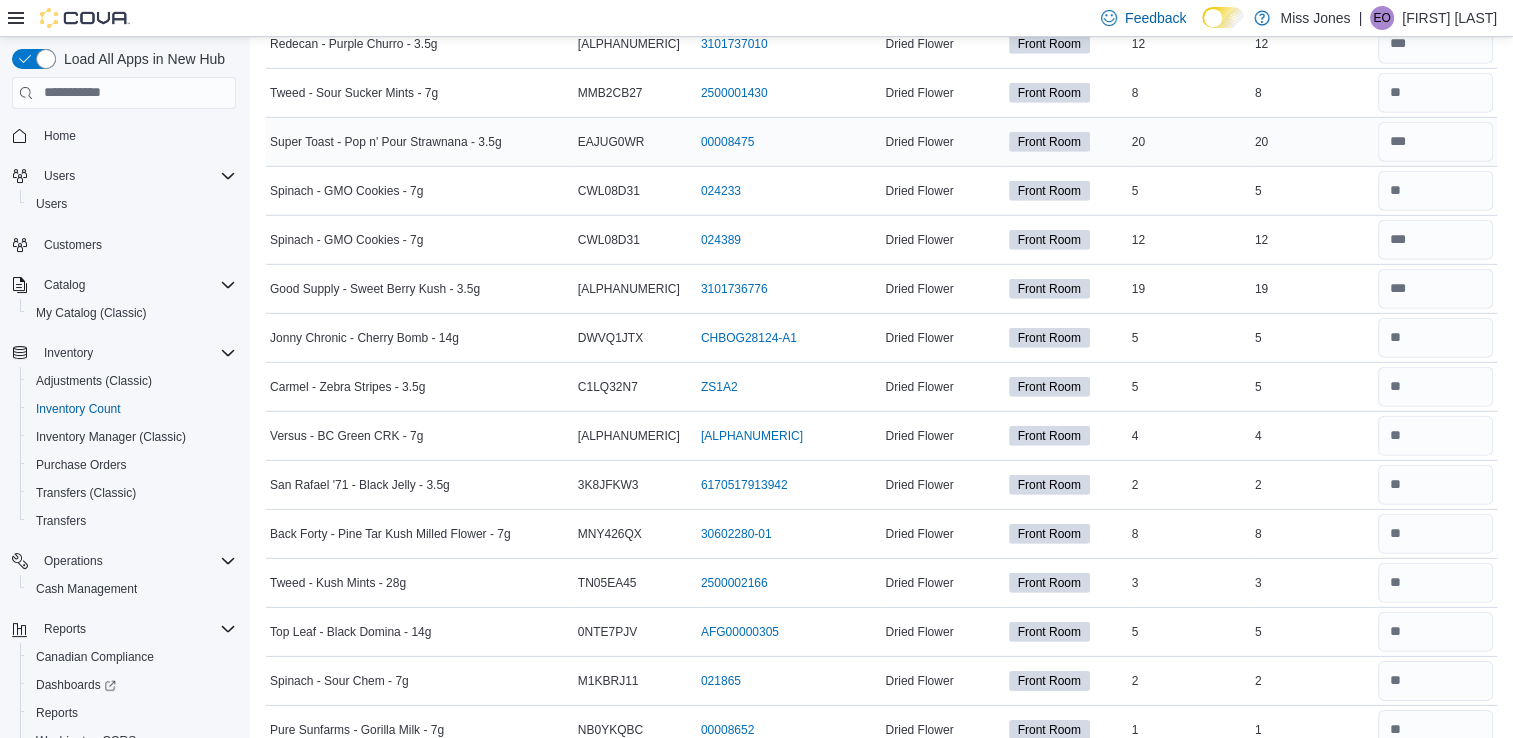 scroll, scrollTop: 5965, scrollLeft: 0, axis: vertical 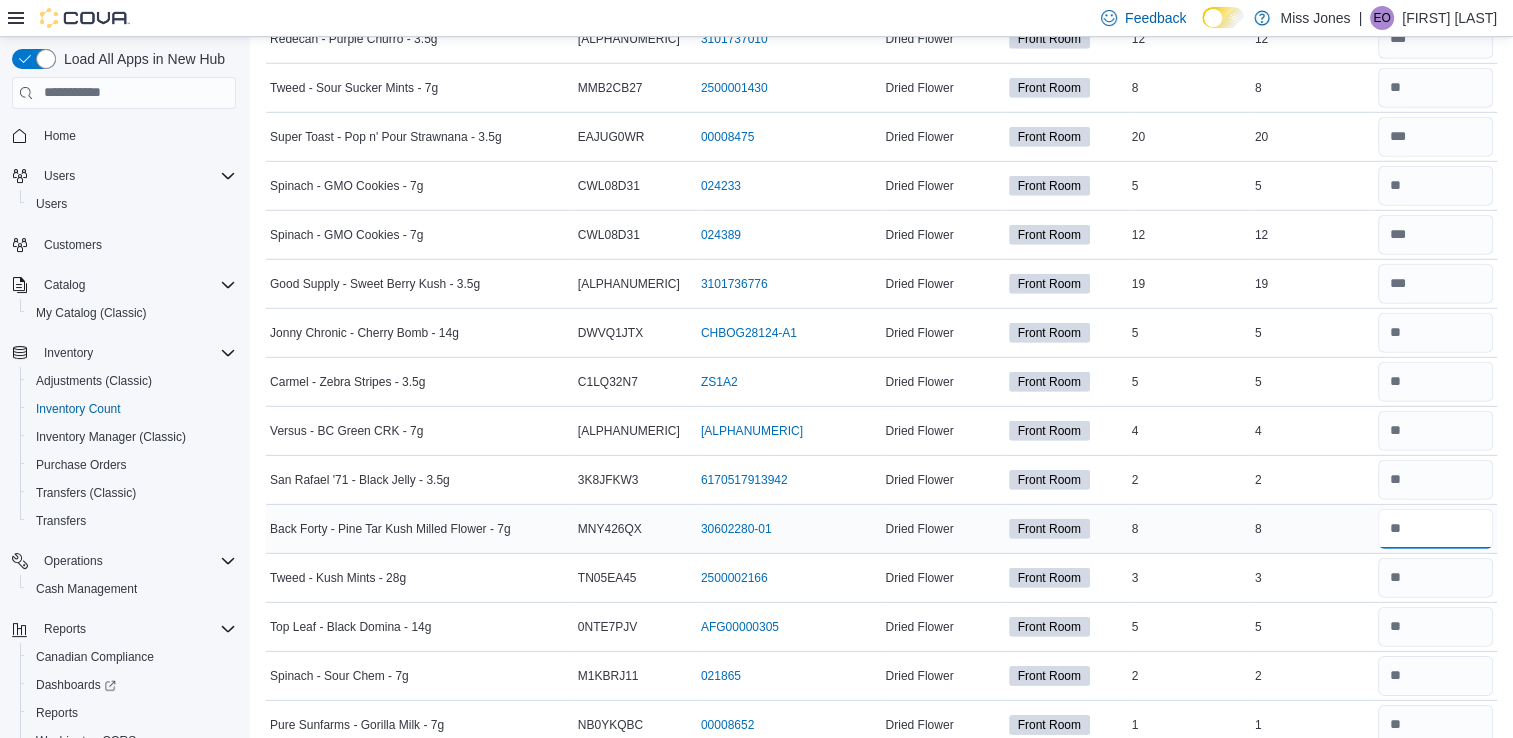 click at bounding box center [1435, 529] 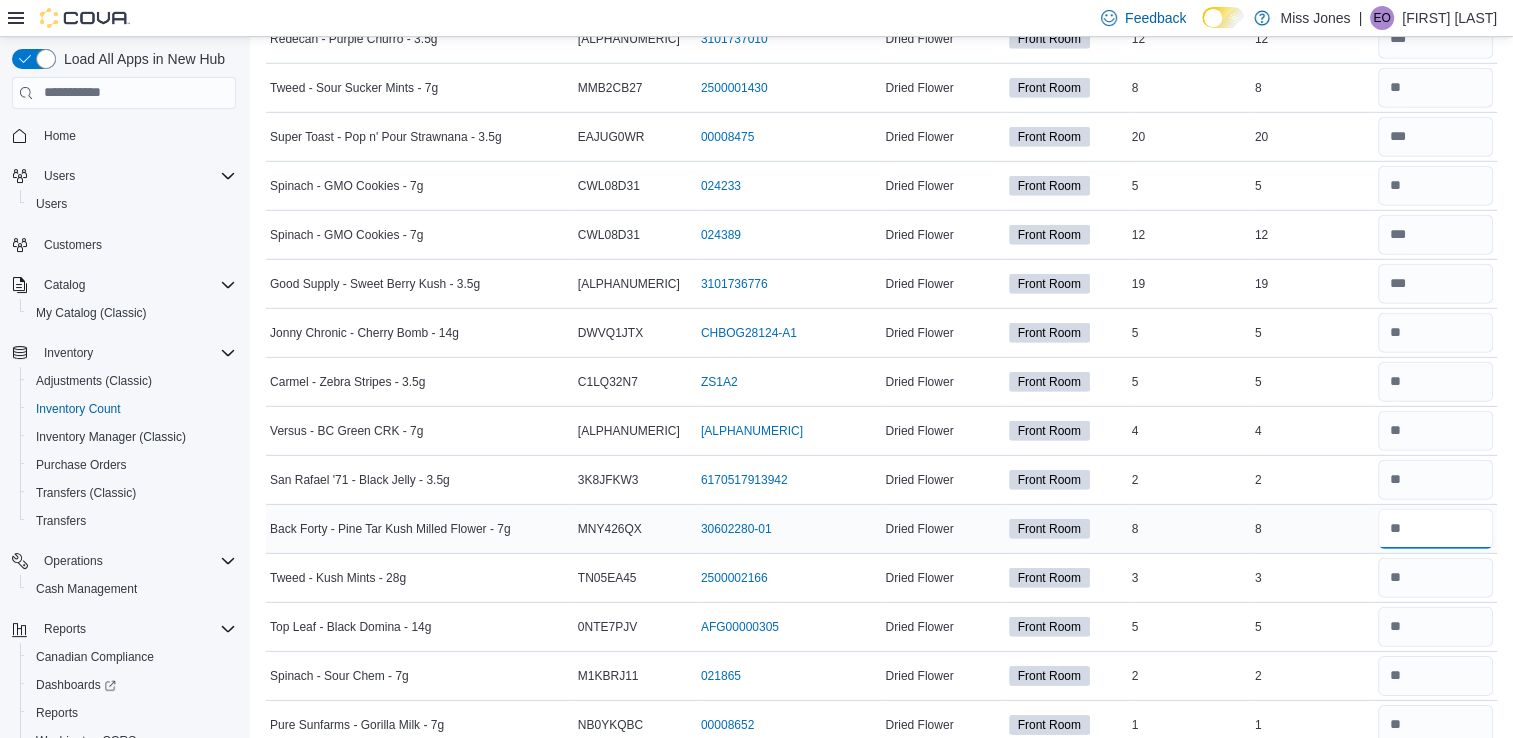 type on "*" 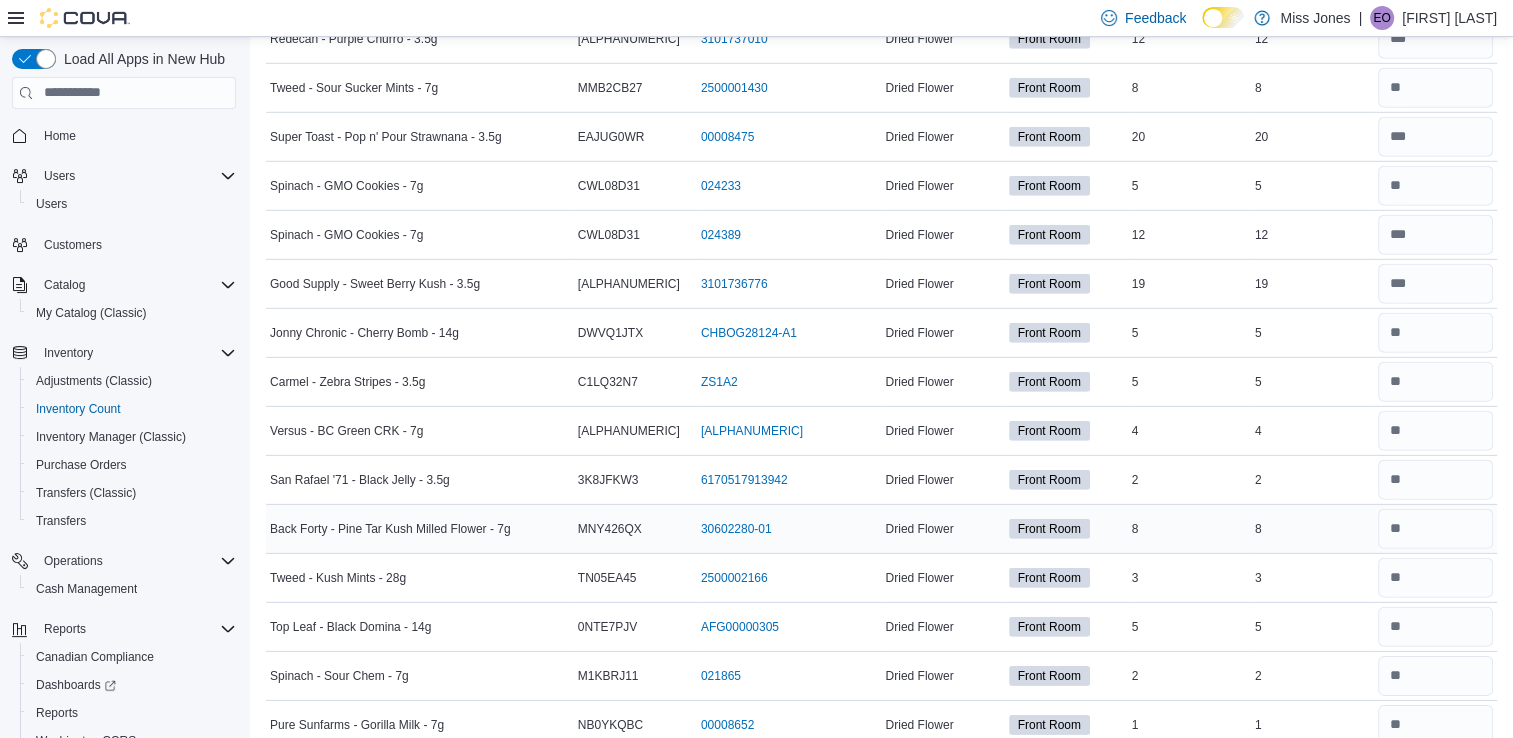 type 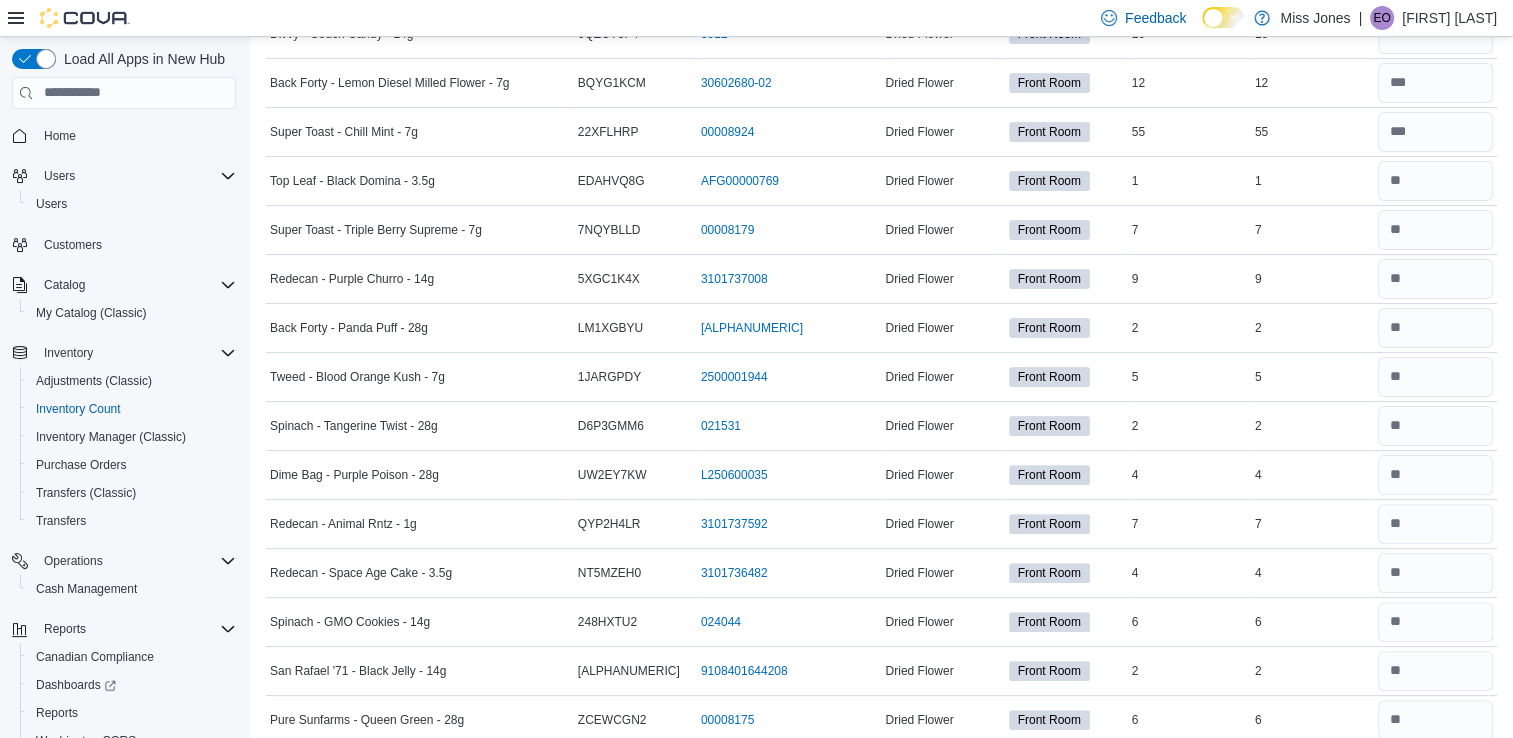 scroll, scrollTop: 0, scrollLeft: 0, axis: both 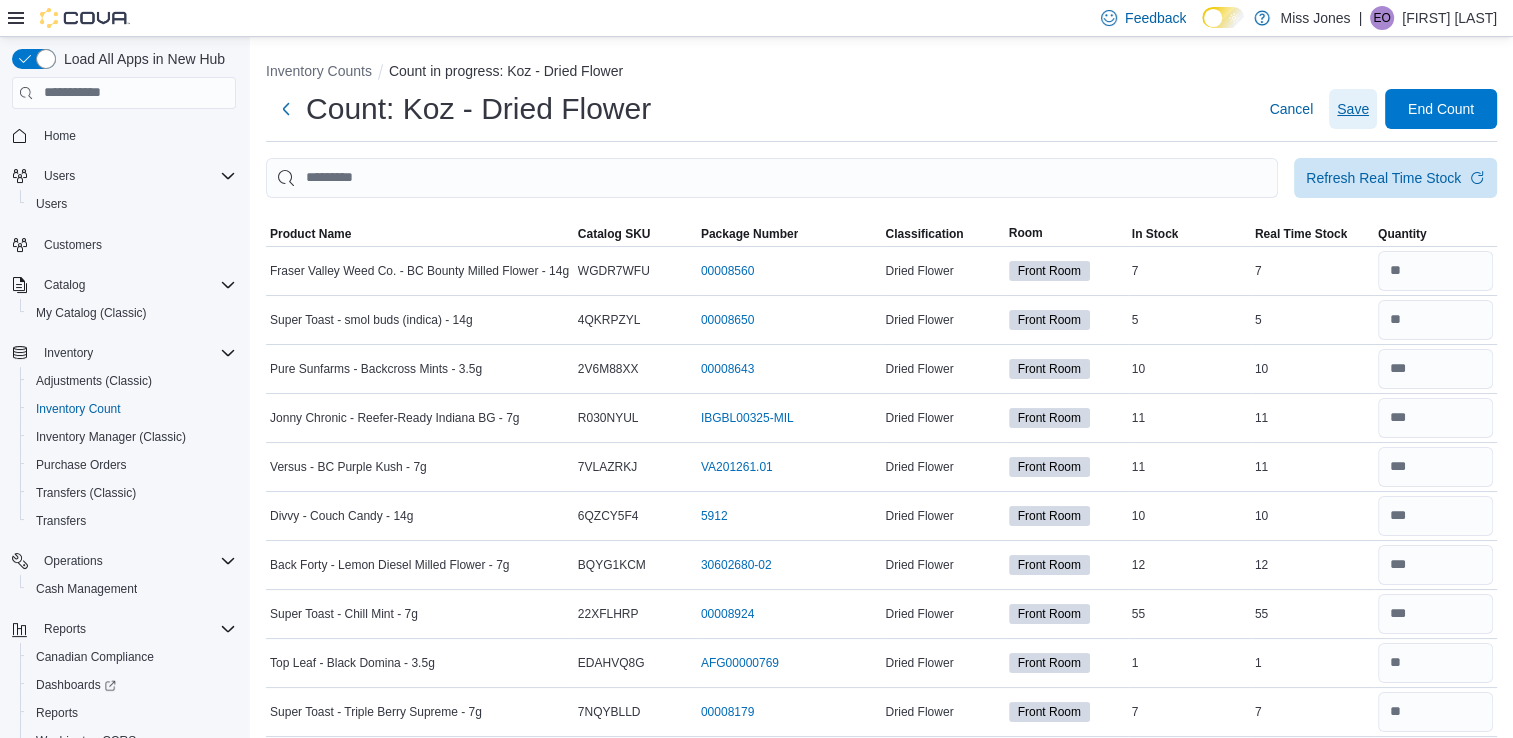 click on "Save" at bounding box center (1353, 109) 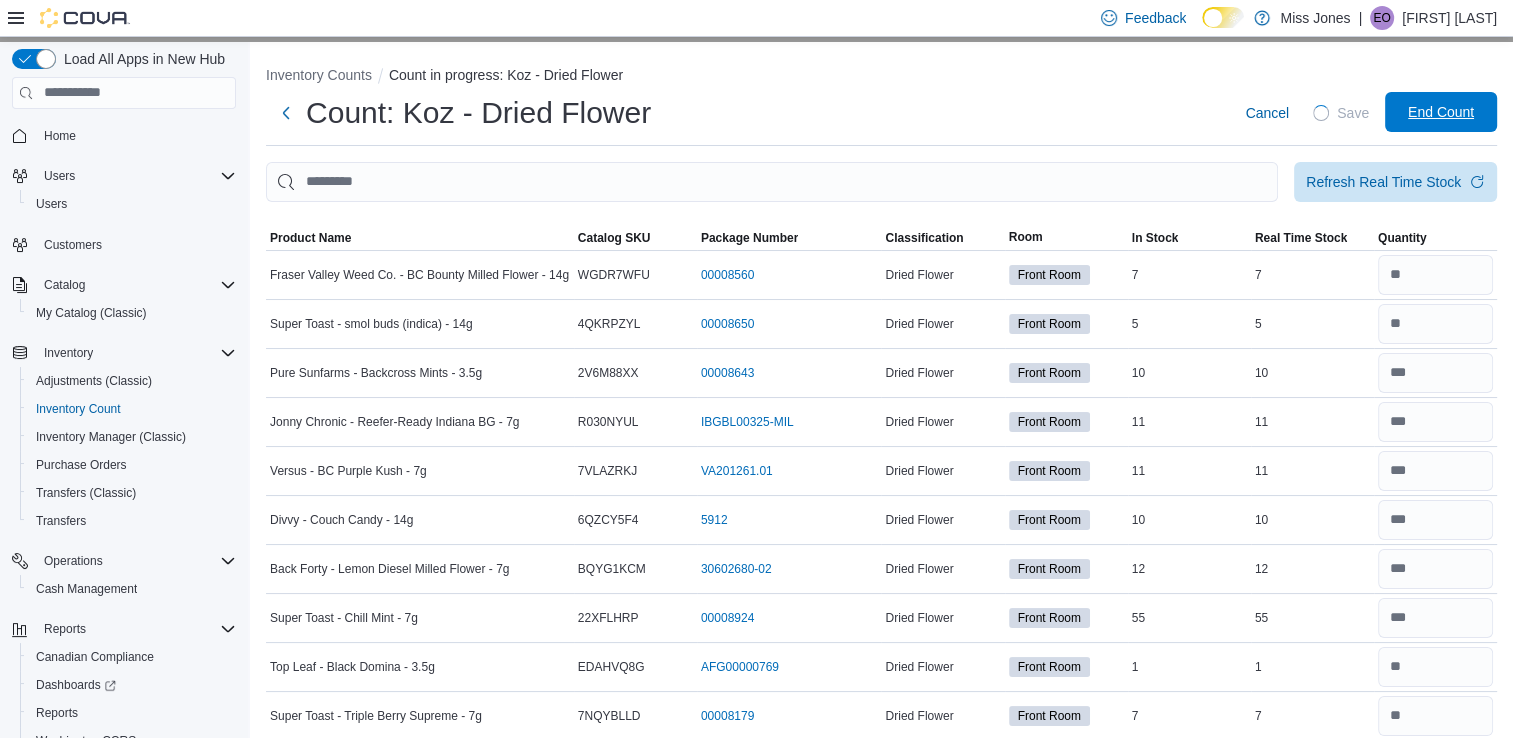 click on "End Count" at bounding box center [1441, 112] 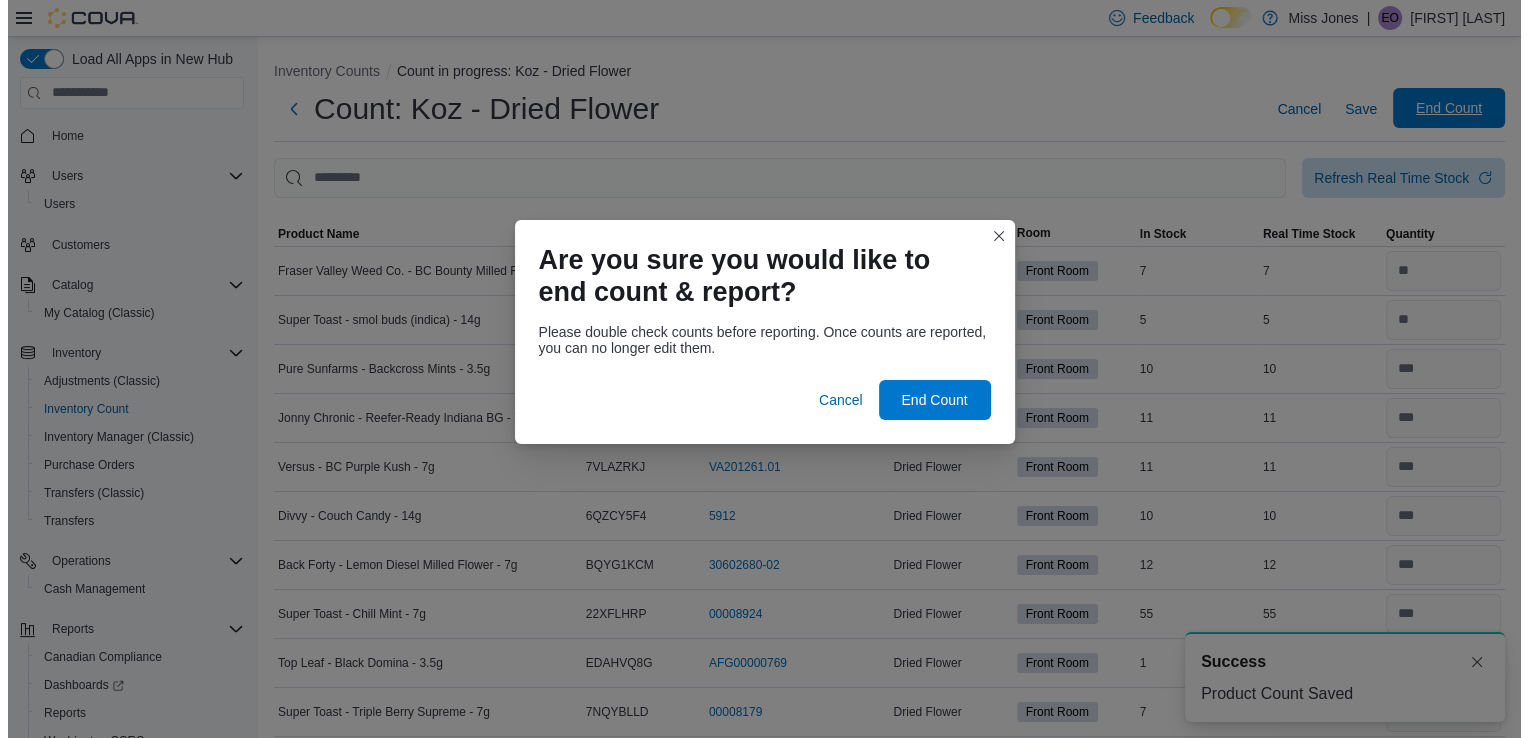 scroll, scrollTop: 0, scrollLeft: 0, axis: both 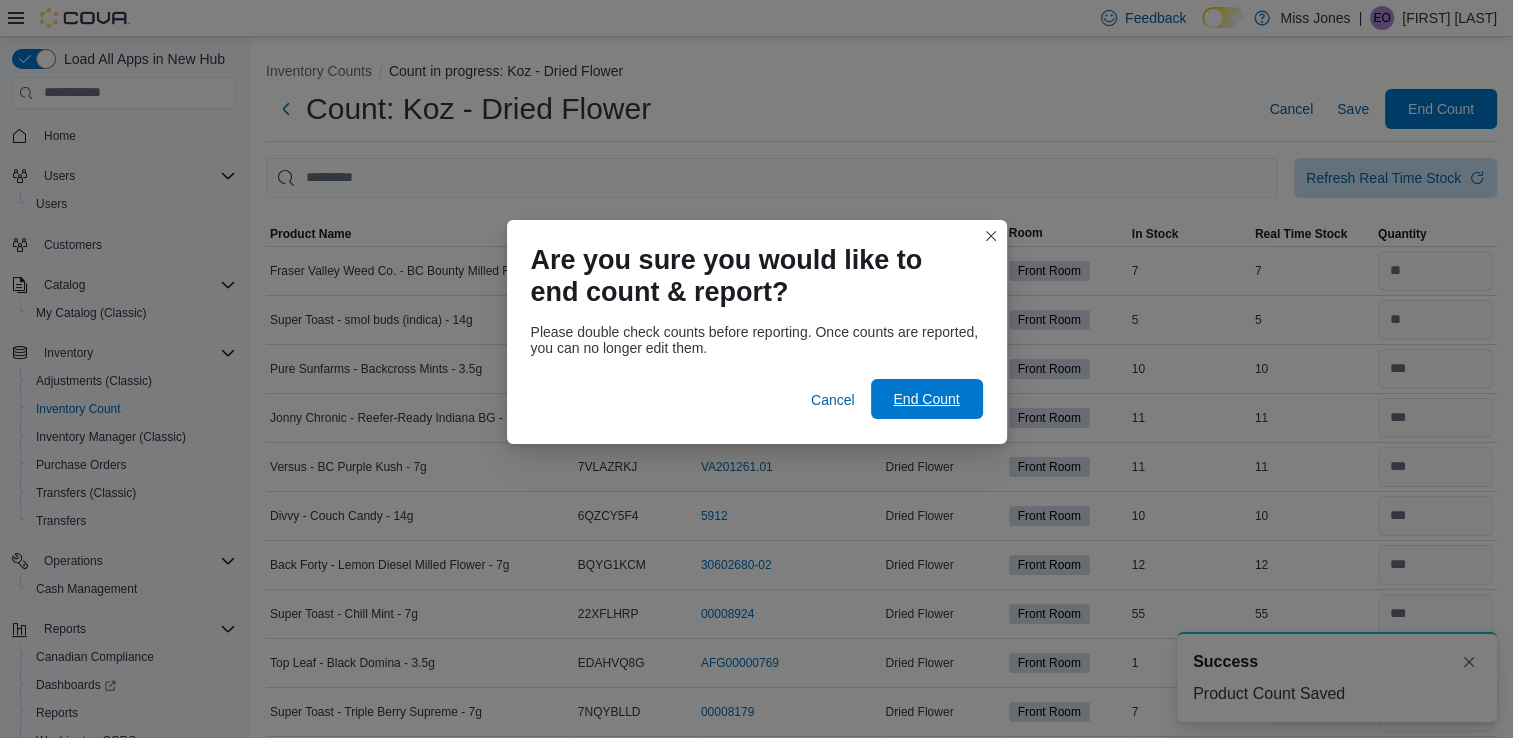 click on "End Count" at bounding box center [927, 399] 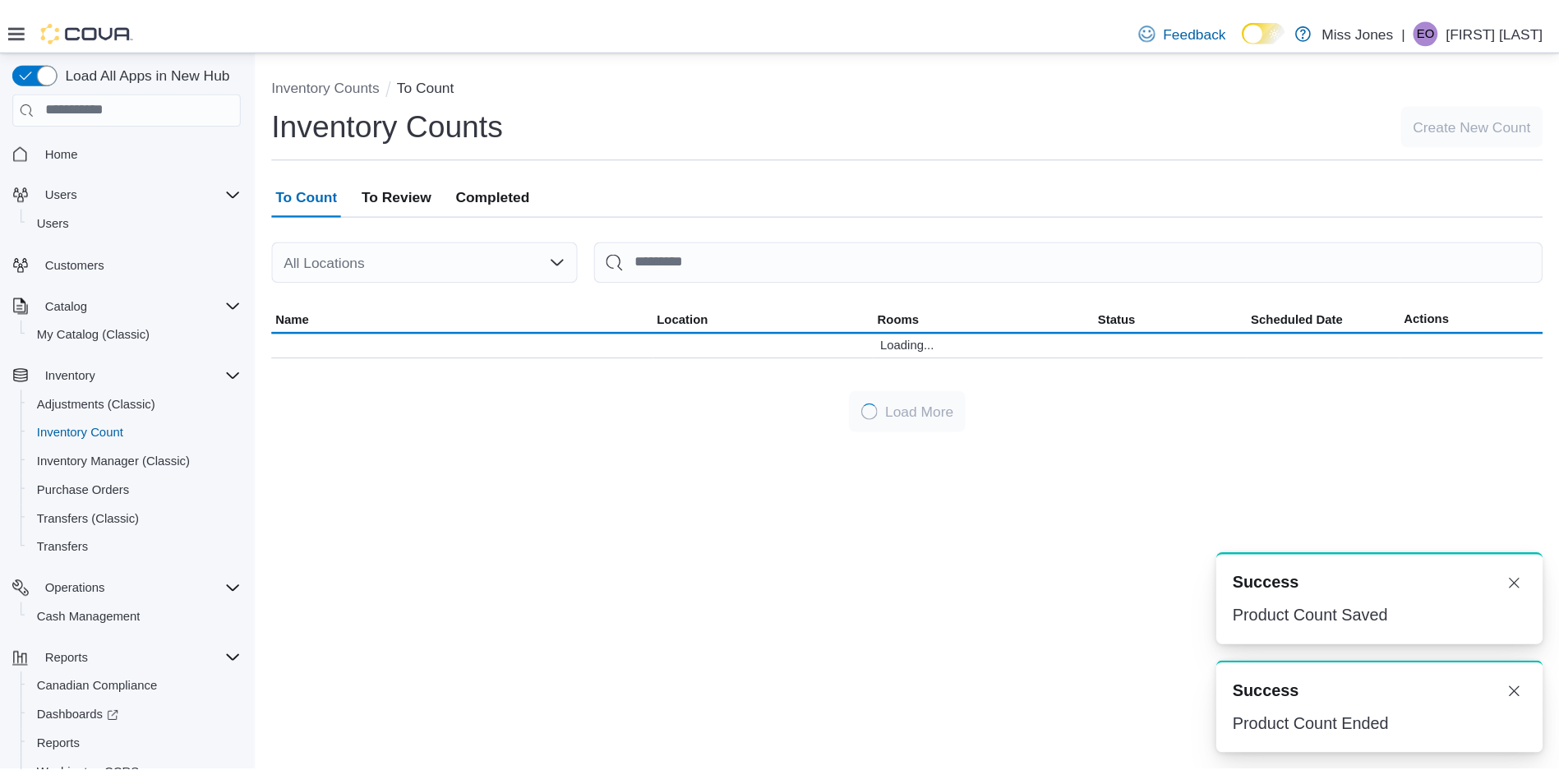 scroll, scrollTop: 0, scrollLeft: 0, axis: both 